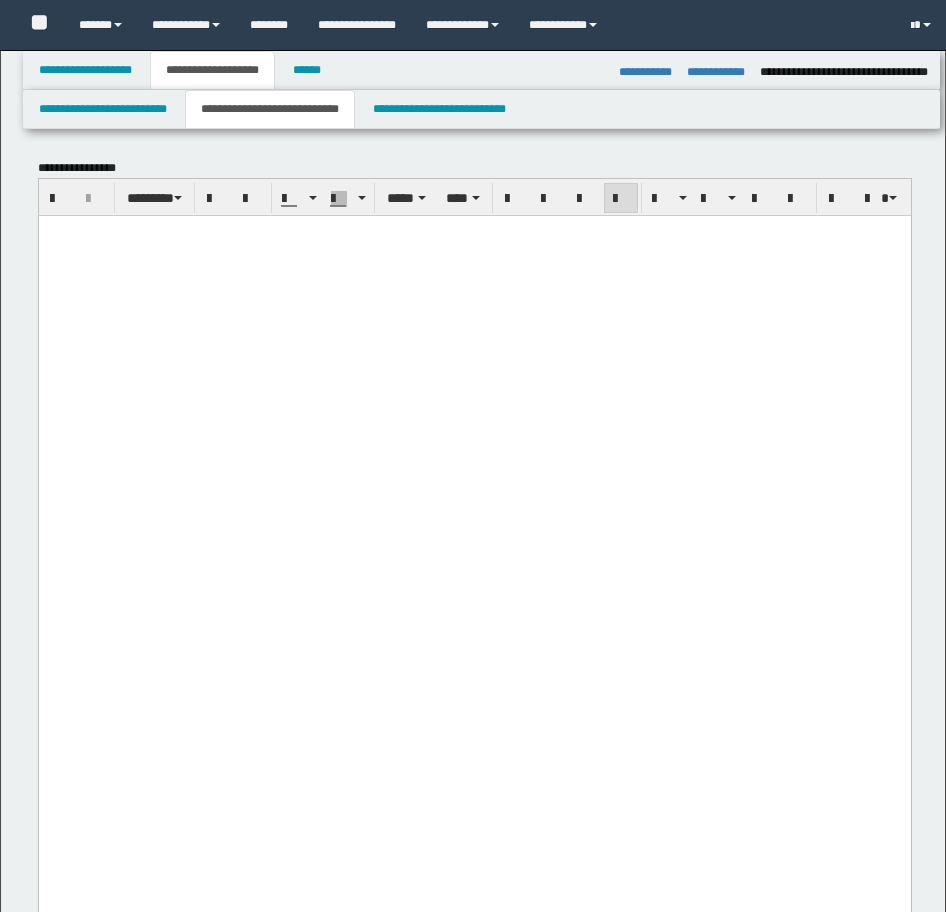 select on "*" 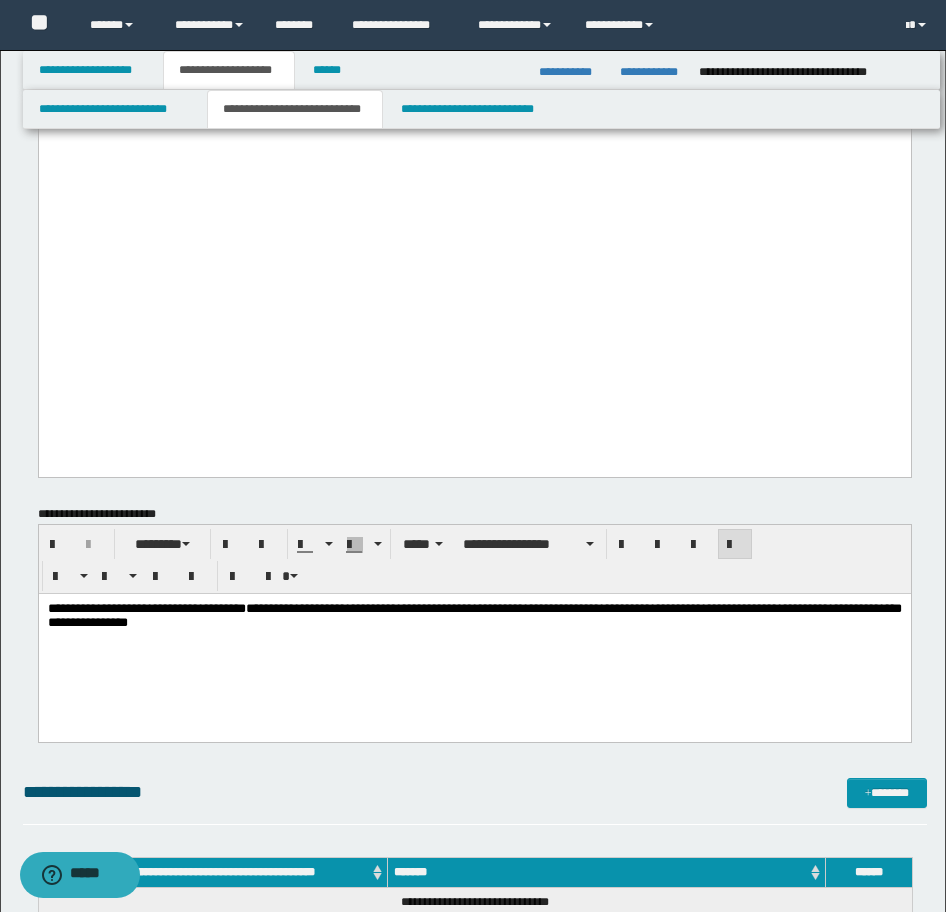scroll, scrollTop: 0, scrollLeft: 0, axis: both 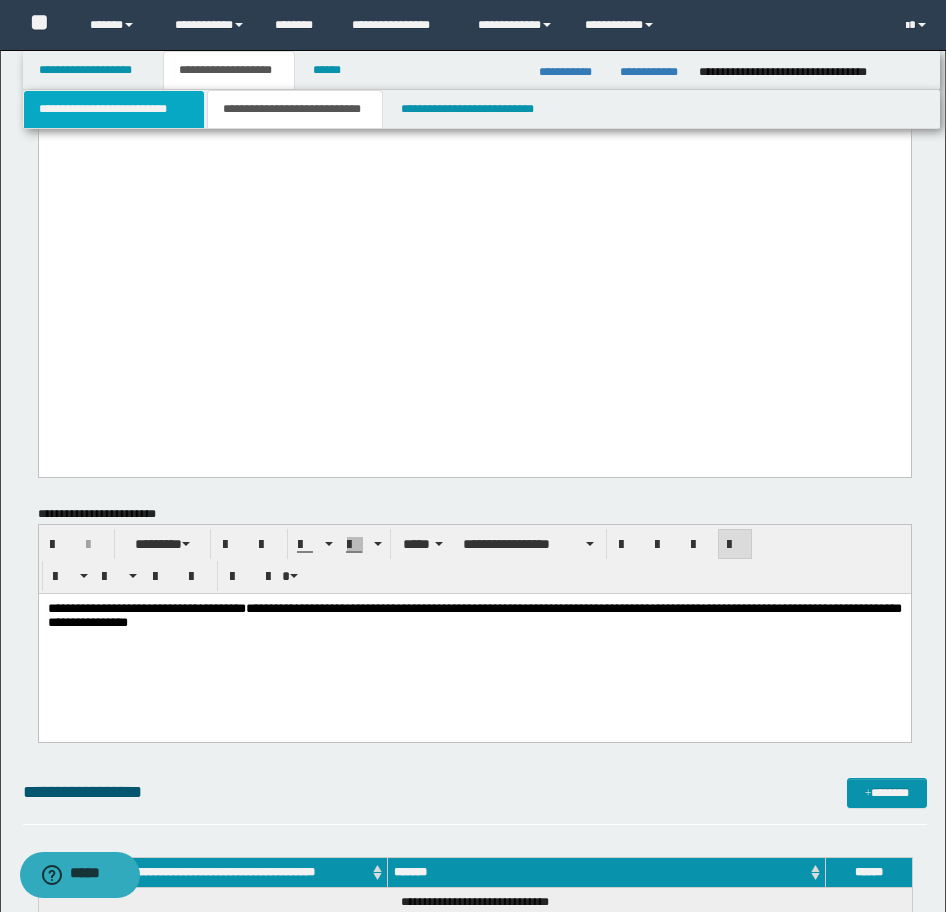 click on "**********" at bounding box center (114, 109) 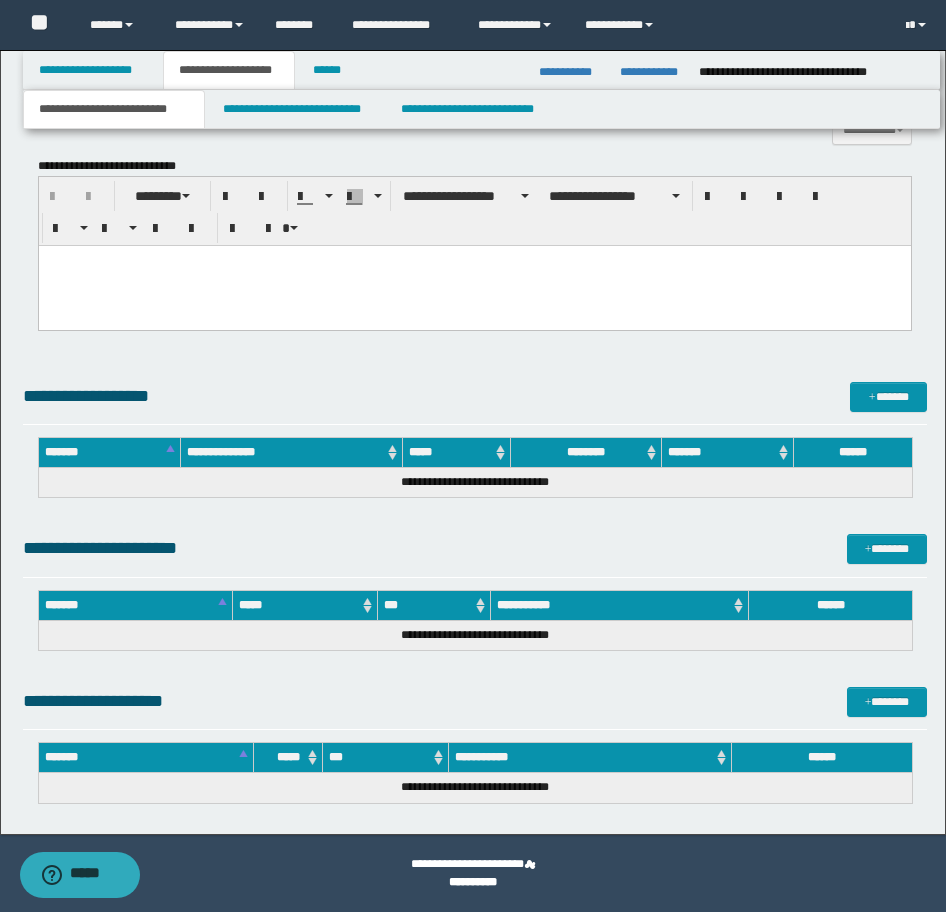 scroll 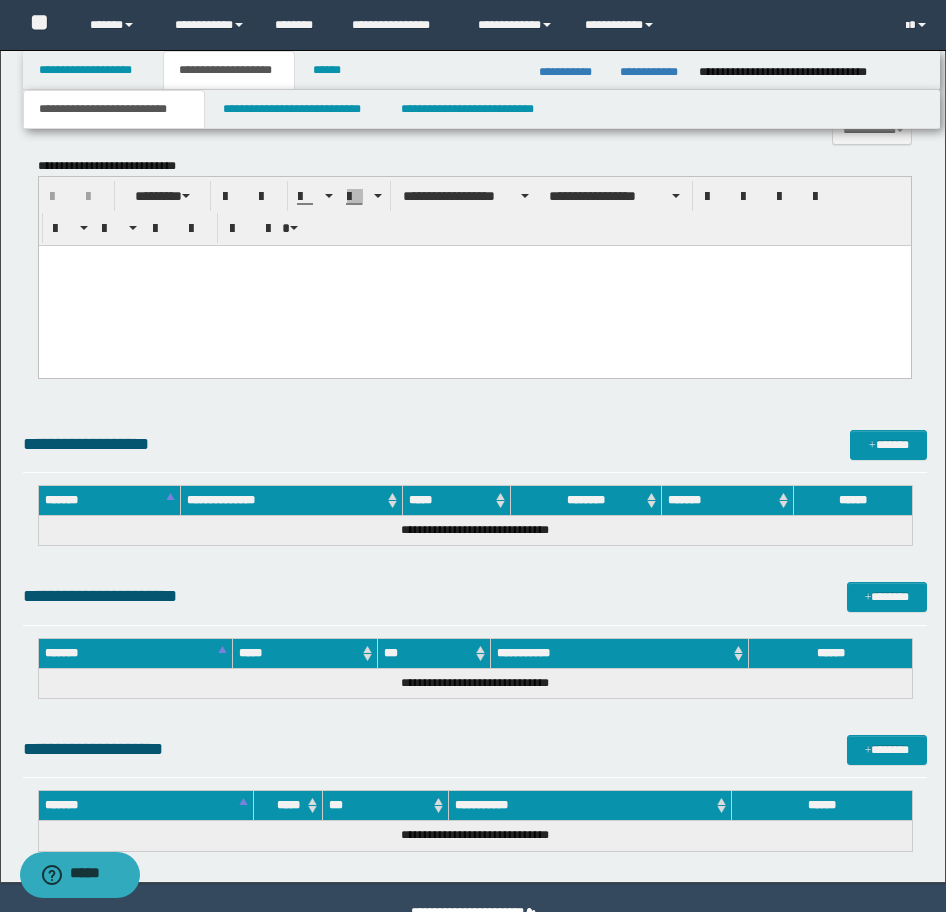 type 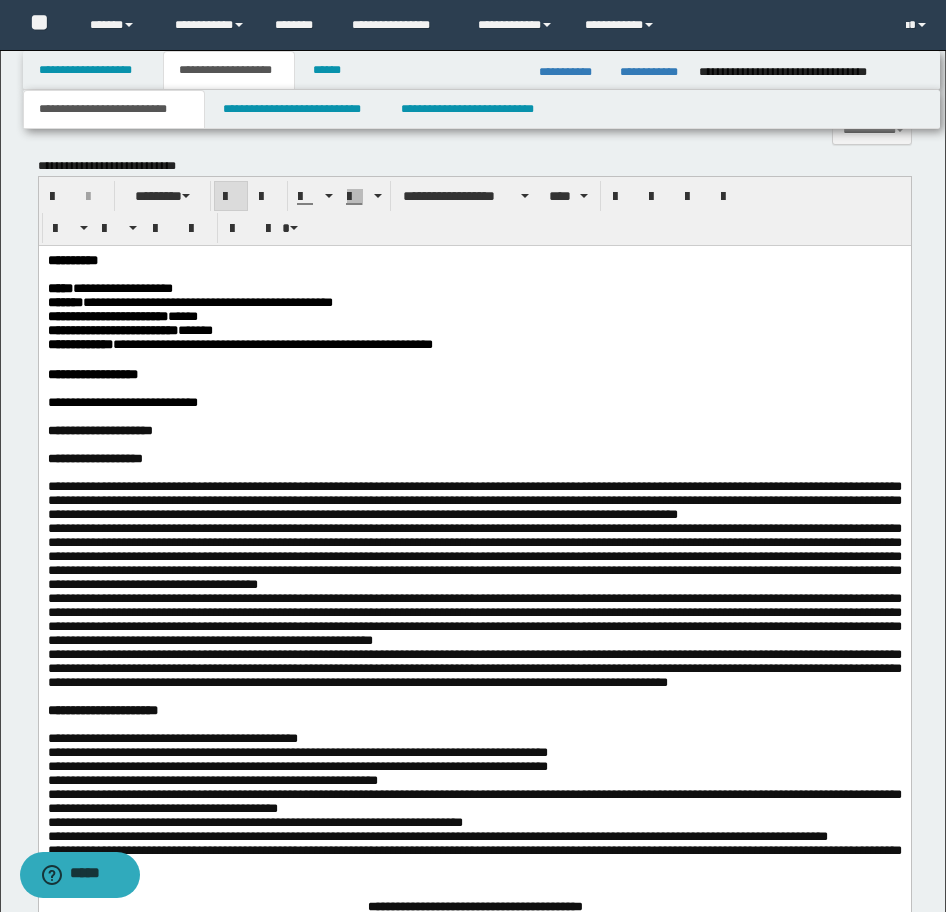 click on "**********" at bounding box center (72, 259) 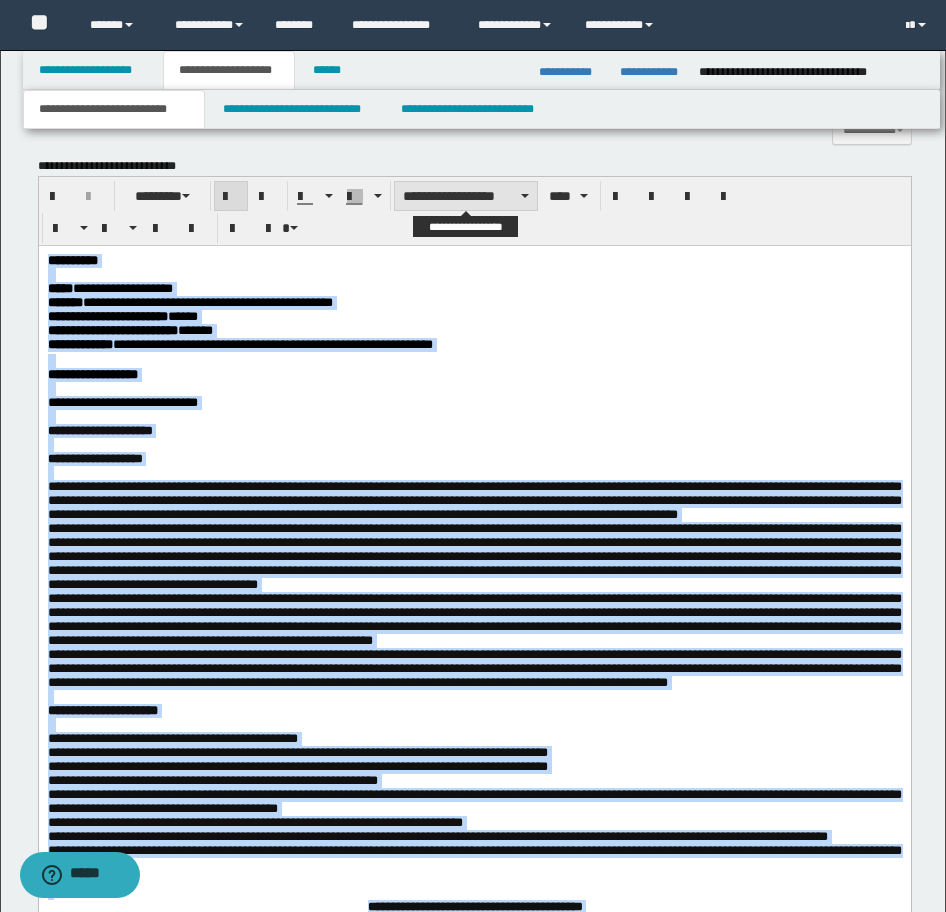 click on "**********" at bounding box center (466, 196) 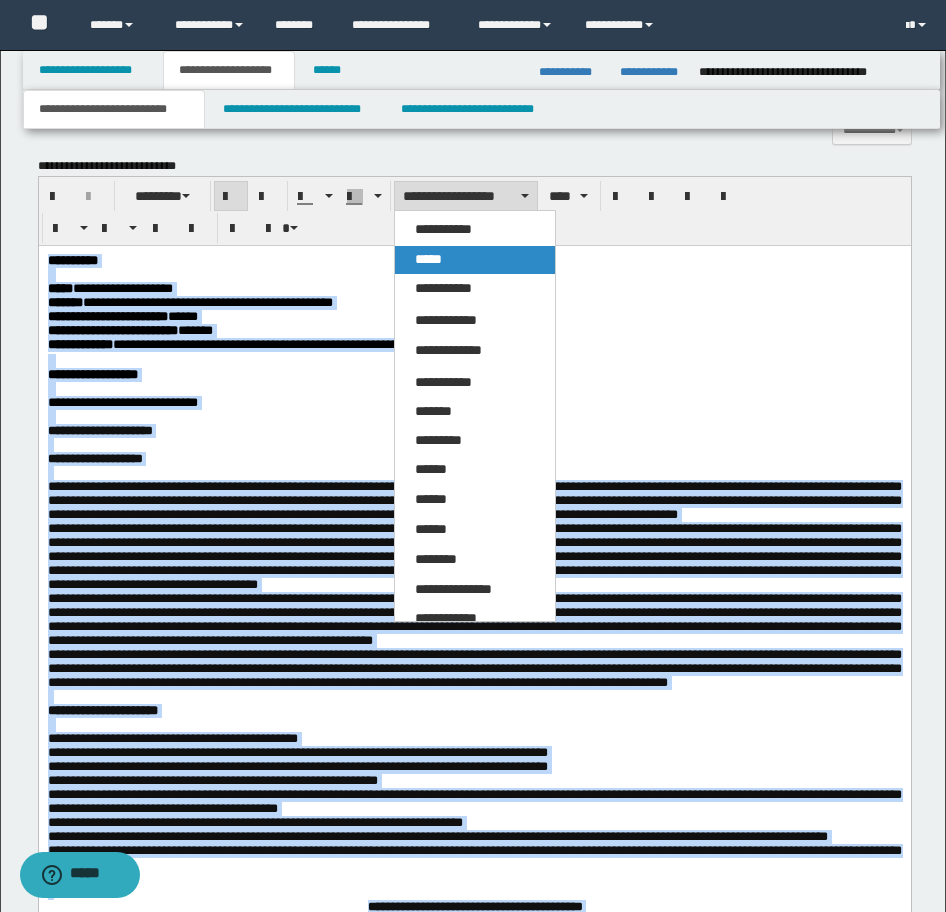 click on "*****" at bounding box center (475, 260) 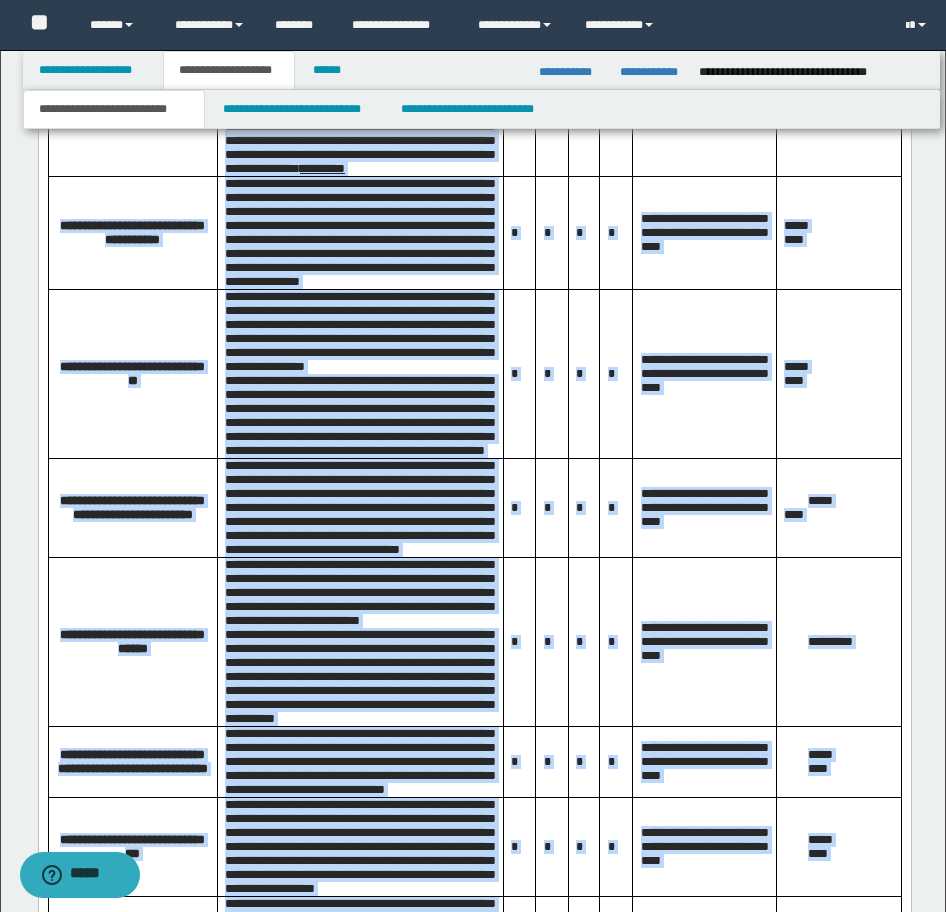 scroll, scrollTop: 3352, scrollLeft: 0, axis: vertical 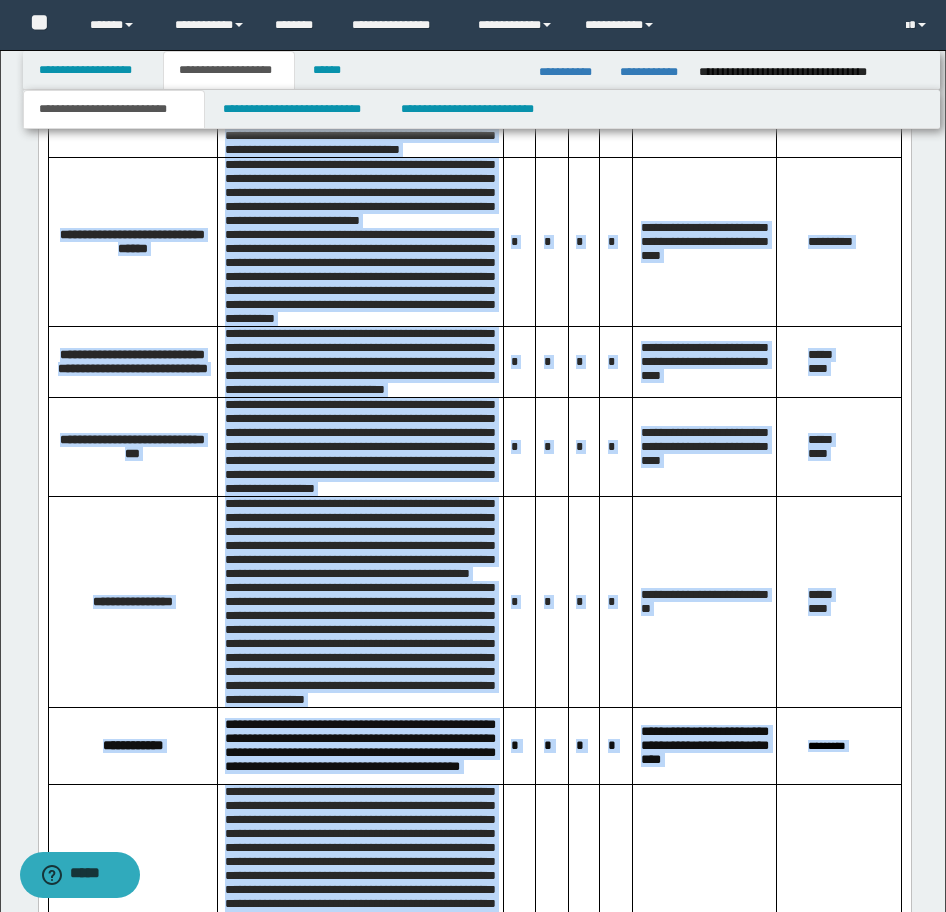 click on "**********" at bounding box center (704, 107) 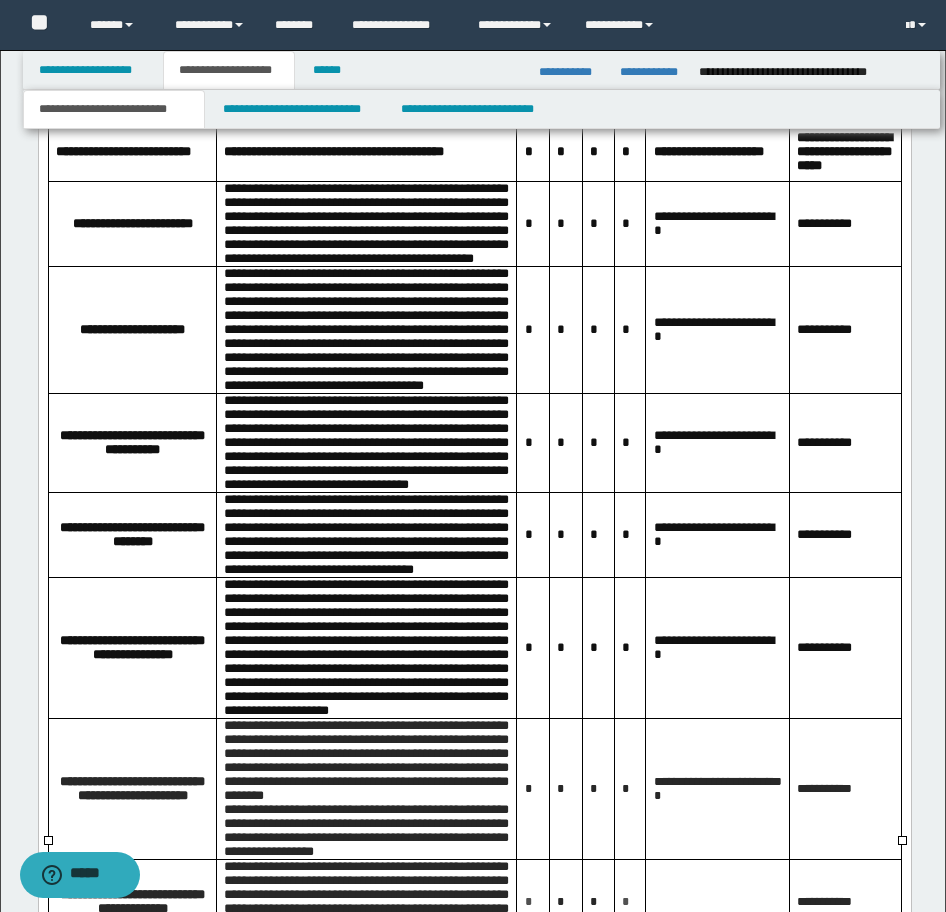 scroll, scrollTop: 5652, scrollLeft: 0, axis: vertical 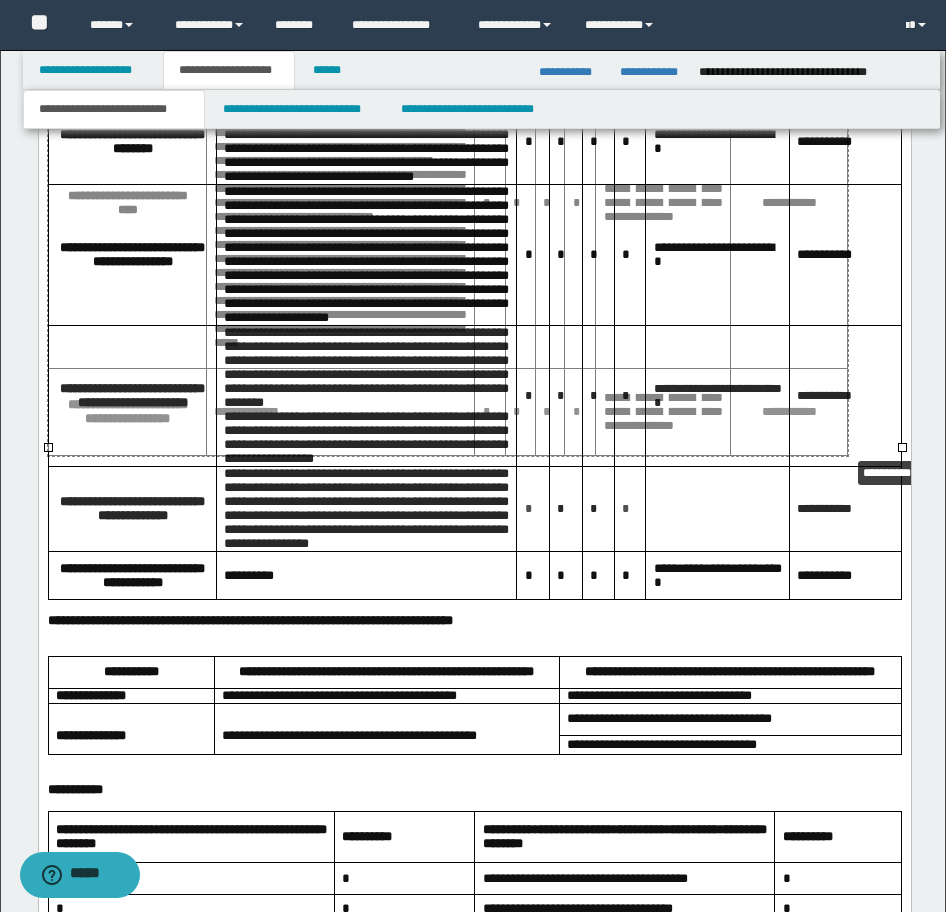 drag, startPoint x: 898, startPoint y: 449, endPoint x: 844, endPoint y: 458, distance: 54.74486 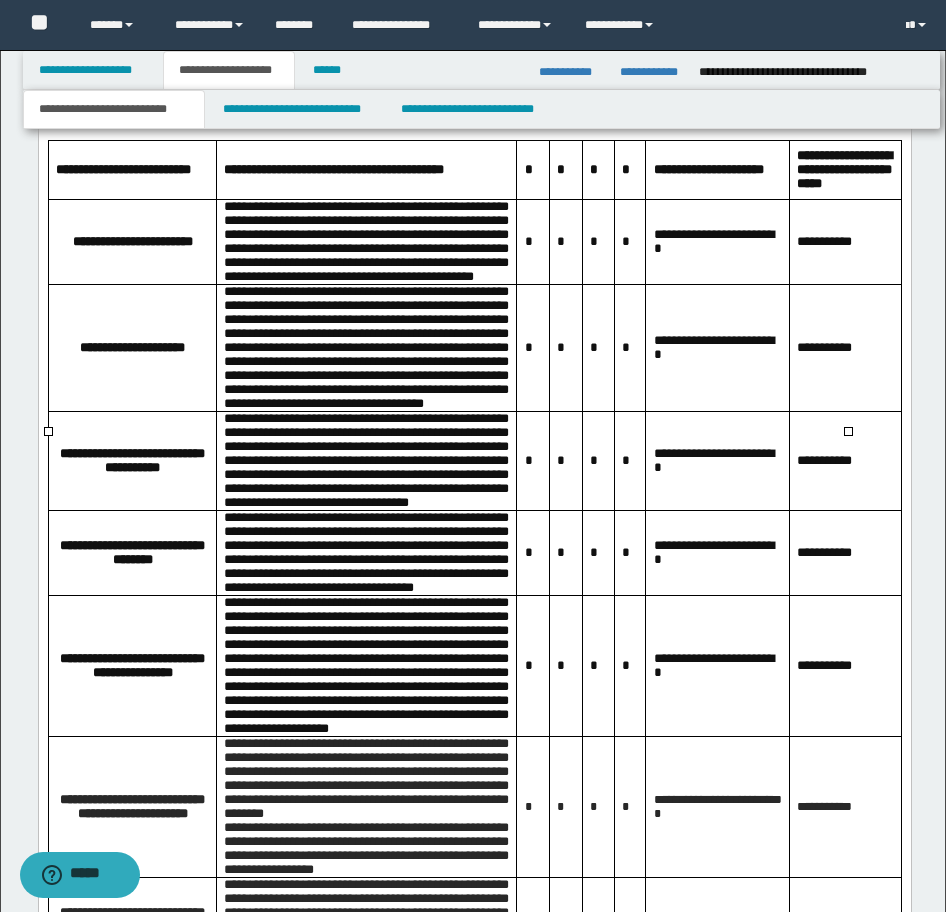 scroll, scrollTop: 5952, scrollLeft: 0, axis: vertical 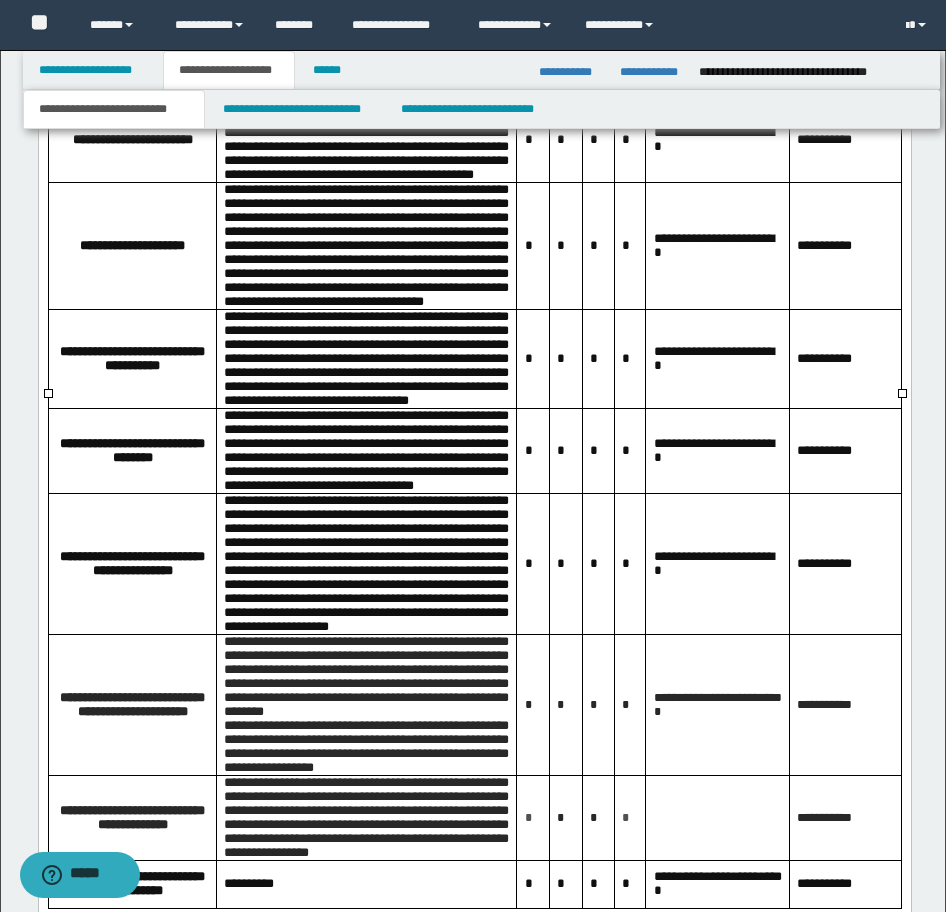 click on "**********" at bounding box center (823, 139) 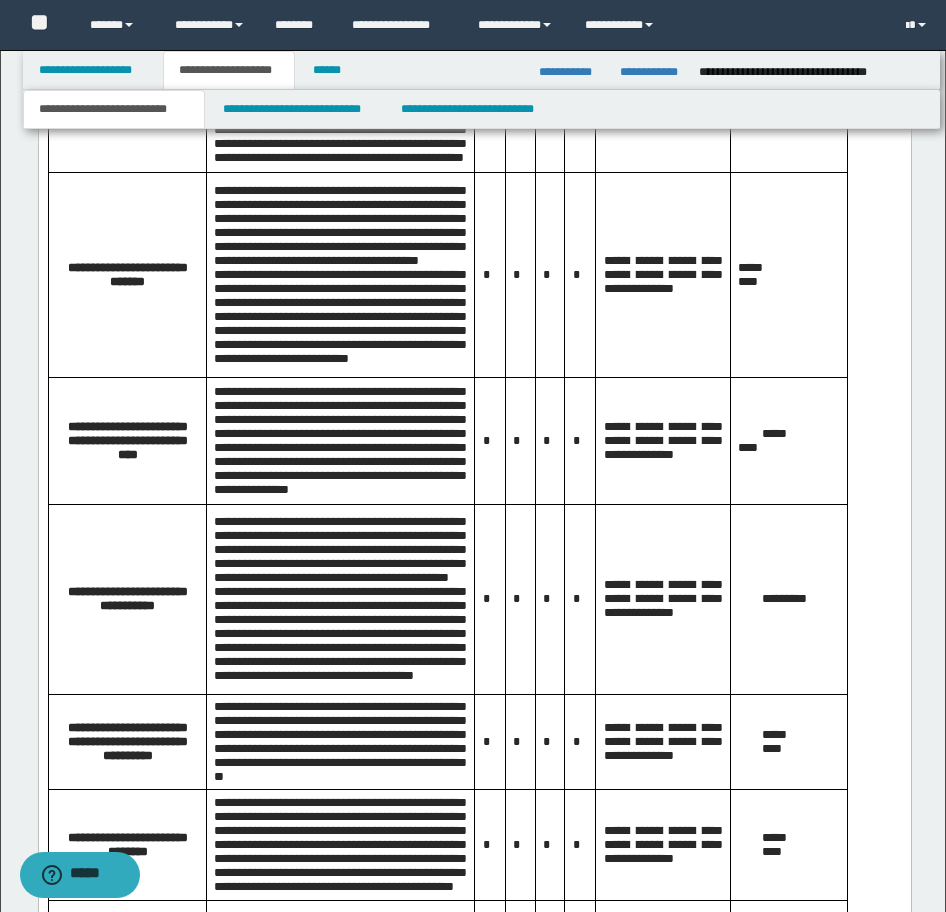 scroll, scrollTop: 3552, scrollLeft: 0, axis: vertical 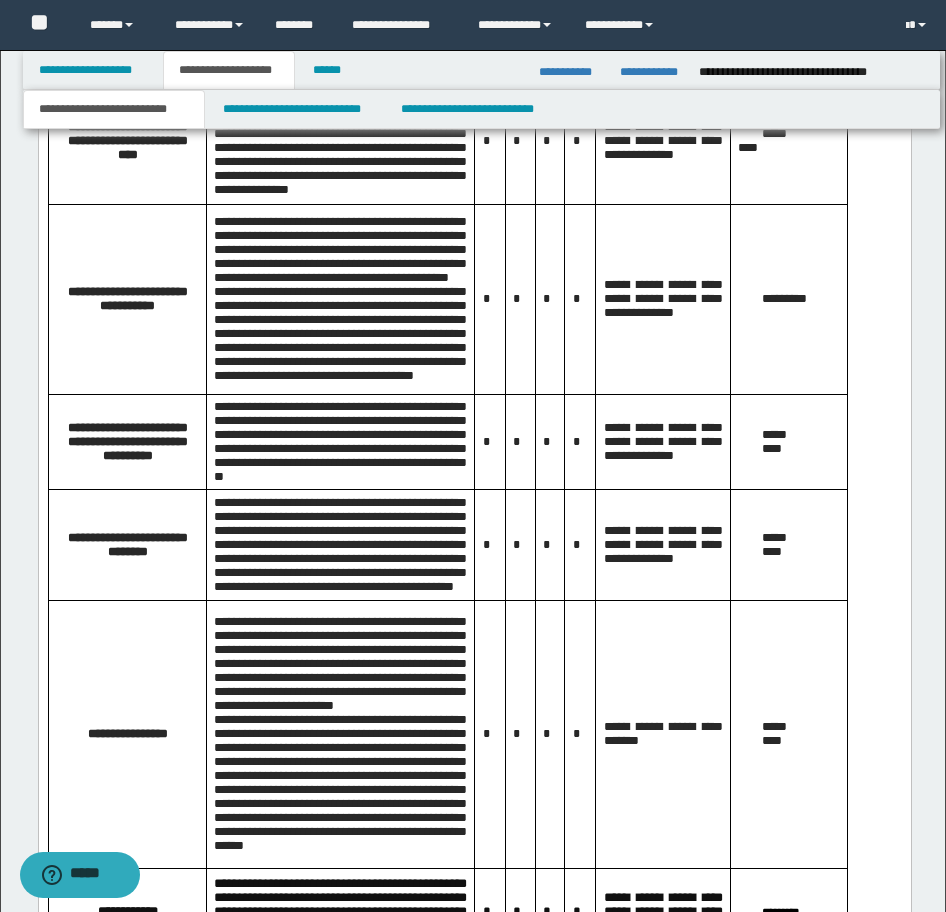 click on "**********" at bounding box center (339, 333) 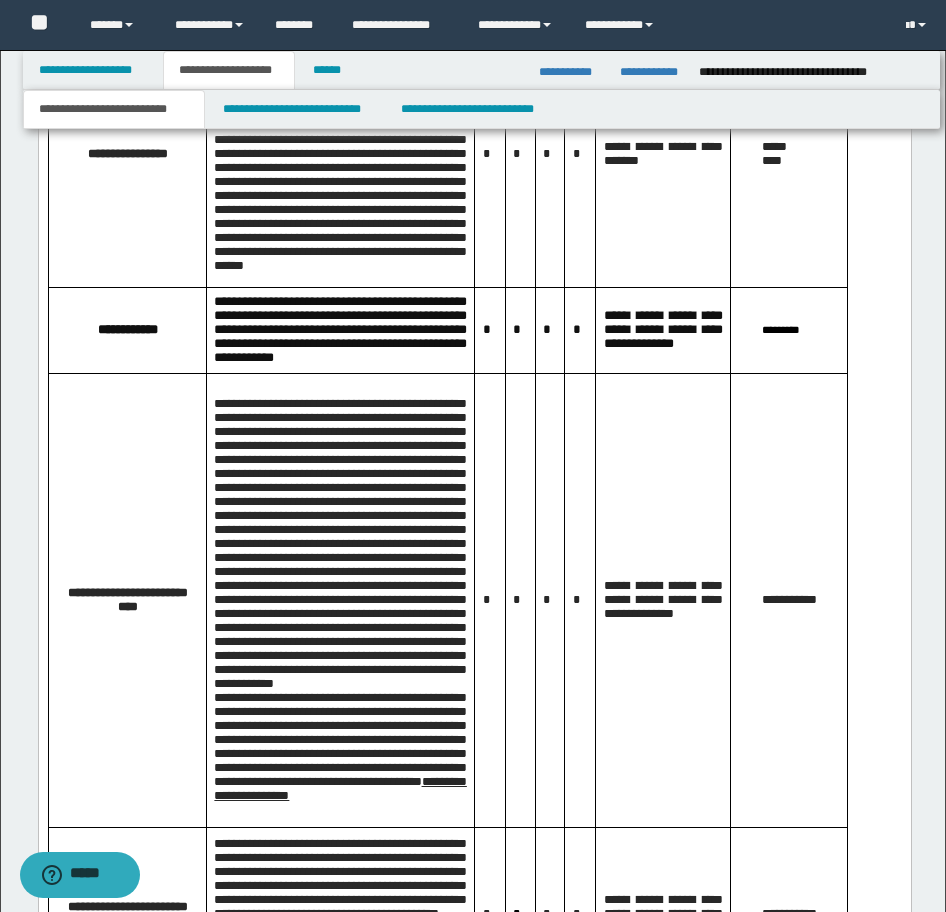scroll, scrollTop: 4152, scrollLeft: 0, axis: vertical 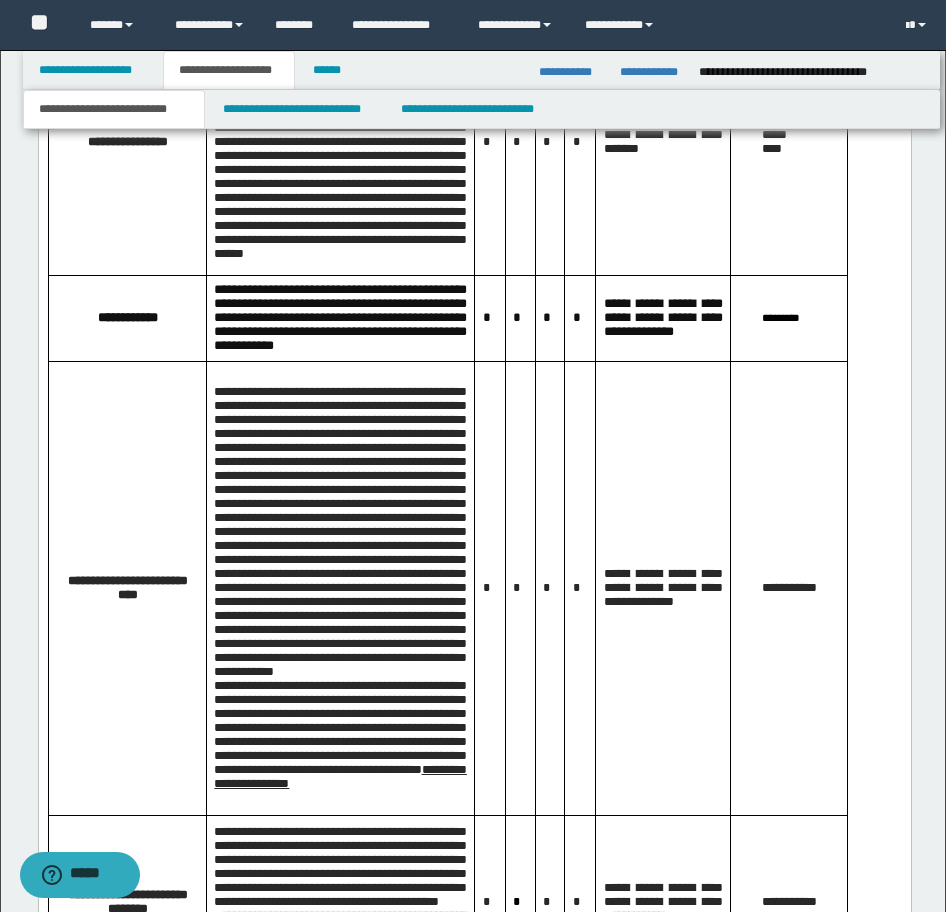 click on "**********" at bounding box center [339, 72] 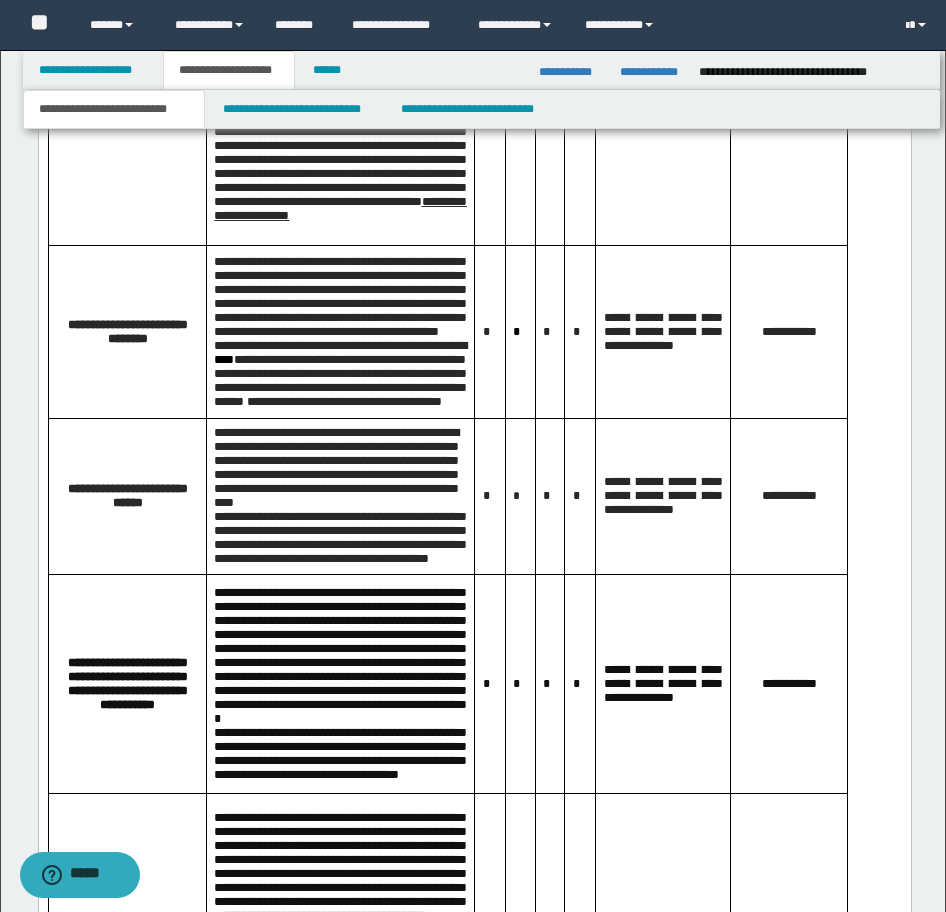 scroll, scrollTop: 4752, scrollLeft: 0, axis: vertical 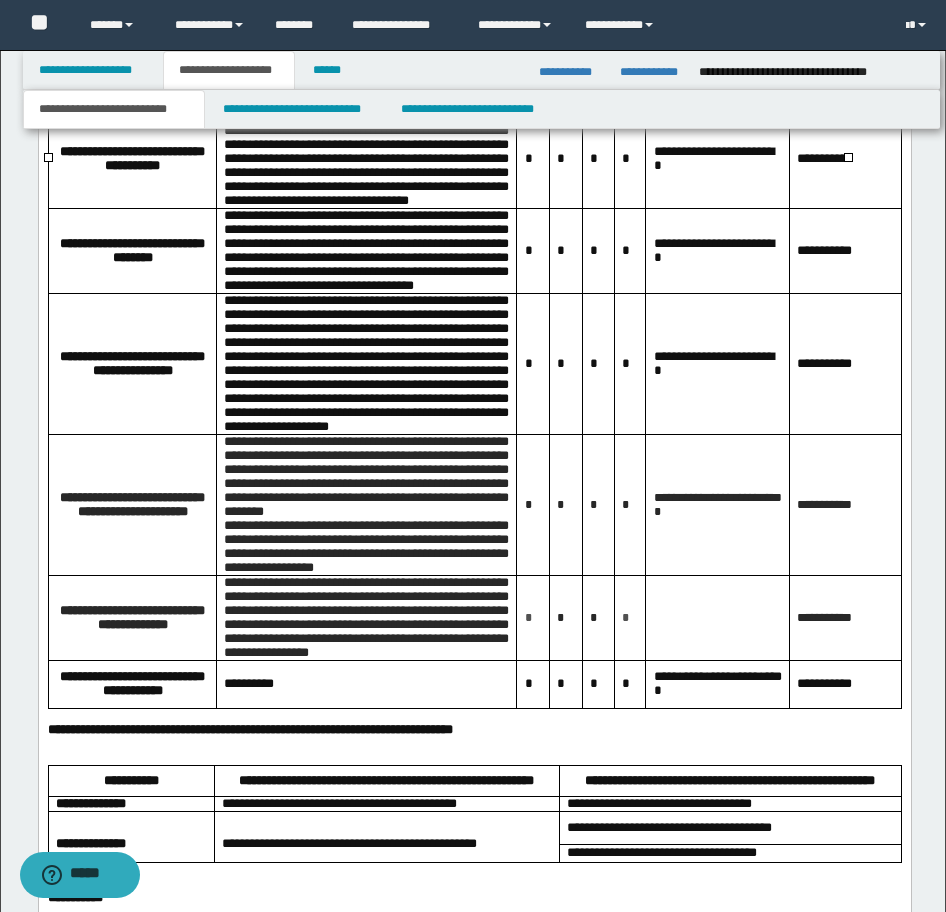 click on "**********" at bounding box center (716, 158) 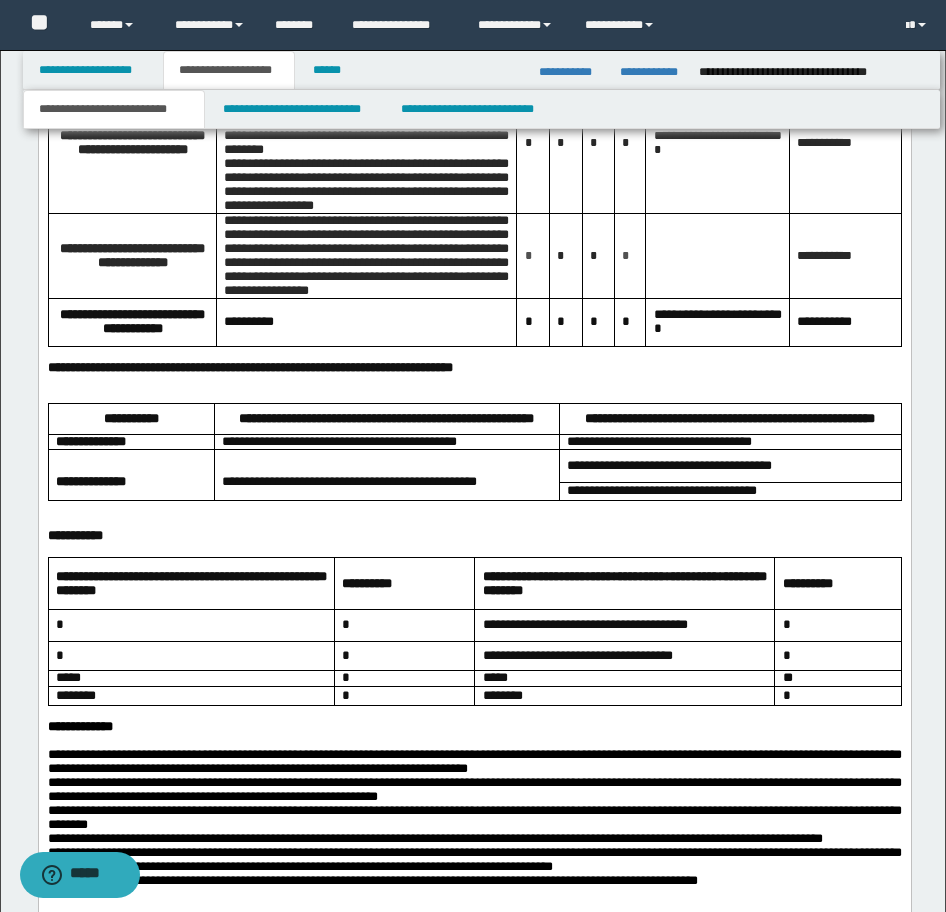scroll, scrollTop: 6652, scrollLeft: 0, axis: vertical 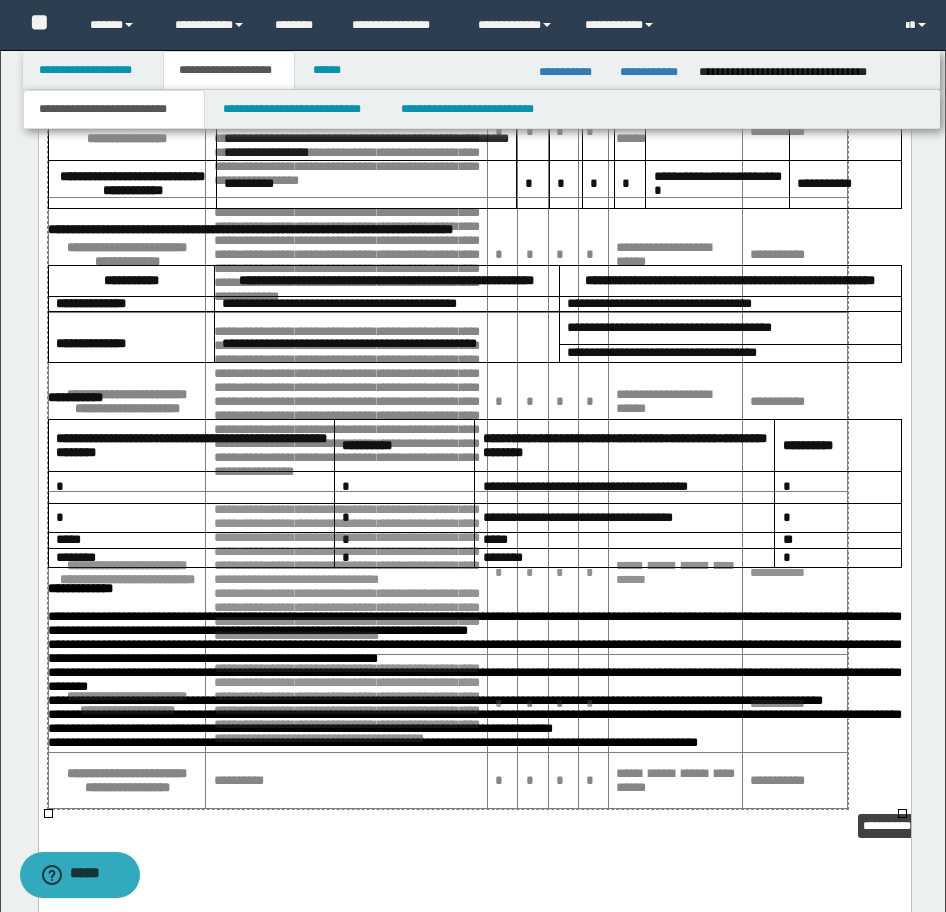 drag, startPoint x: 901, startPoint y: 816, endPoint x: 847, endPoint y: 812, distance: 54.147945 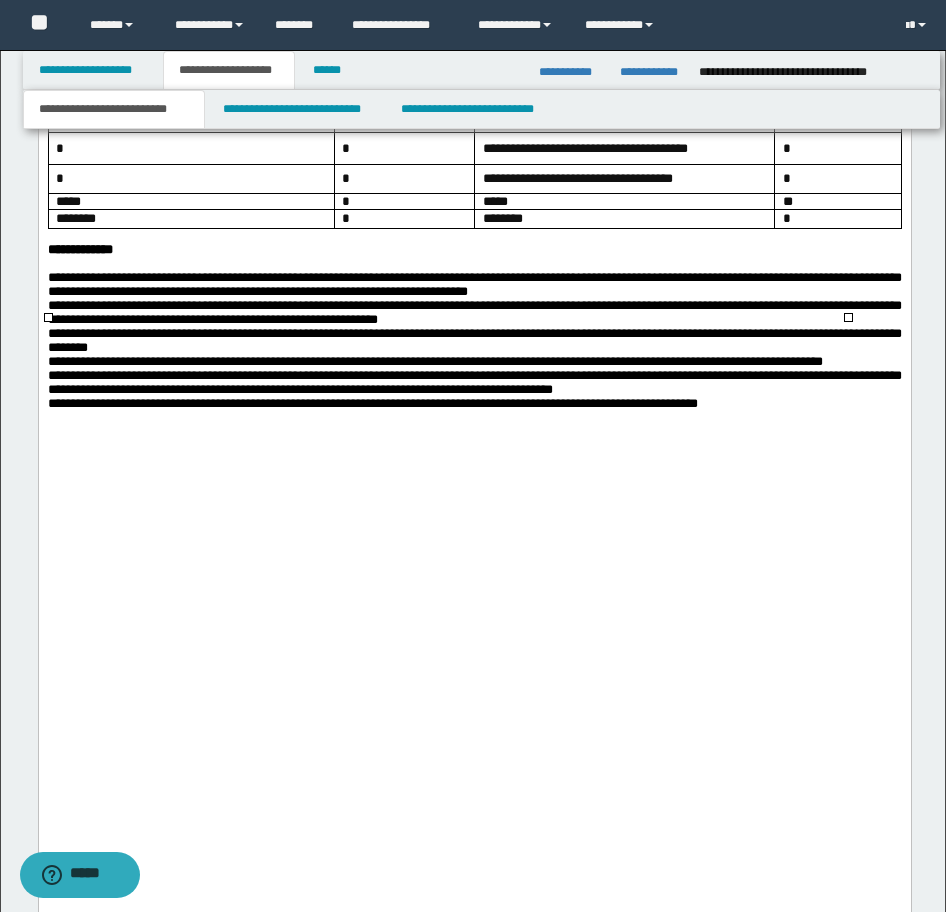 scroll, scrollTop: 7252, scrollLeft: 0, axis: vertical 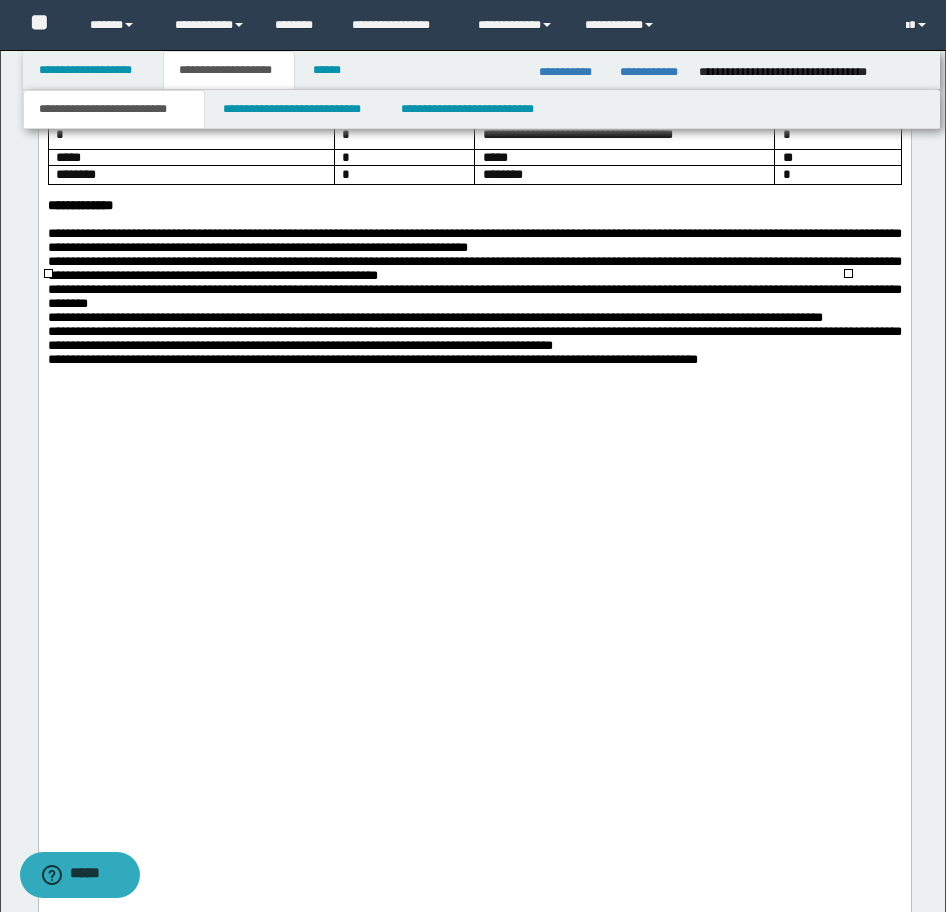 click on "**********" at bounding box center (661, -30) 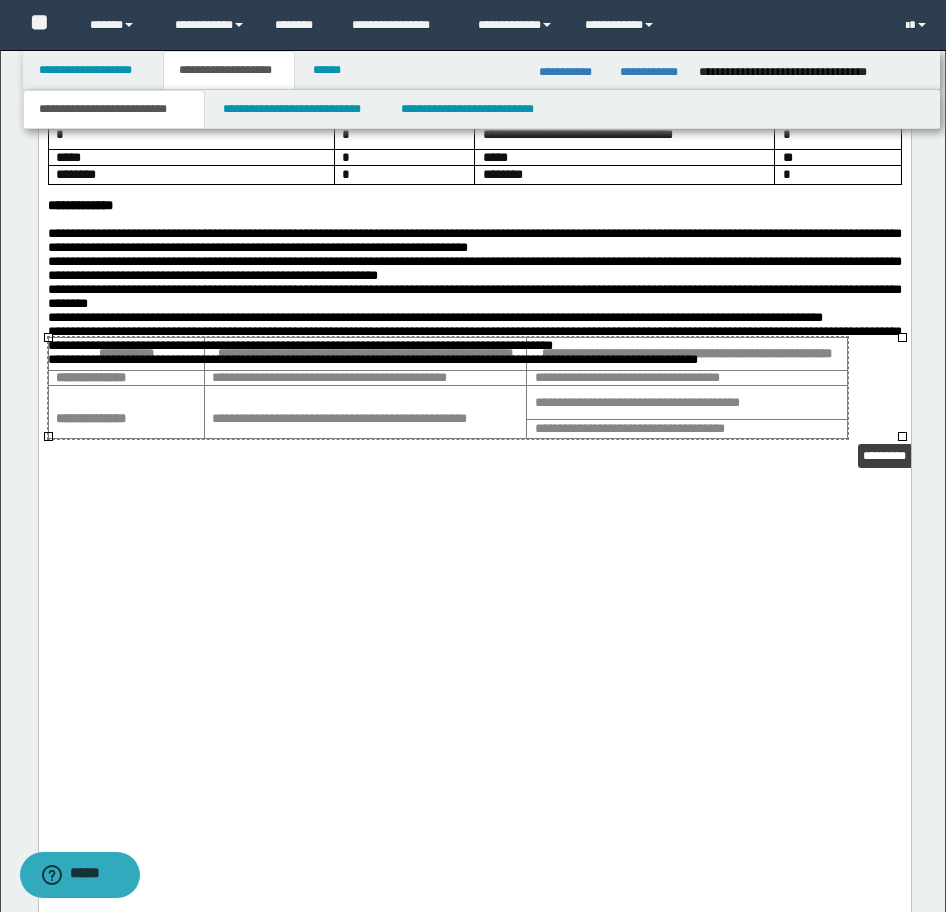 drag, startPoint x: 896, startPoint y: 438, endPoint x: 842, endPoint y: 440, distance: 54.037025 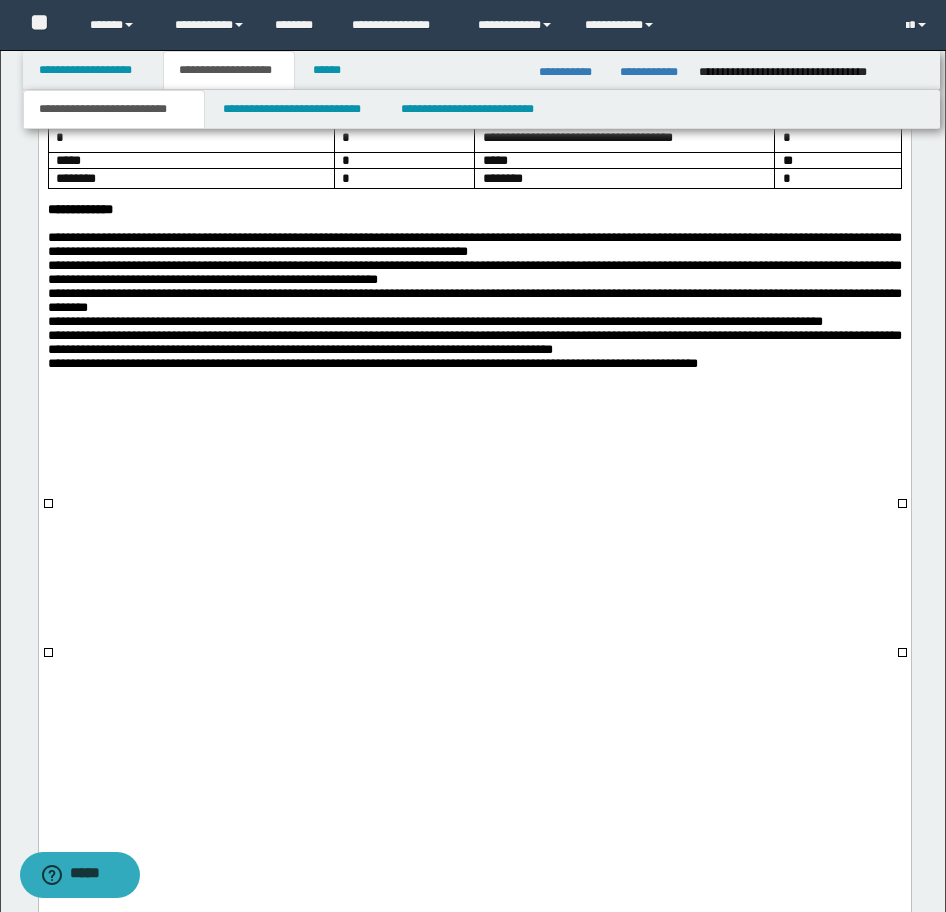 click on "*" at bounding box center [837, 138] 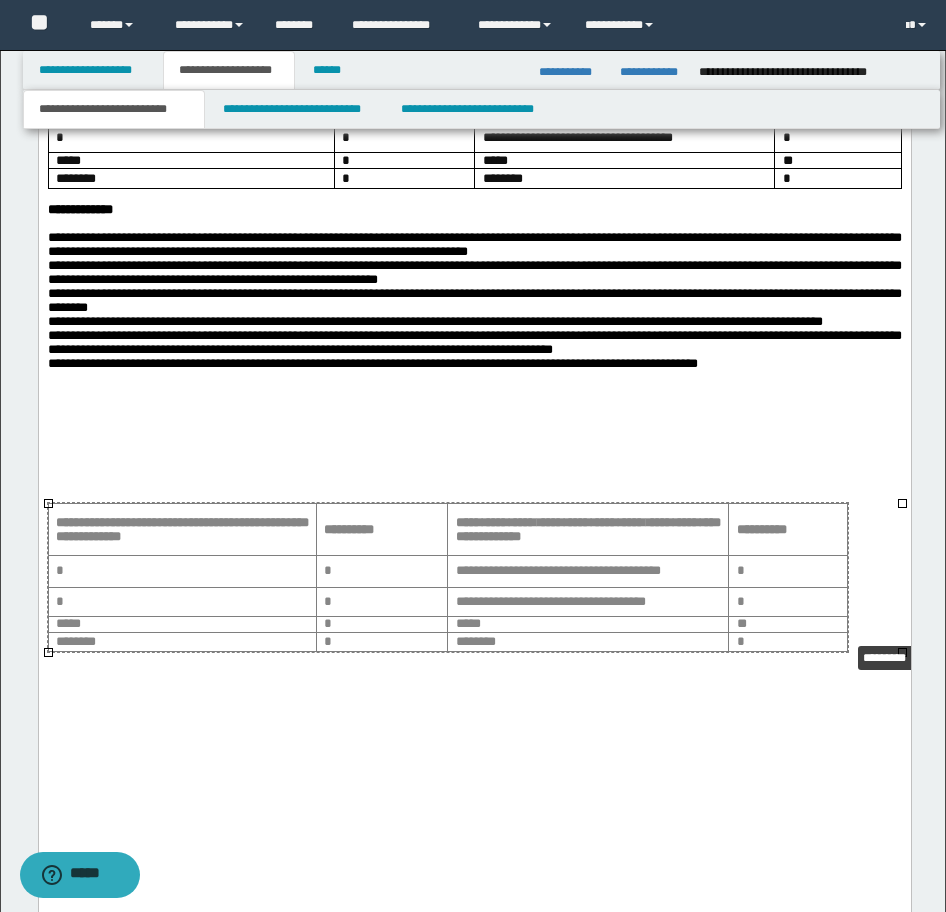 drag, startPoint x: 900, startPoint y: 654, endPoint x: 846, endPoint y: 643, distance: 55.108982 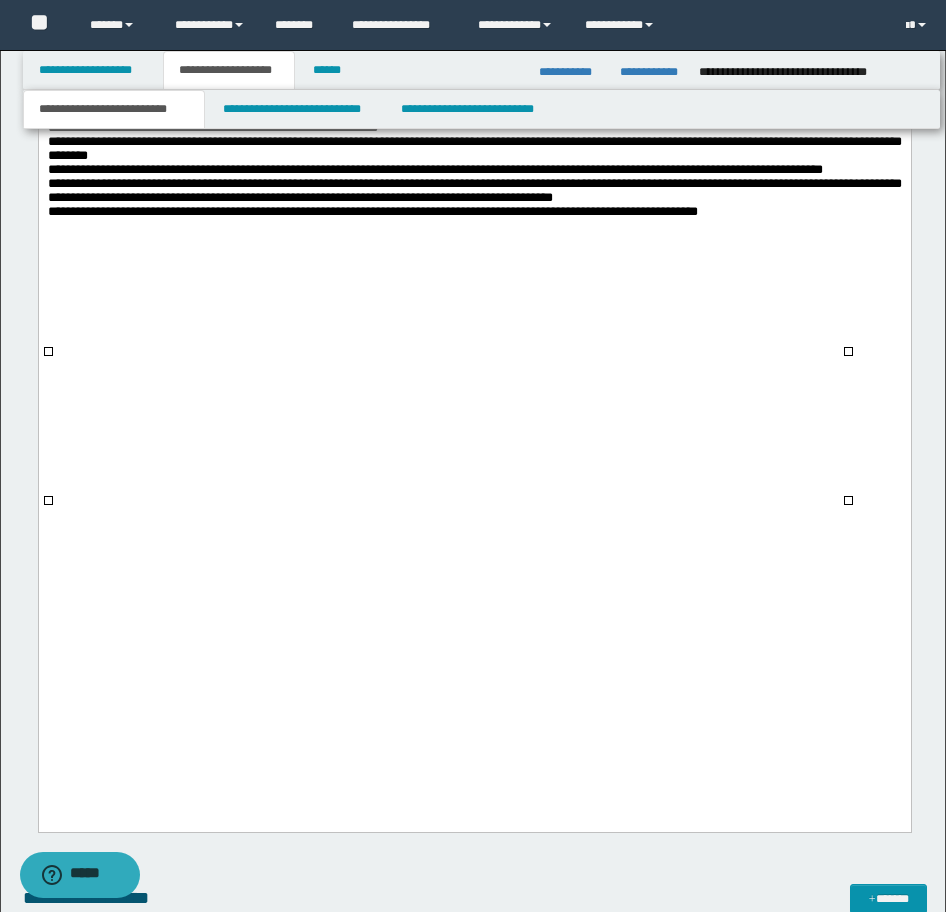 scroll, scrollTop: 7752, scrollLeft: 0, axis: vertical 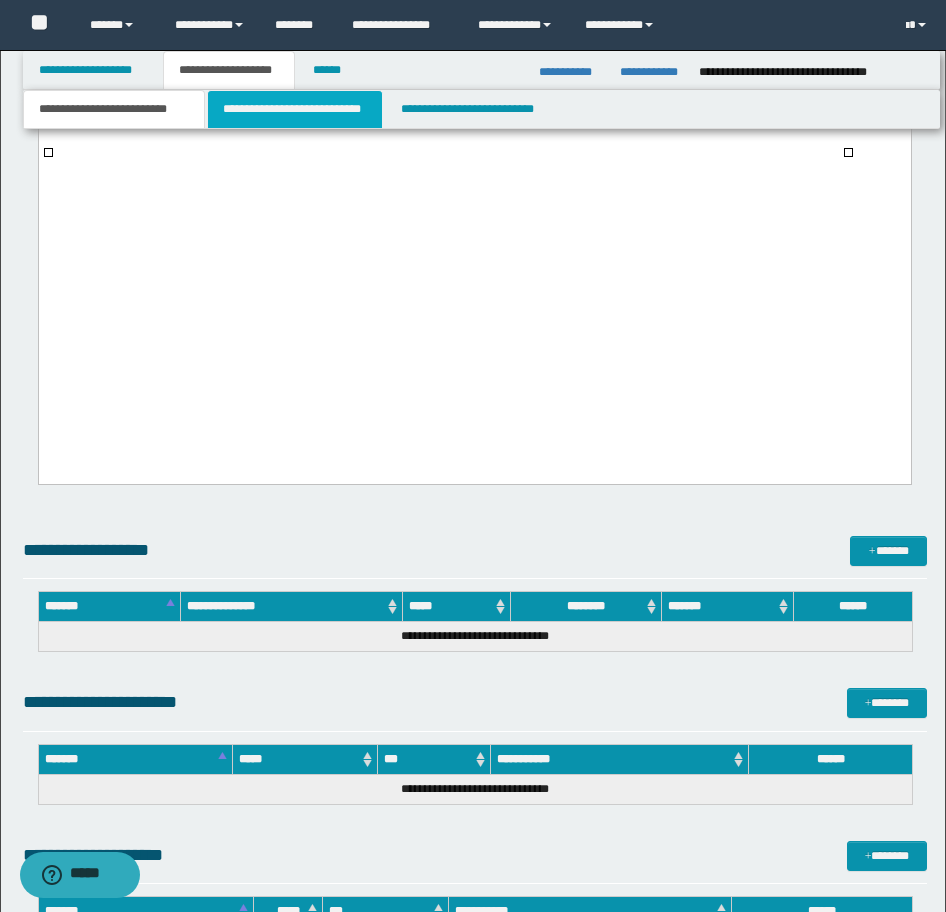 click on "**********" at bounding box center [295, 109] 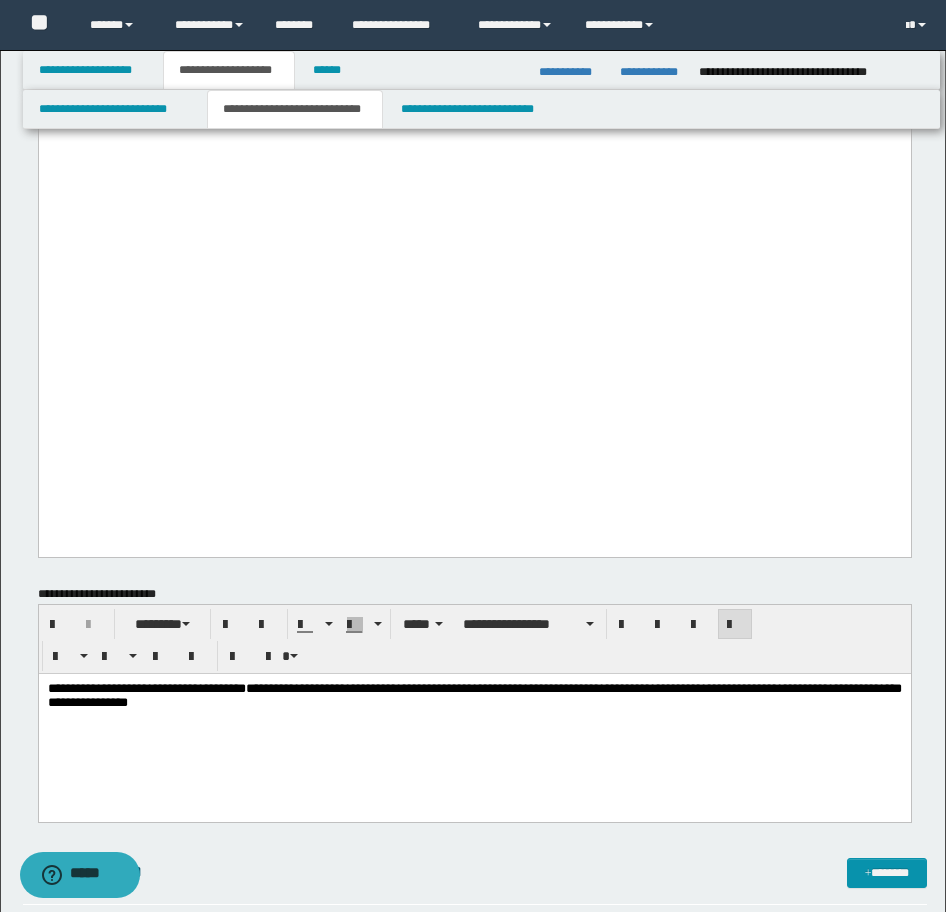 scroll, scrollTop: 3365, scrollLeft: 0, axis: vertical 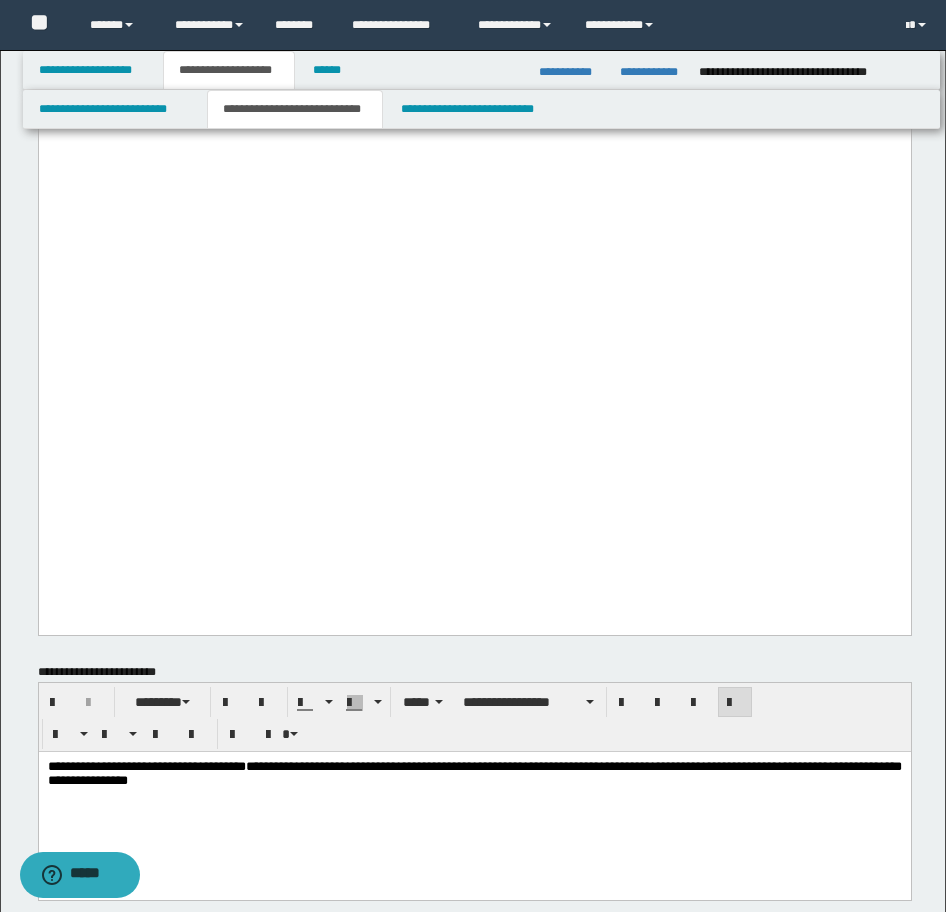 drag, startPoint x: 205, startPoint y: 376, endPoint x: 252, endPoint y: 377, distance: 47.010635 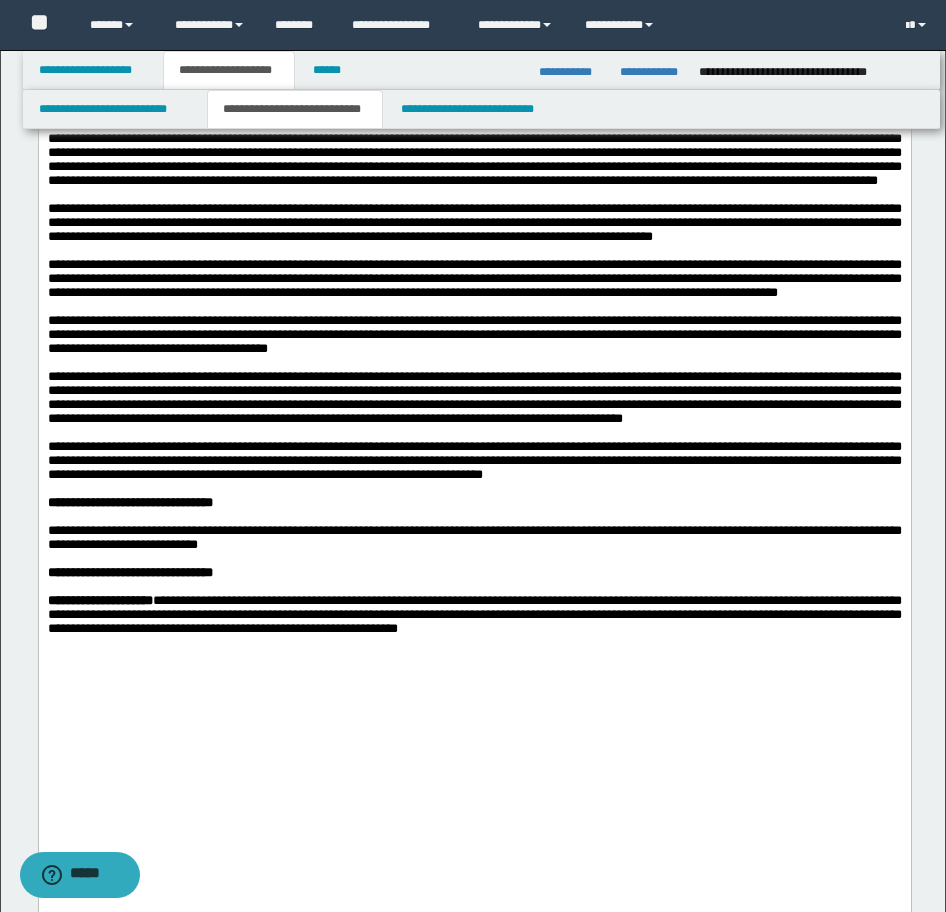 scroll, scrollTop: 2165, scrollLeft: 0, axis: vertical 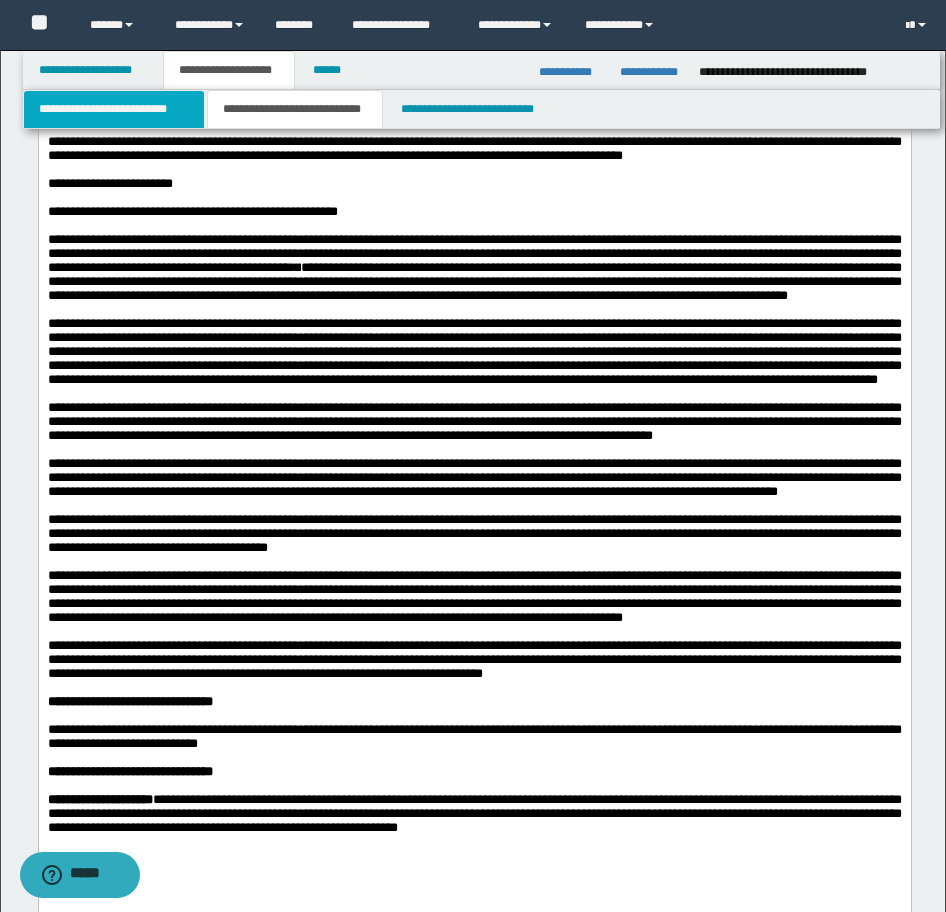 click on "**********" at bounding box center [114, 109] 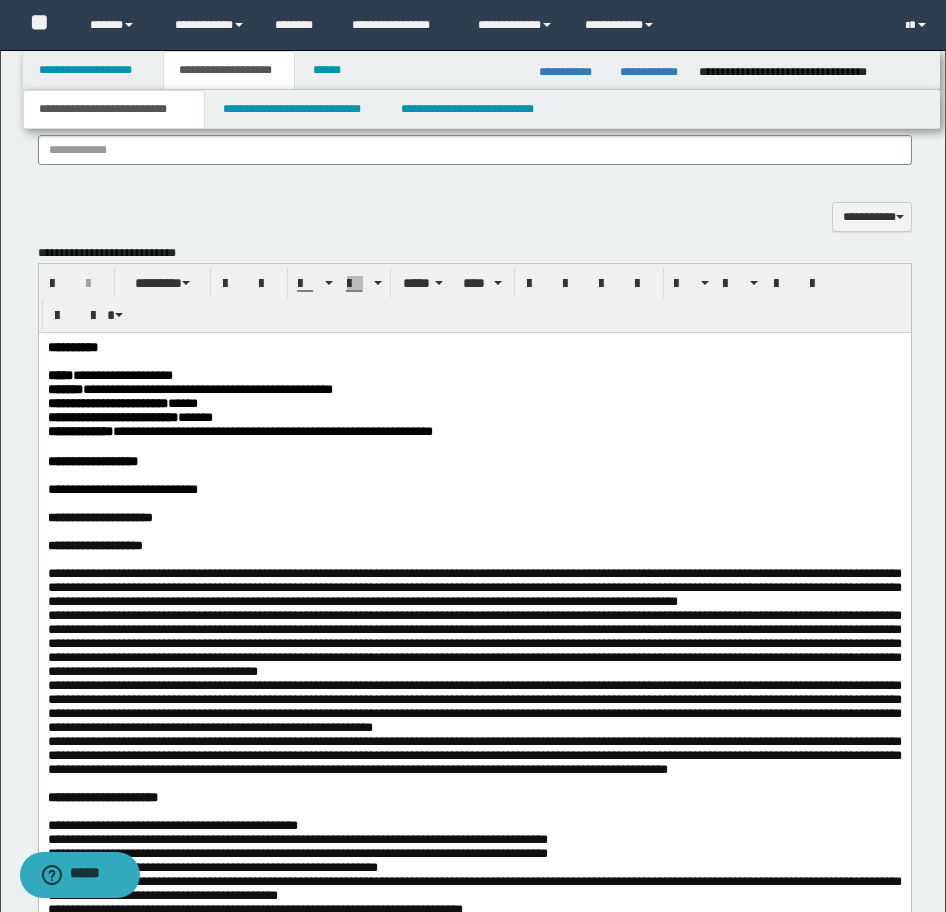scroll, scrollTop: 1065, scrollLeft: 0, axis: vertical 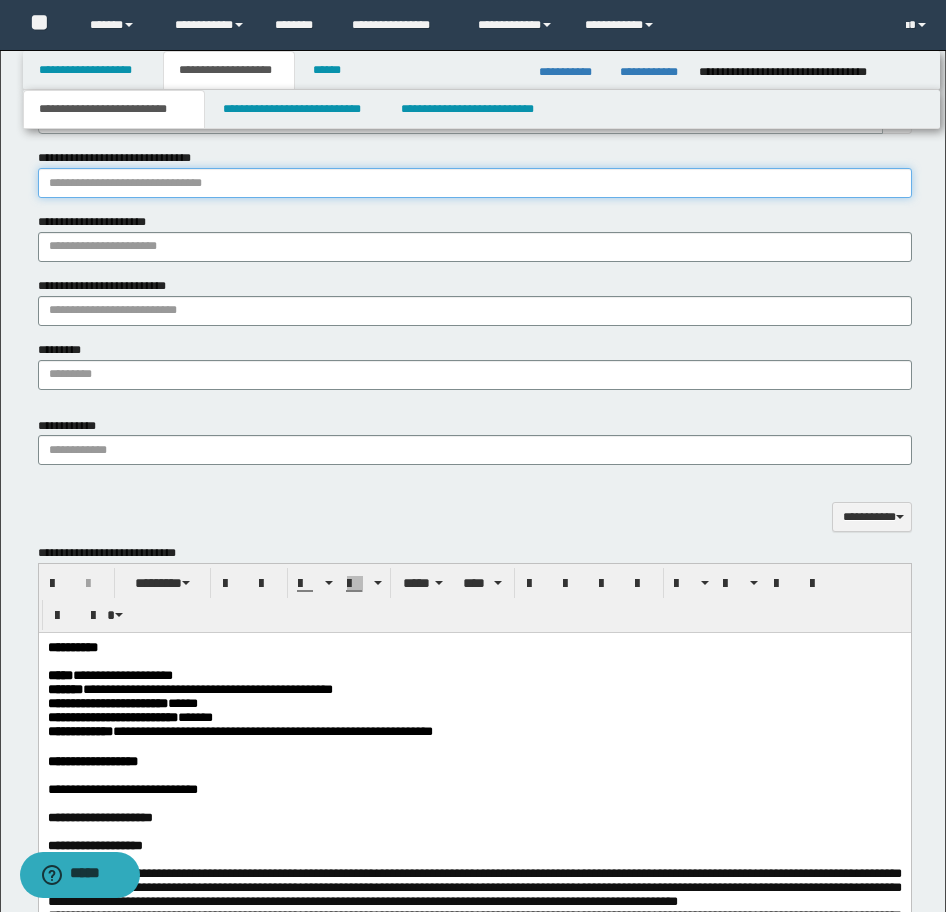 click on "**********" at bounding box center (475, 183) 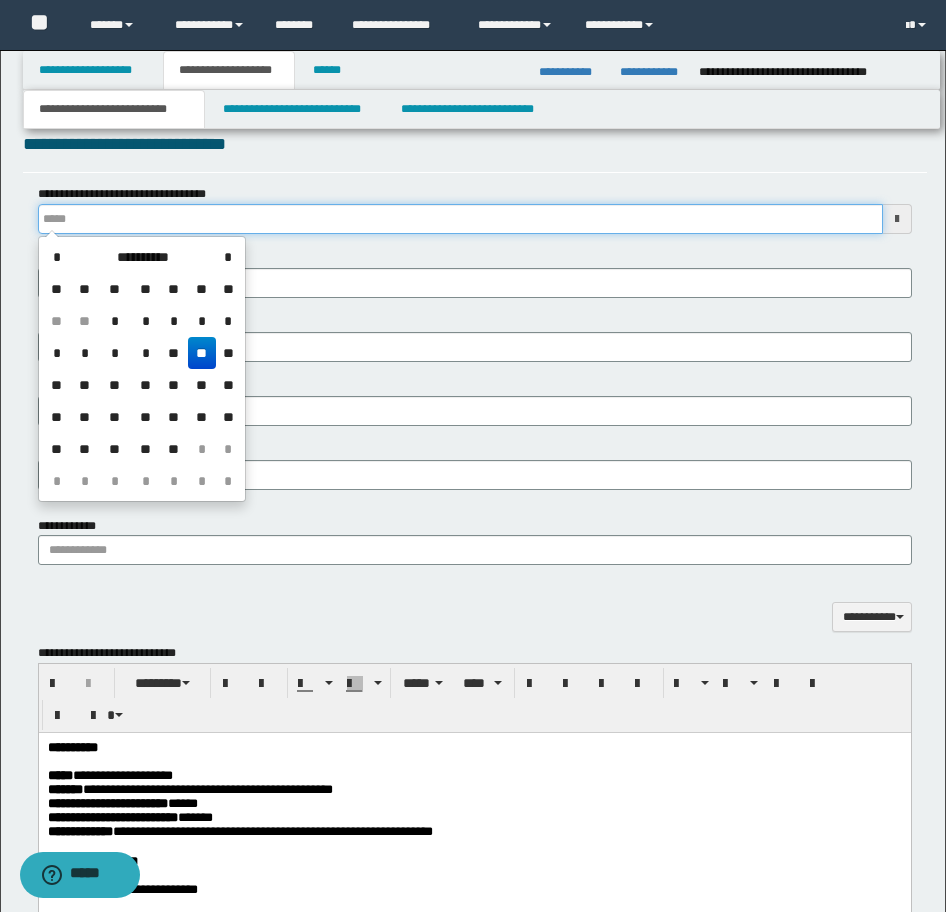 drag, startPoint x: 148, startPoint y: 220, endPoint x: -16, endPoint y: 196, distance: 165.7468 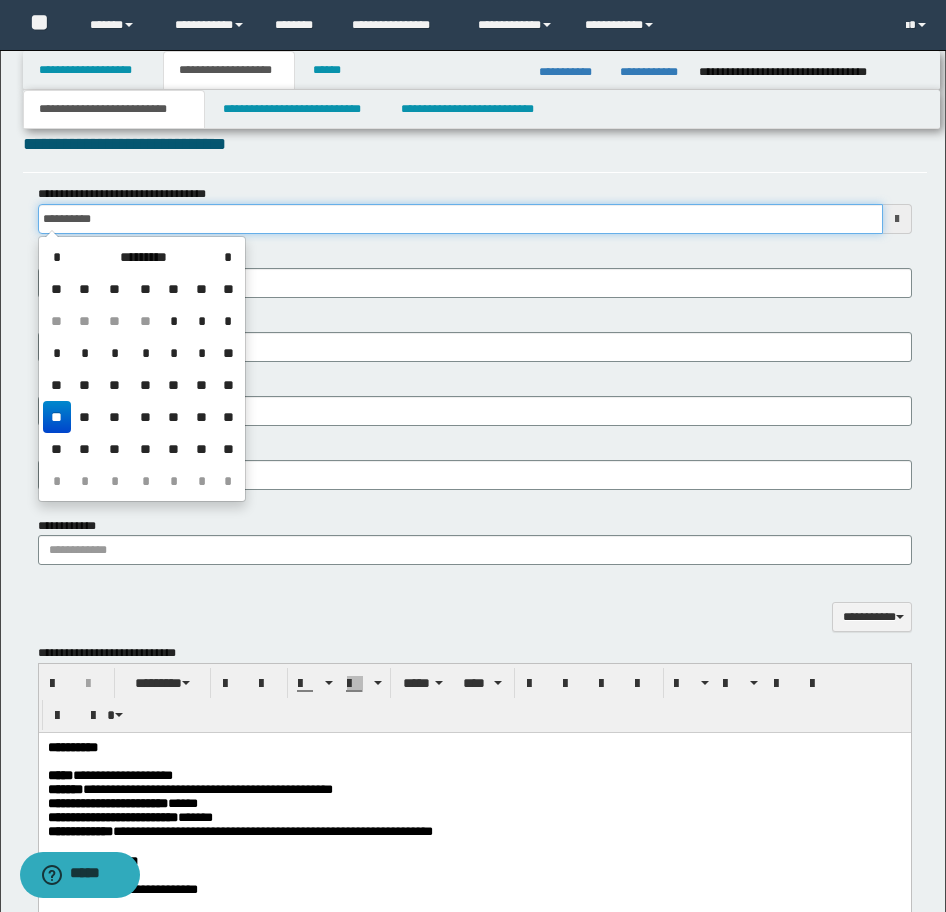 type on "**********" 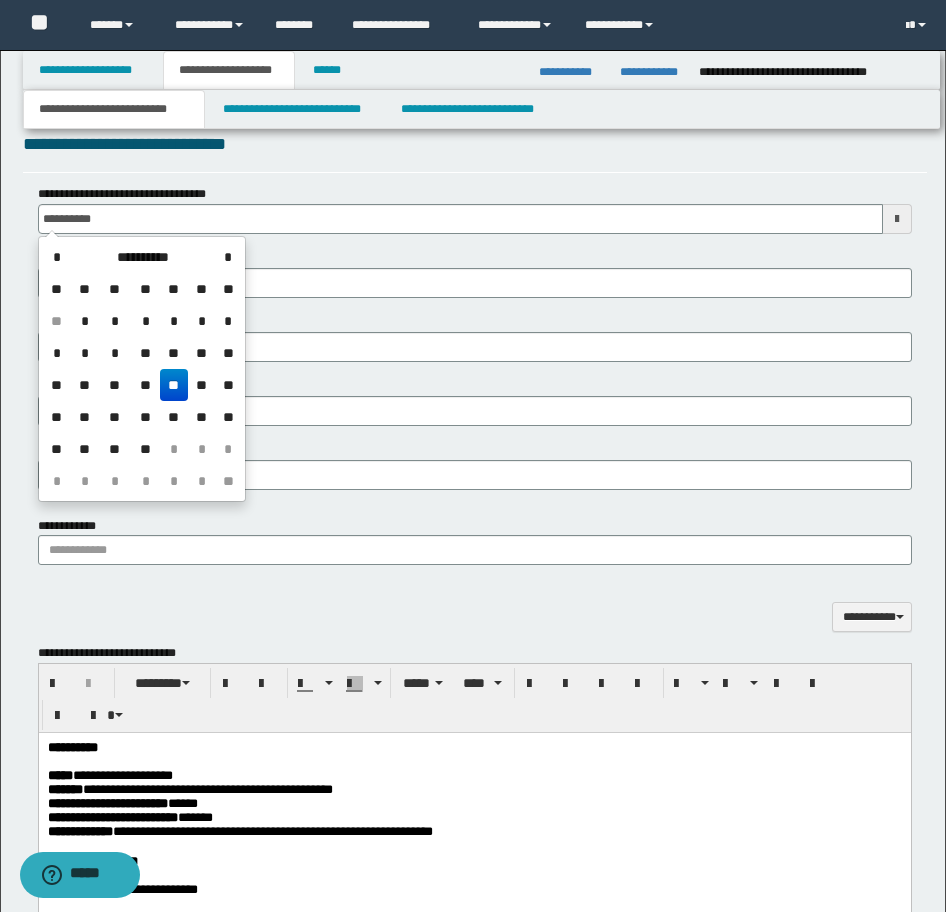 click on "**" at bounding box center (174, 385) 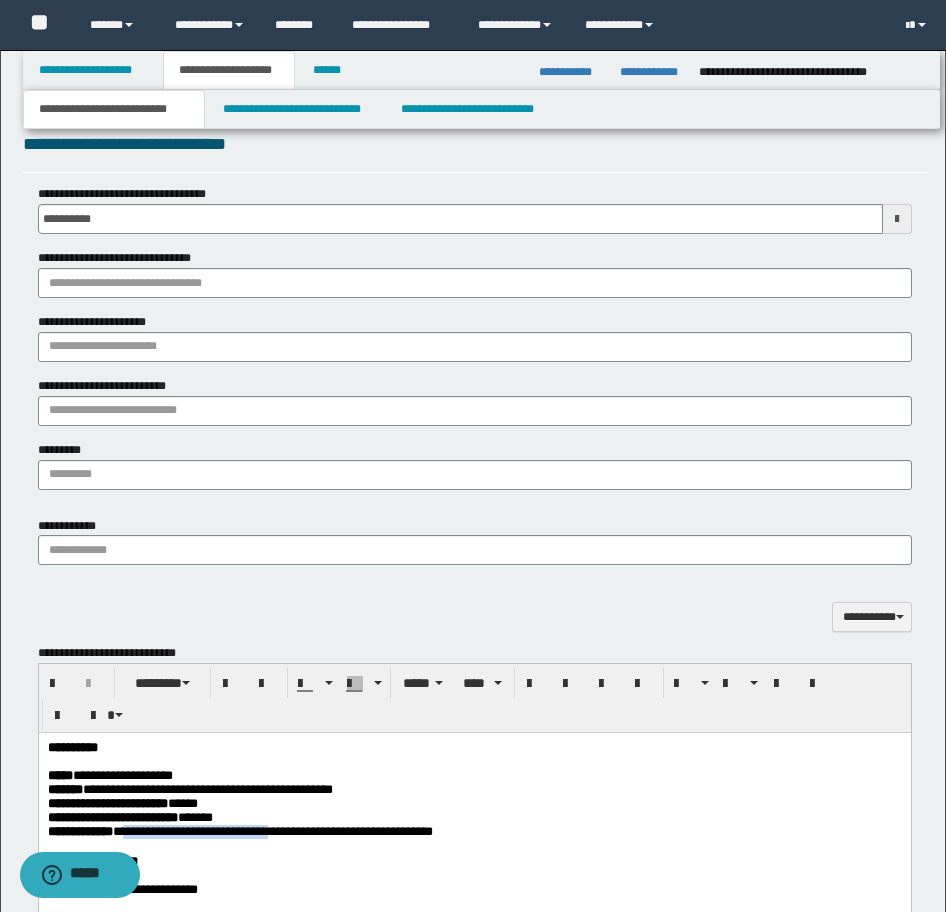 drag, startPoint x: 146, startPoint y: 842, endPoint x: 326, endPoint y: 845, distance: 180.025 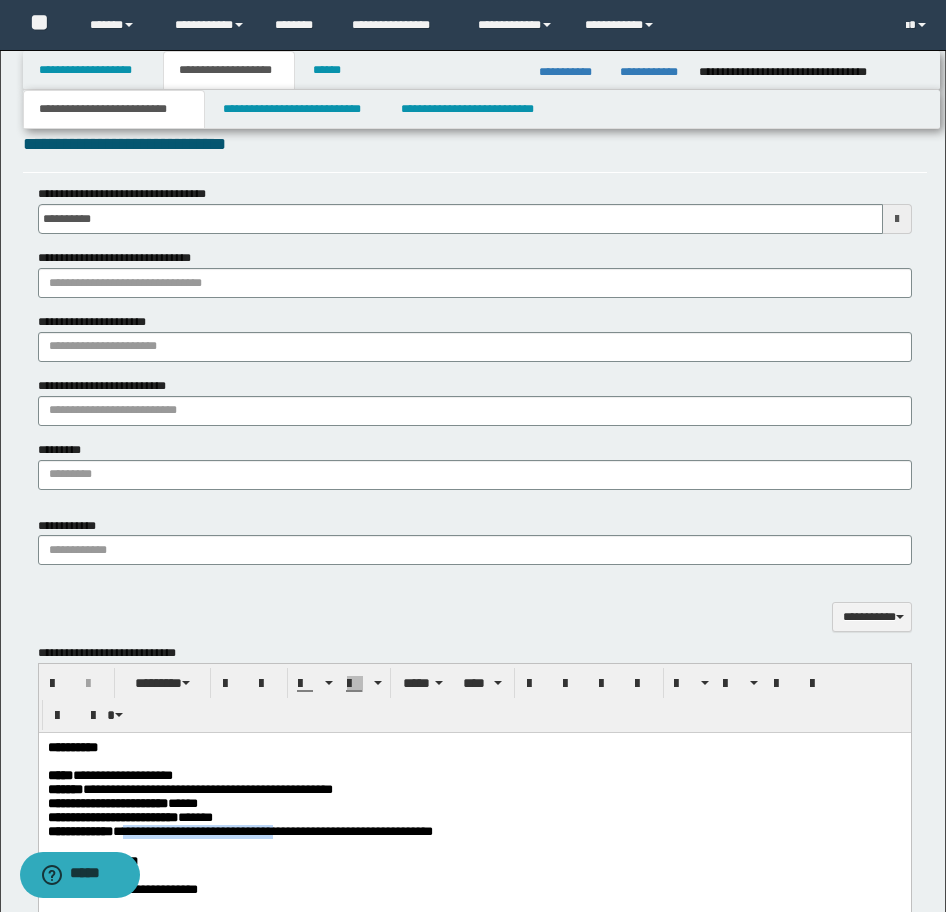 drag, startPoint x: 336, startPoint y: 846, endPoint x: 142, endPoint y: 843, distance: 194.0232 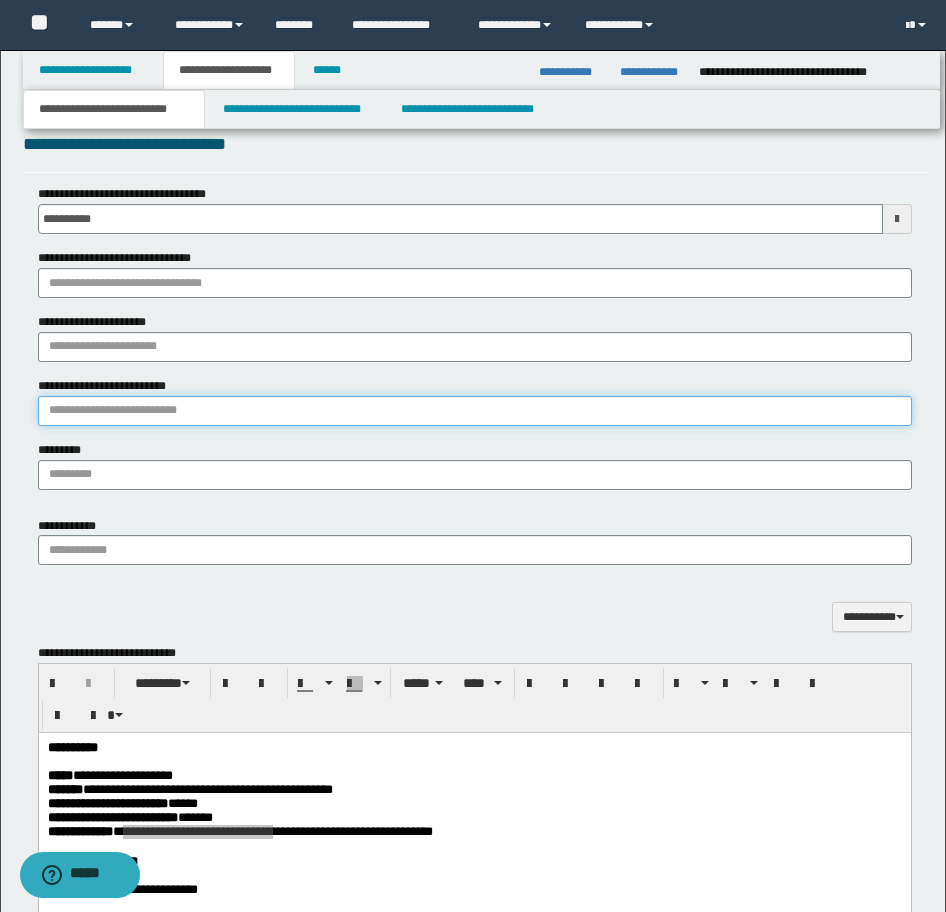 click on "**********" at bounding box center [475, 411] 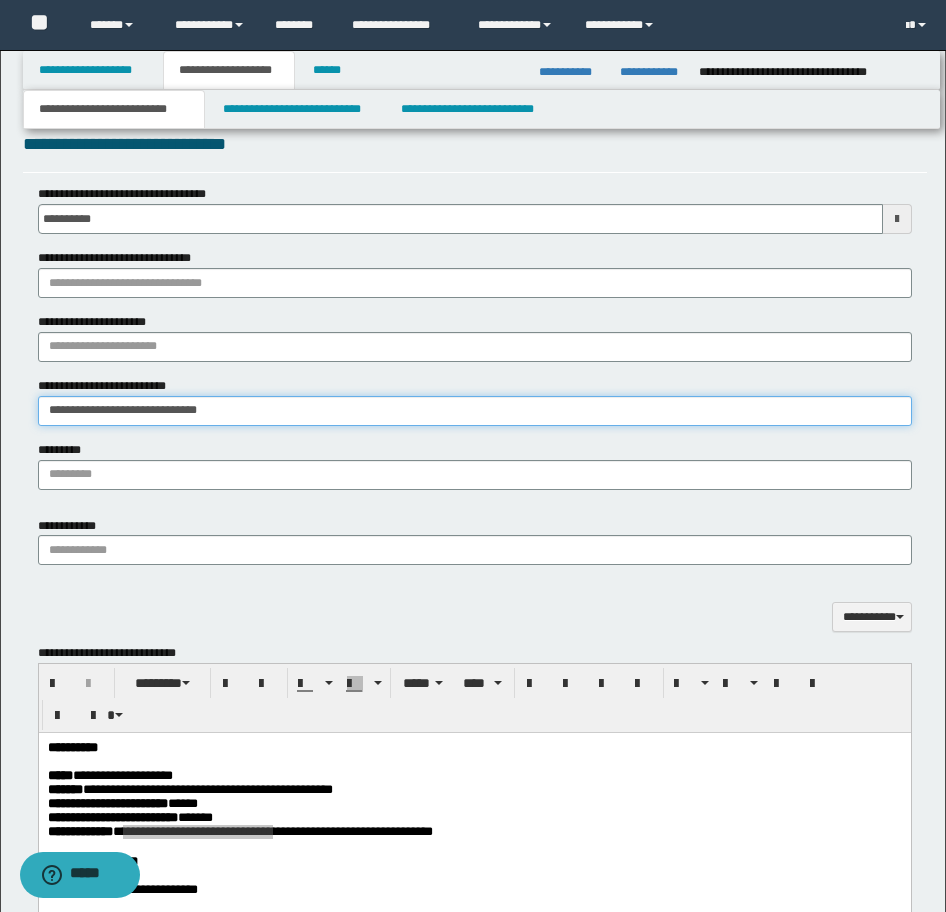 type on "**********" 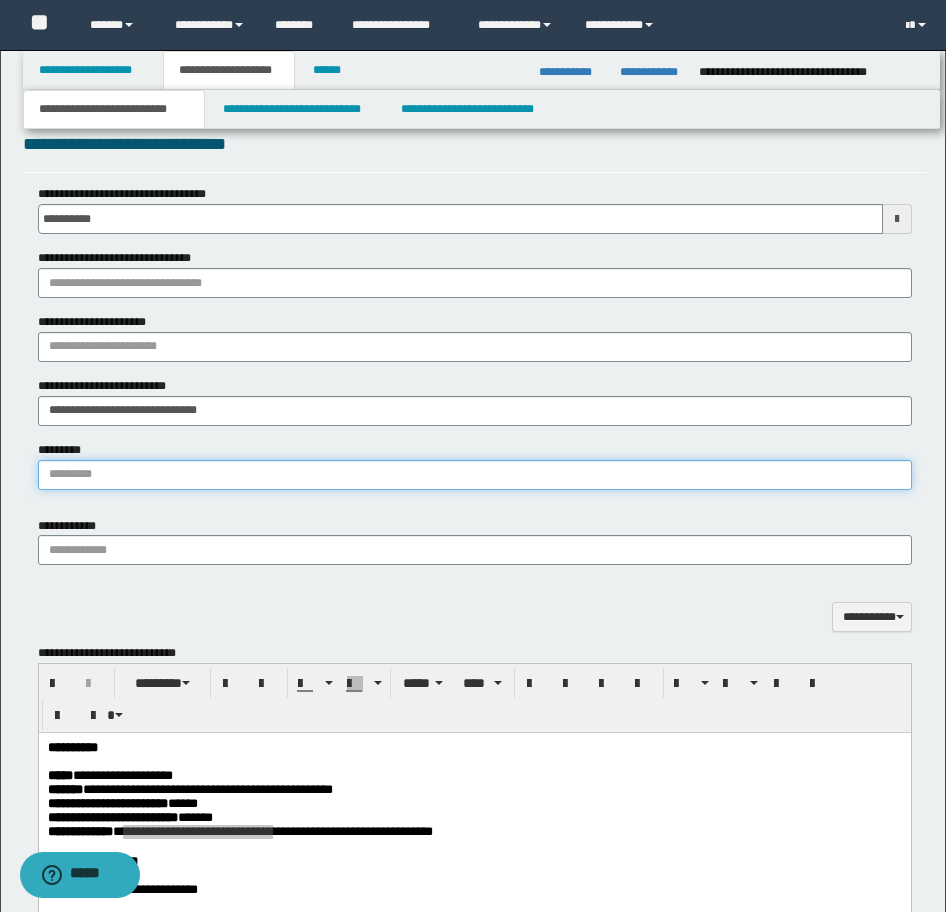 click on "*********" at bounding box center [475, 475] 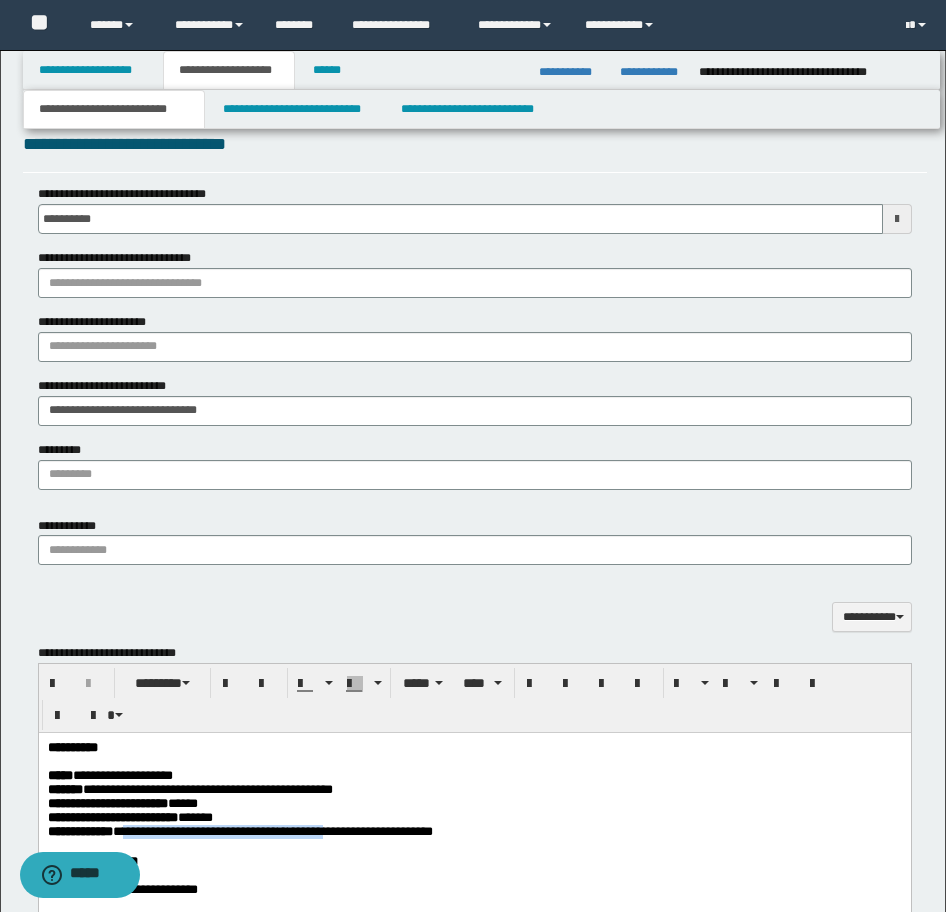 drag, startPoint x: 523, startPoint y: 840, endPoint x: 390, endPoint y: 842, distance: 133.01503 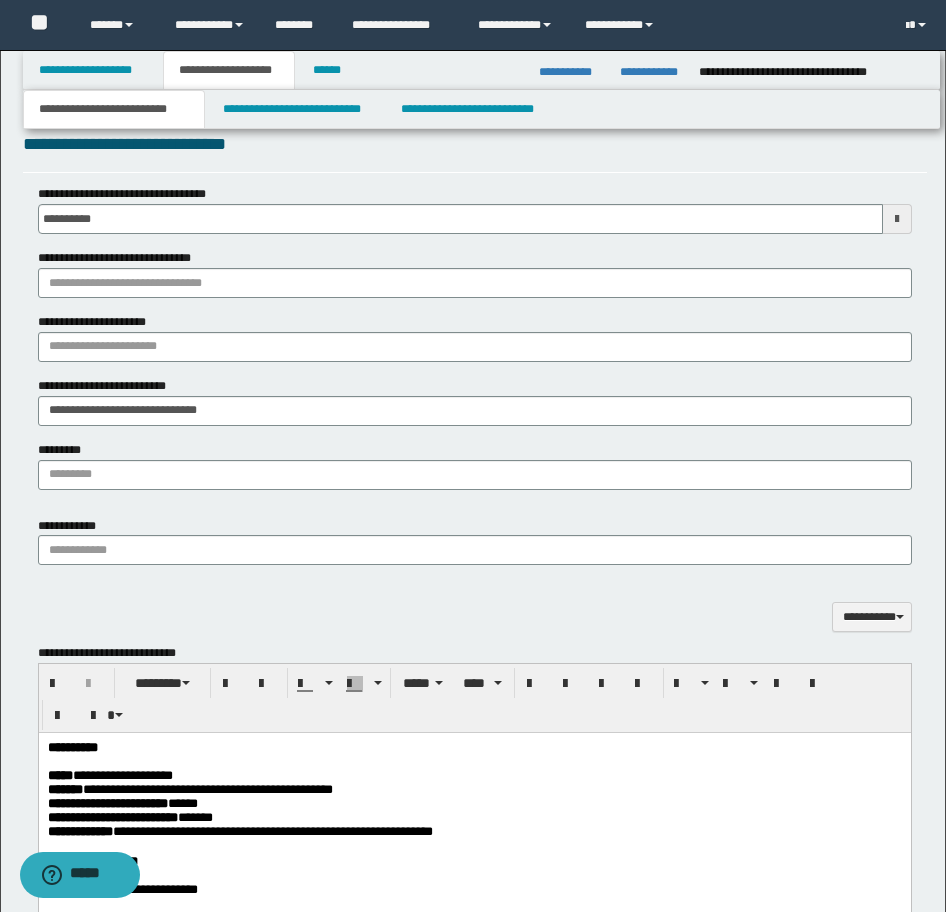 click on "**********" at bounding box center [359, 830] 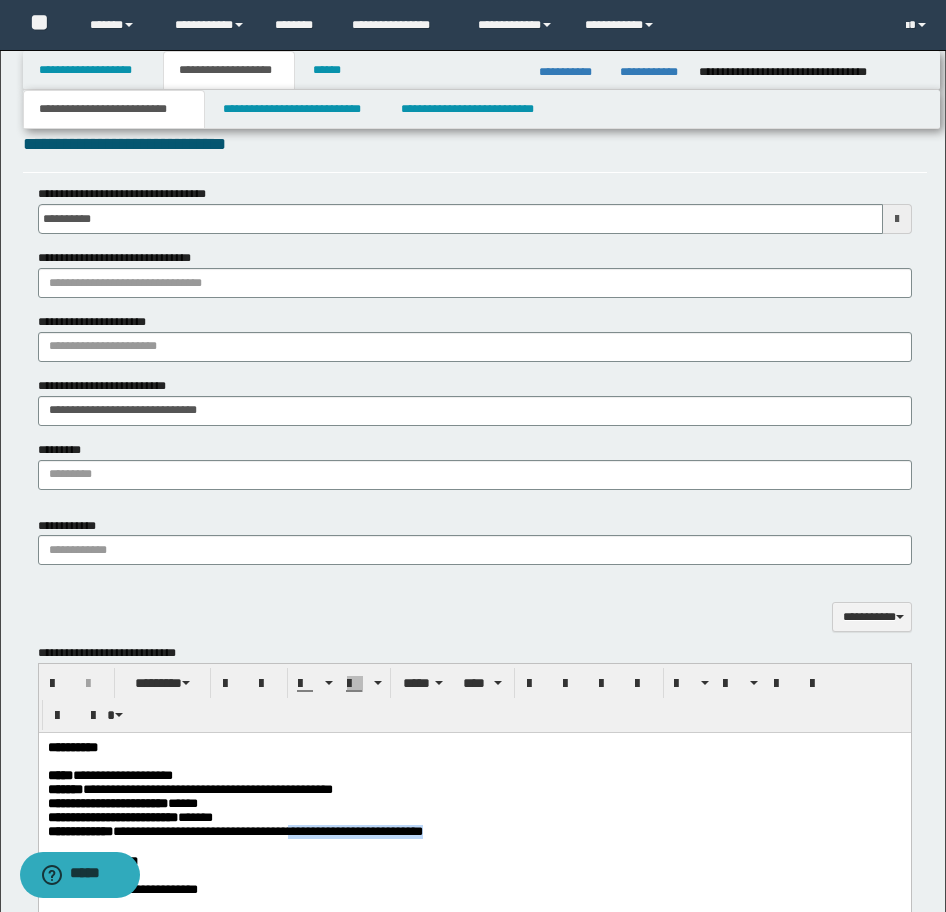 drag, startPoint x: 520, startPoint y: 840, endPoint x: 346, endPoint y: 847, distance: 174.14075 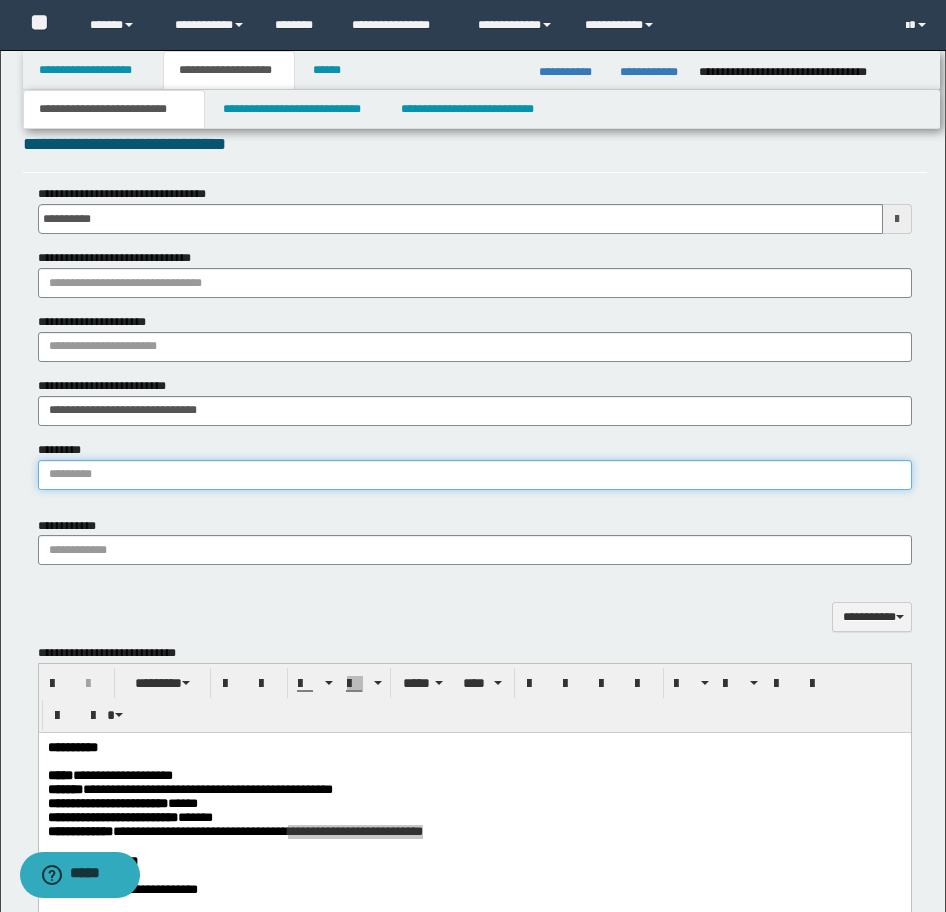 click on "*********" at bounding box center (475, 475) 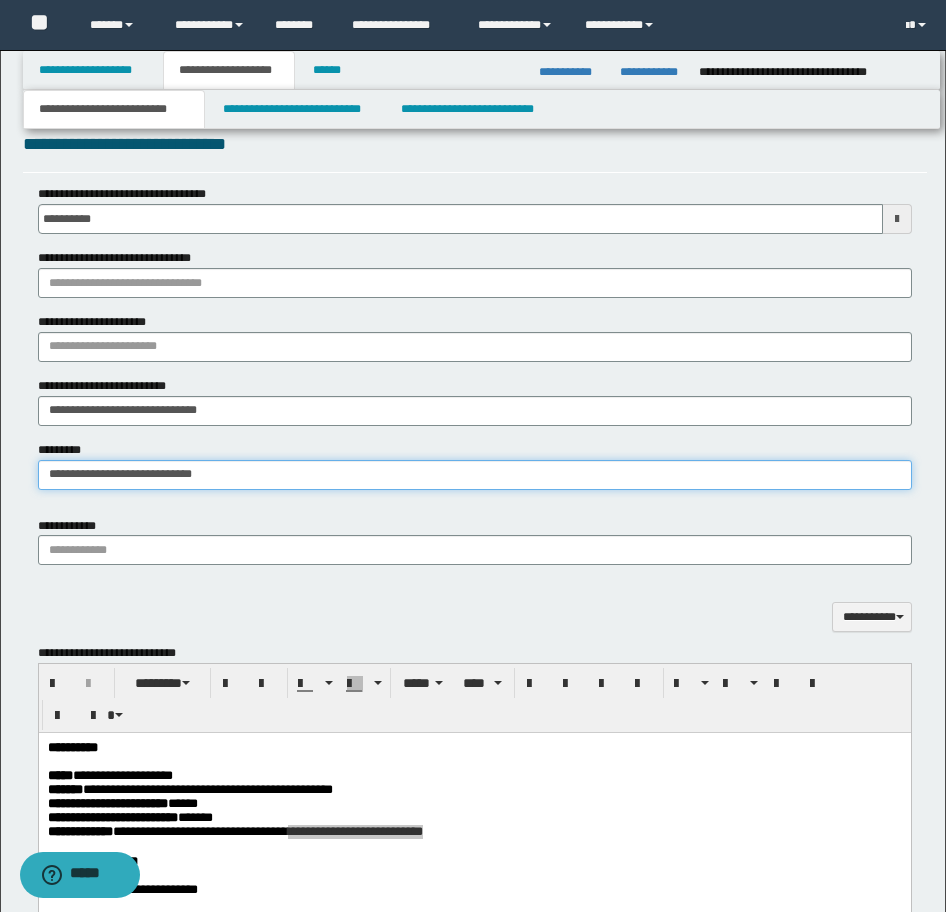 type on "**********" 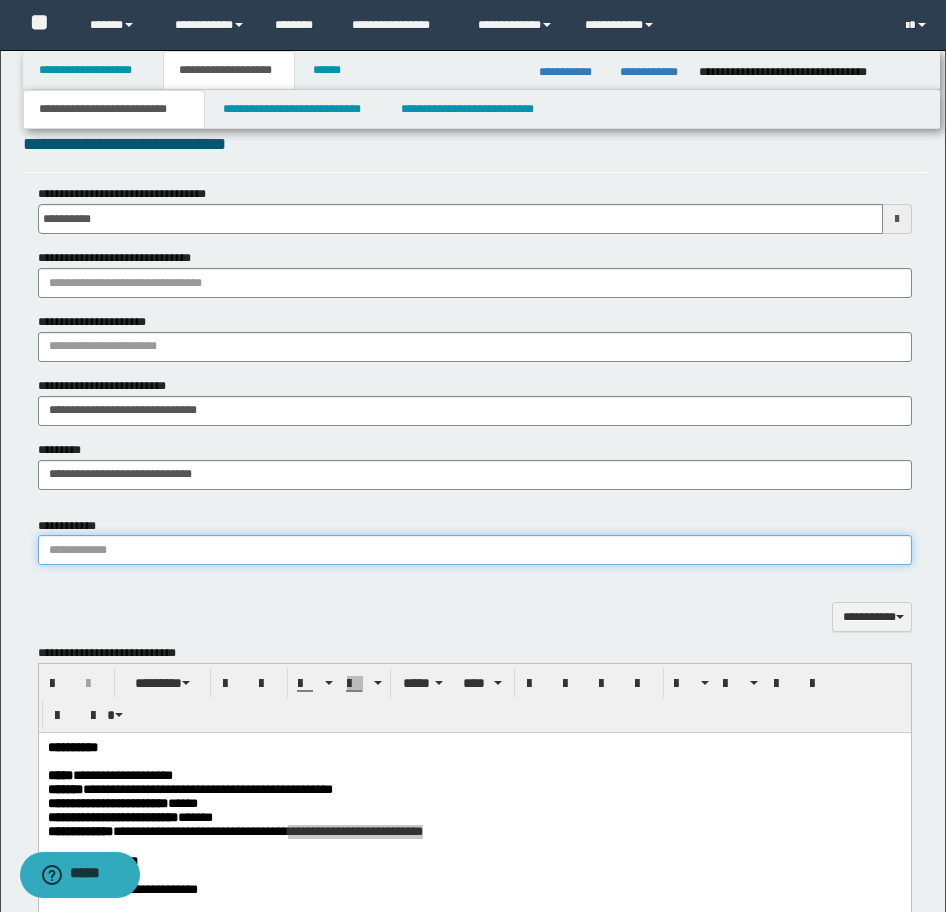 click on "**********" at bounding box center [475, 550] 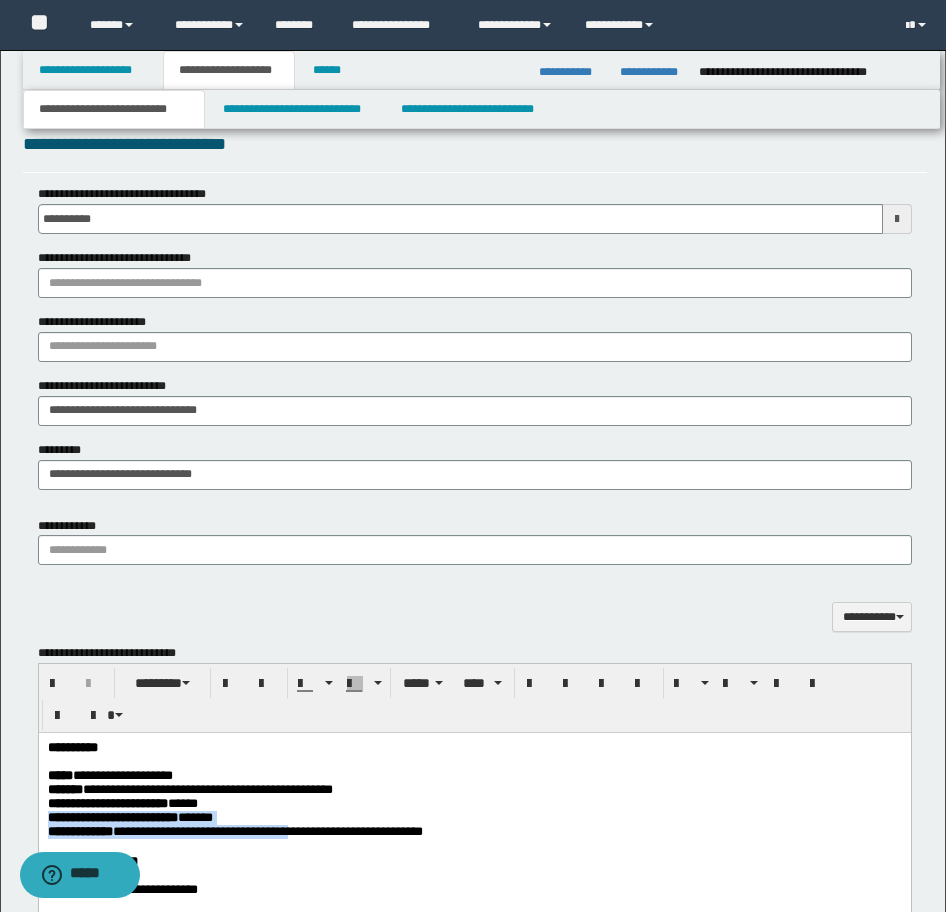 click on "**********" at bounding box center (474, 803) 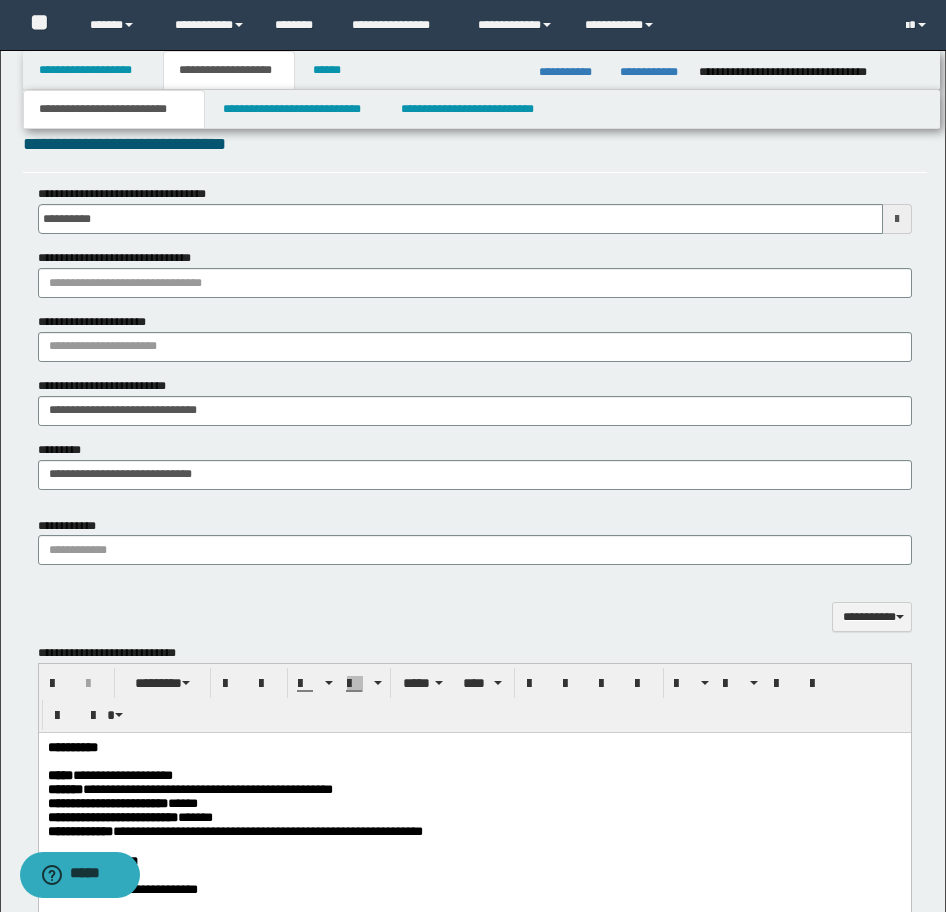 click on "**********" at bounding box center [474, 789] 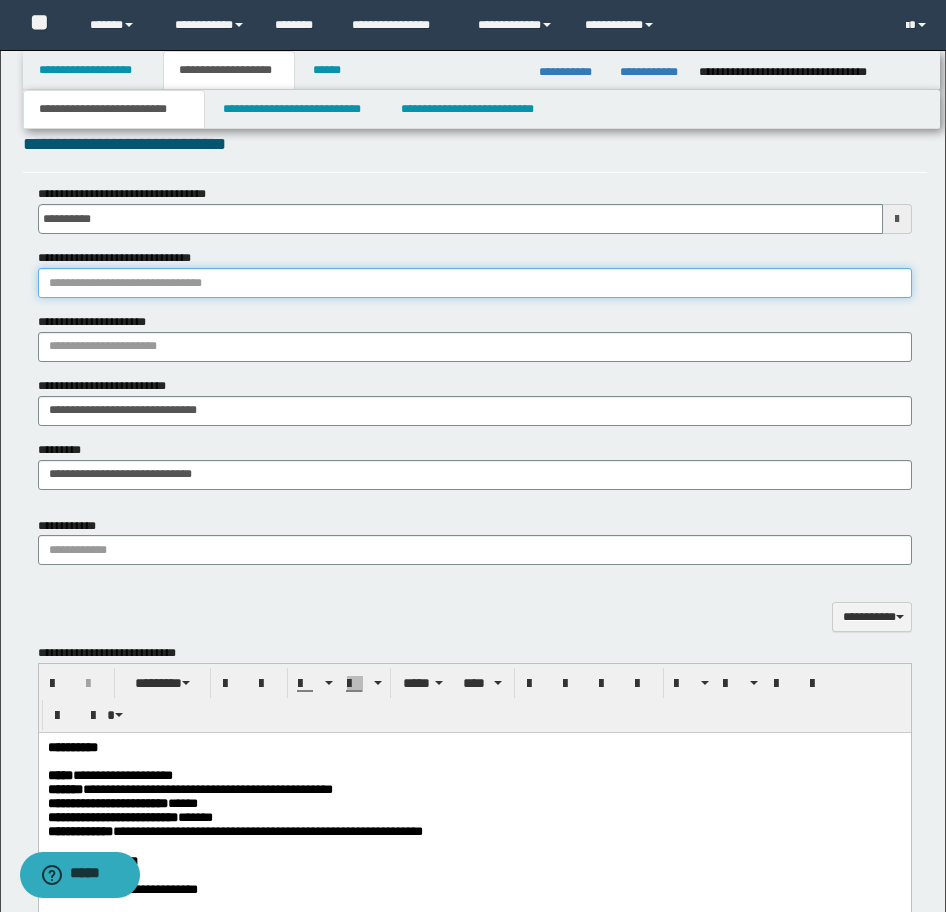 click on "**********" at bounding box center (475, 283) 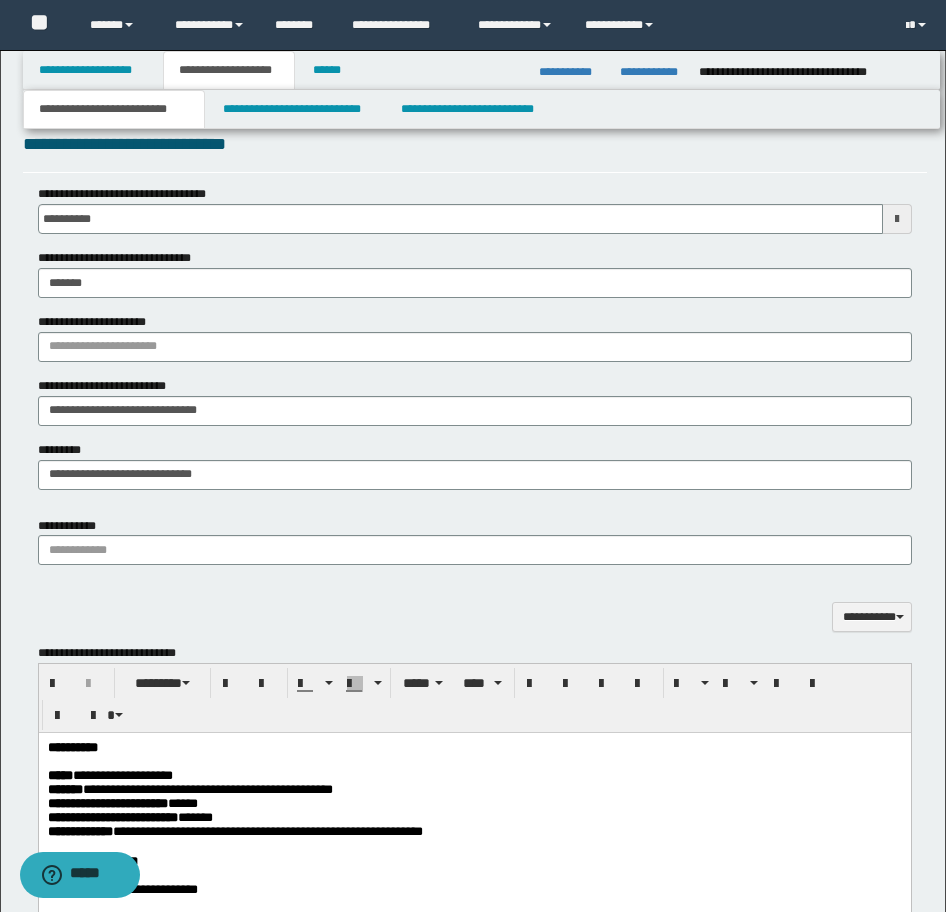 click on "**********" at bounding box center (475, 344) 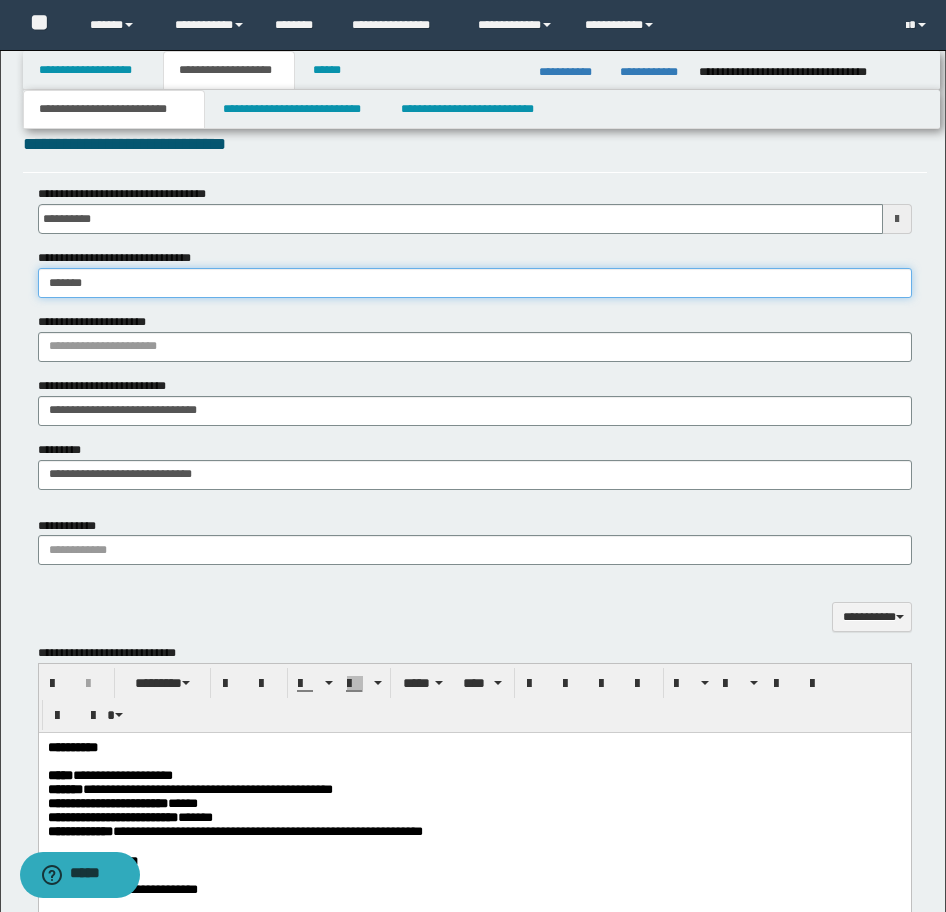 drag, startPoint x: 115, startPoint y: 287, endPoint x: 6, endPoint y: 293, distance: 109.165016 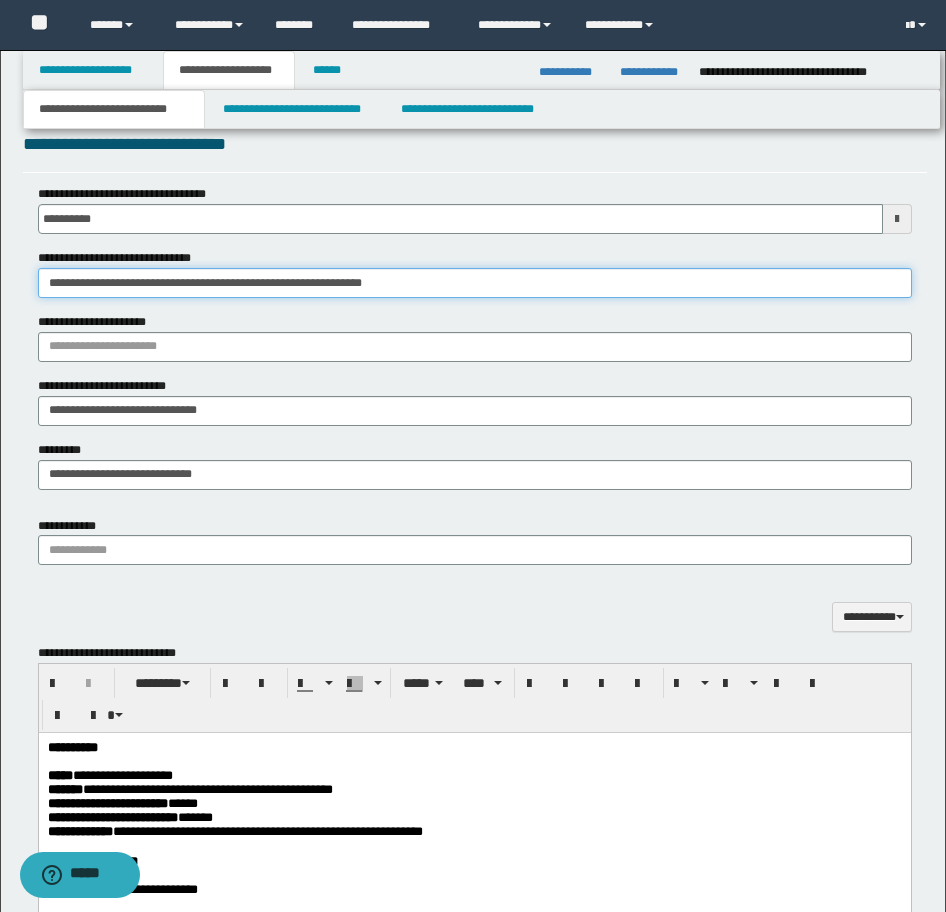 type on "**********" 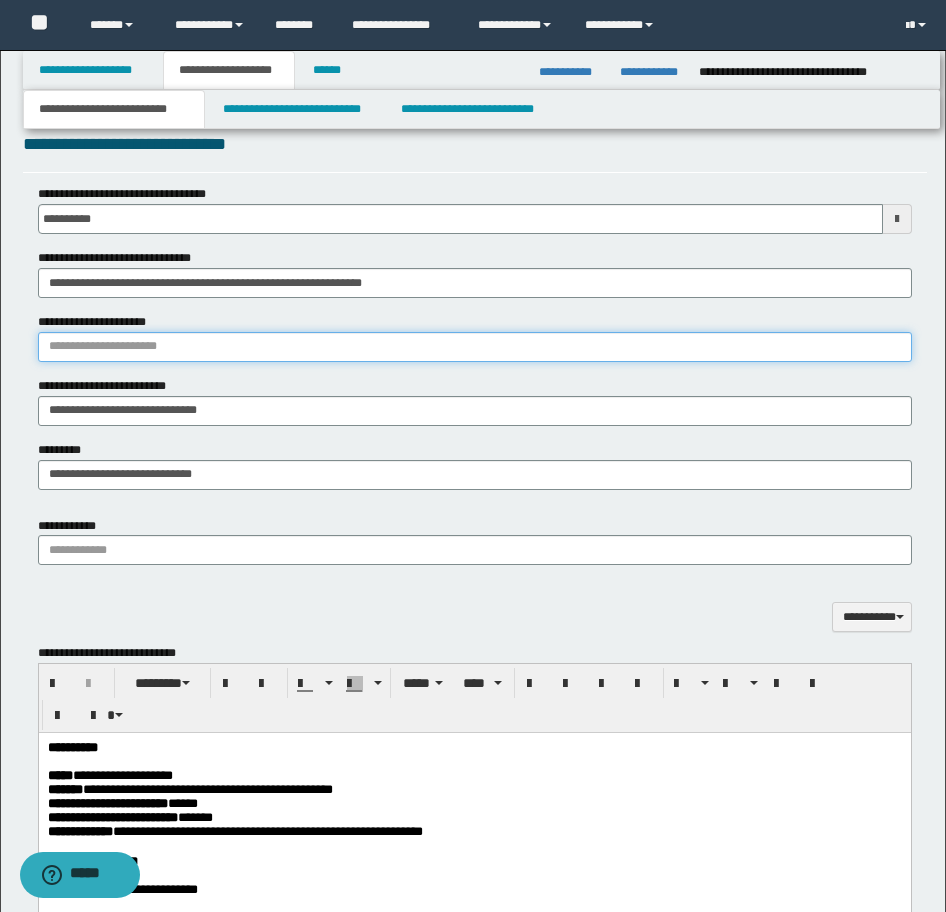 click on "**********" at bounding box center [475, 347] 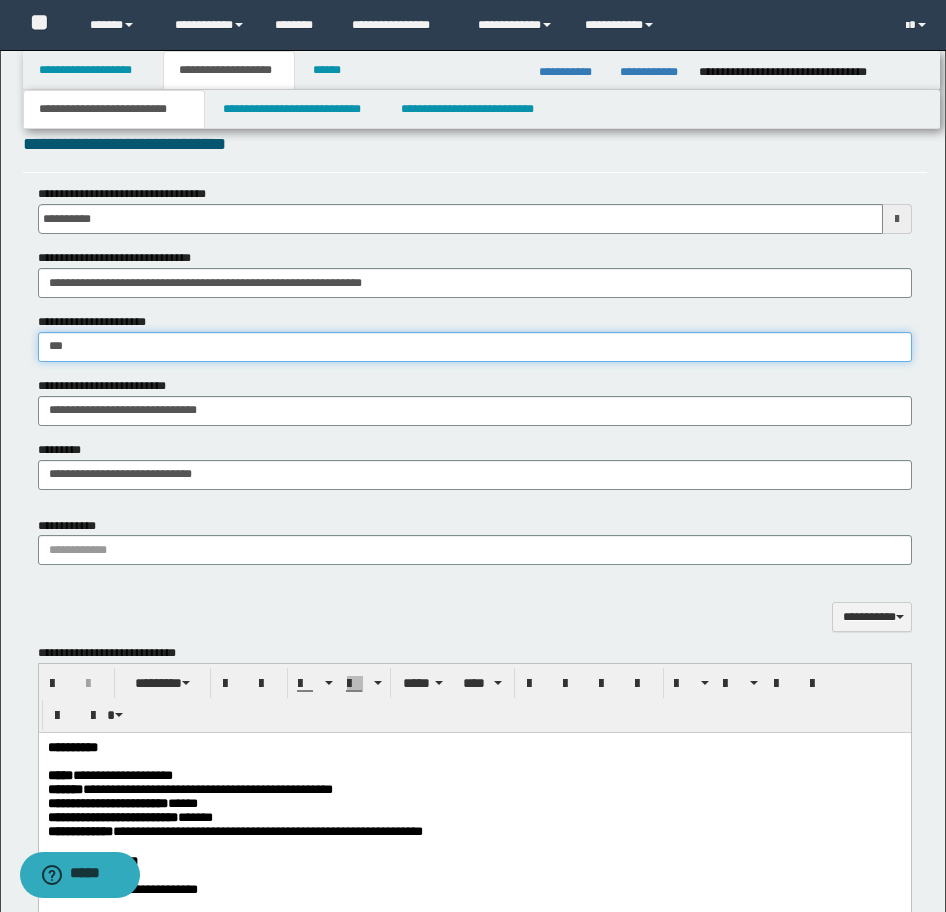 type on "**********" 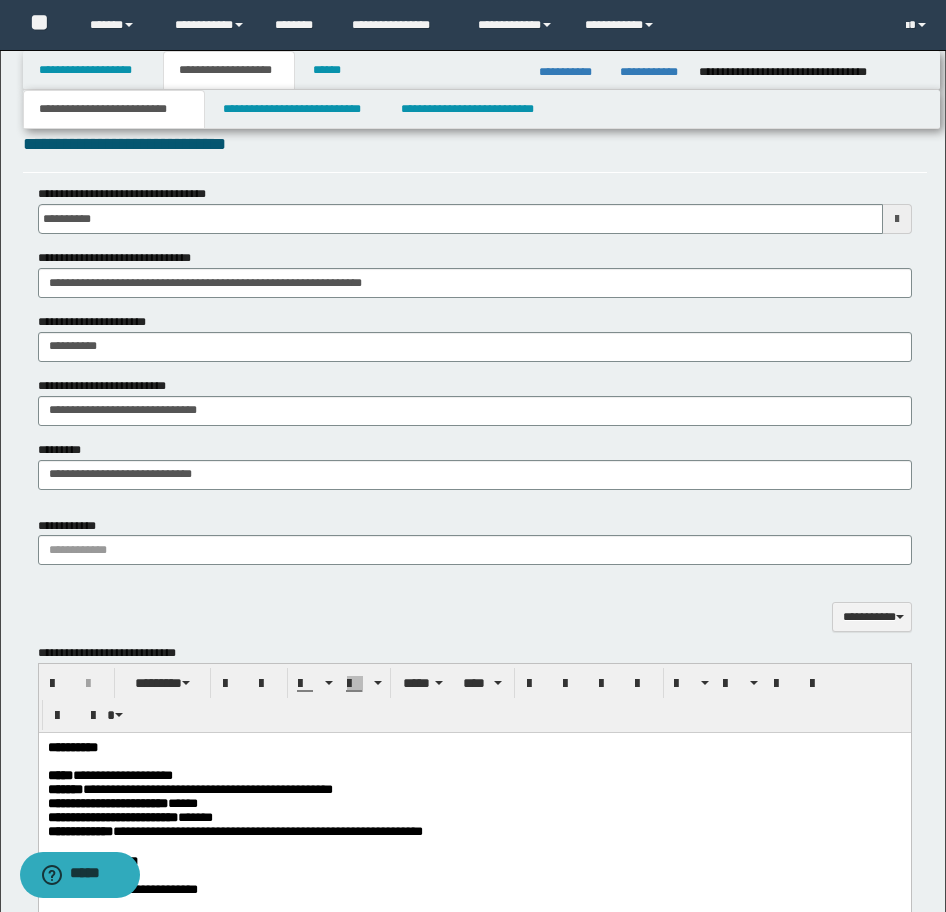 click on "**********" at bounding box center [475, 574] 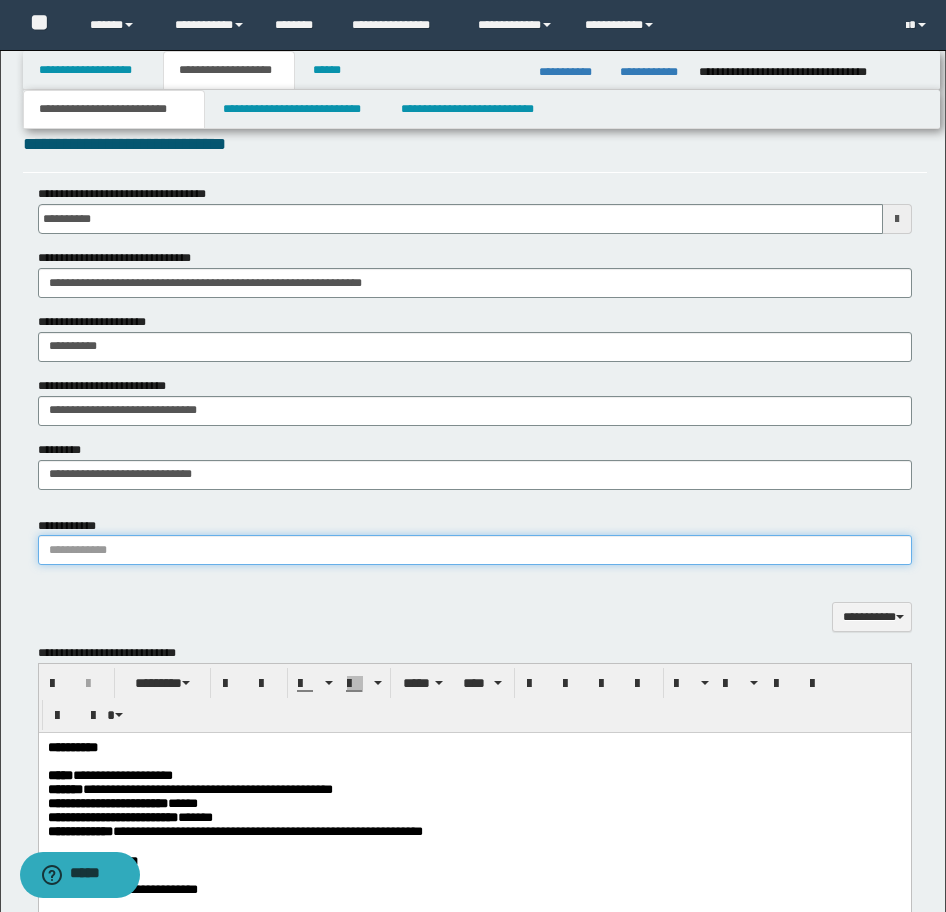 drag, startPoint x: 135, startPoint y: 559, endPoint x: -16, endPoint y: 554, distance: 151.08276 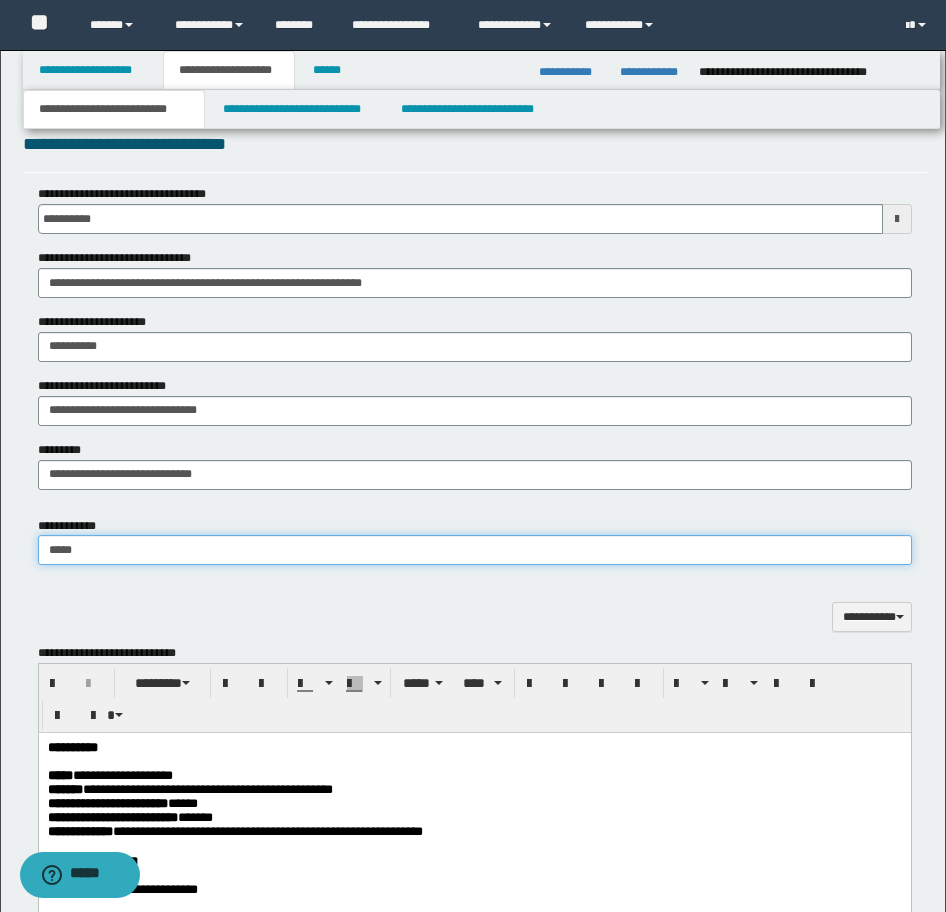 type on "*****" 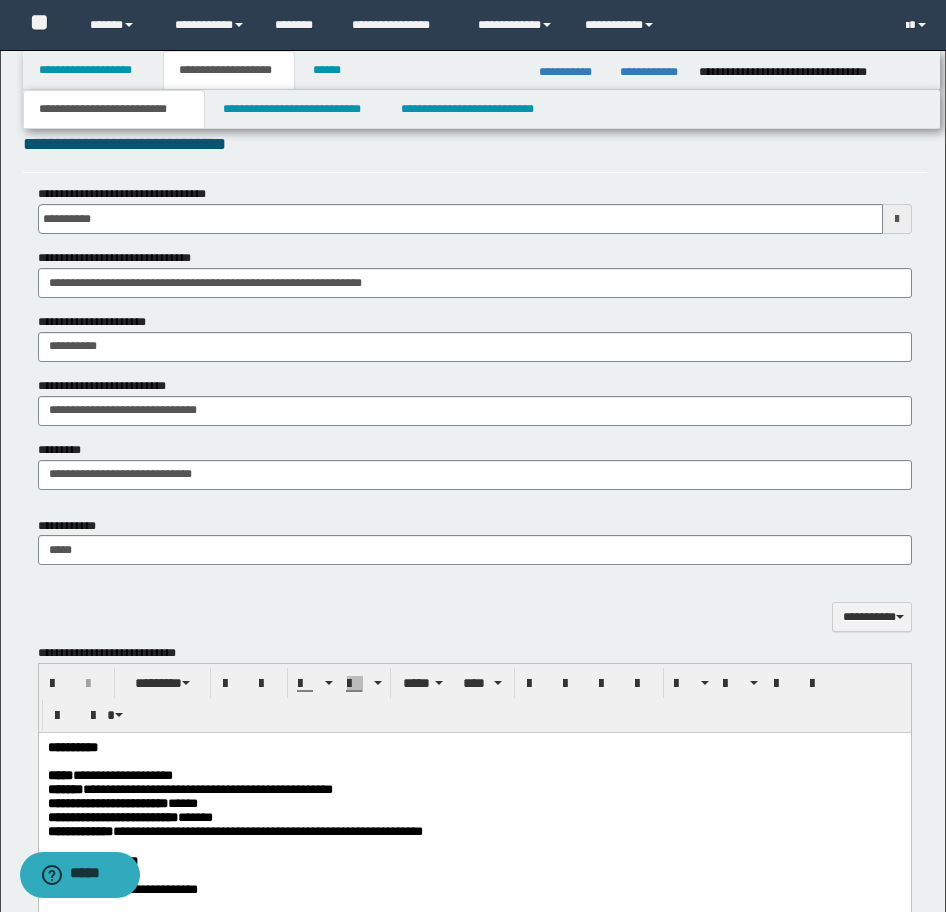 click on "**********" at bounding box center (475, 606) 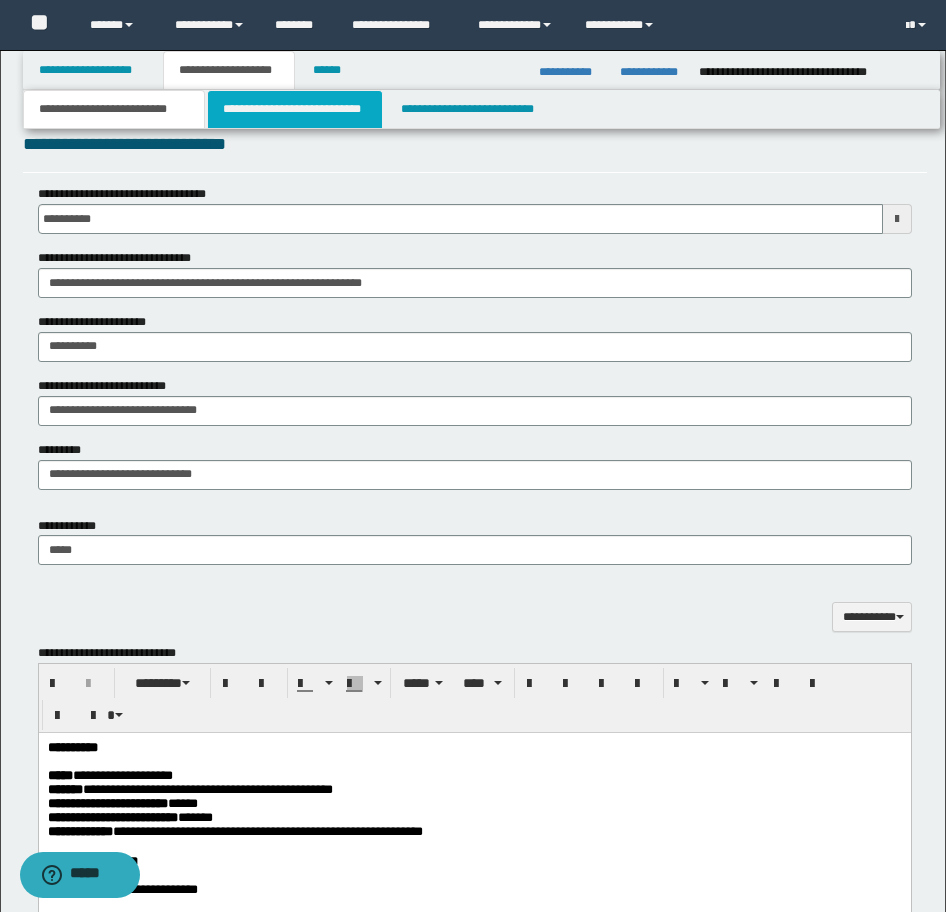 click on "**********" at bounding box center (295, 109) 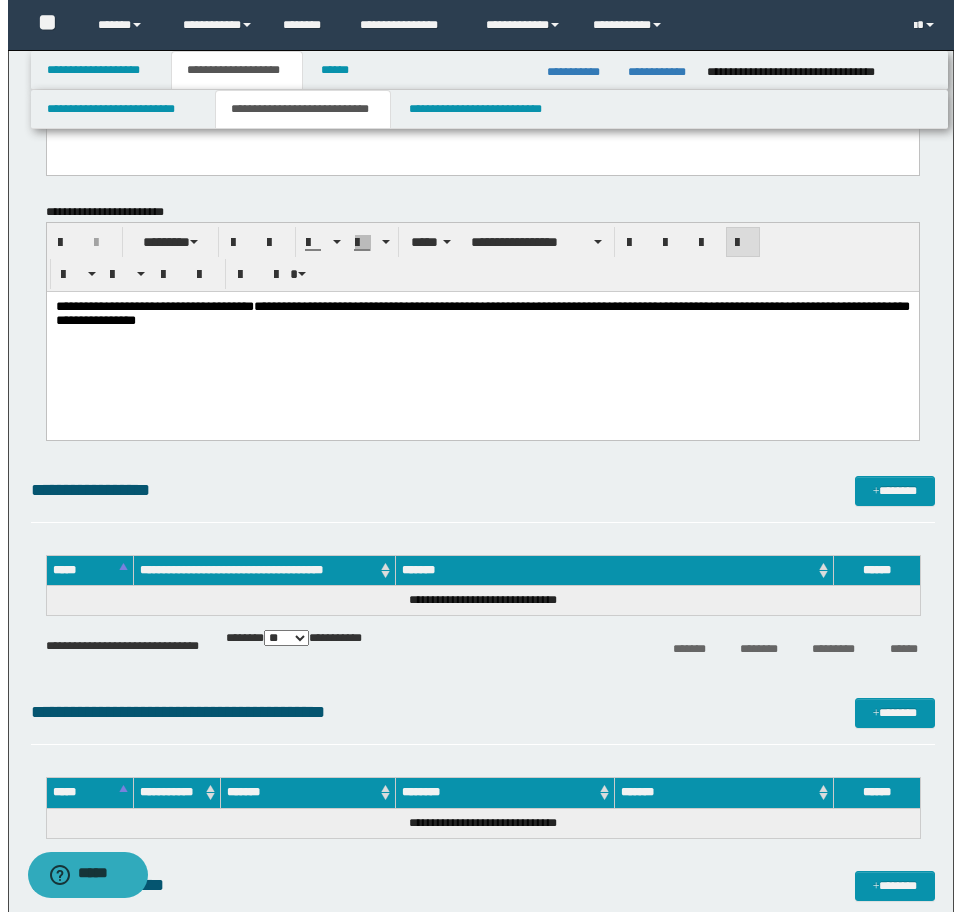 scroll, scrollTop: 3865, scrollLeft: 0, axis: vertical 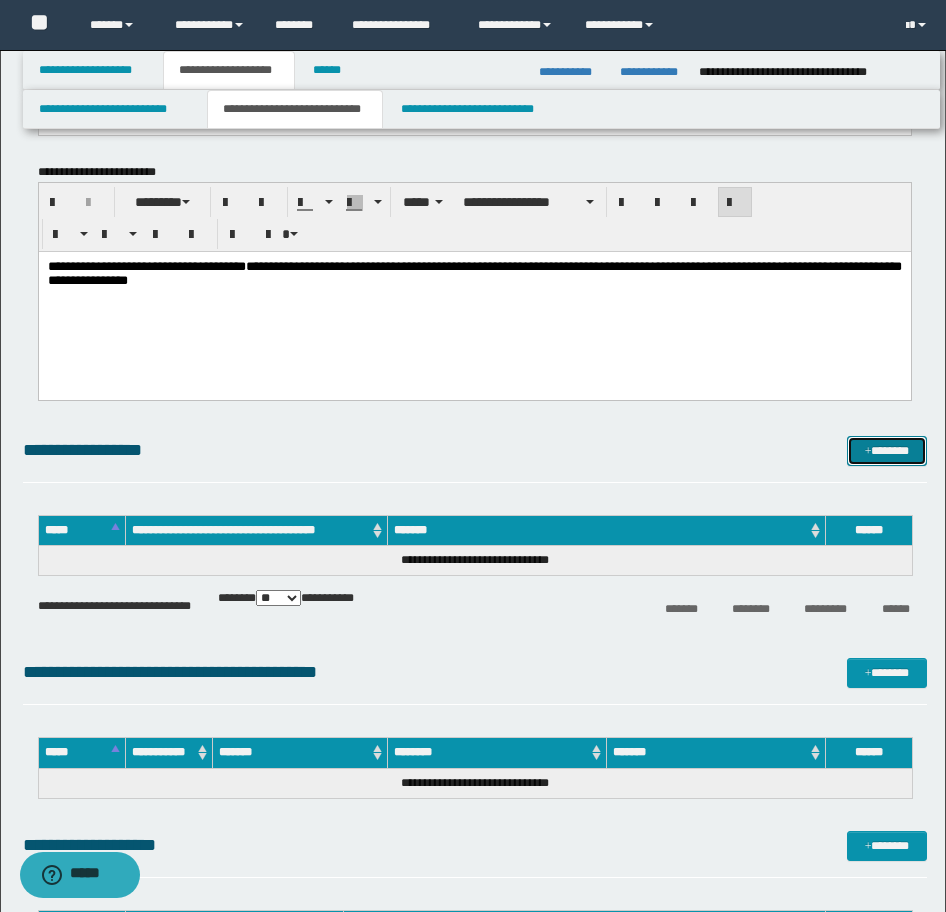 click on "*******" at bounding box center [887, 451] 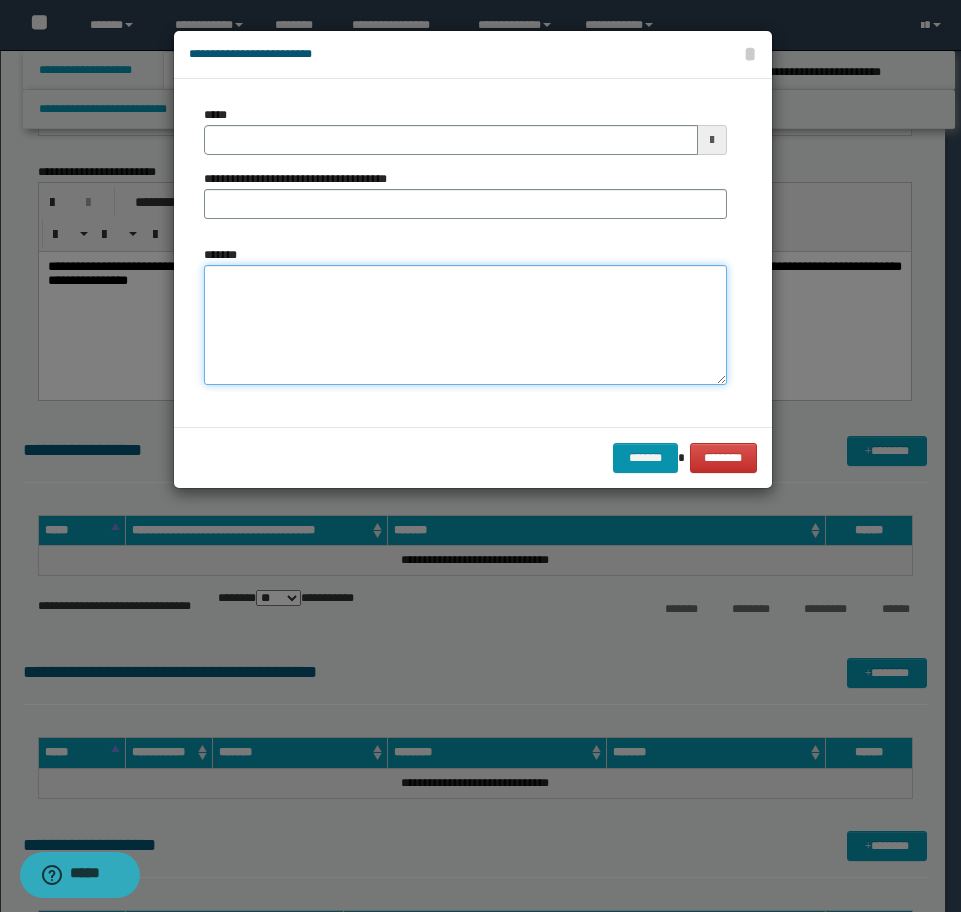 click on "*******" at bounding box center [465, 325] 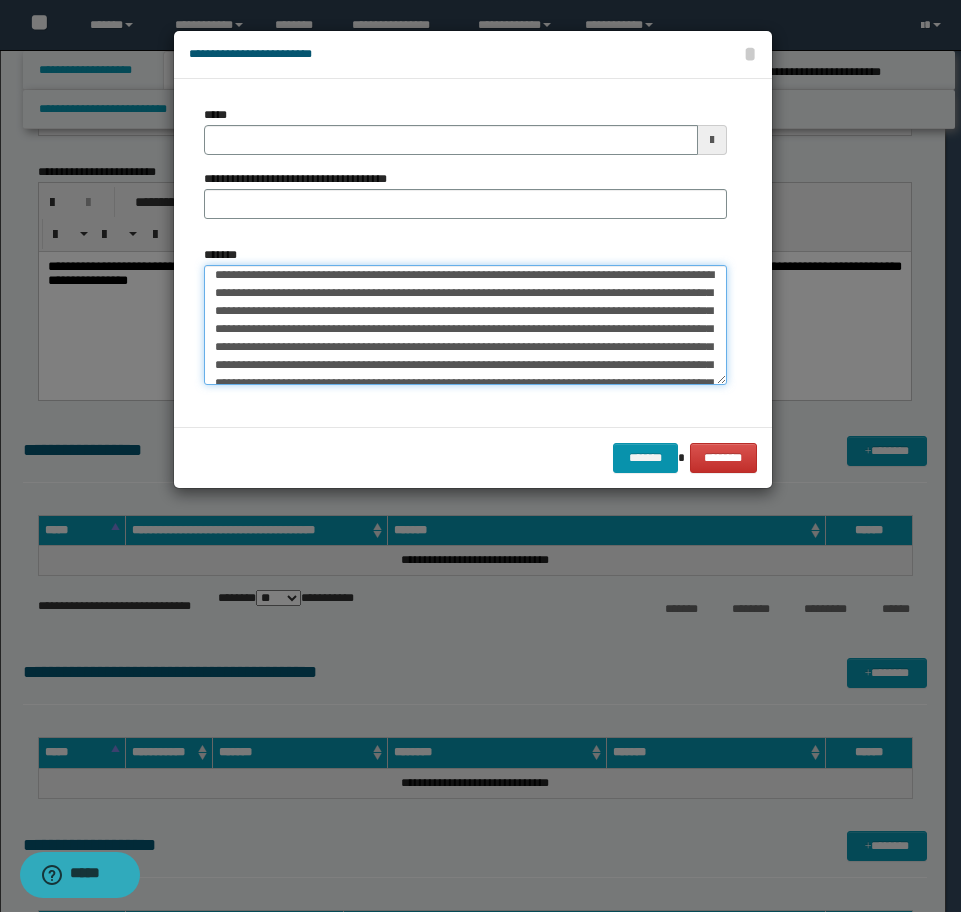 scroll, scrollTop: 0, scrollLeft: 0, axis: both 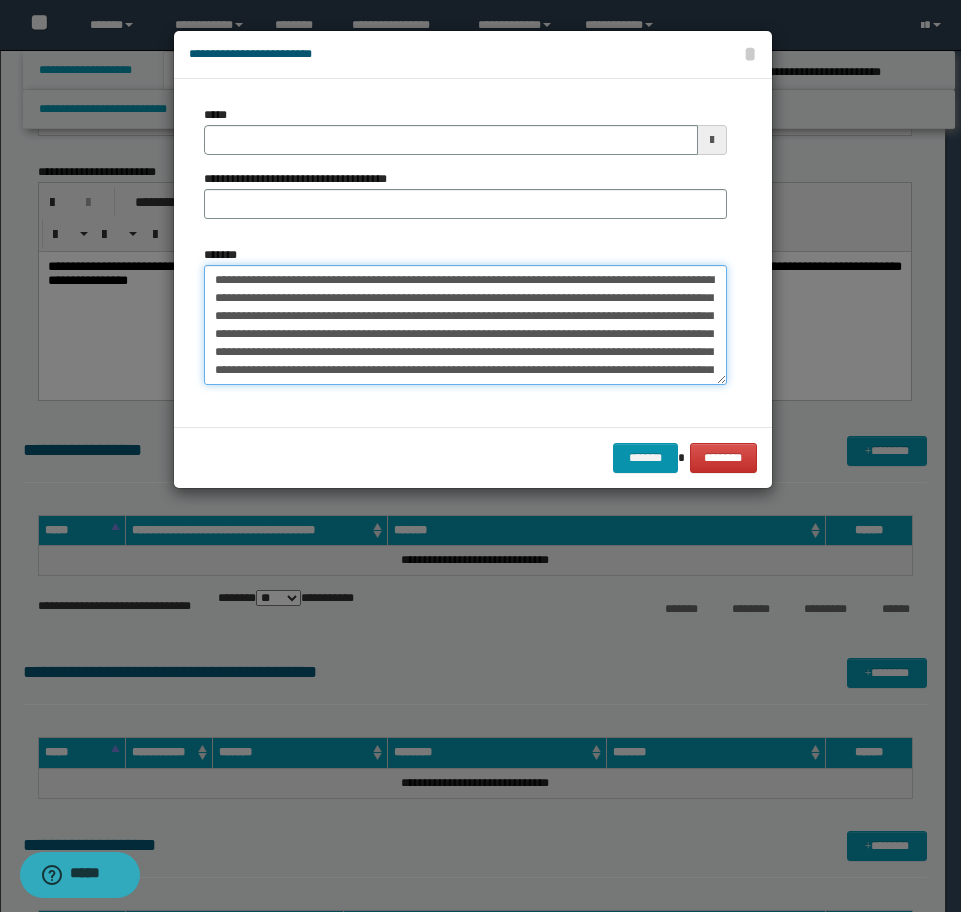 click on "*******" at bounding box center (465, 325) 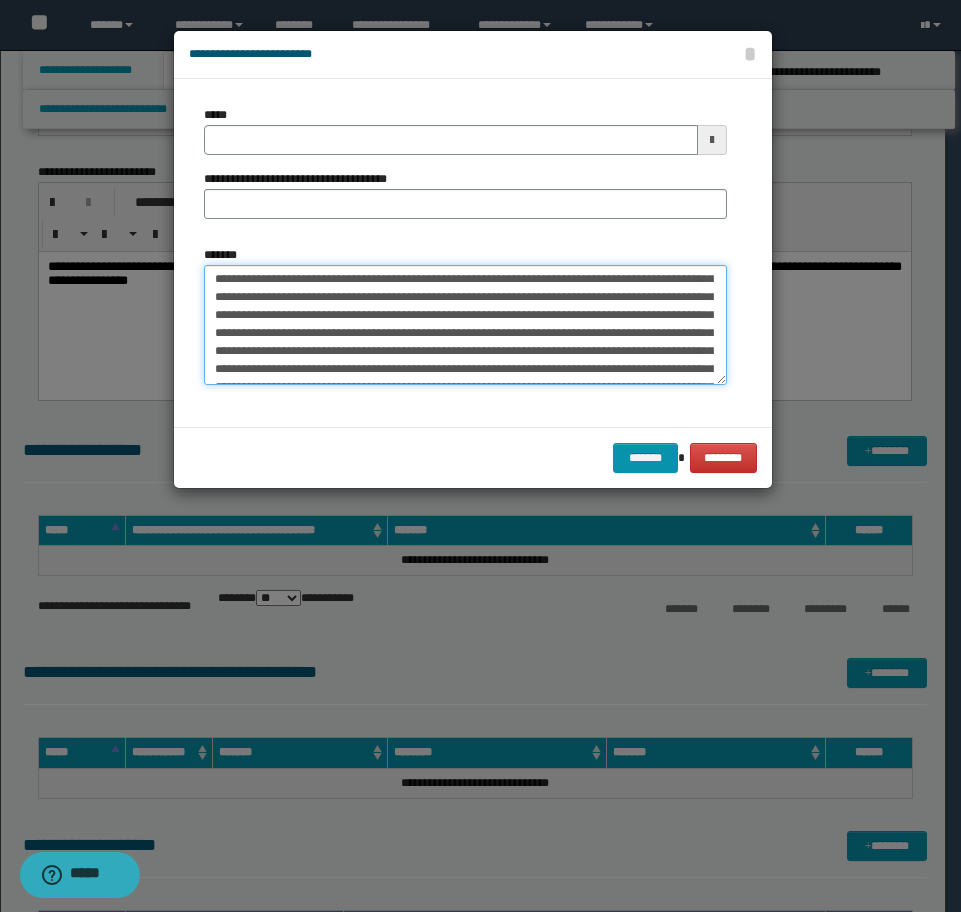 scroll, scrollTop: 120, scrollLeft: 0, axis: vertical 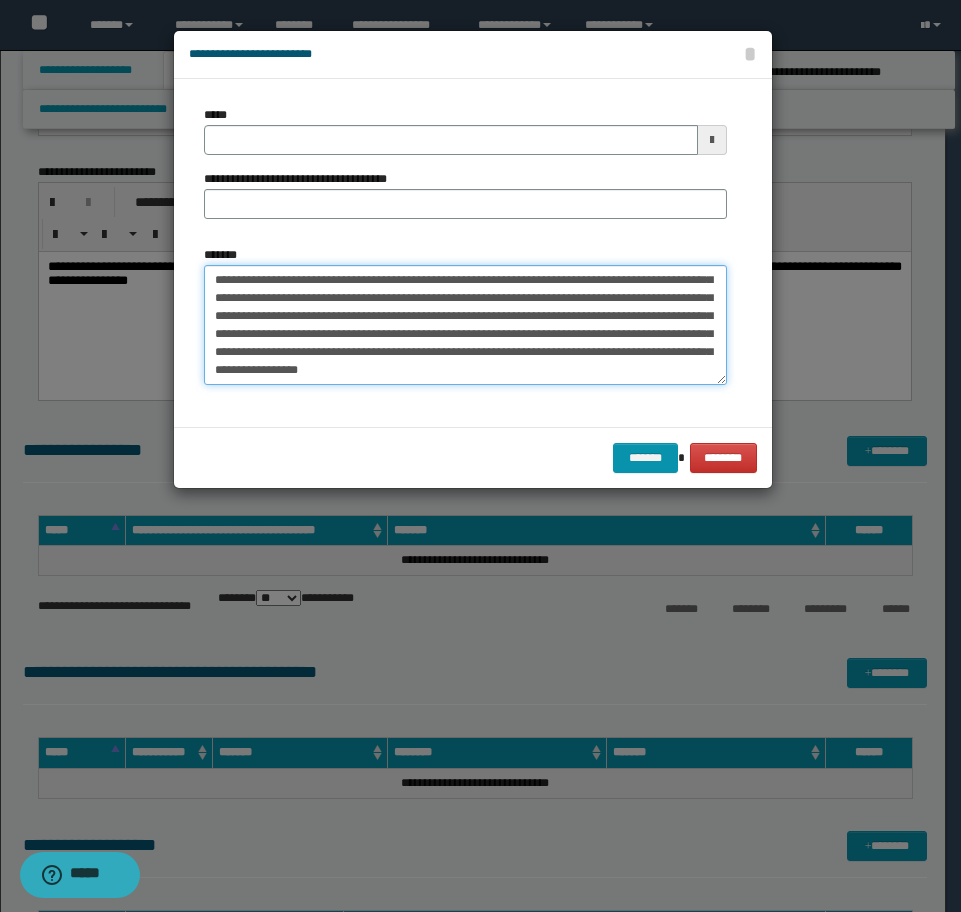 type on "**********" 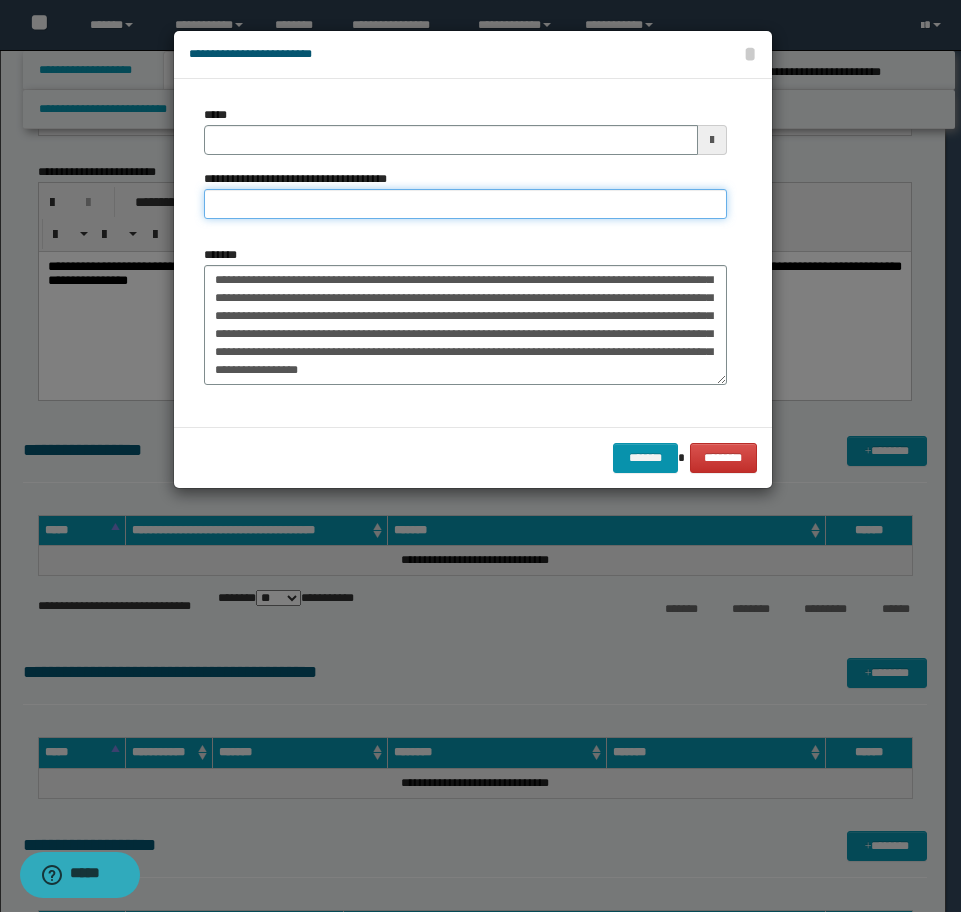 click on "**********" at bounding box center [465, 204] 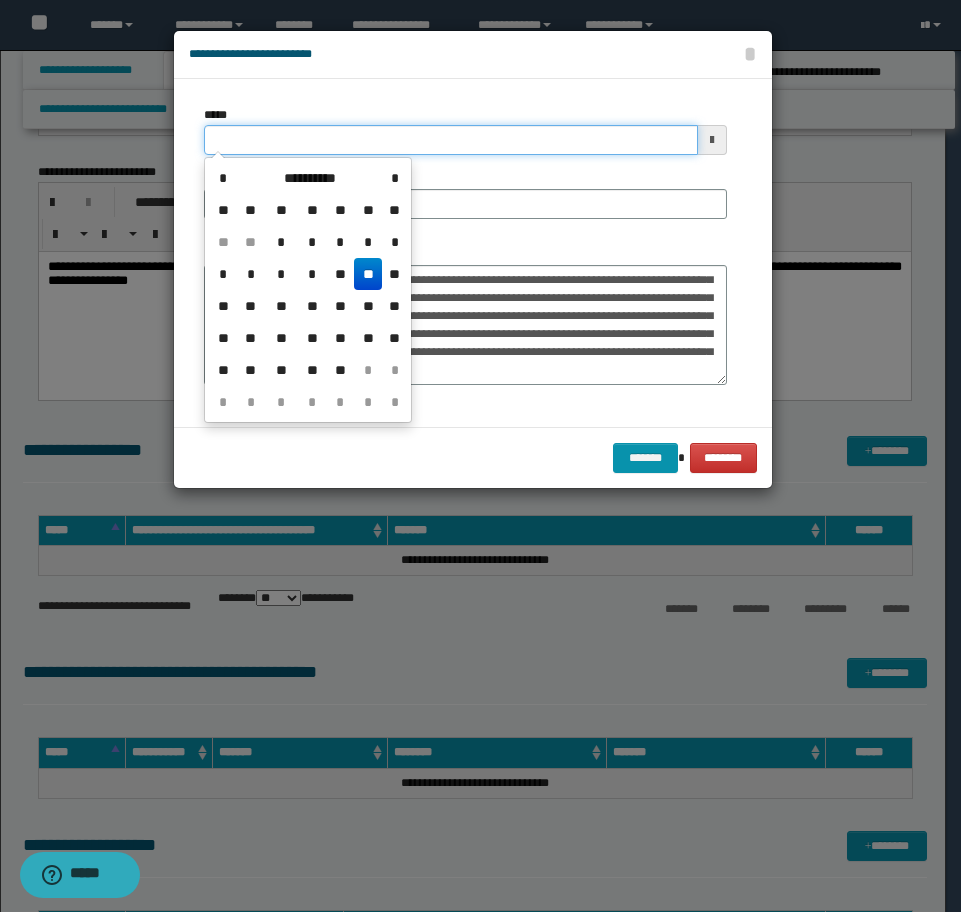 drag, startPoint x: 390, startPoint y: 148, endPoint x: -16, endPoint y: 130, distance: 406.3988 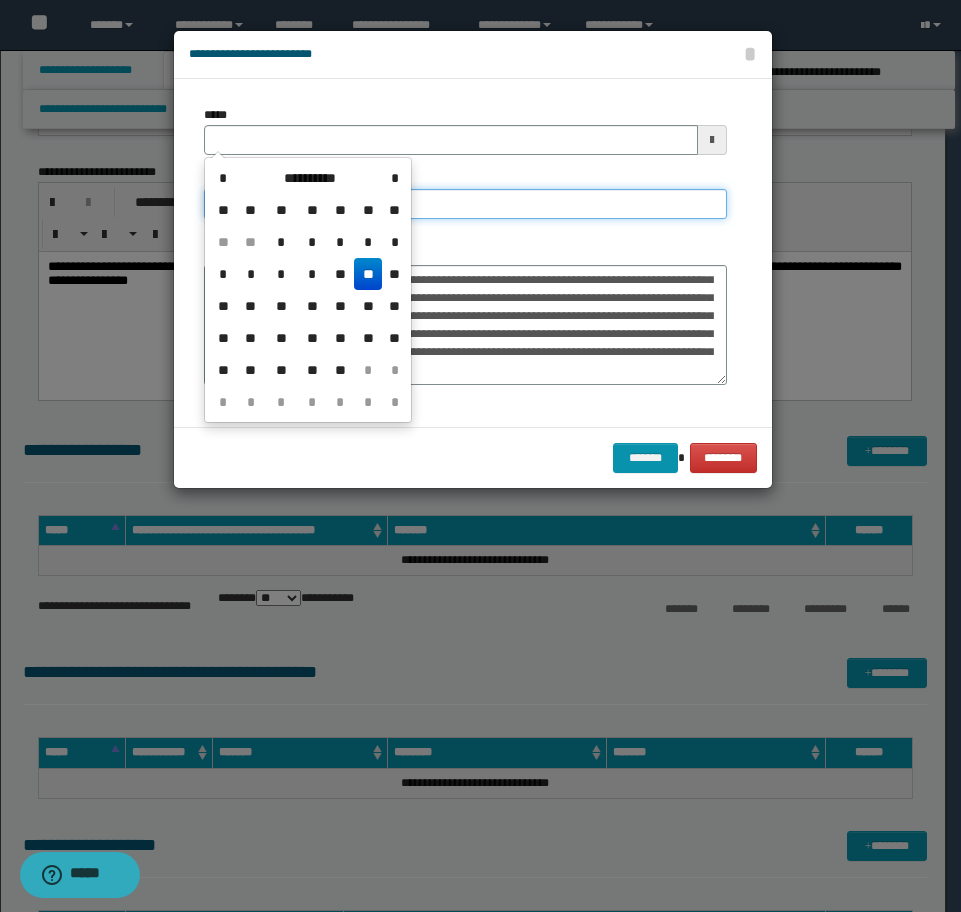click on "**********" at bounding box center [465, 204] 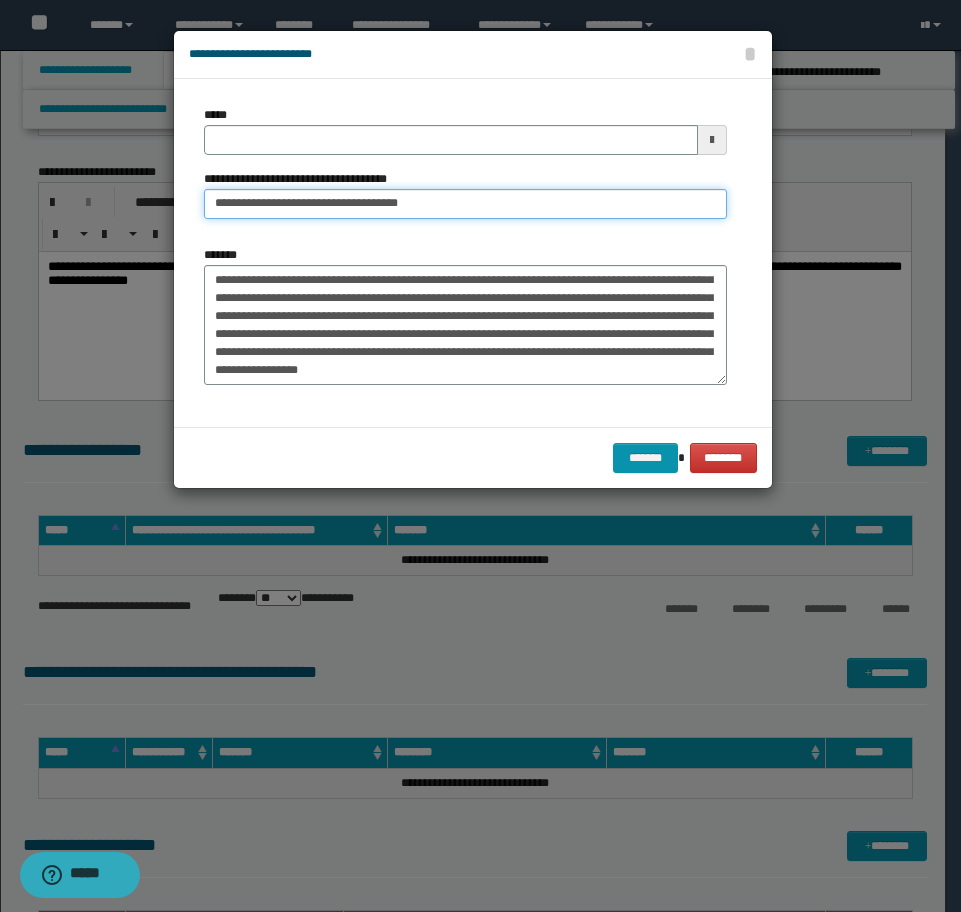 drag, startPoint x: 485, startPoint y: 201, endPoint x: 308, endPoint y: 203, distance: 177.01129 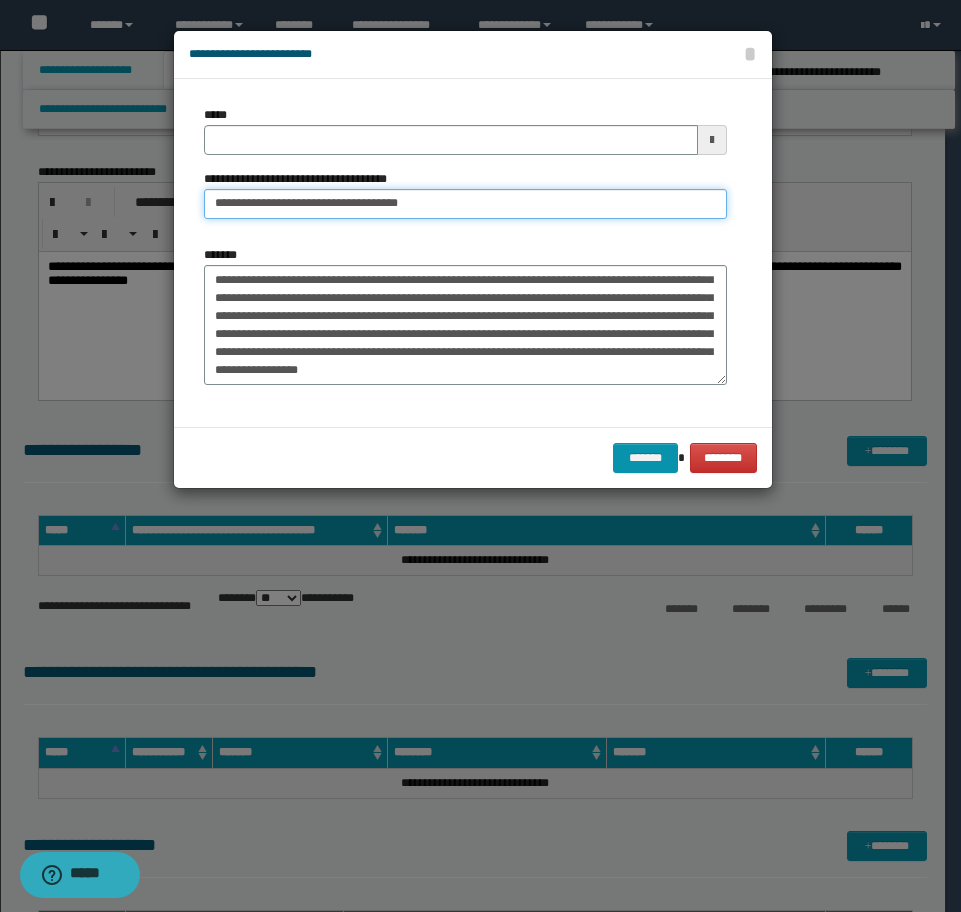 drag, startPoint x: 423, startPoint y: 199, endPoint x: 270, endPoint y: 207, distance: 153.20901 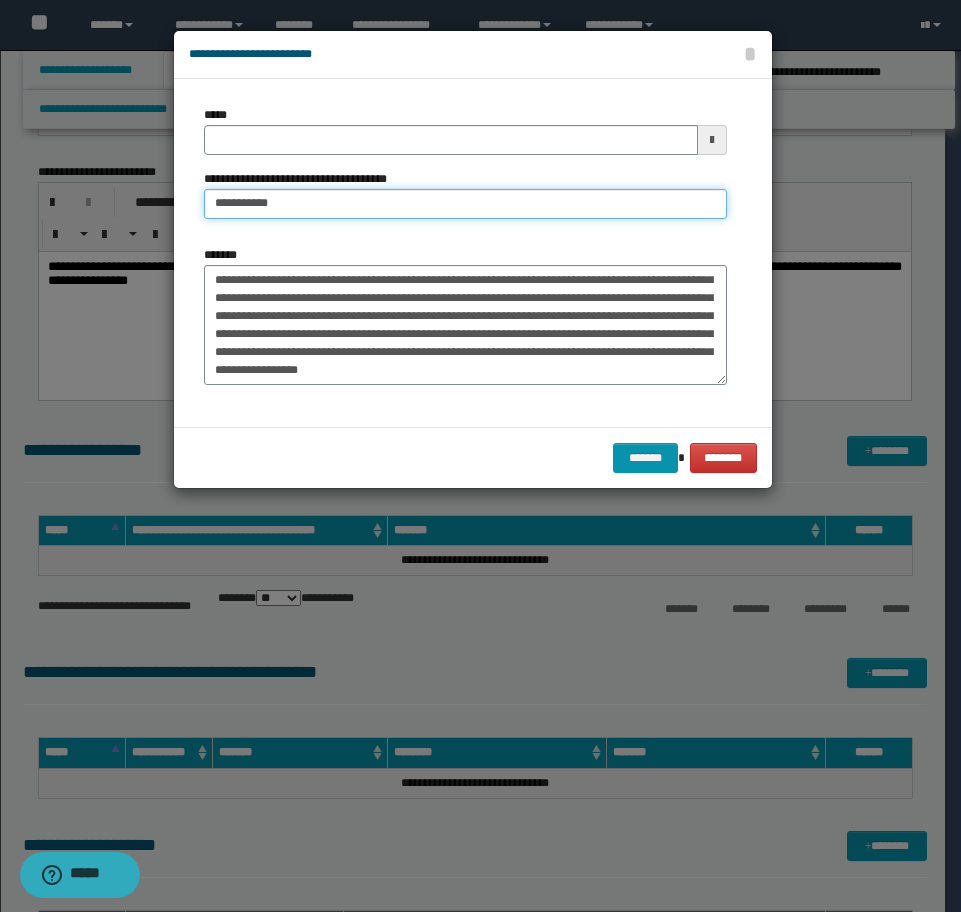 type on "**********" 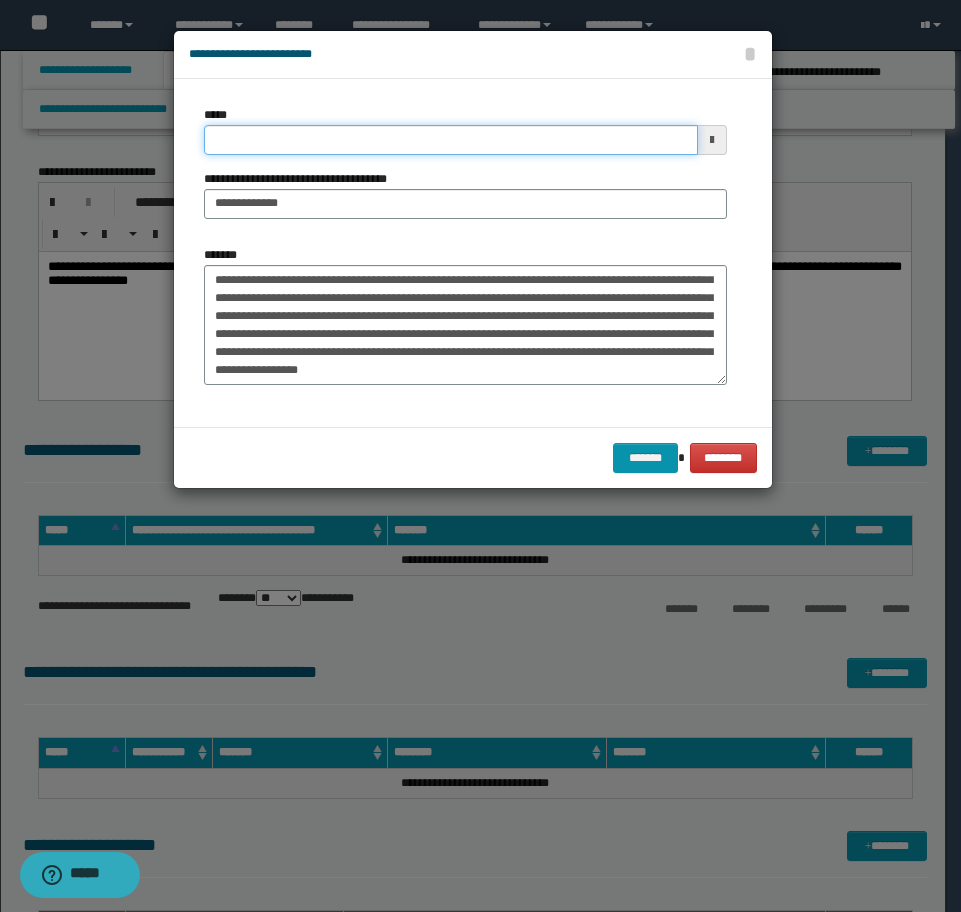 click on "*****" at bounding box center (451, 140) 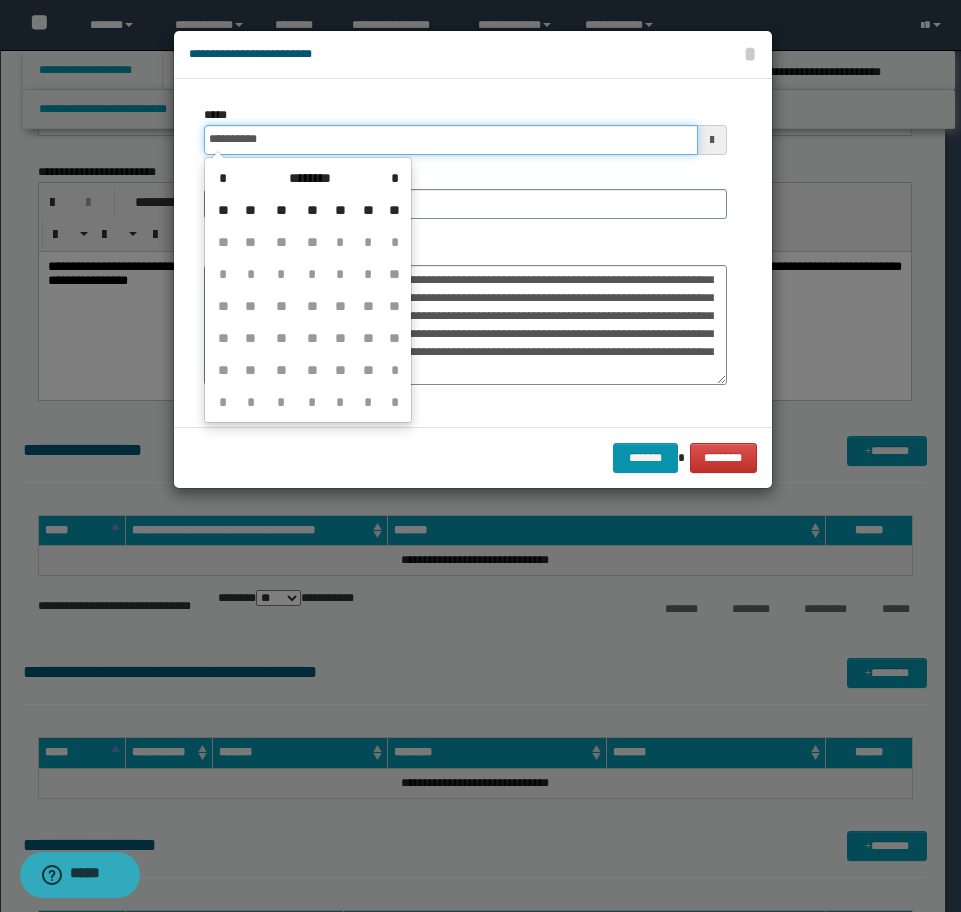 type on "**********" 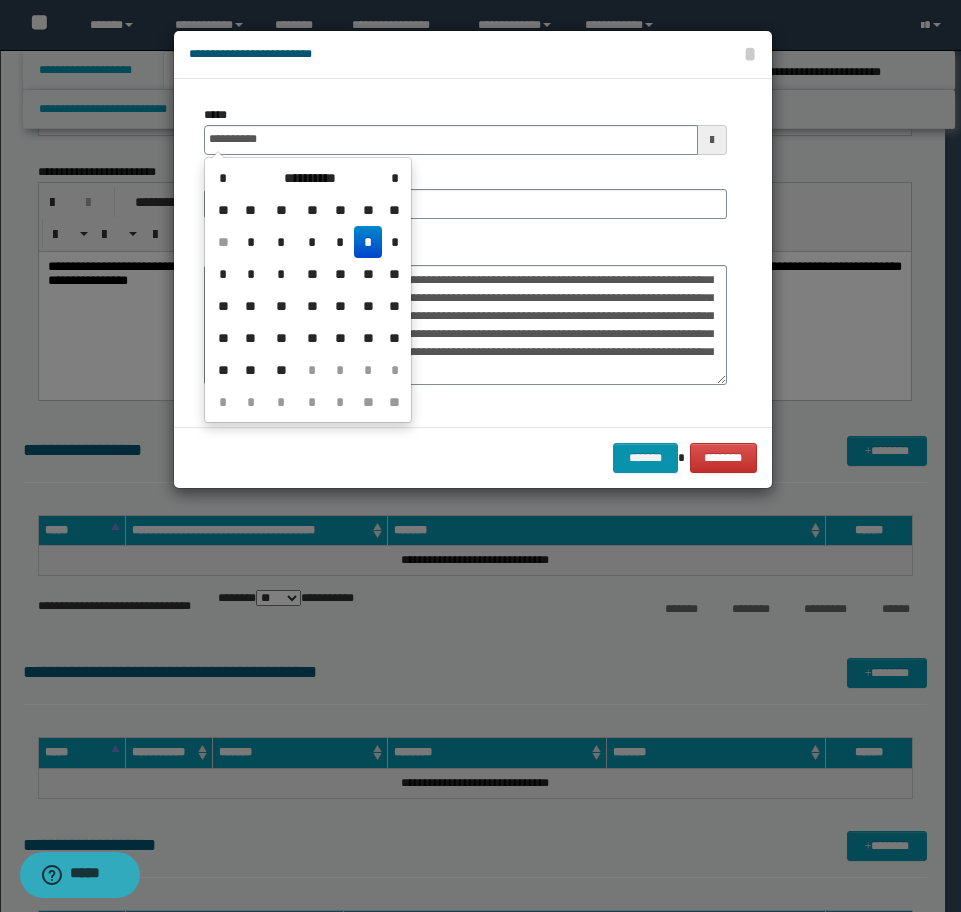 click on "*" at bounding box center (368, 242) 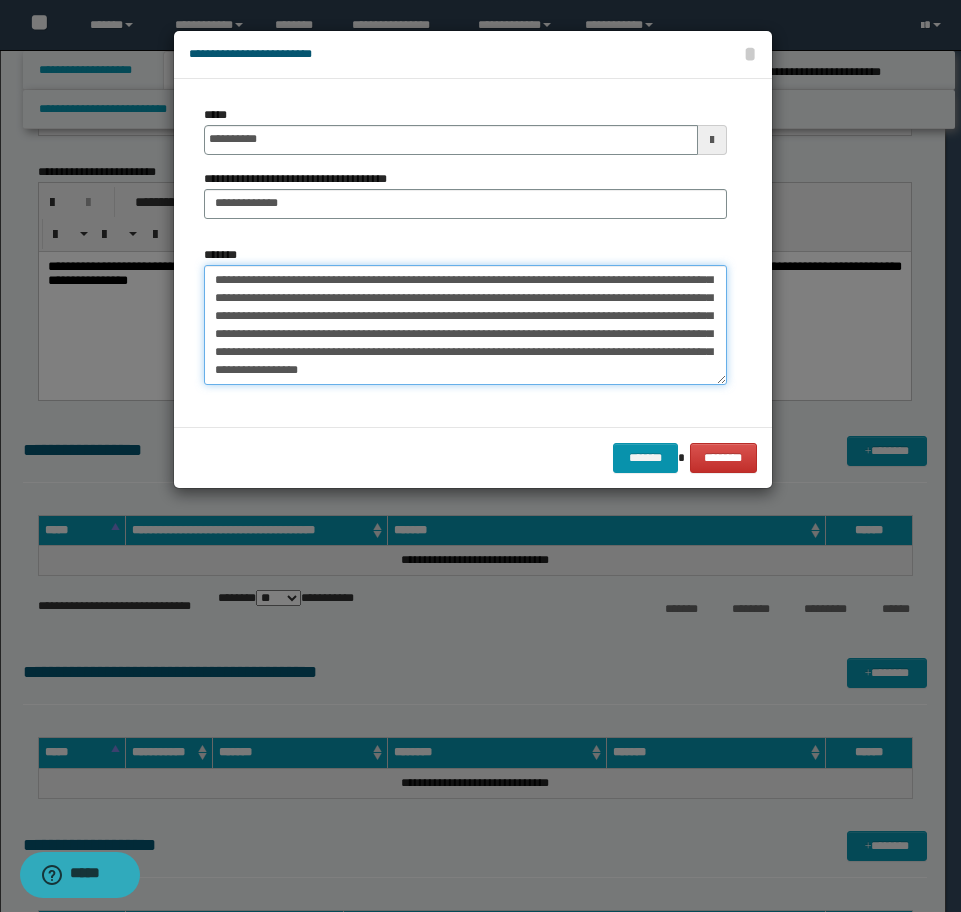 click on "*******" at bounding box center [465, 325] 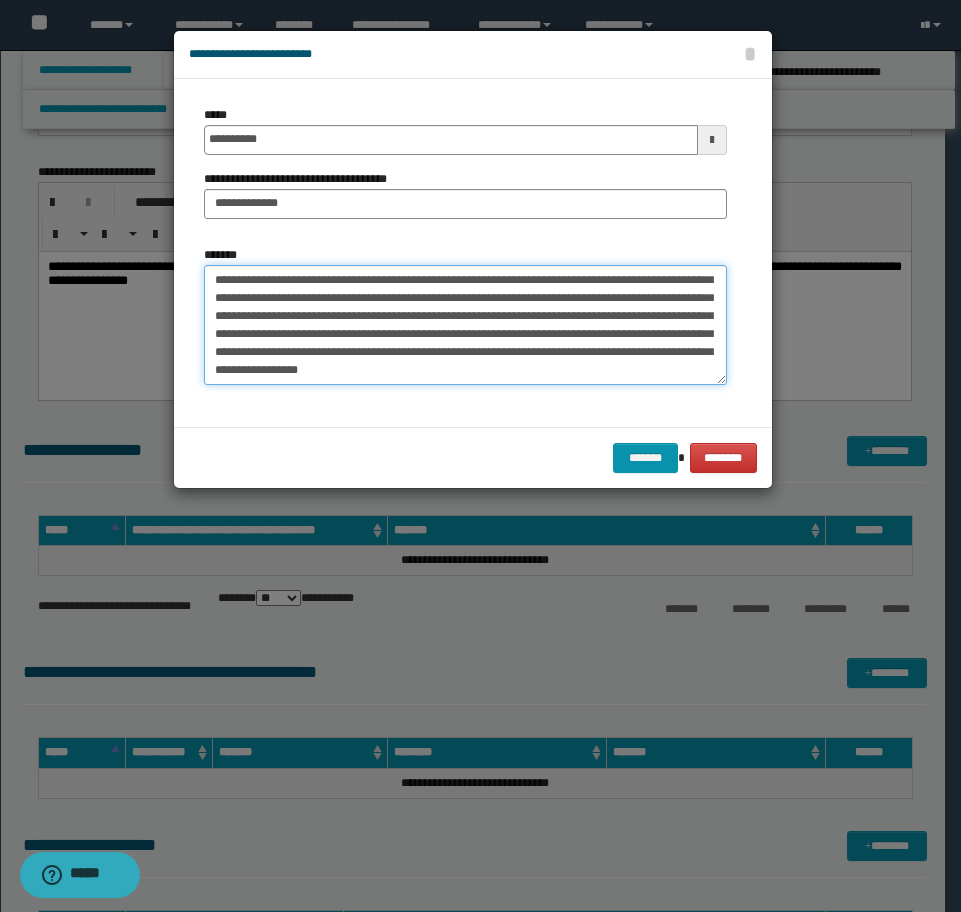 paste on "**********" 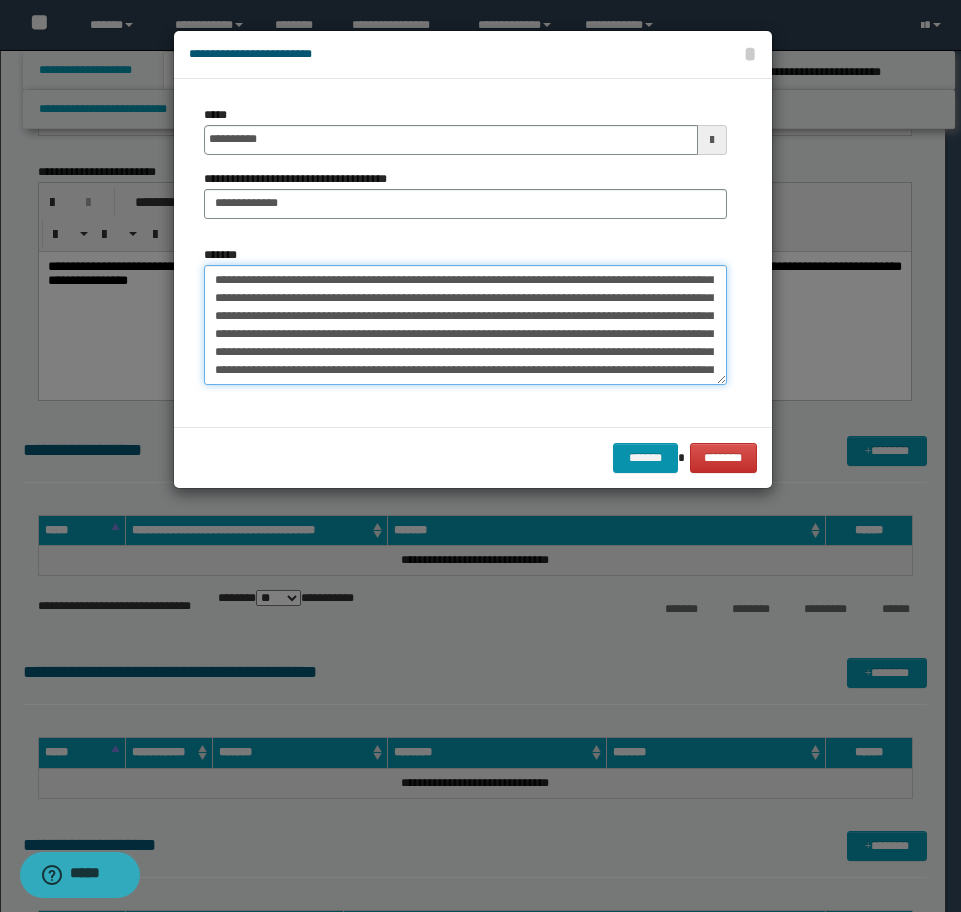 scroll, scrollTop: 1002, scrollLeft: 0, axis: vertical 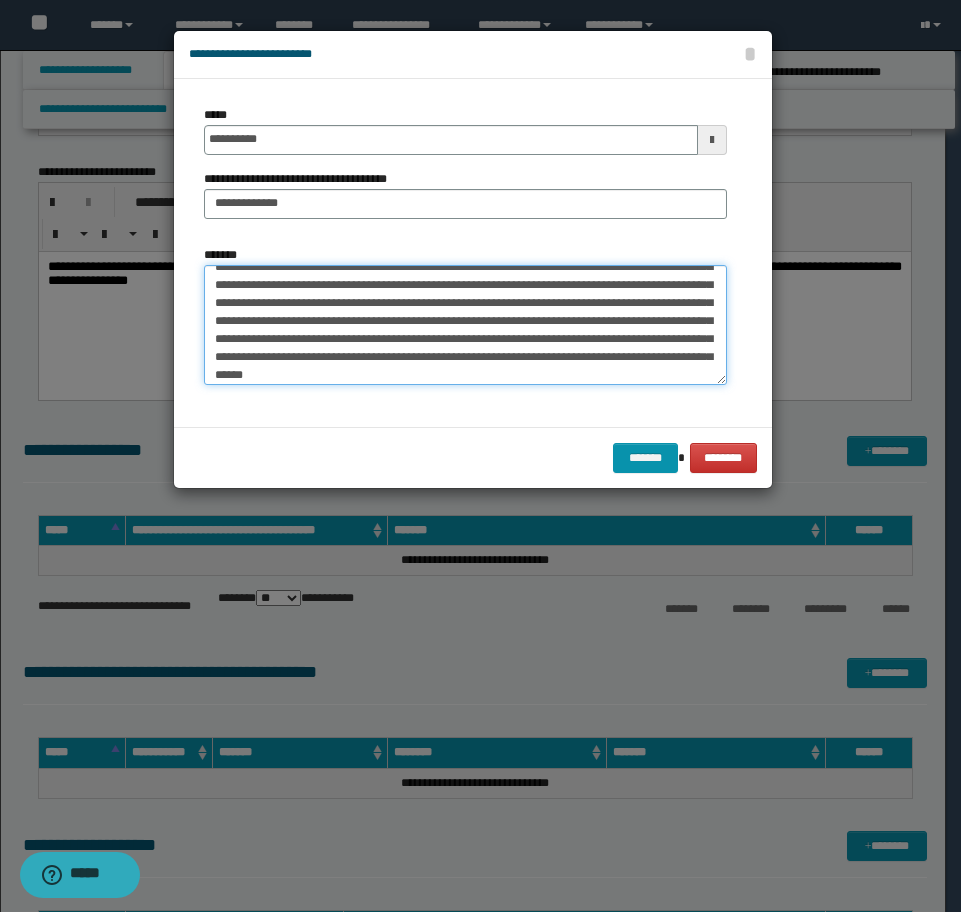 click on "*******" at bounding box center [465, 325] 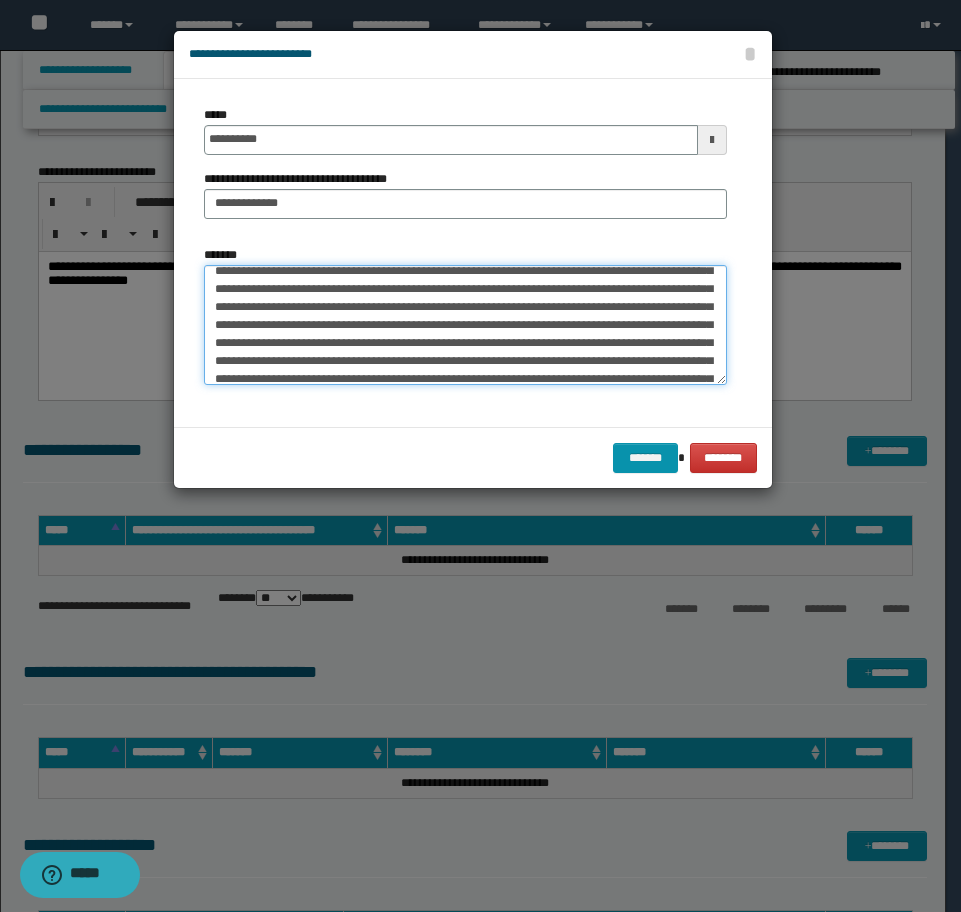 scroll, scrollTop: 815, scrollLeft: 0, axis: vertical 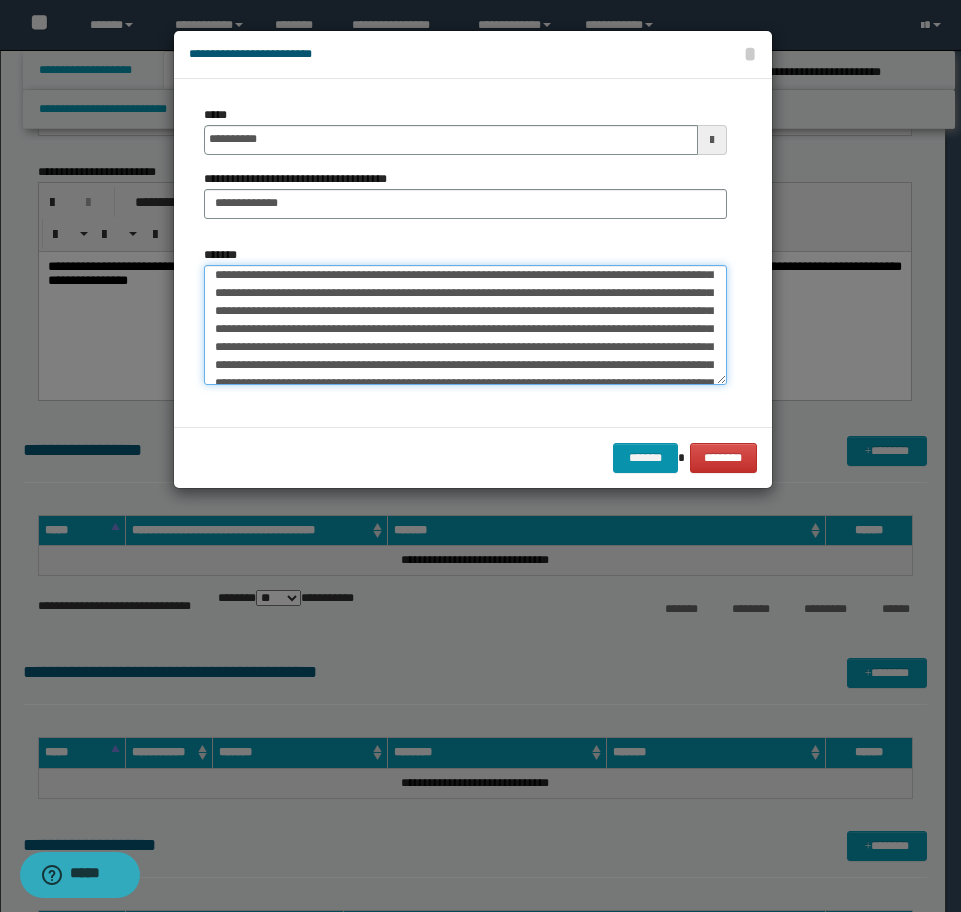 click on "*******" at bounding box center (465, 325) 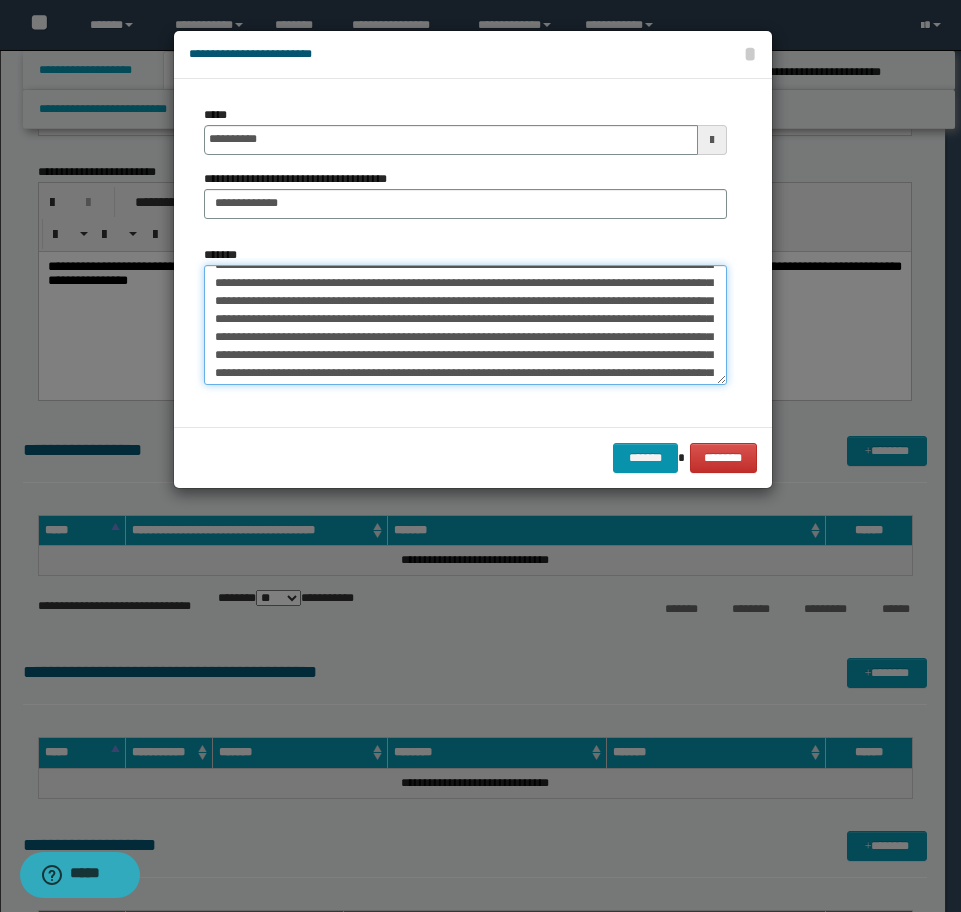 scroll, scrollTop: 735, scrollLeft: 0, axis: vertical 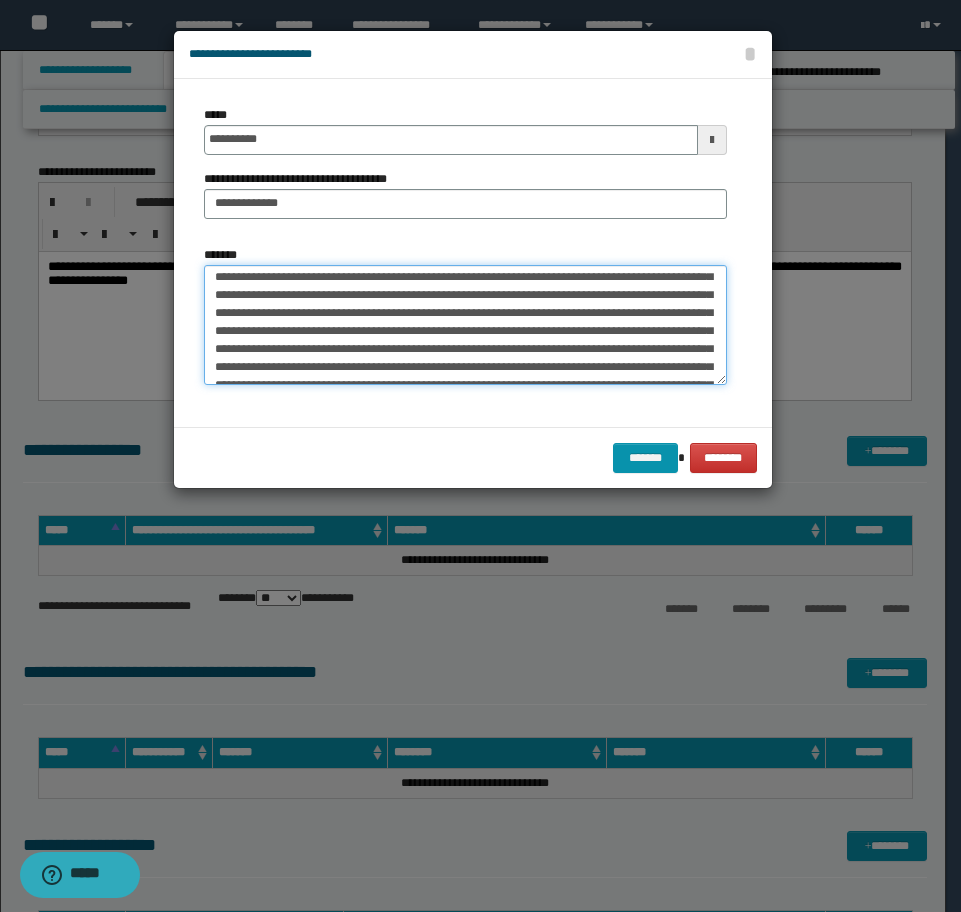 drag, startPoint x: 292, startPoint y: 318, endPoint x: 350, endPoint y: 319, distance: 58.00862 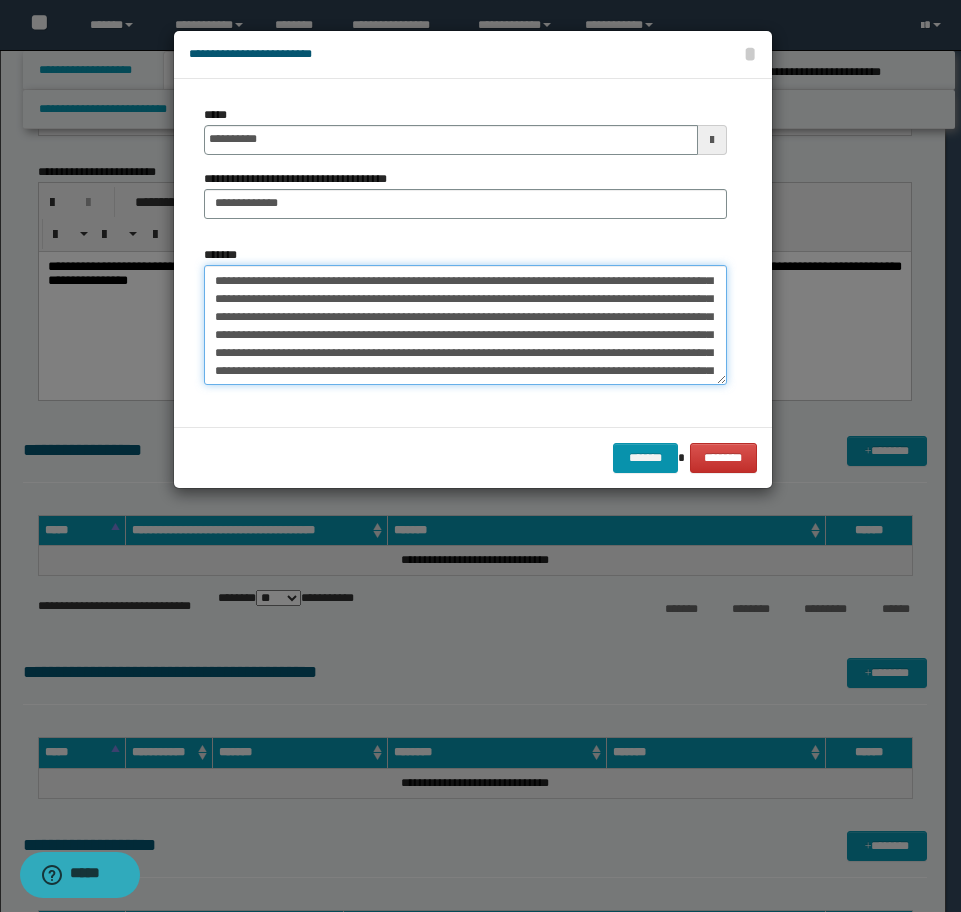 scroll, scrollTop: 535, scrollLeft: 0, axis: vertical 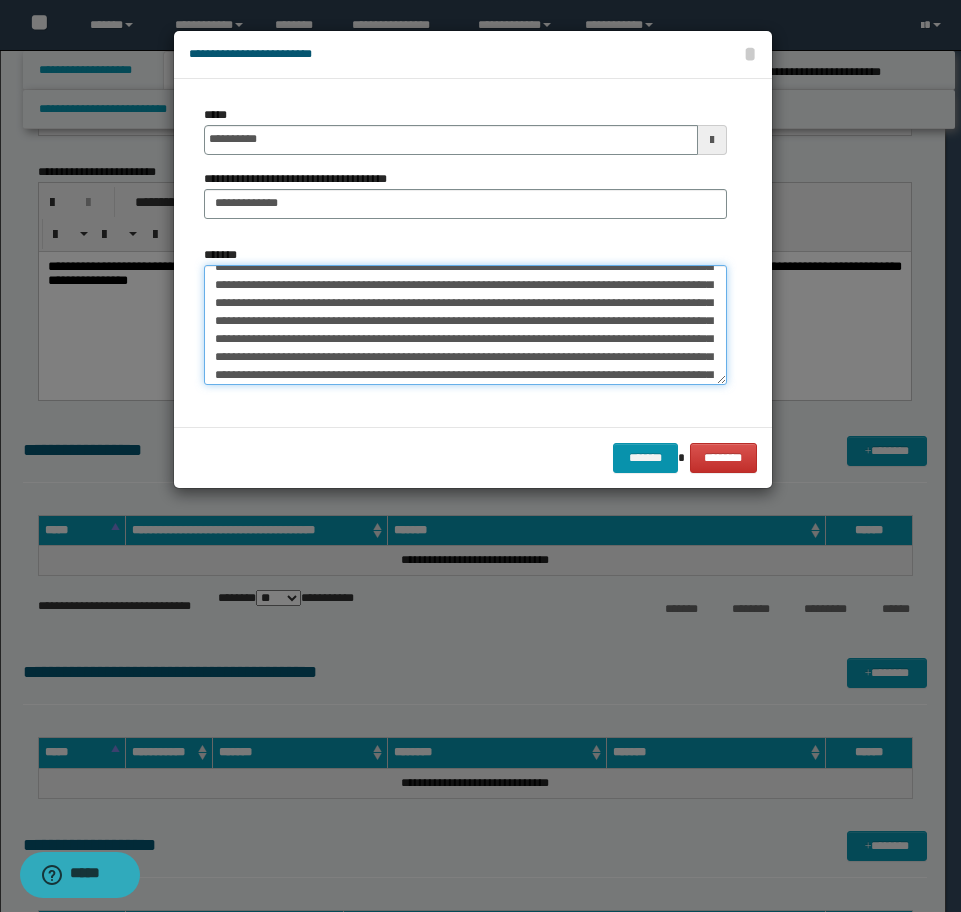 click on "*******" at bounding box center (465, 325) 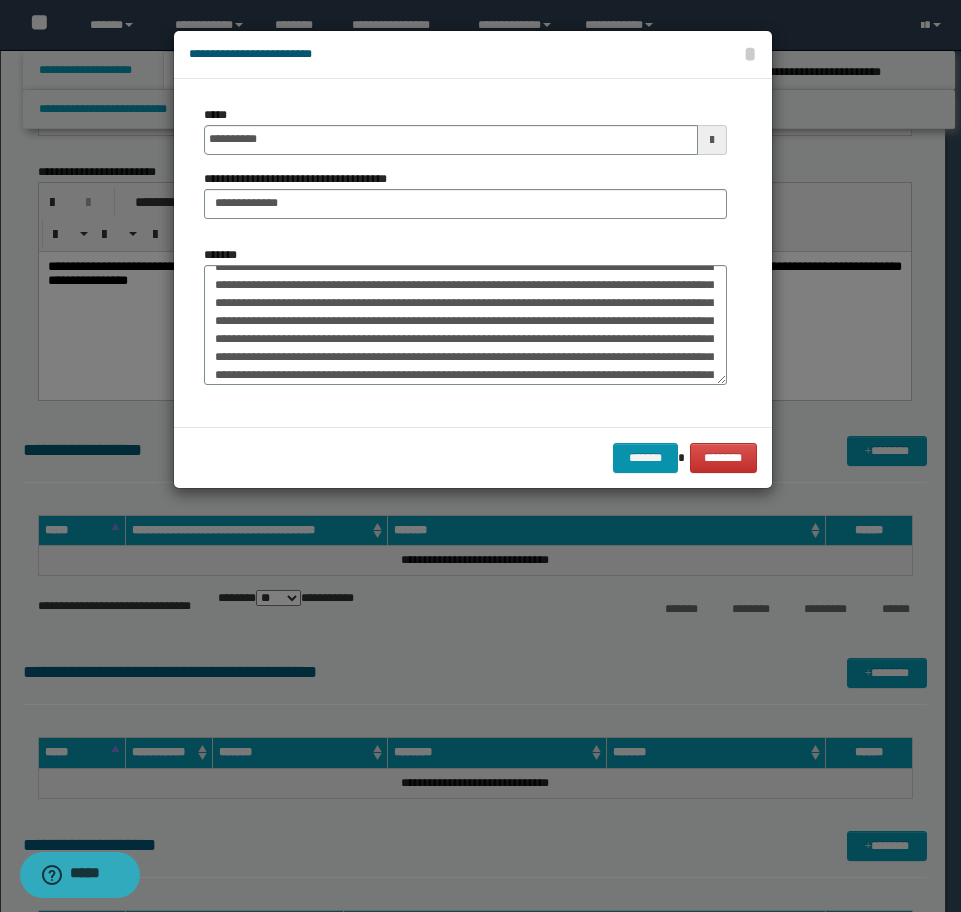 scroll, scrollTop: 527, scrollLeft: 0, axis: vertical 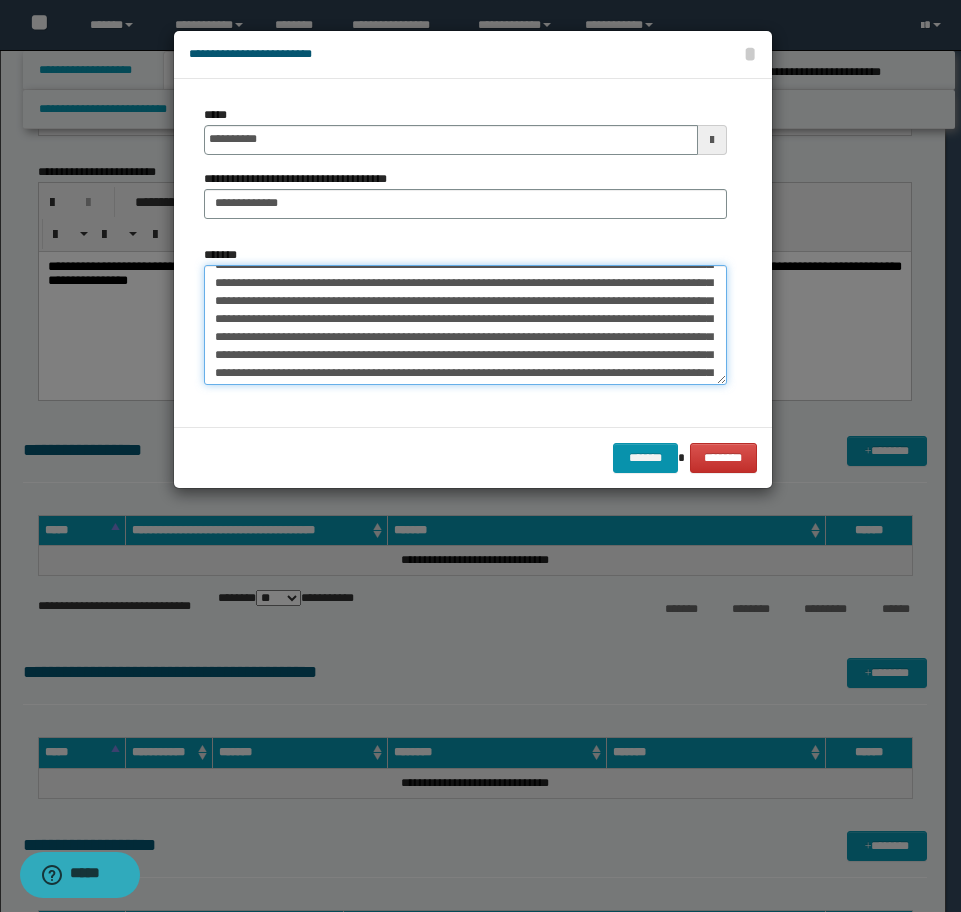 click on "*******" at bounding box center [465, 325] 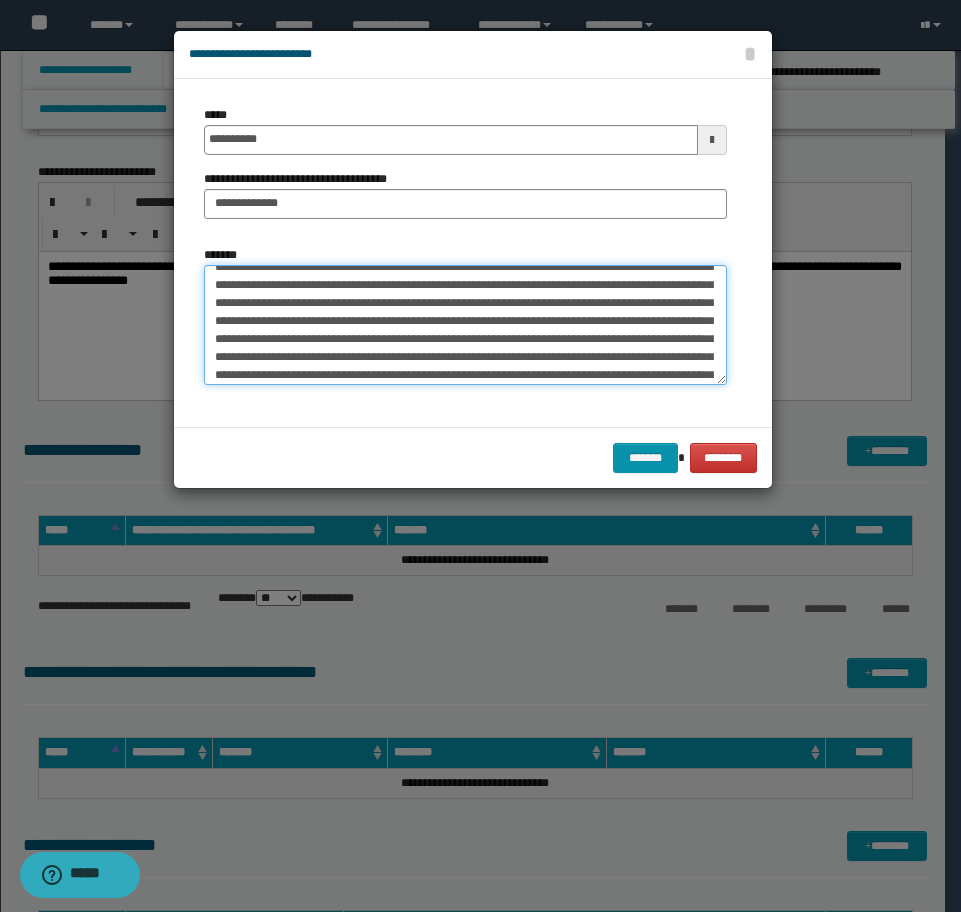 scroll, scrollTop: 347, scrollLeft: 0, axis: vertical 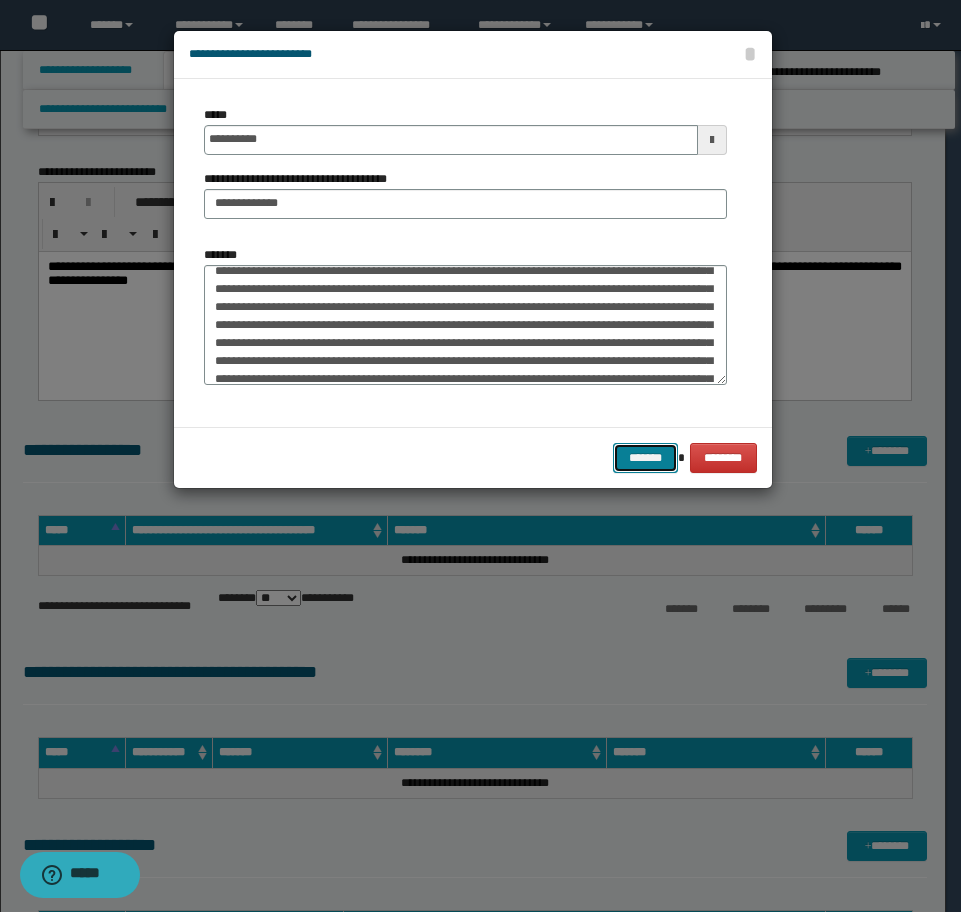 click on "*******" at bounding box center [645, 458] 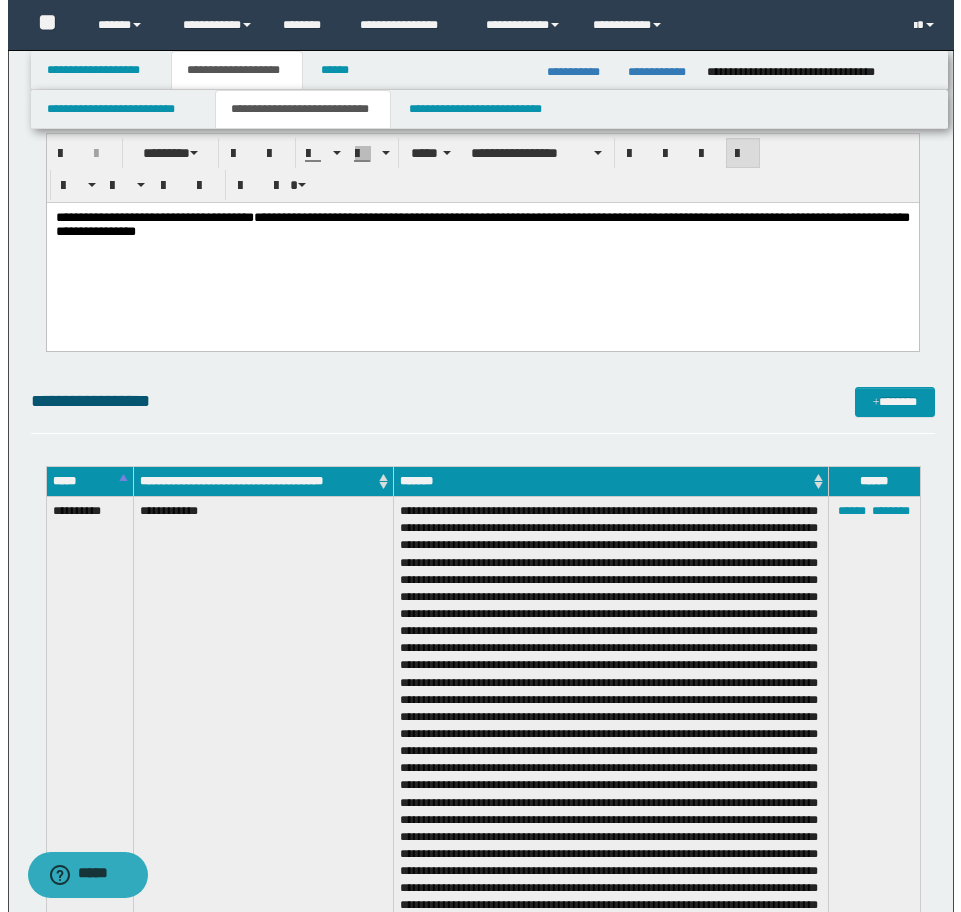 scroll, scrollTop: 3865, scrollLeft: 0, axis: vertical 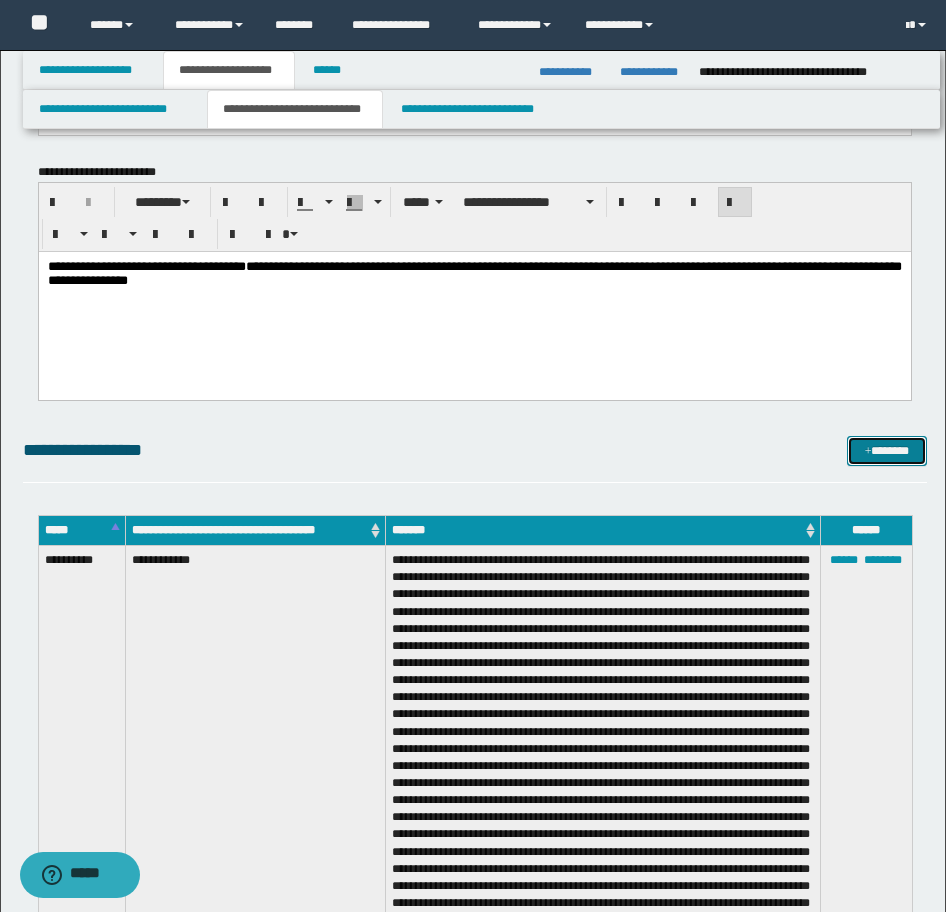 click on "*******" at bounding box center (887, 451) 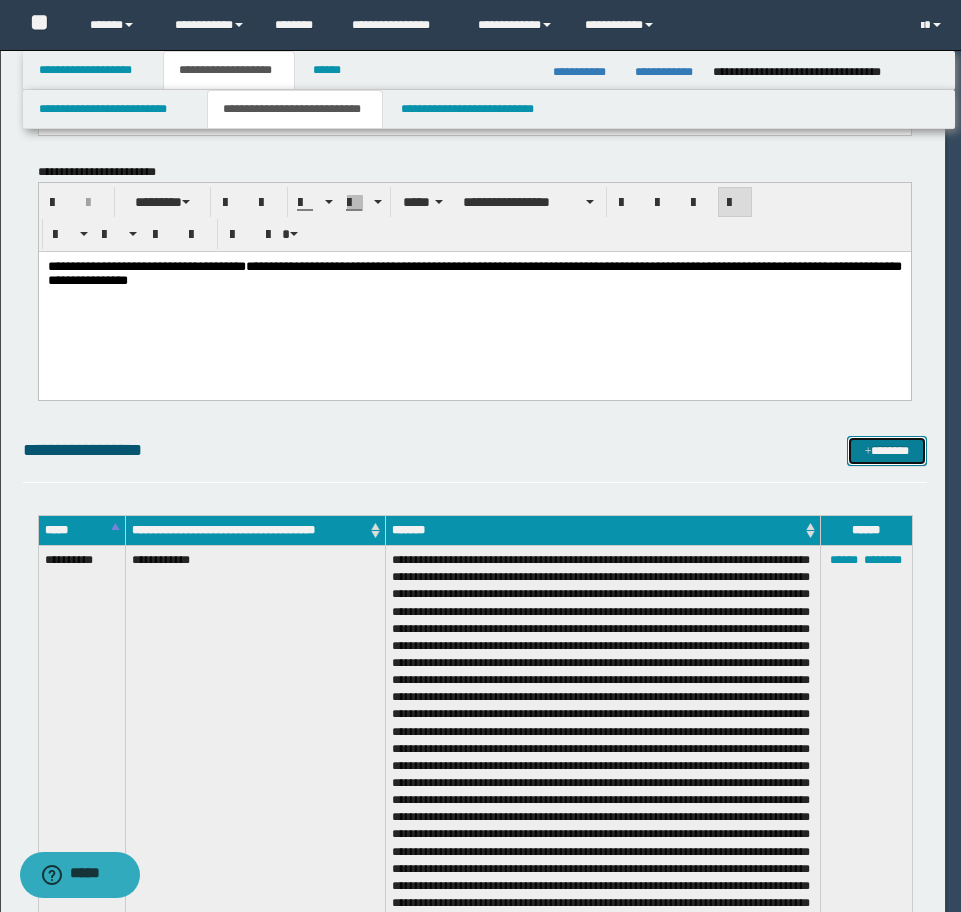 scroll, scrollTop: 0, scrollLeft: 0, axis: both 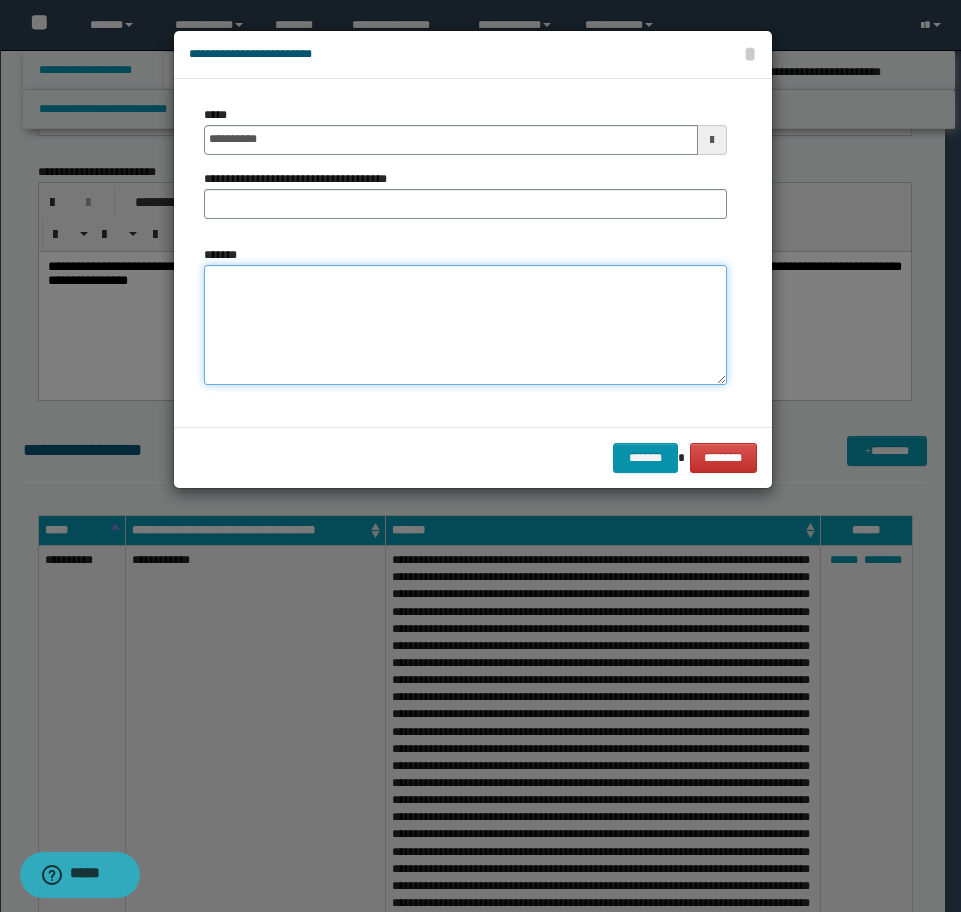 click on "*******" at bounding box center (465, 325) 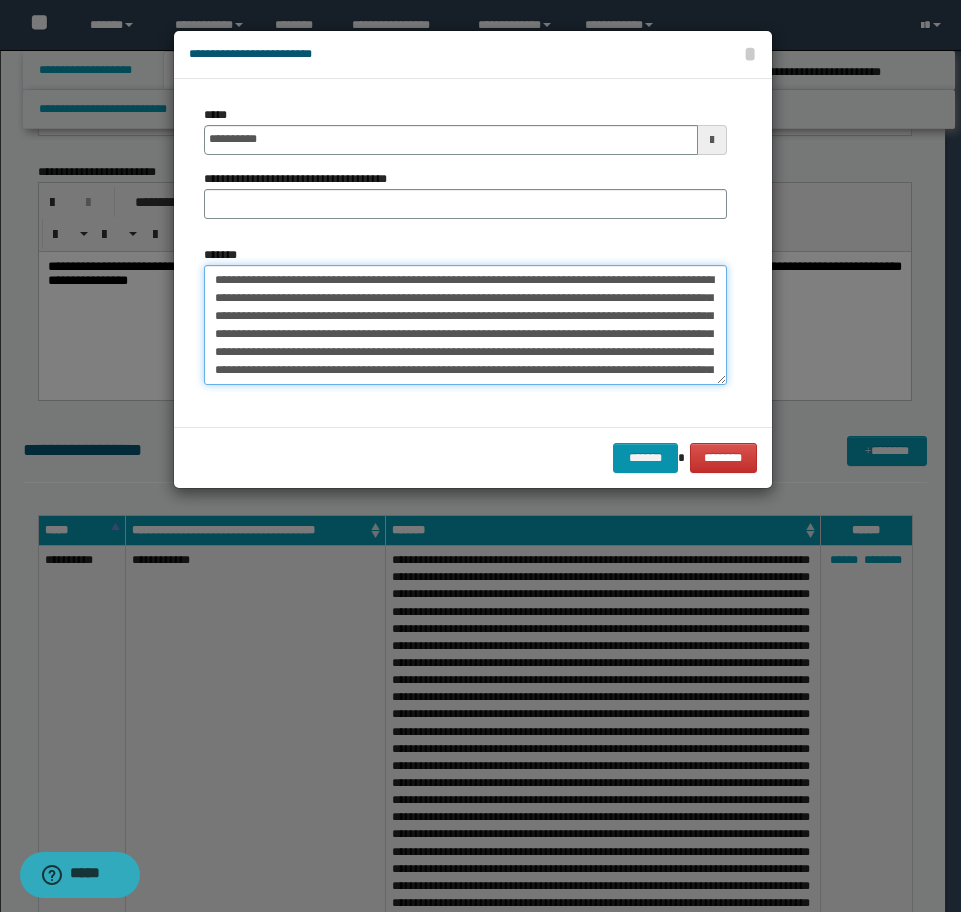 scroll, scrollTop: 480, scrollLeft: 0, axis: vertical 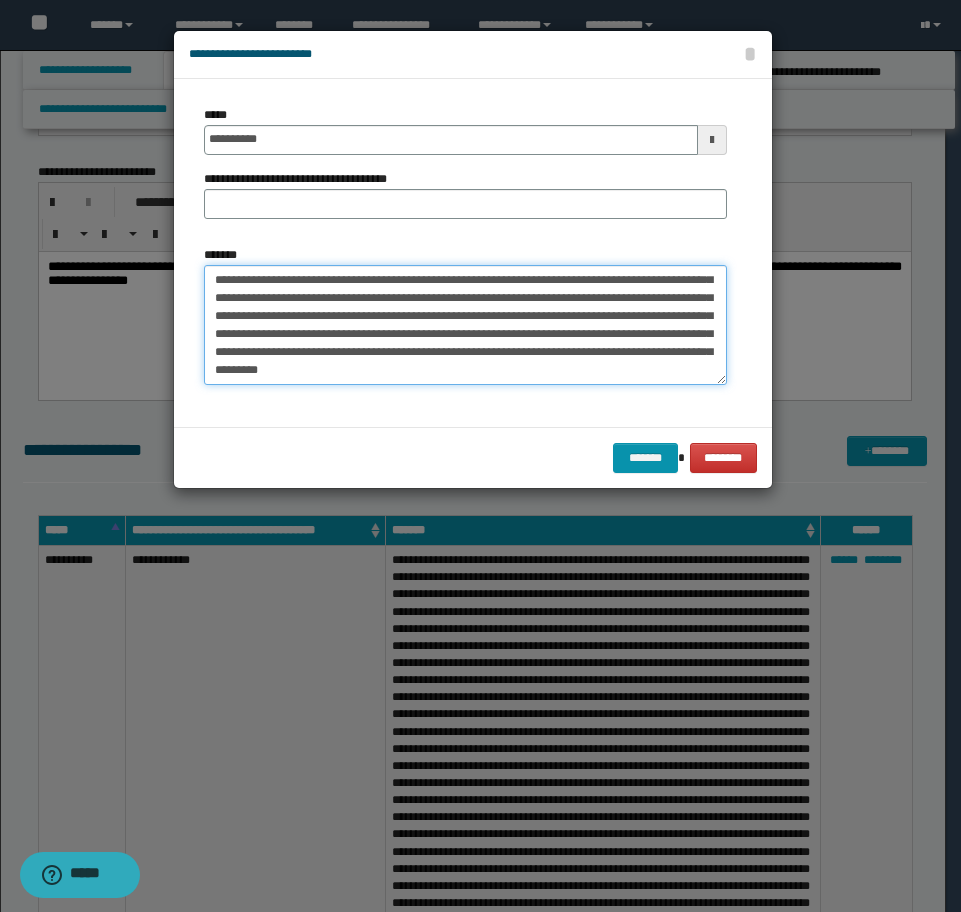 click on "*******" at bounding box center [465, 325] 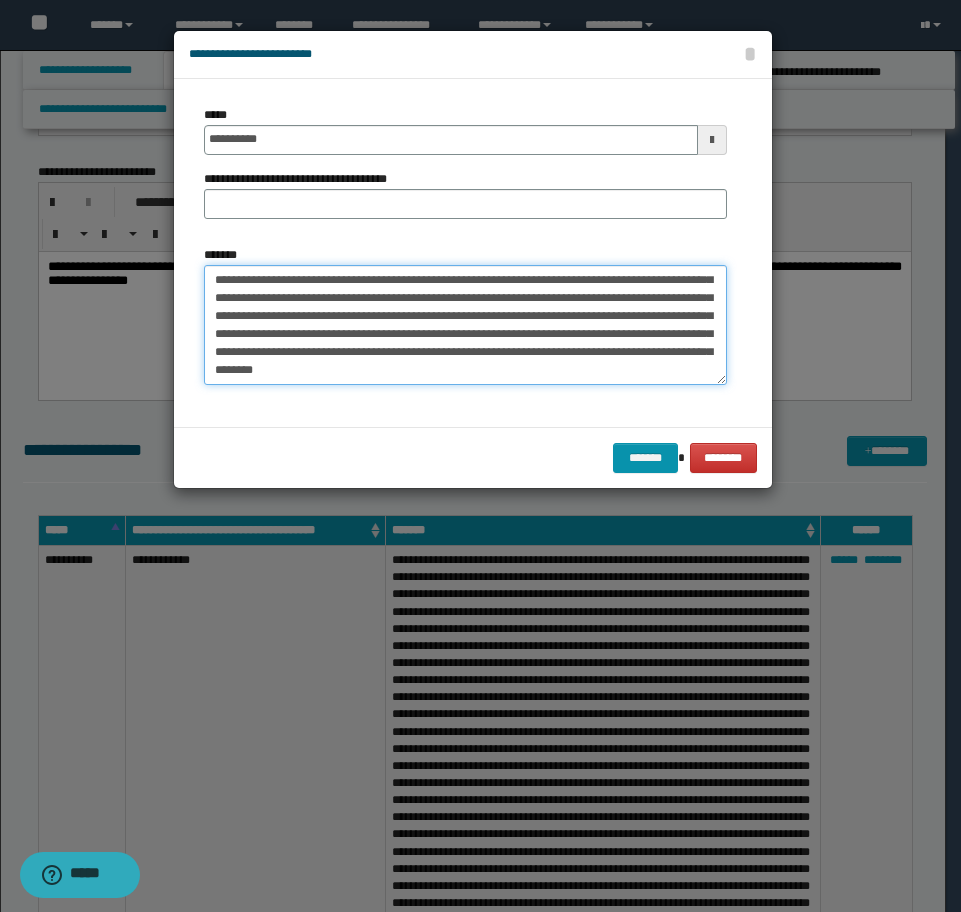 click on "*******" at bounding box center [465, 325] 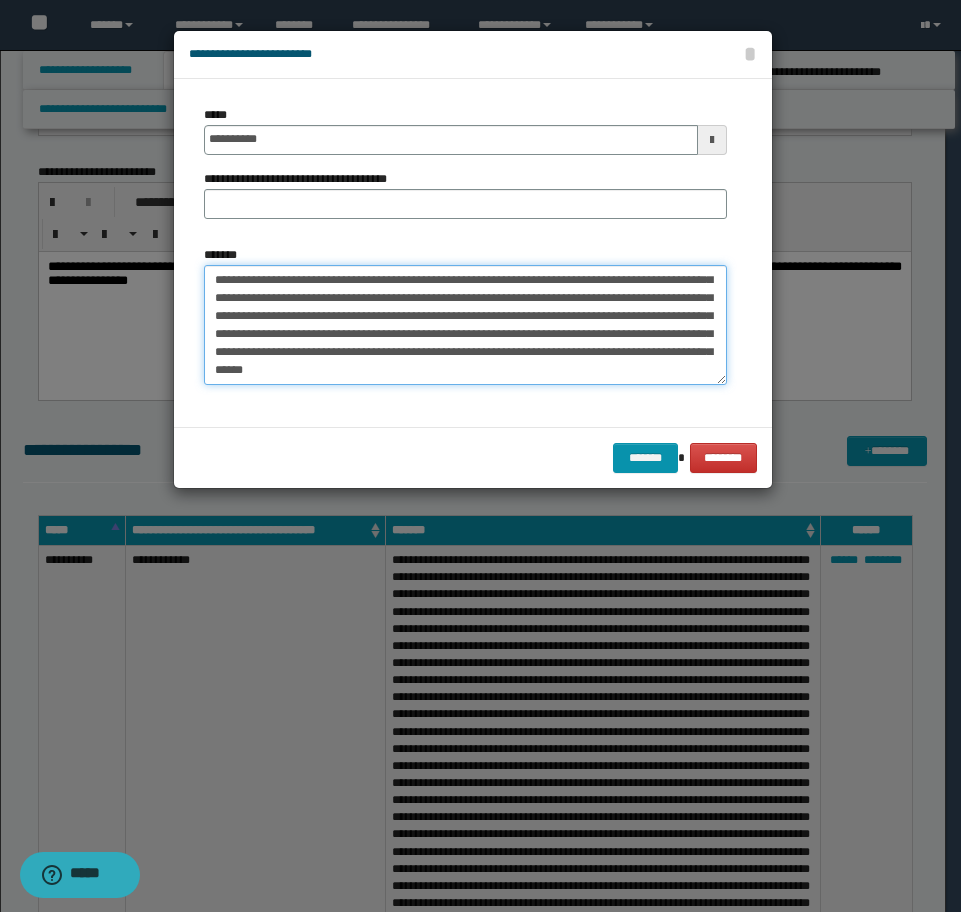 click on "*******" at bounding box center (465, 325) 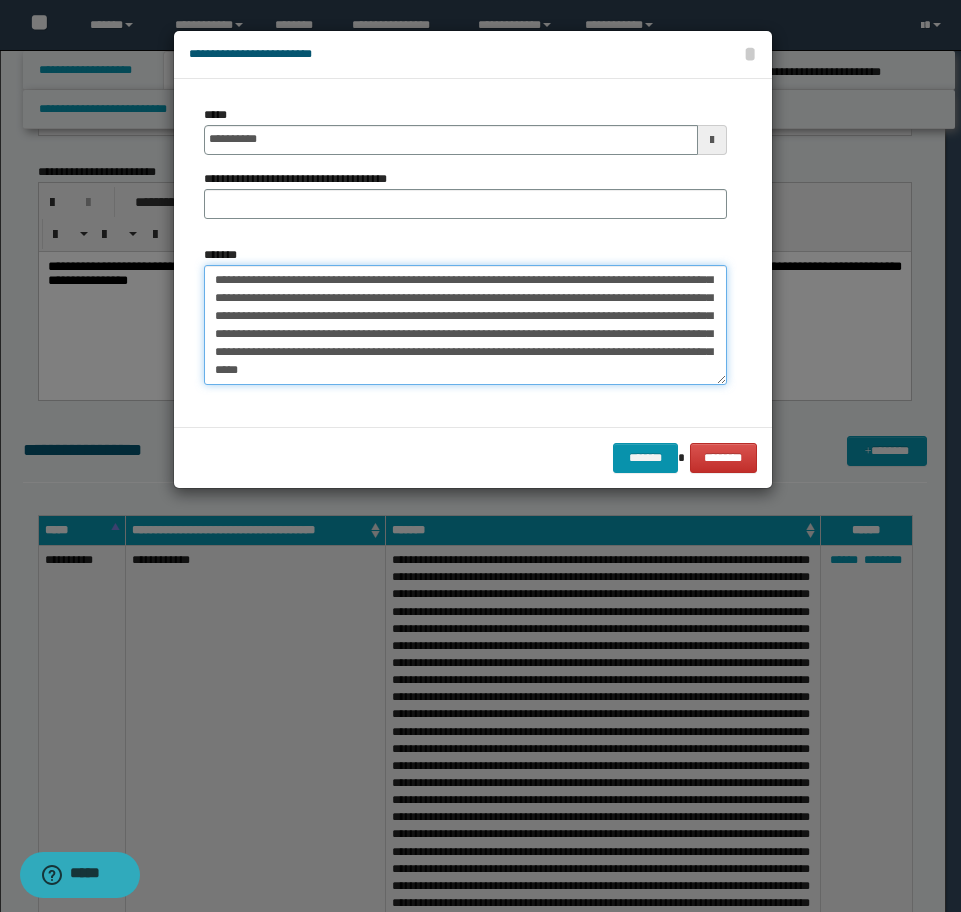 click on "*******" at bounding box center [465, 325] 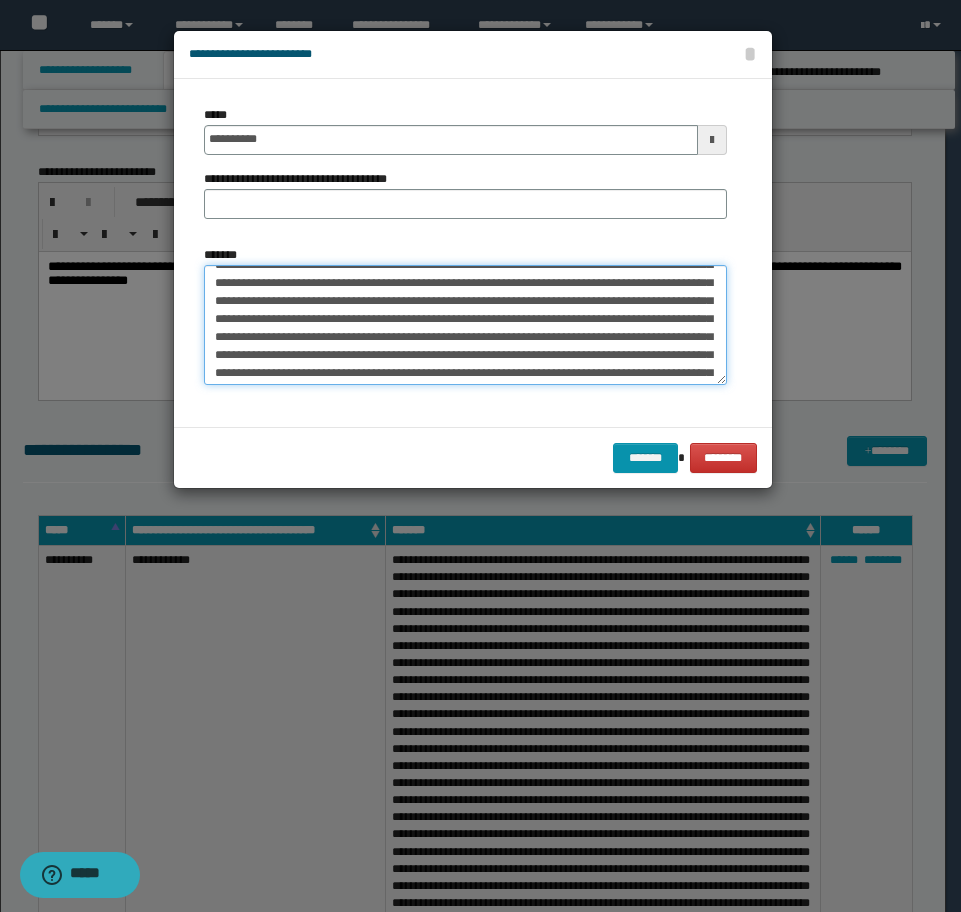 scroll, scrollTop: 320, scrollLeft: 0, axis: vertical 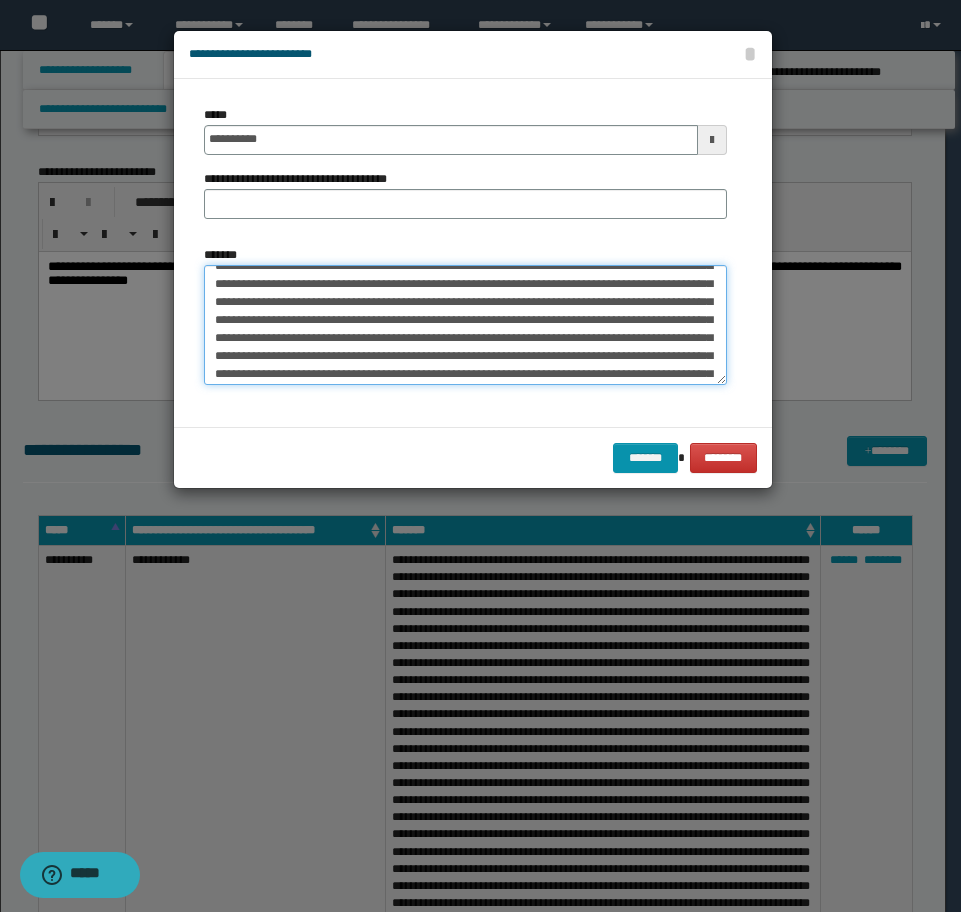 click on "*******" at bounding box center [465, 325] 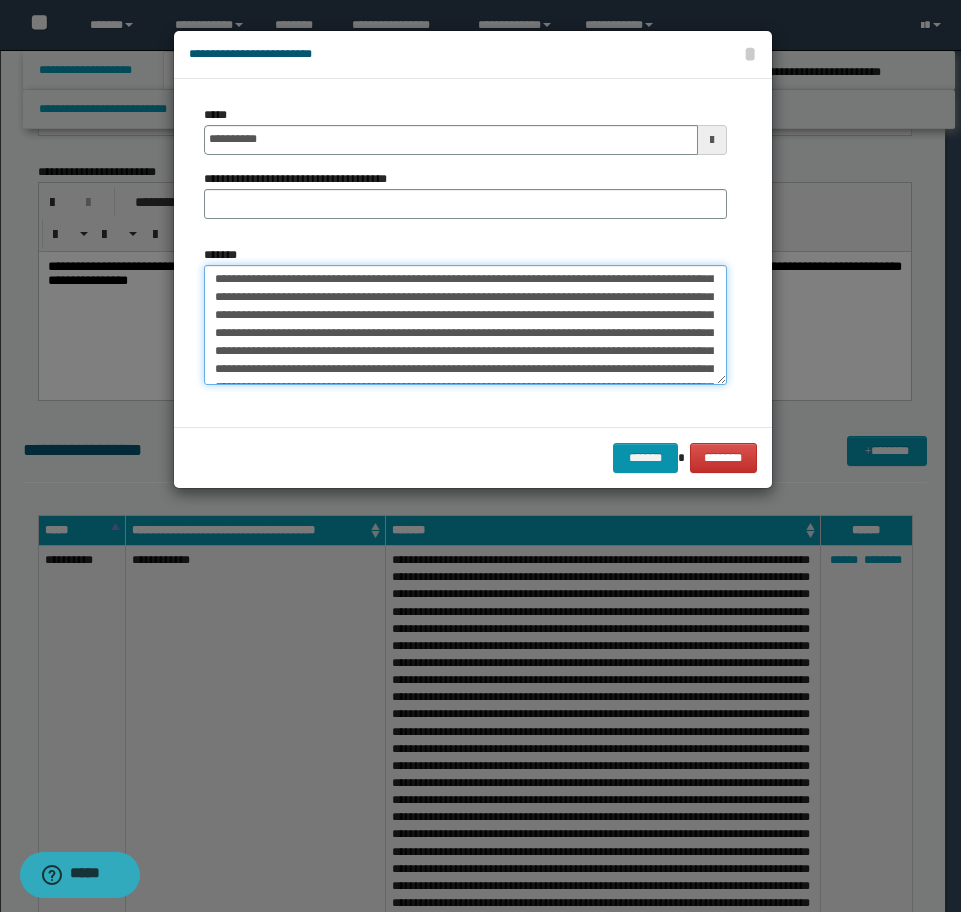 scroll, scrollTop: 200, scrollLeft: 0, axis: vertical 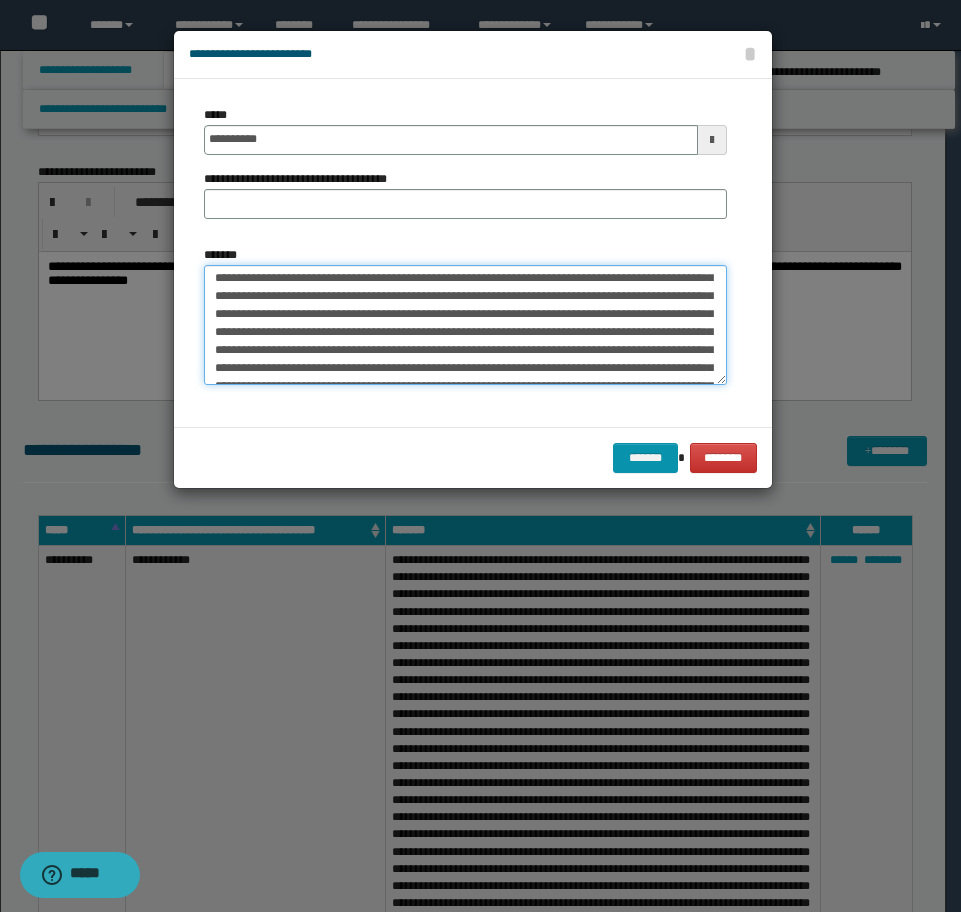 click on "*******" at bounding box center (465, 325) 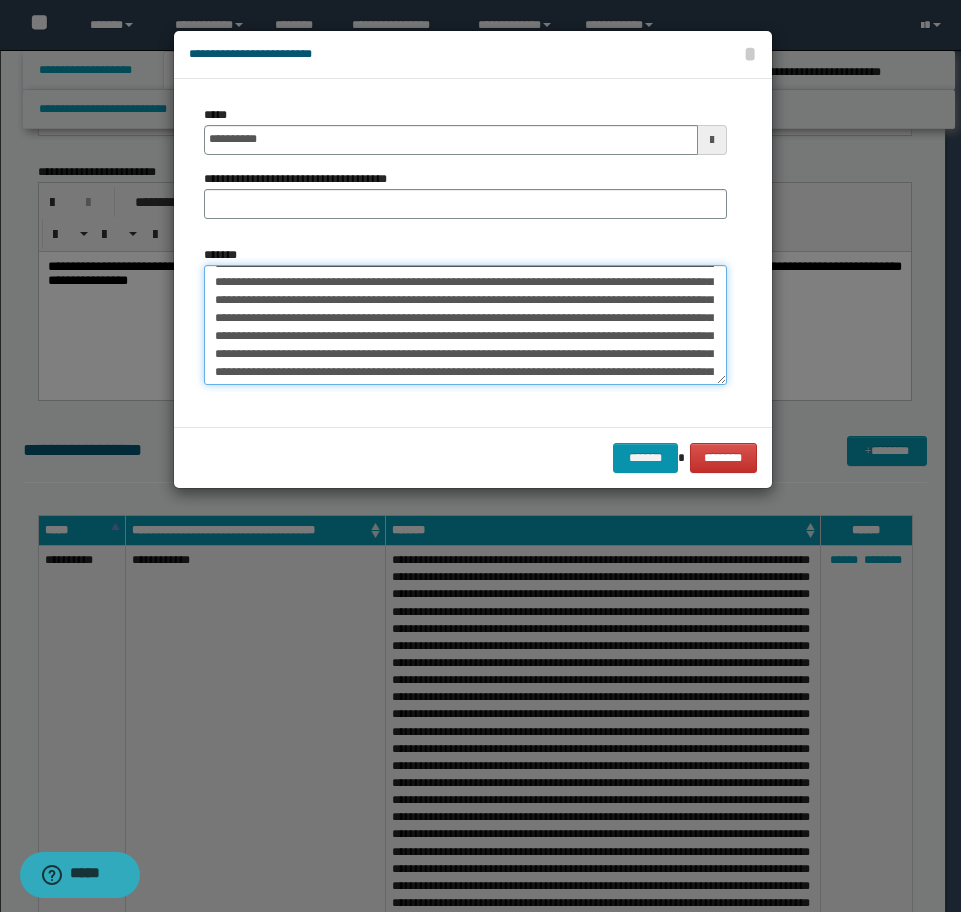 scroll, scrollTop: 120, scrollLeft: 0, axis: vertical 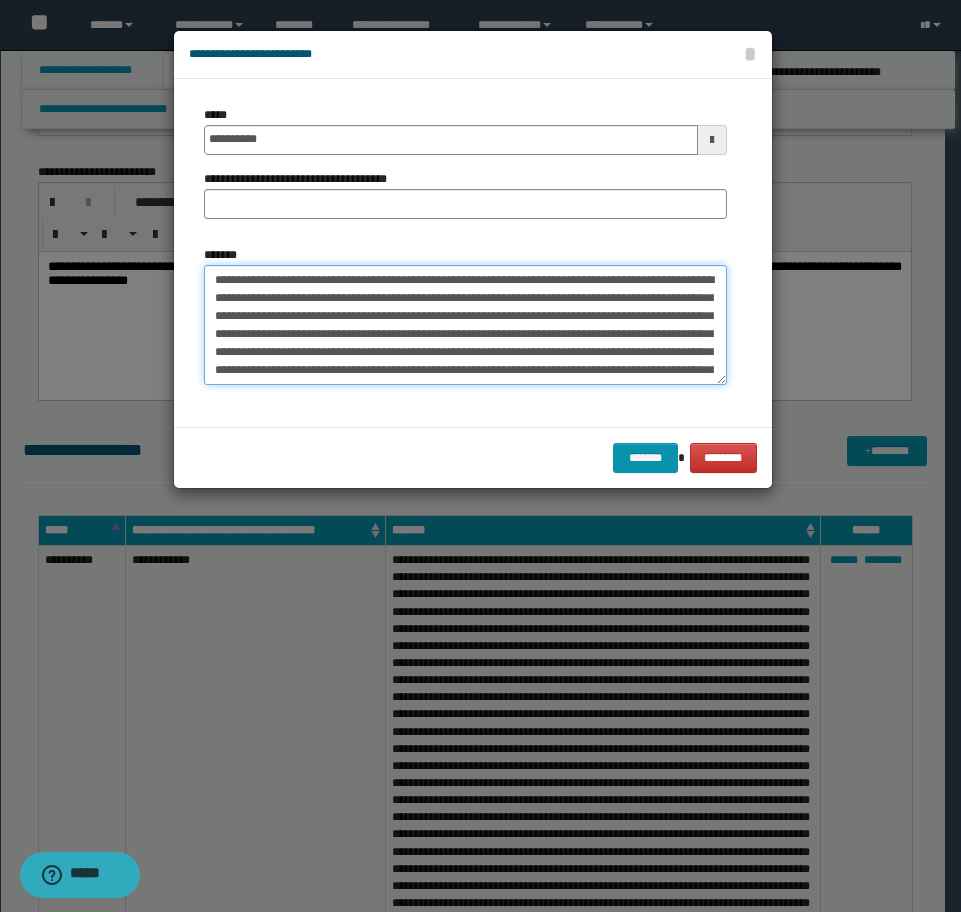 type on "**********" 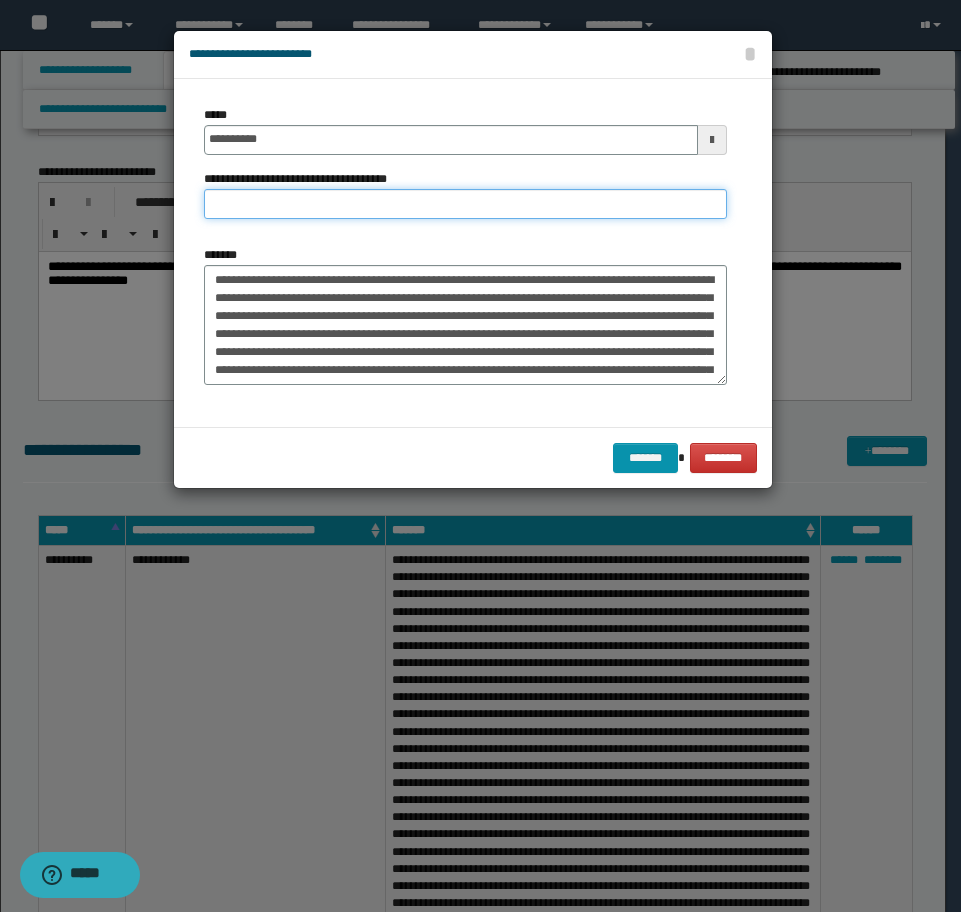 click on "**********" at bounding box center [465, 204] 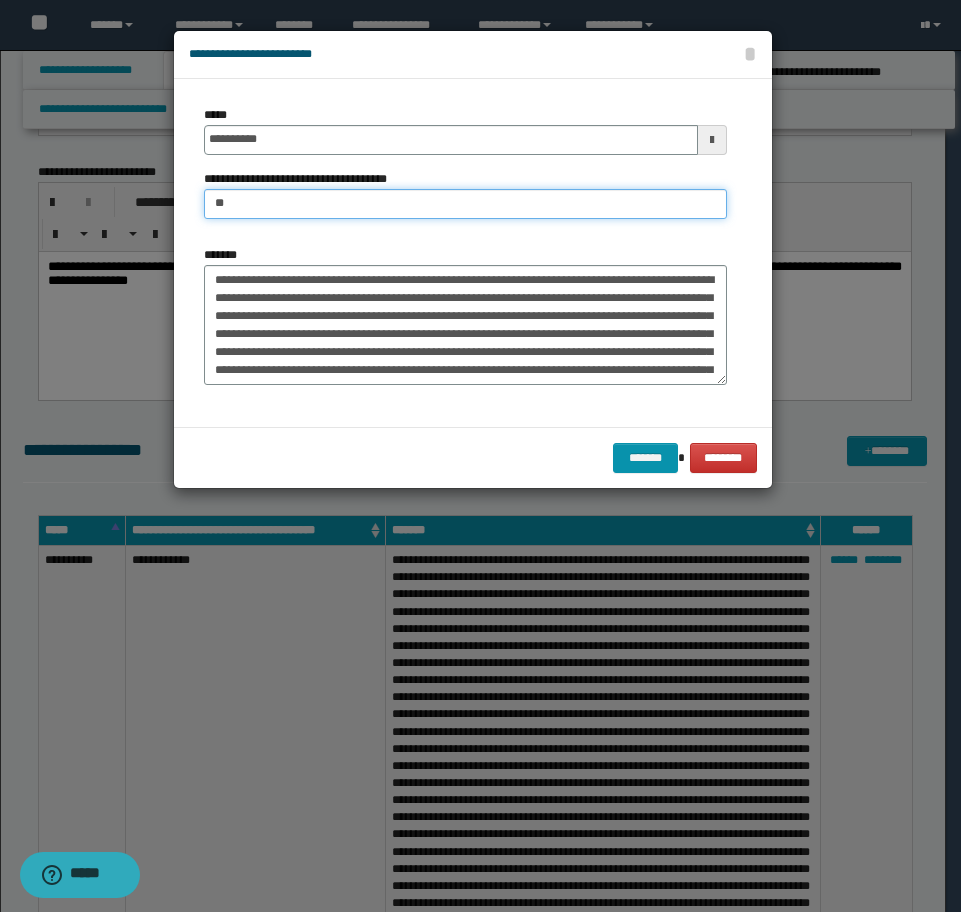 type on "**********" 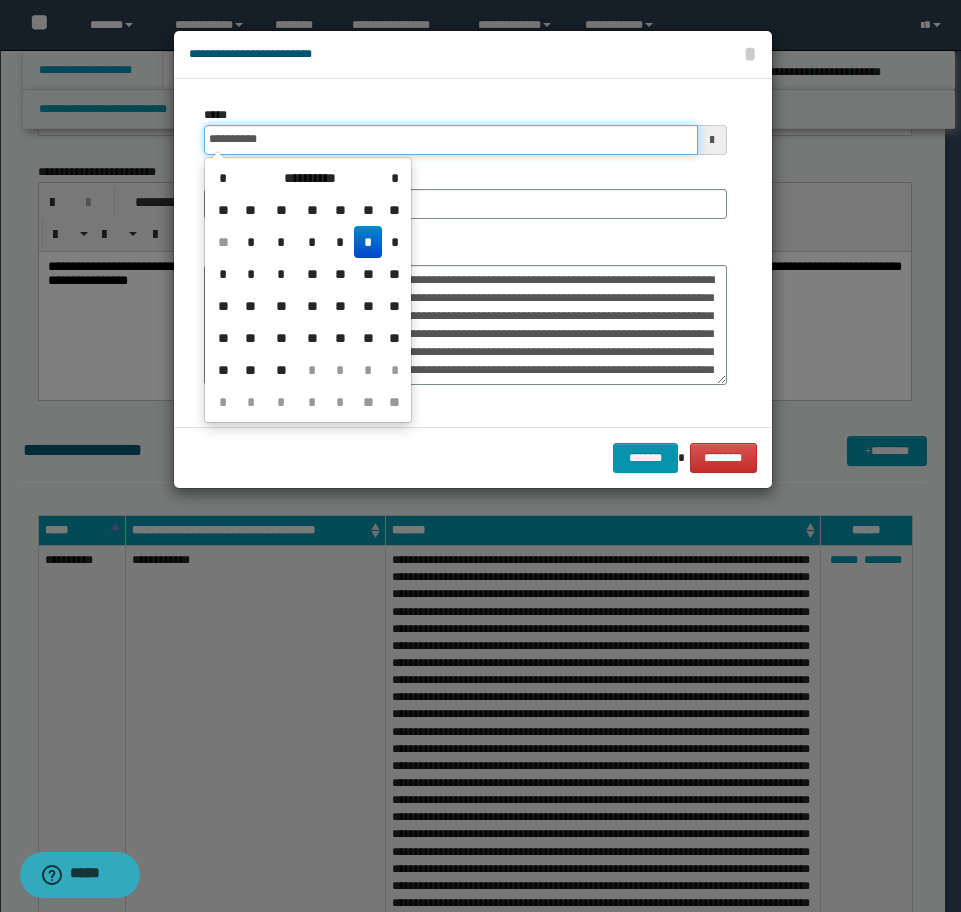 drag, startPoint x: 298, startPoint y: 136, endPoint x: 117, endPoint y: 135, distance: 181.00276 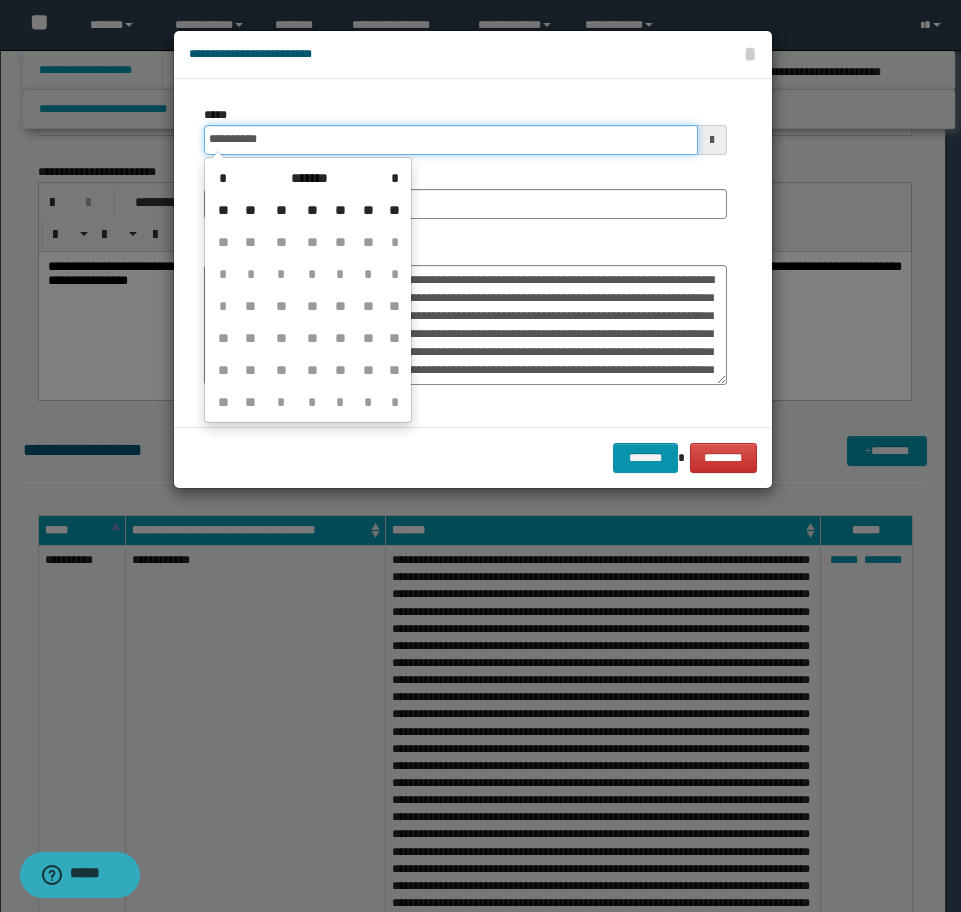 type on "**********" 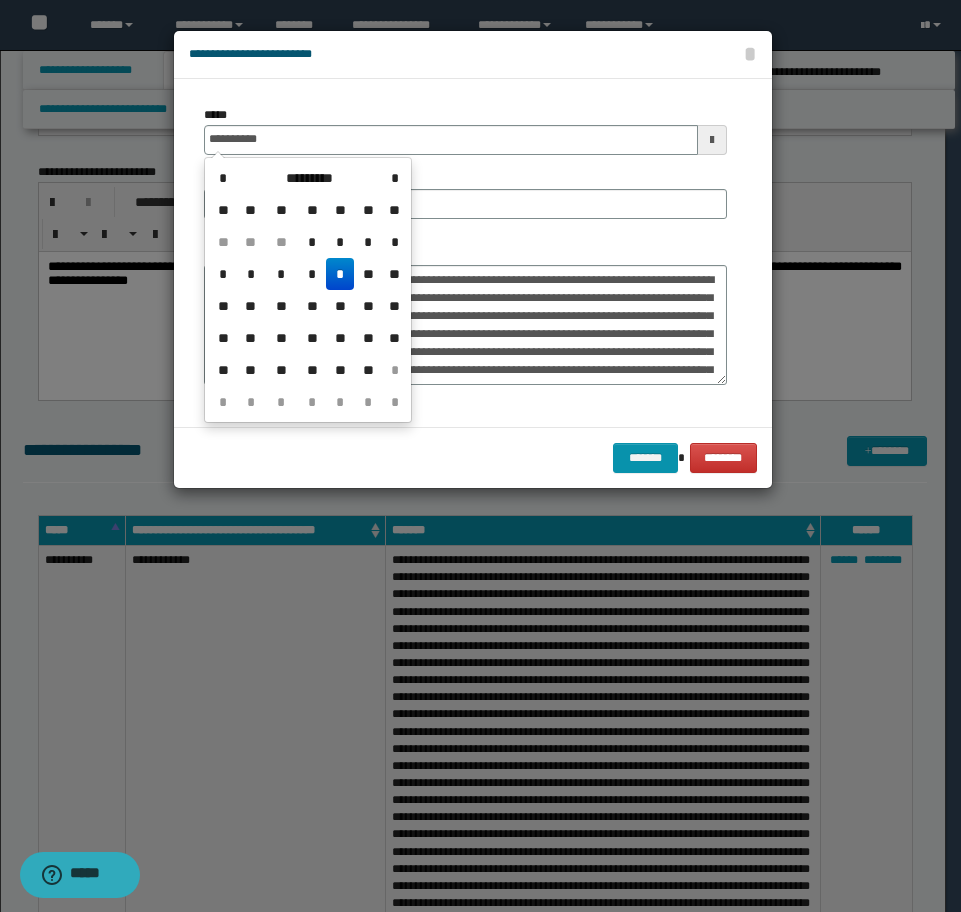 click on "*" at bounding box center (340, 274) 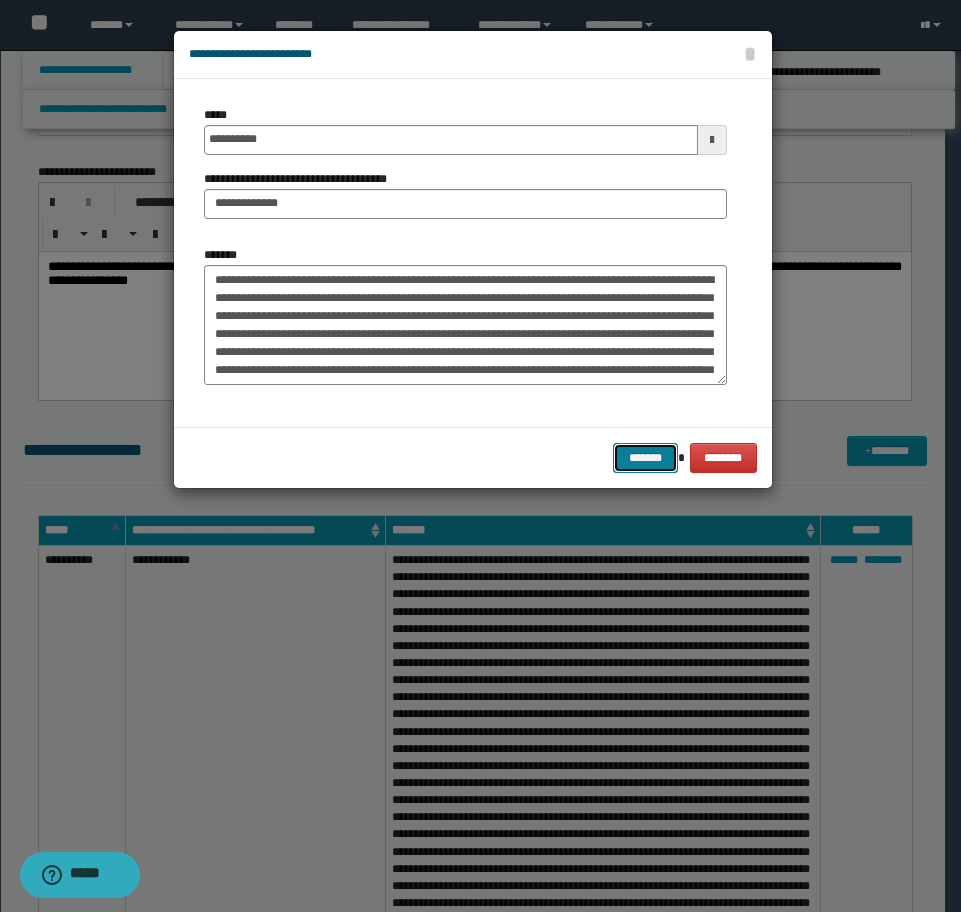 click on "*******" at bounding box center [645, 458] 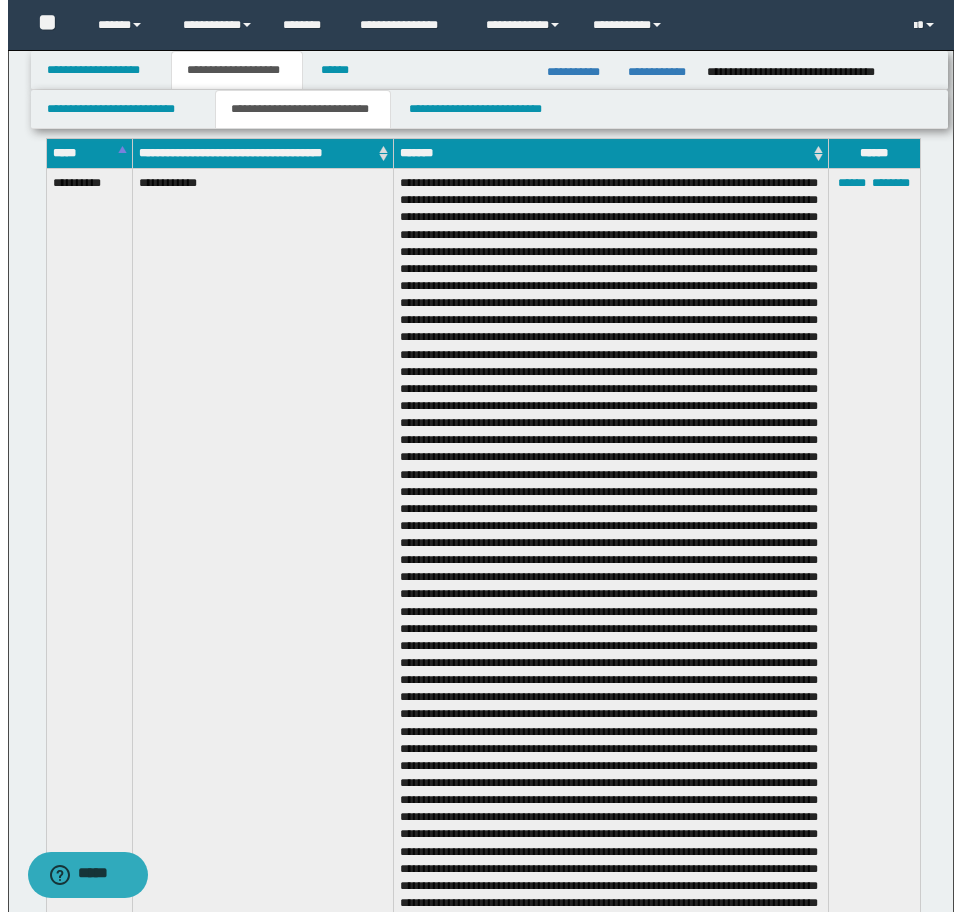 scroll, scrollTop: 4065, scrollLeft: 0, axis: vertical 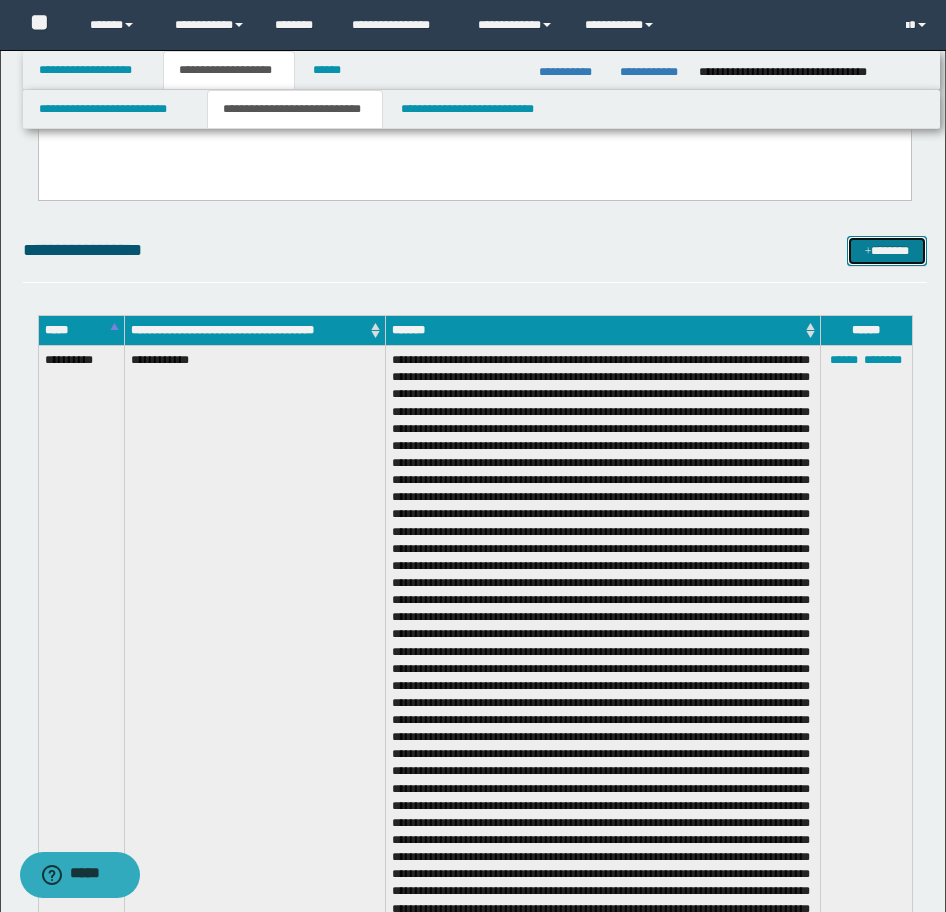 click on "*******" at bounding box center (887, 251) 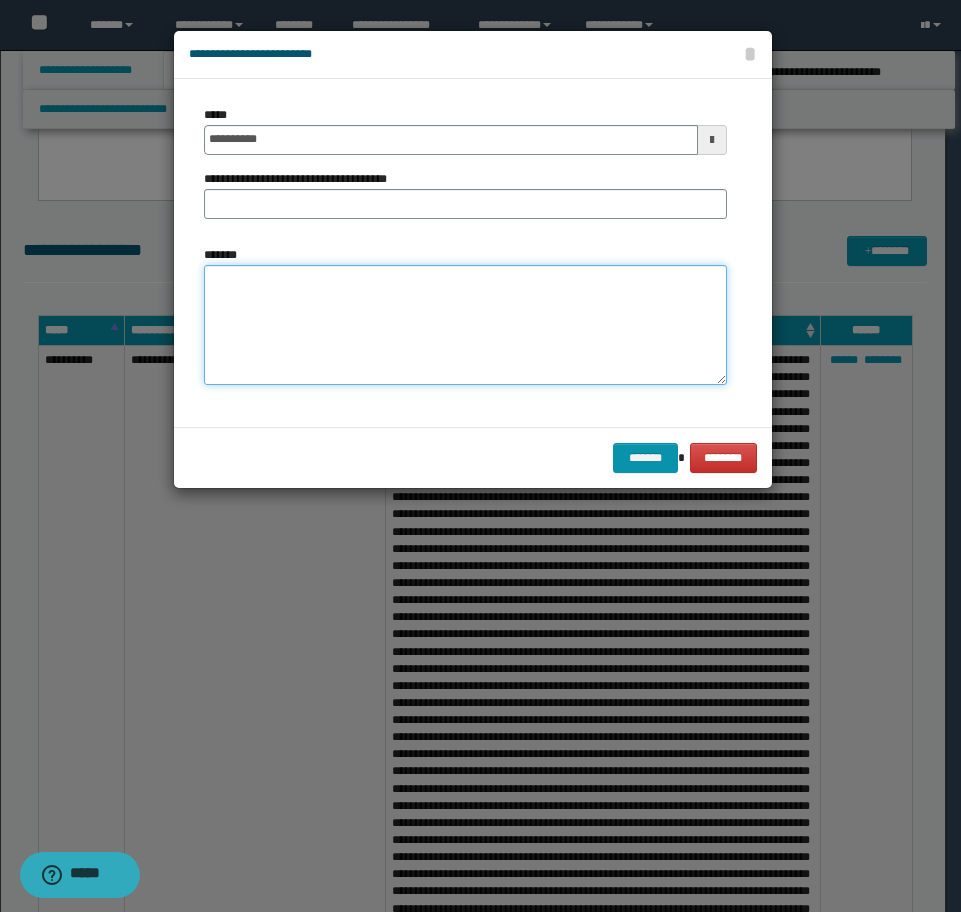 click on "*******" at bounding box center (465, 325) 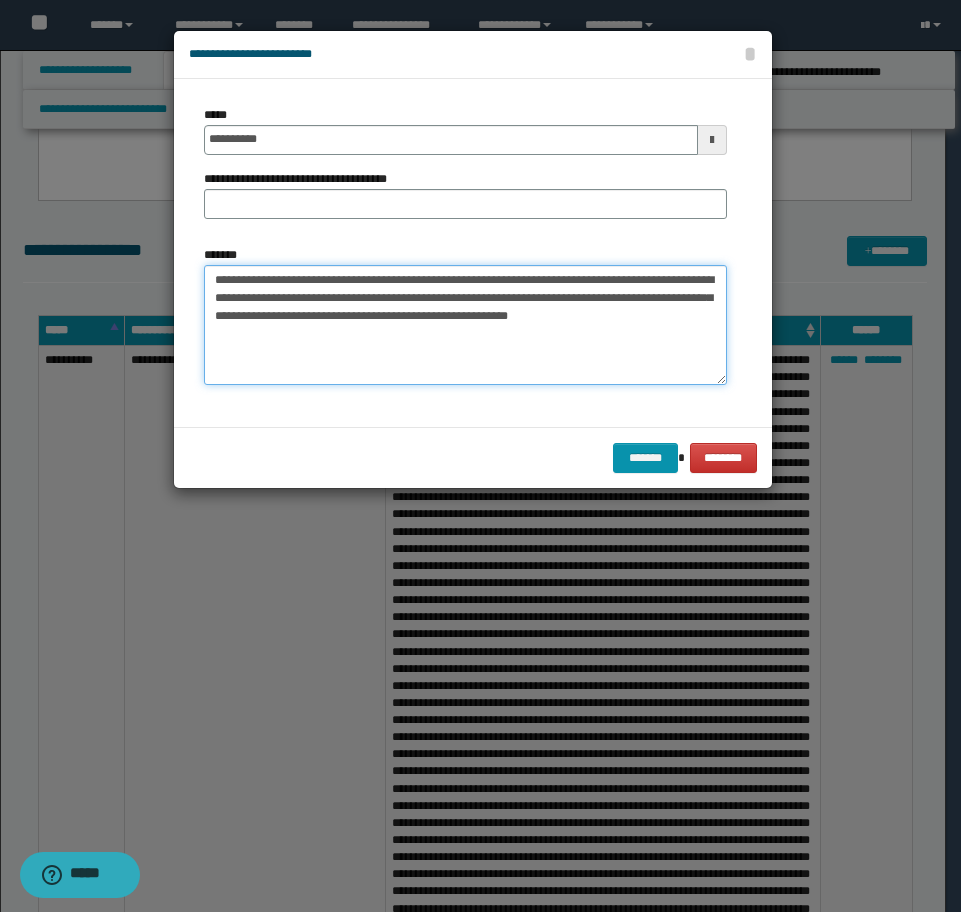 drag, startPoint x: 651, startPoint y: 280, endPoint x: 1, endPoint y: 219, distance: 652.856 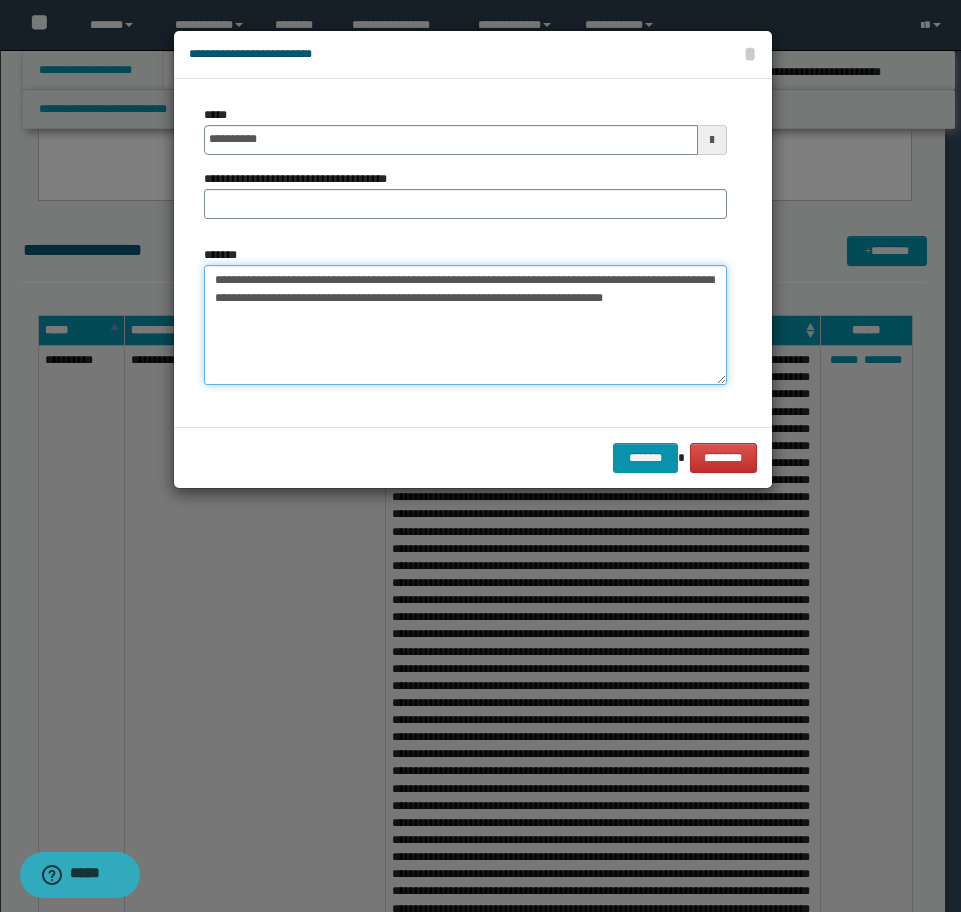 click on "**********" at bounding box center [465, 325] 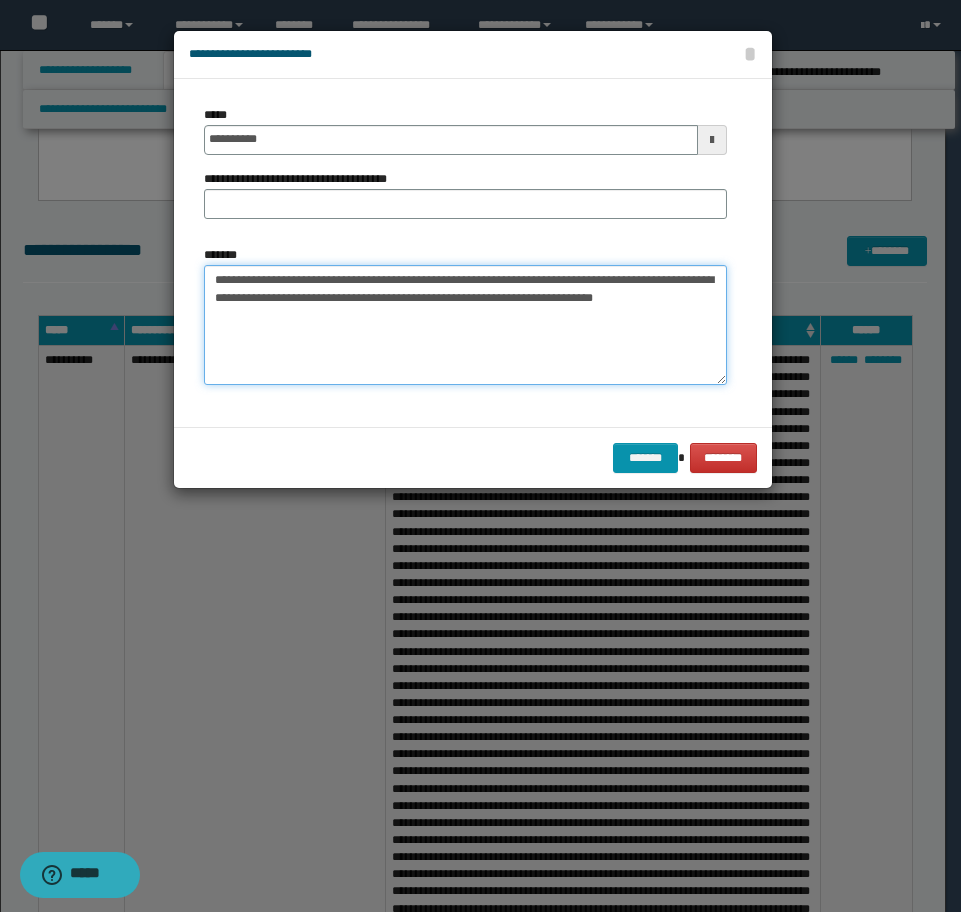 type on "**********" 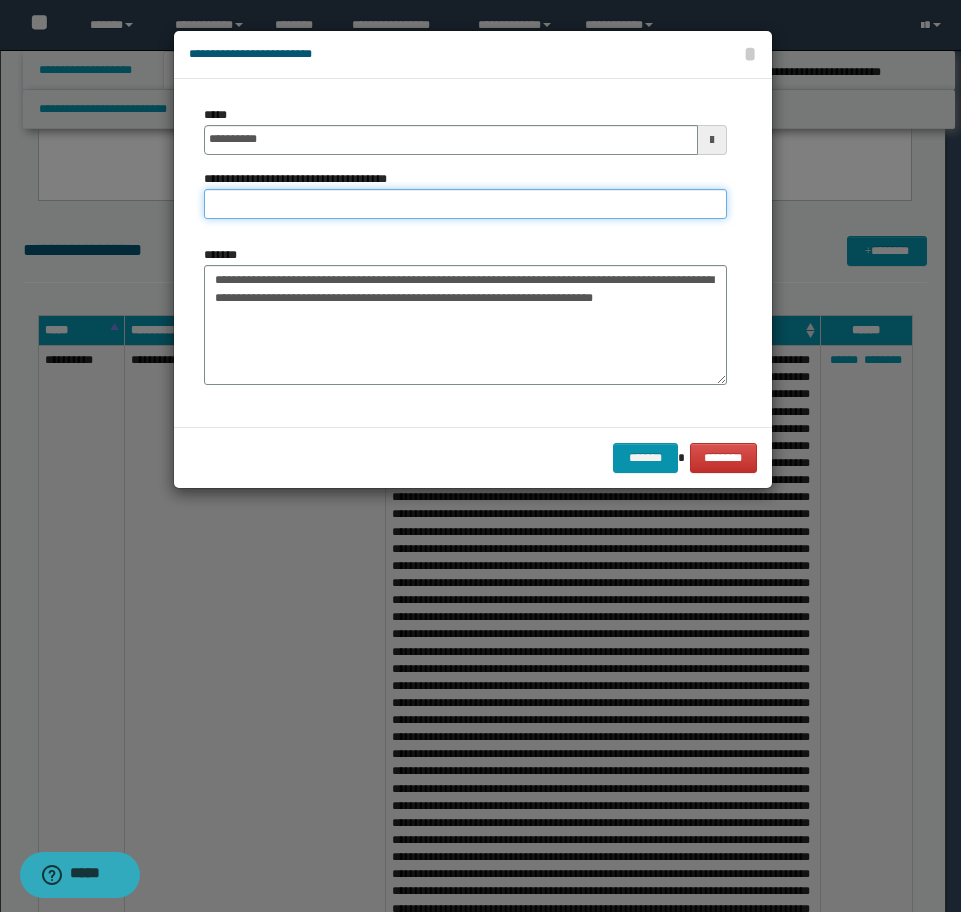 click on "**********" at bounding box center (465, 204) 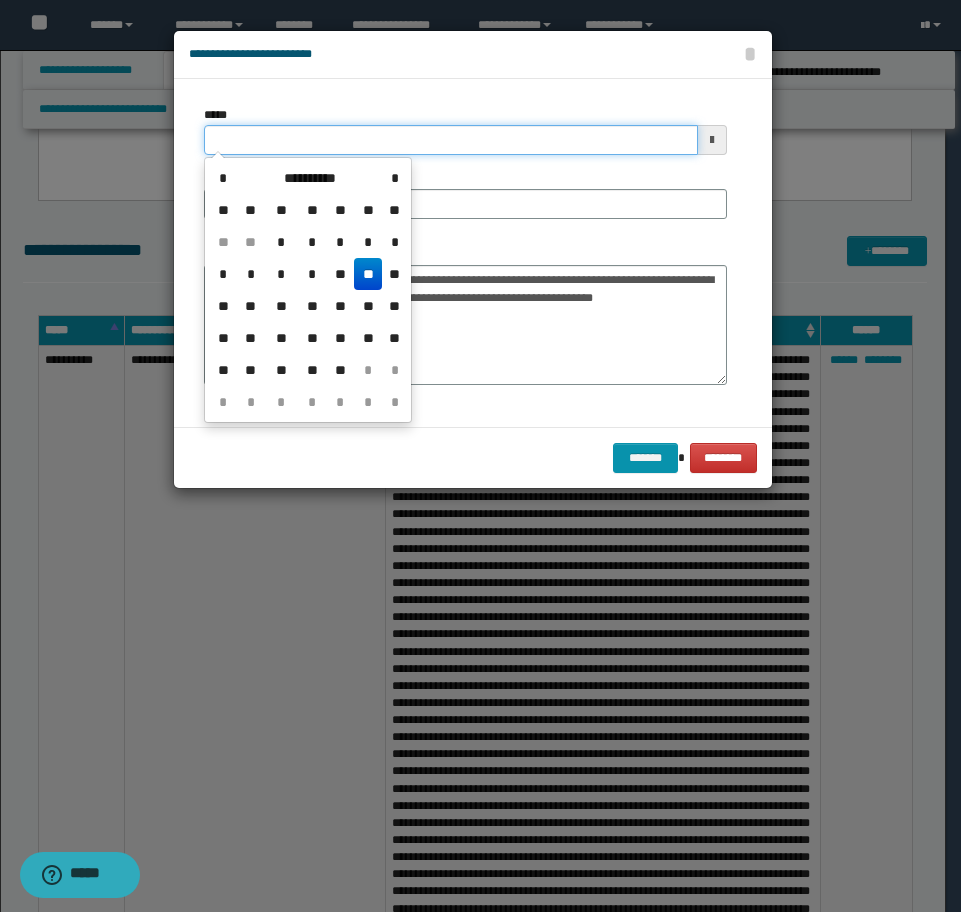 drag, startPoint x: 313, startPoint y: 139, endPoint x: -16, endPoint y: 150, distance: 329.18384 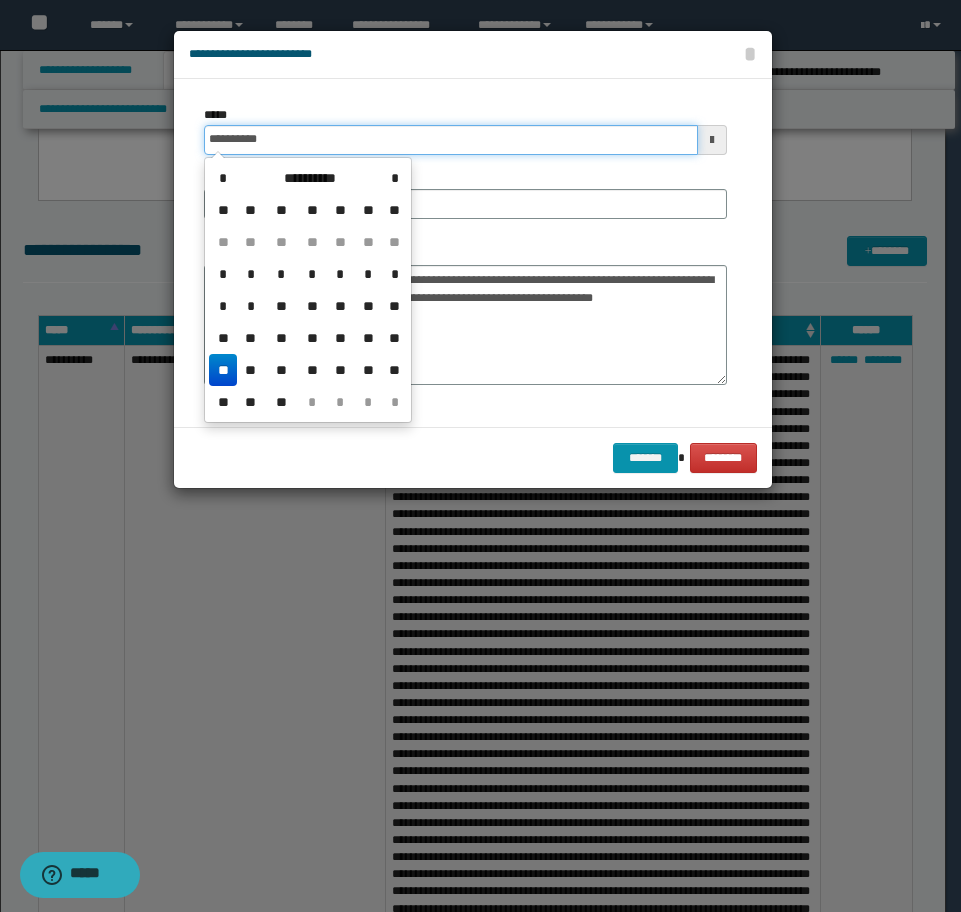 type on "**********" 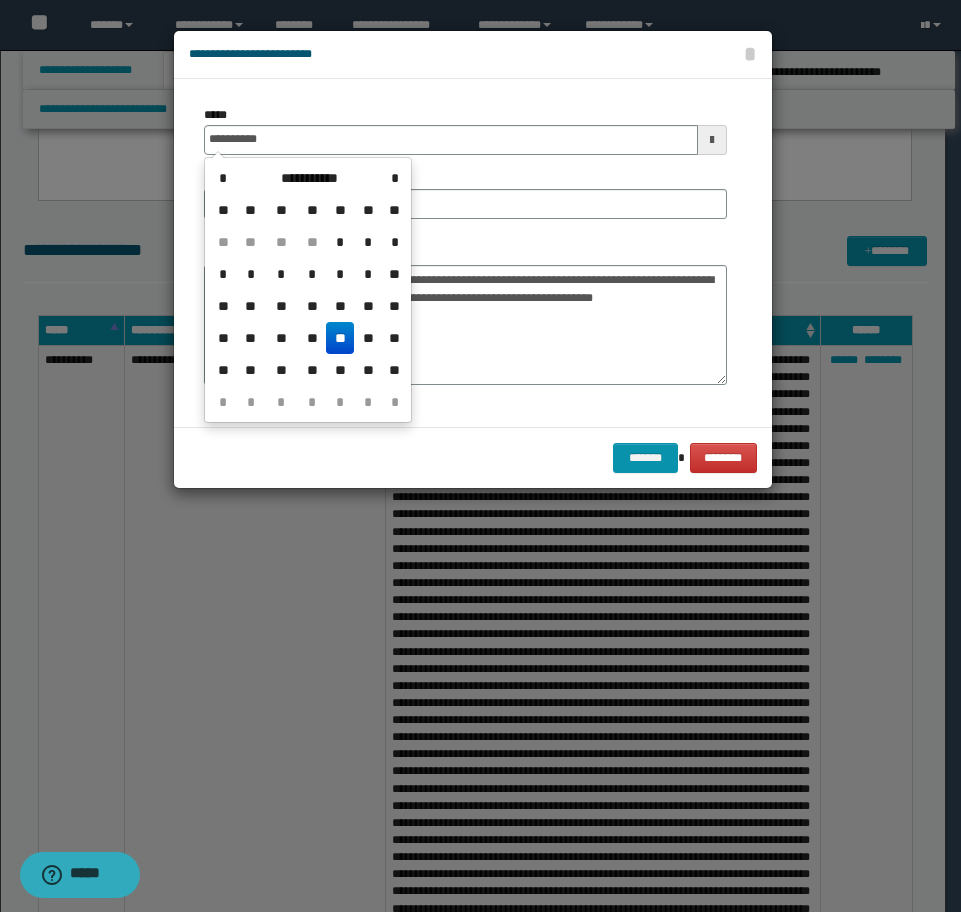 click on "**" at bounding box center (340, 338) 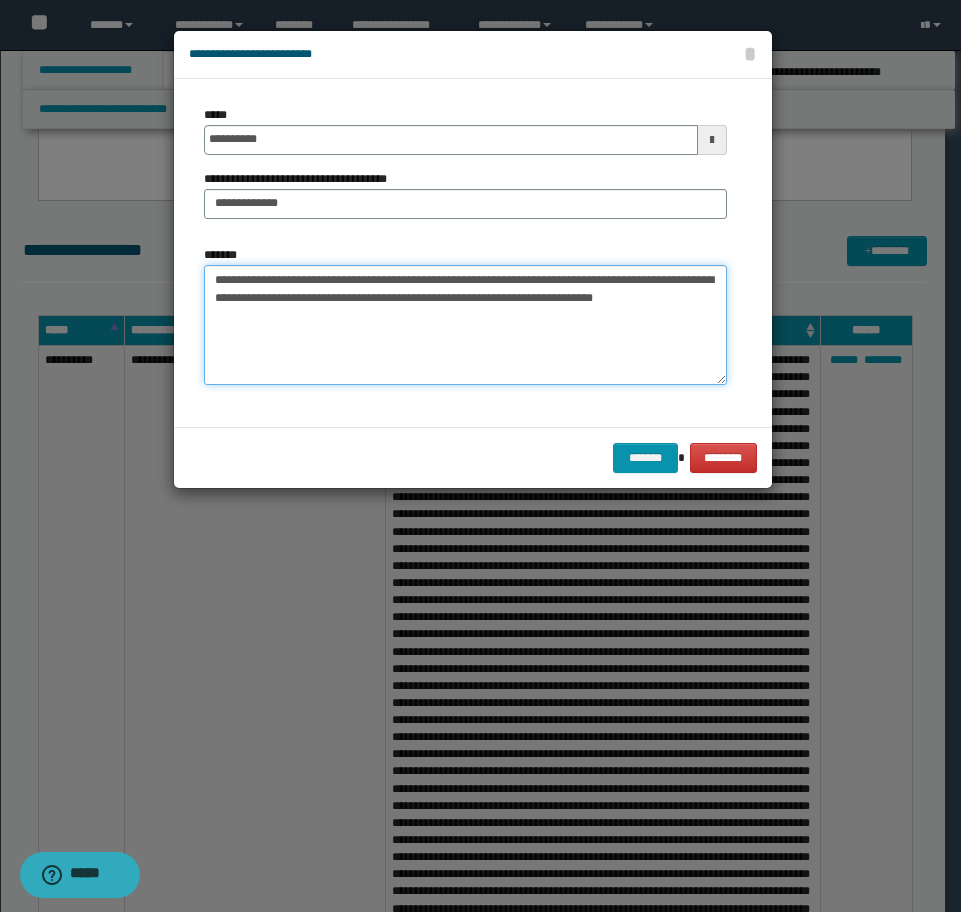 click on "**********" at bounding box center (465, 325) 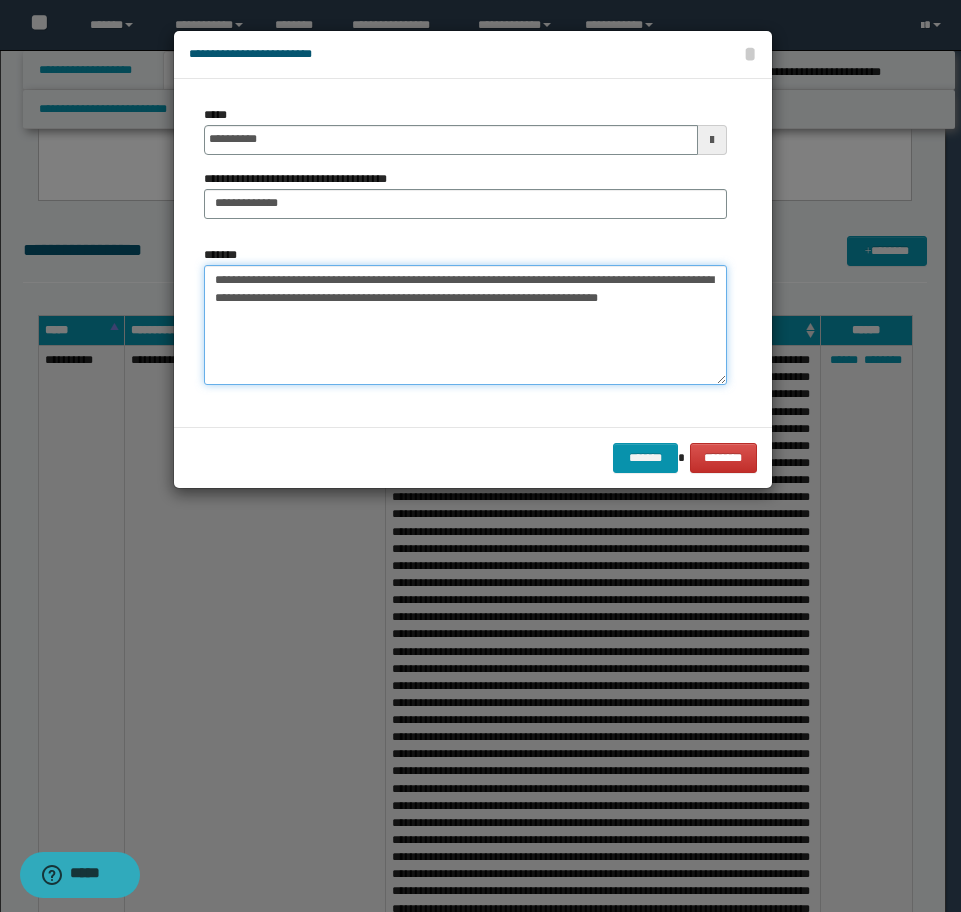 click on "**********" at bounding box center [465, 325] 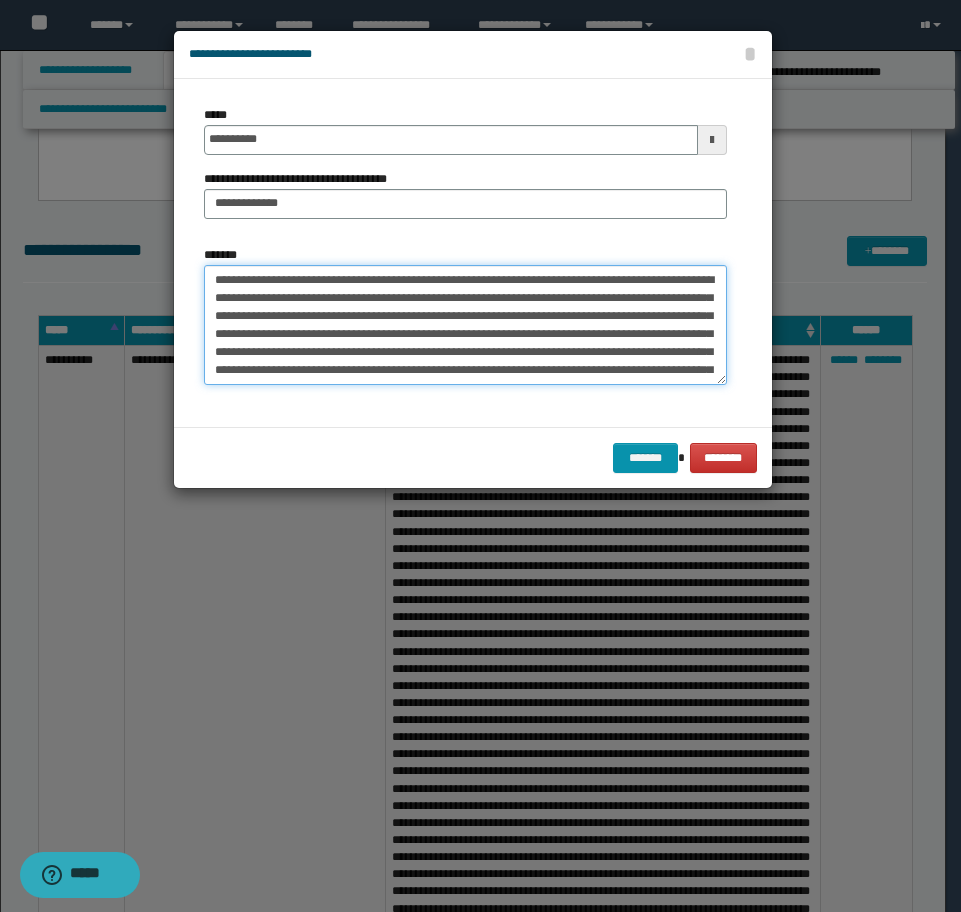 scroll, scrollTop: 210, scrollLeft: 0, axis: vertical 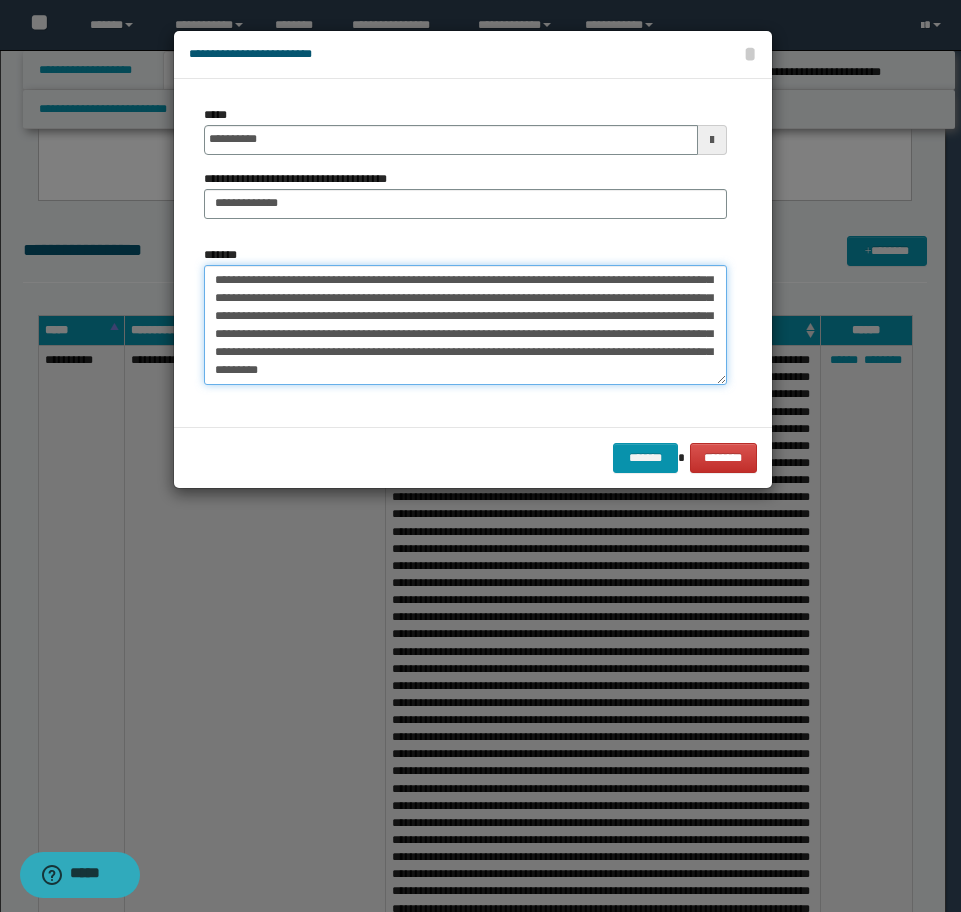 drag, startPoint x: 354, startPoint y: 305, endPoint x: 368, endPoint y: 308, distance: 14.3178215 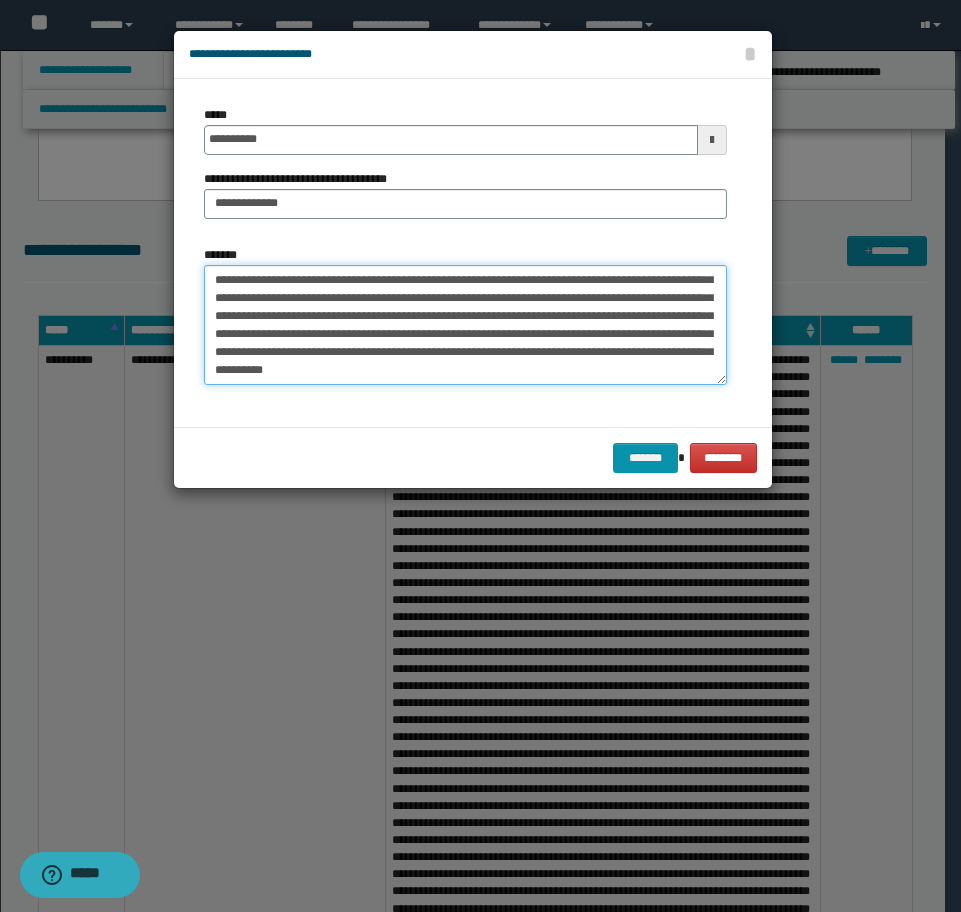click on "*******" at bounding box center [465, 325] 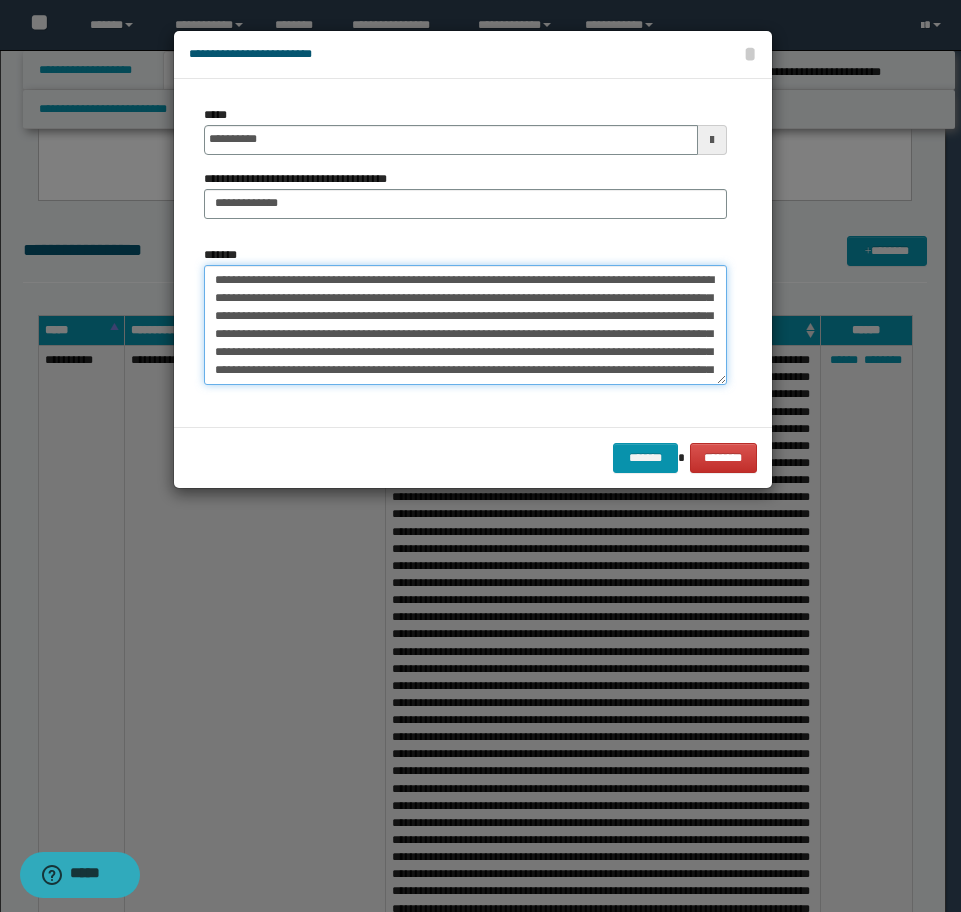 scroll, scrollTop: 100, scrollLeft: 0, axis: vertical 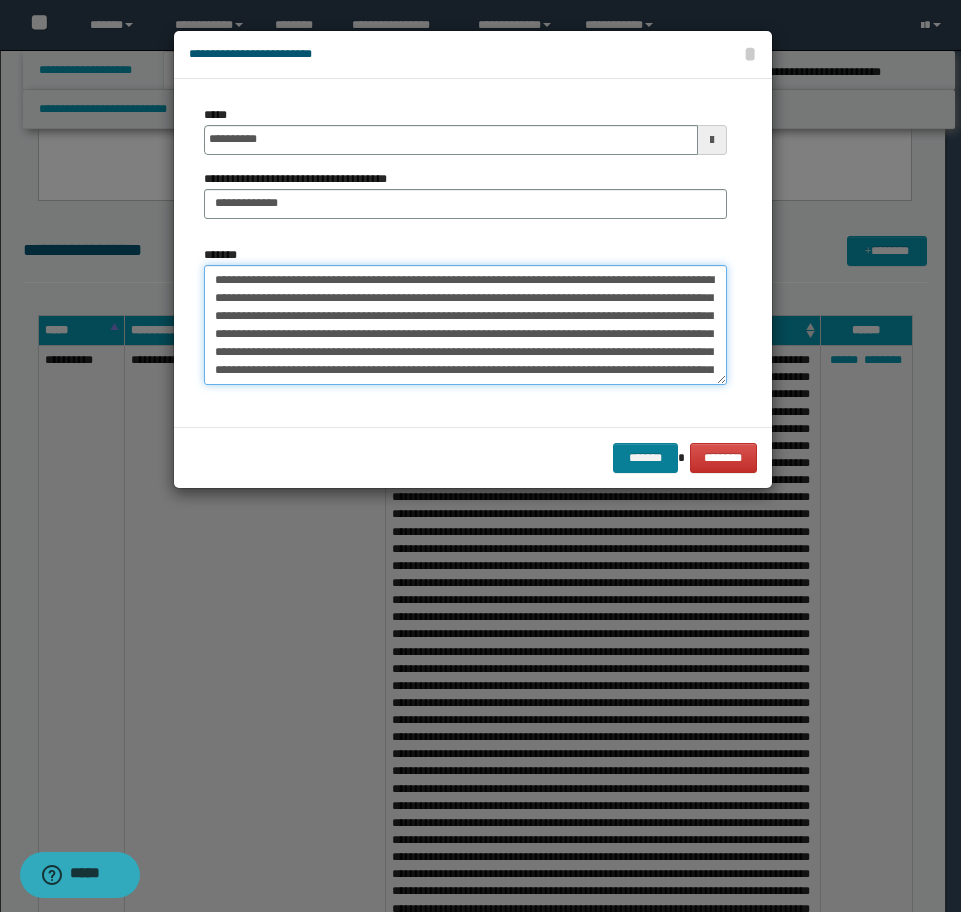 type on "**********" 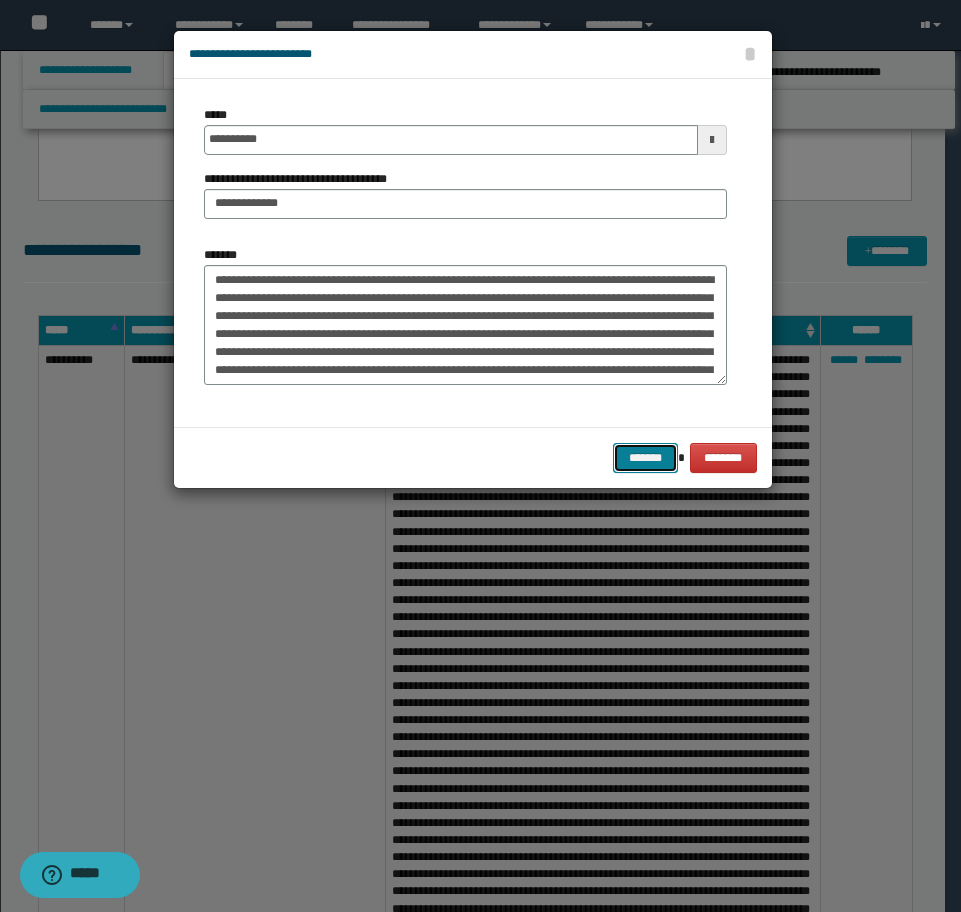 click on "*******" at bounding box center (645, 458) 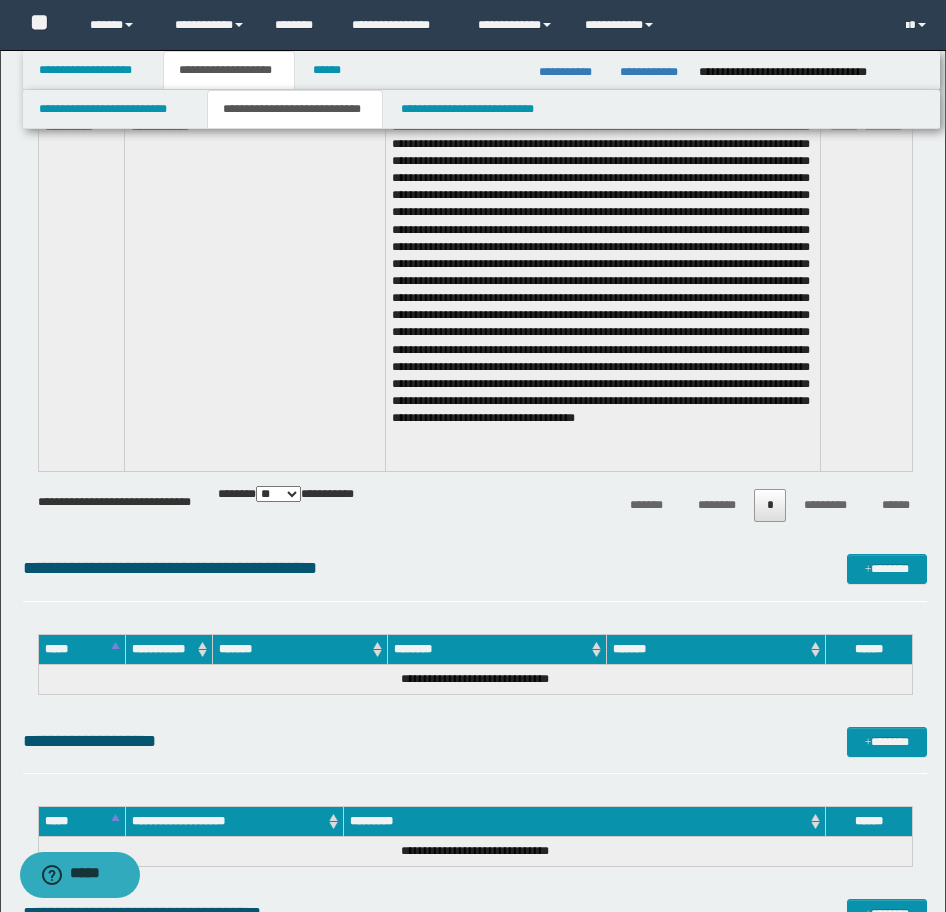 scroll, scrollTop: 6265, scrollLeft: 0, axis: vertical 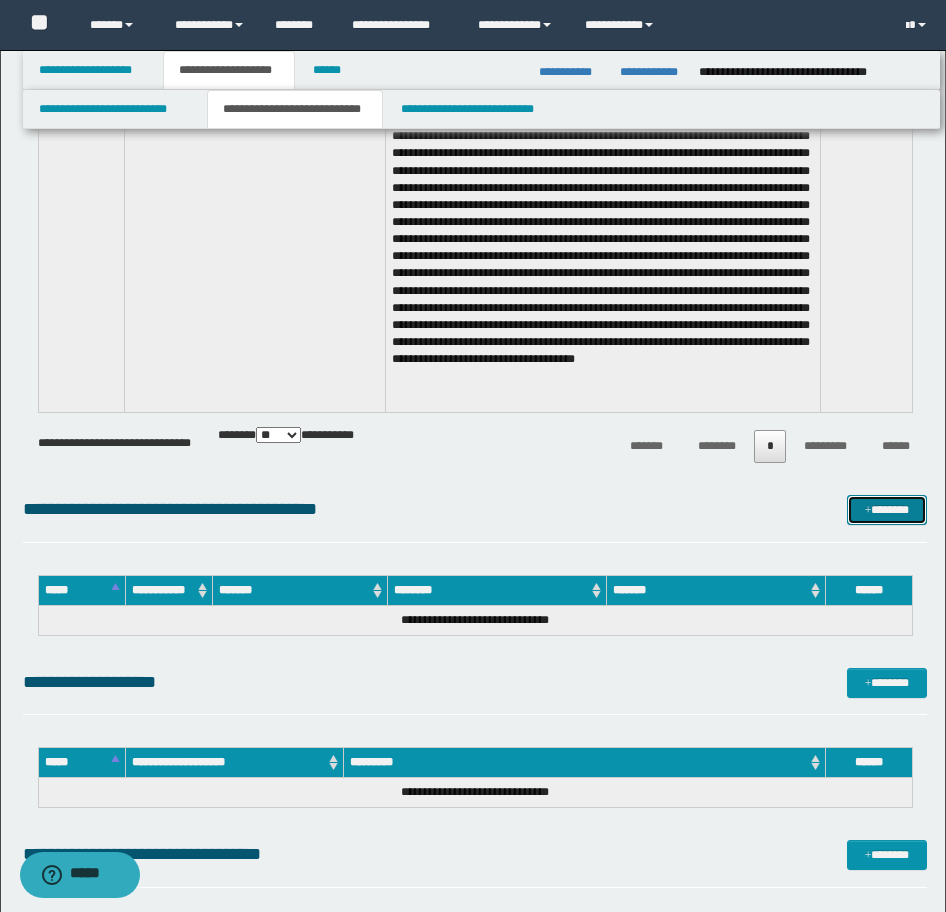 click on "*******" at bounding box center [887, 510] 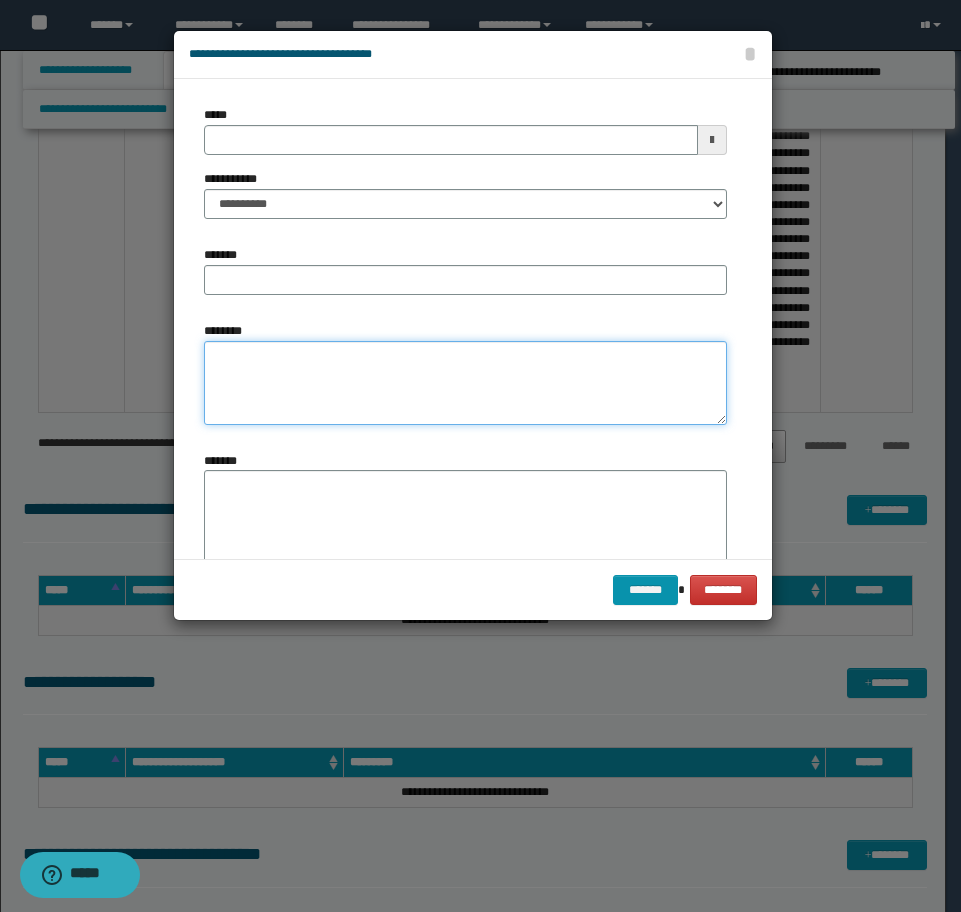 click on "********" at bounding box center (465, 383) 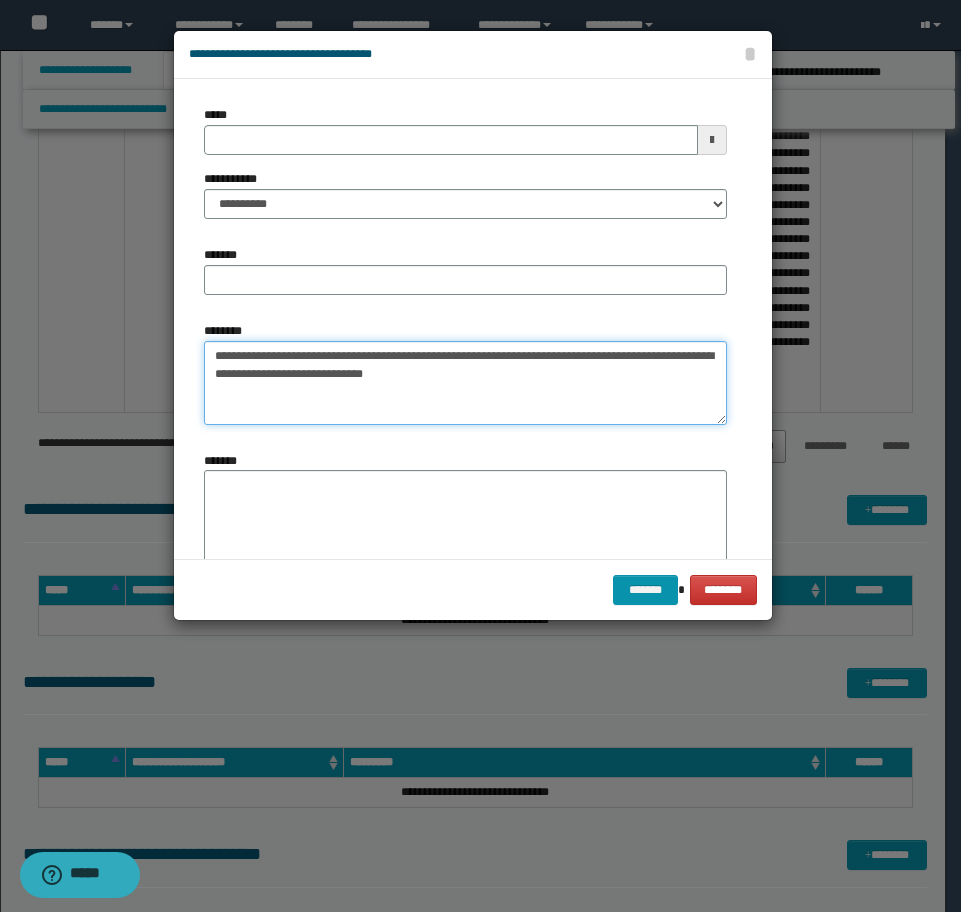 type on "**********" 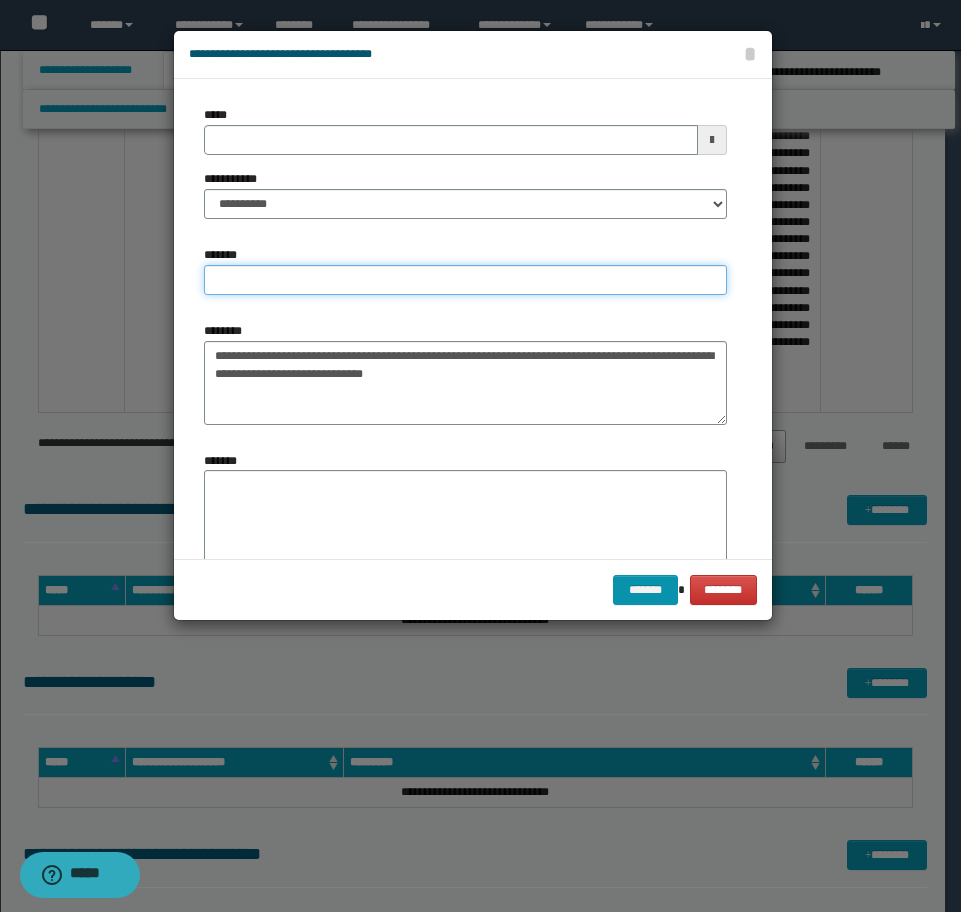 click on "*******" at bounding box center (465, 280) 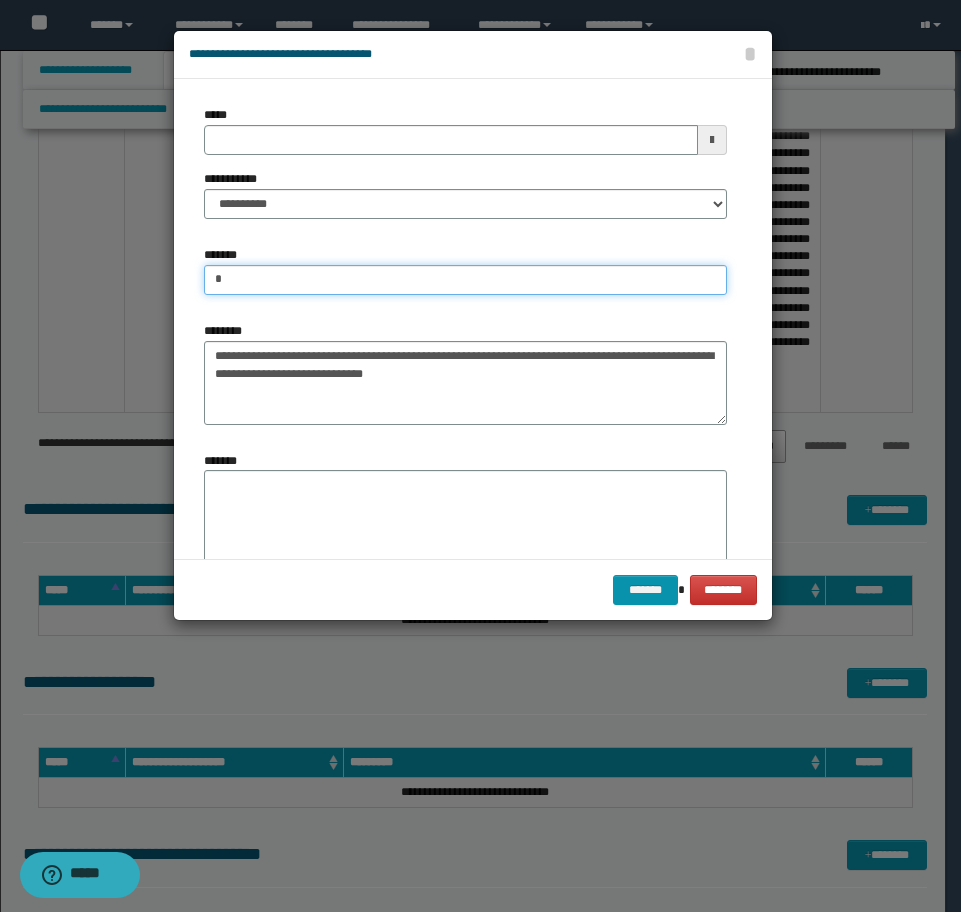 type on "**********" 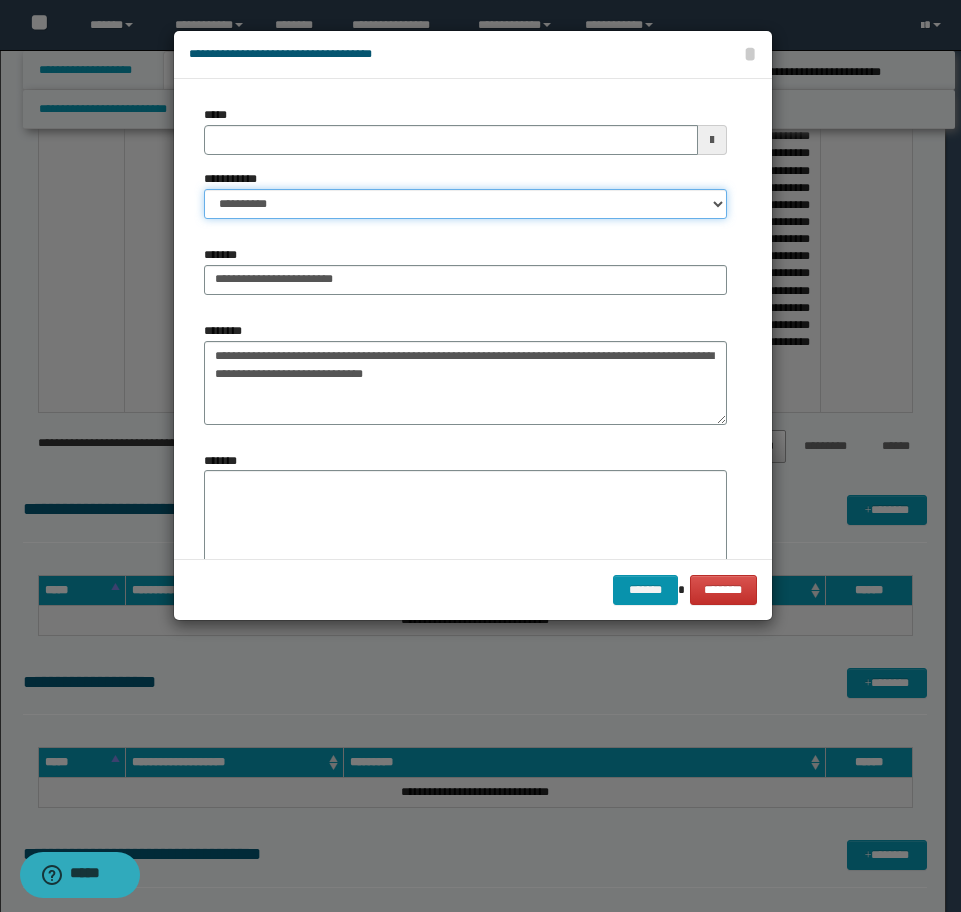 click on "**********" at bounding box center (465, 204) 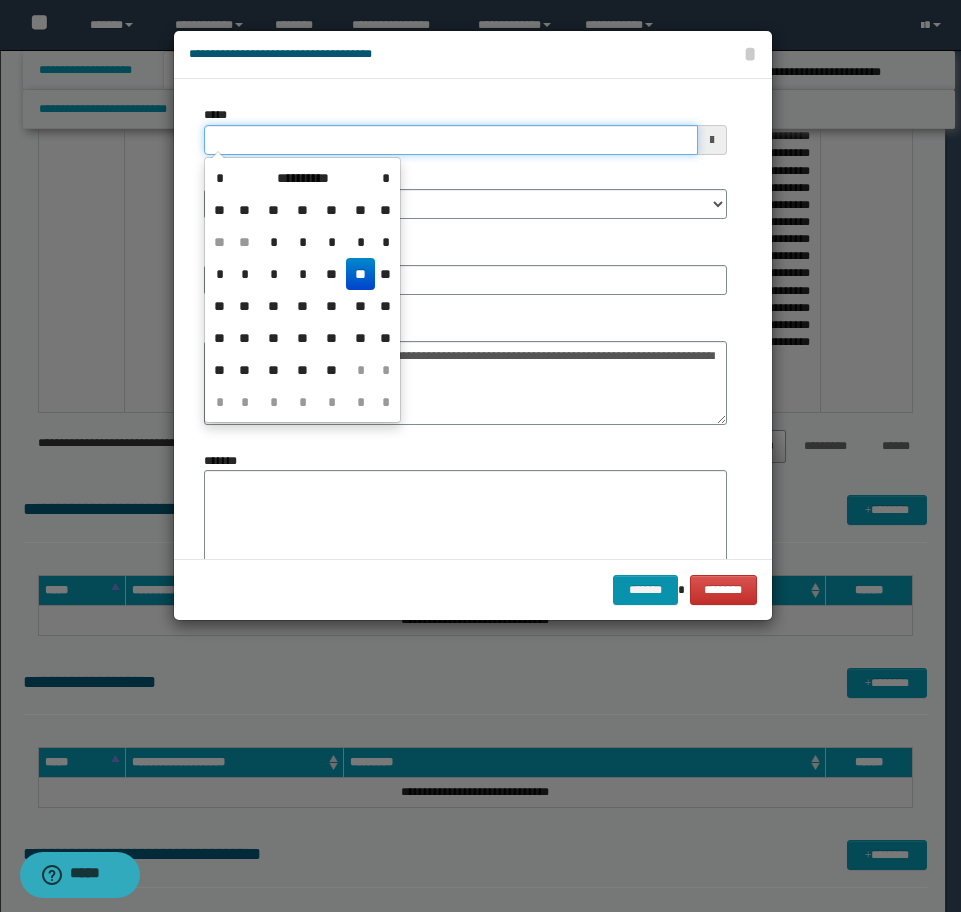 click on "*****" at bounding box center [451, 140] 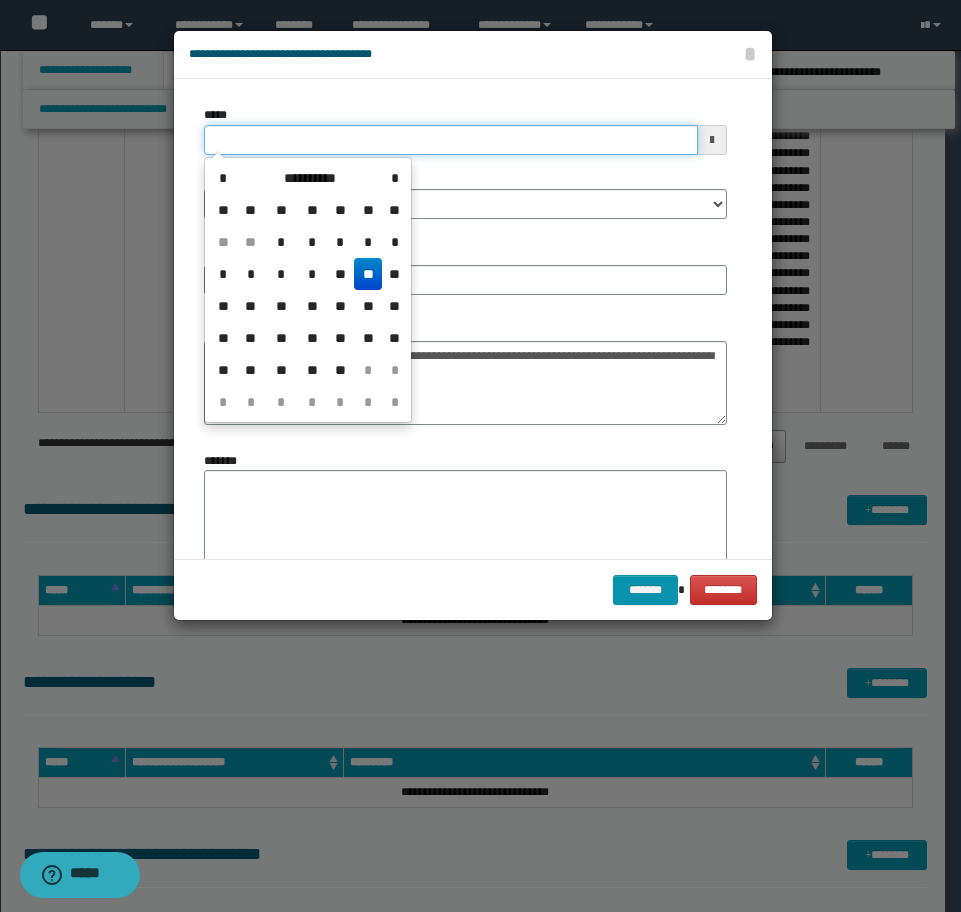 drag, startPoint x: 292, startPoint y: 145, endPoint x: 38, endPoint y: 117, distance: 255.53865 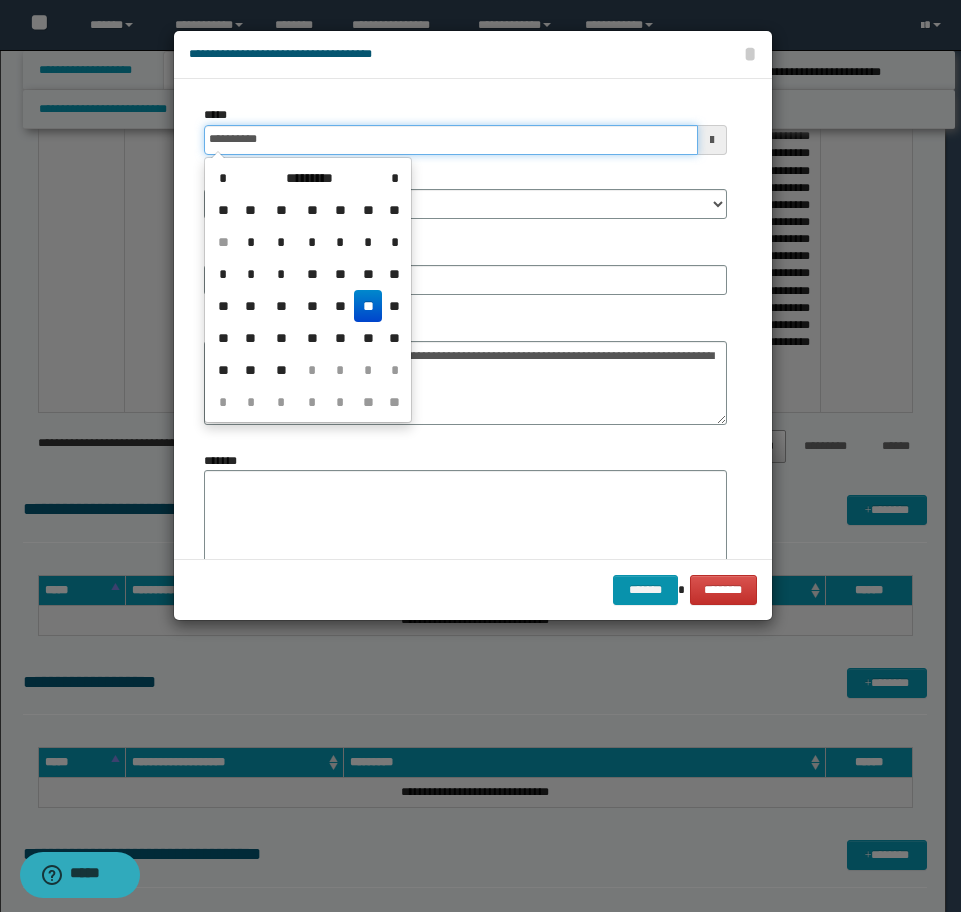 type on "**********" 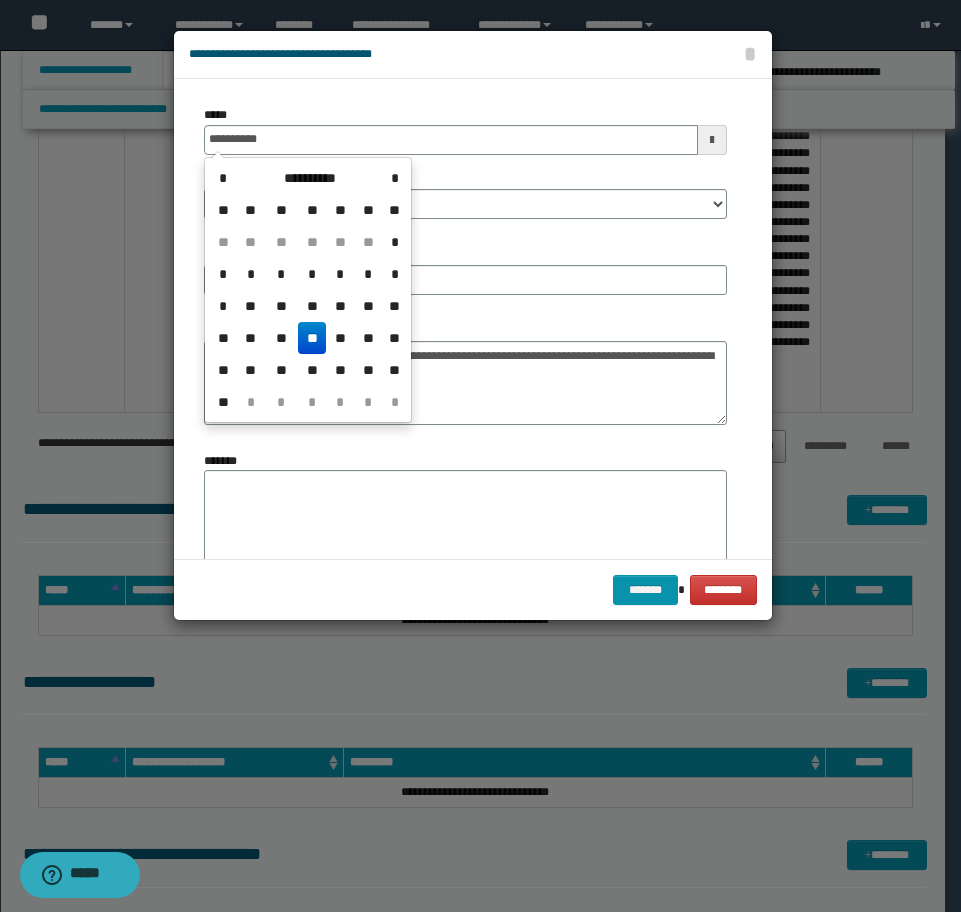 click on "**" at bounding box center [312, 338] 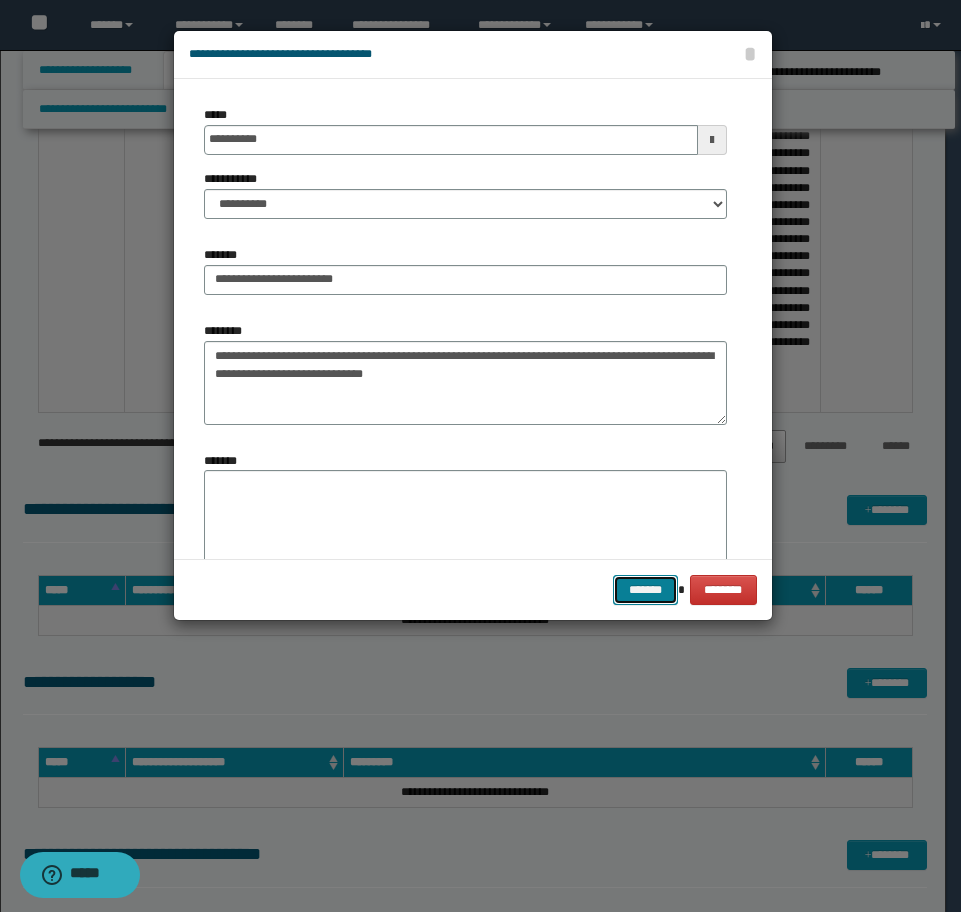 click on "*******" at bounding box center [645, 590] 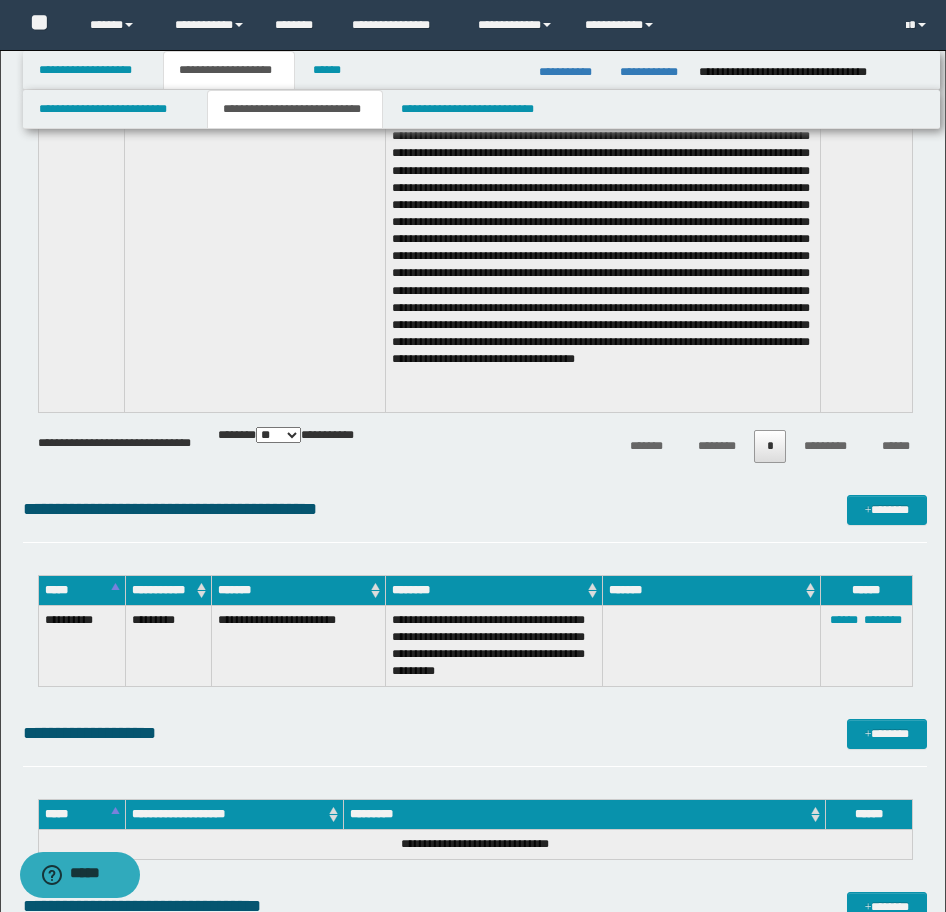 click on "**********" at bounding box center (475, -2341) 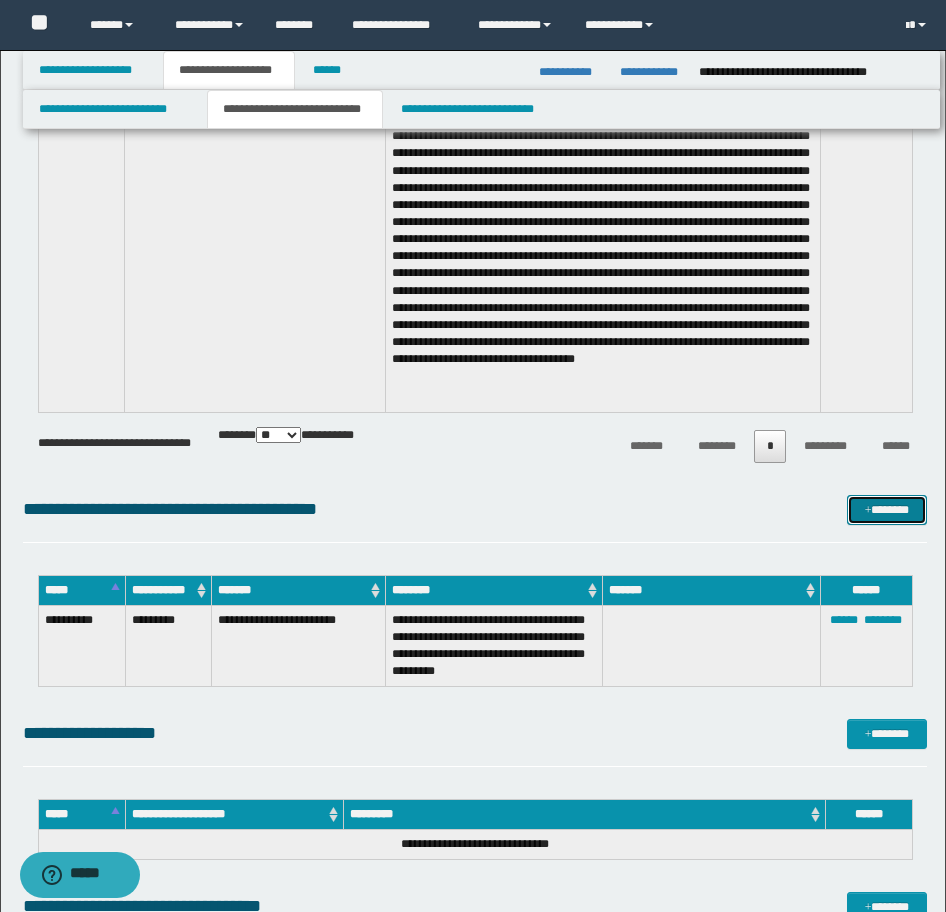 click on "*******" at bounding box center [887, 510] 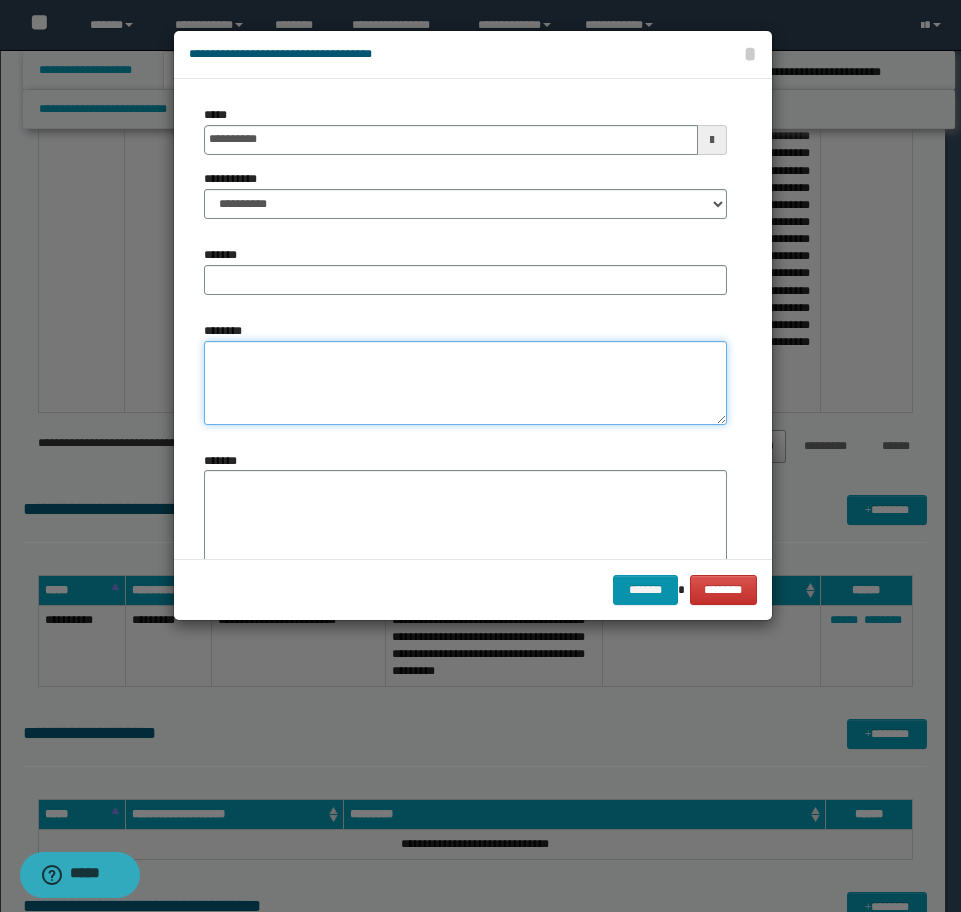 click on "********" at bounding box center [465, 383] 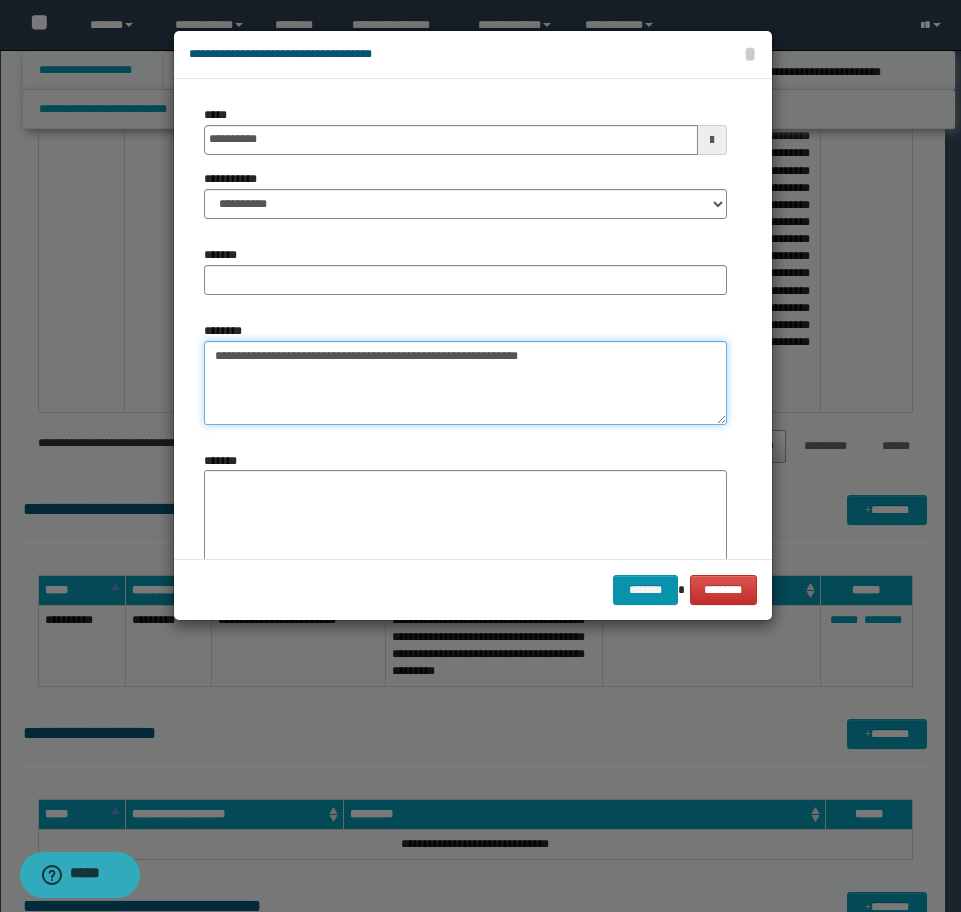 type on "**********" 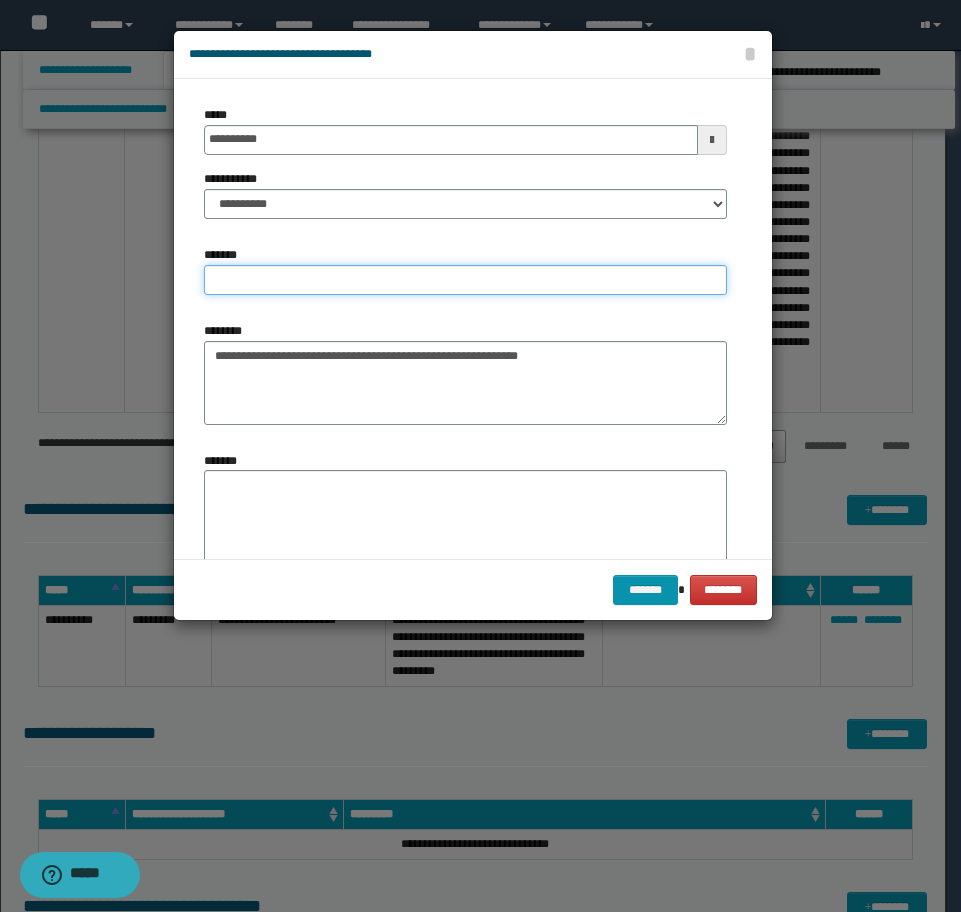 click on "*******" at bounding box center [465, 280] 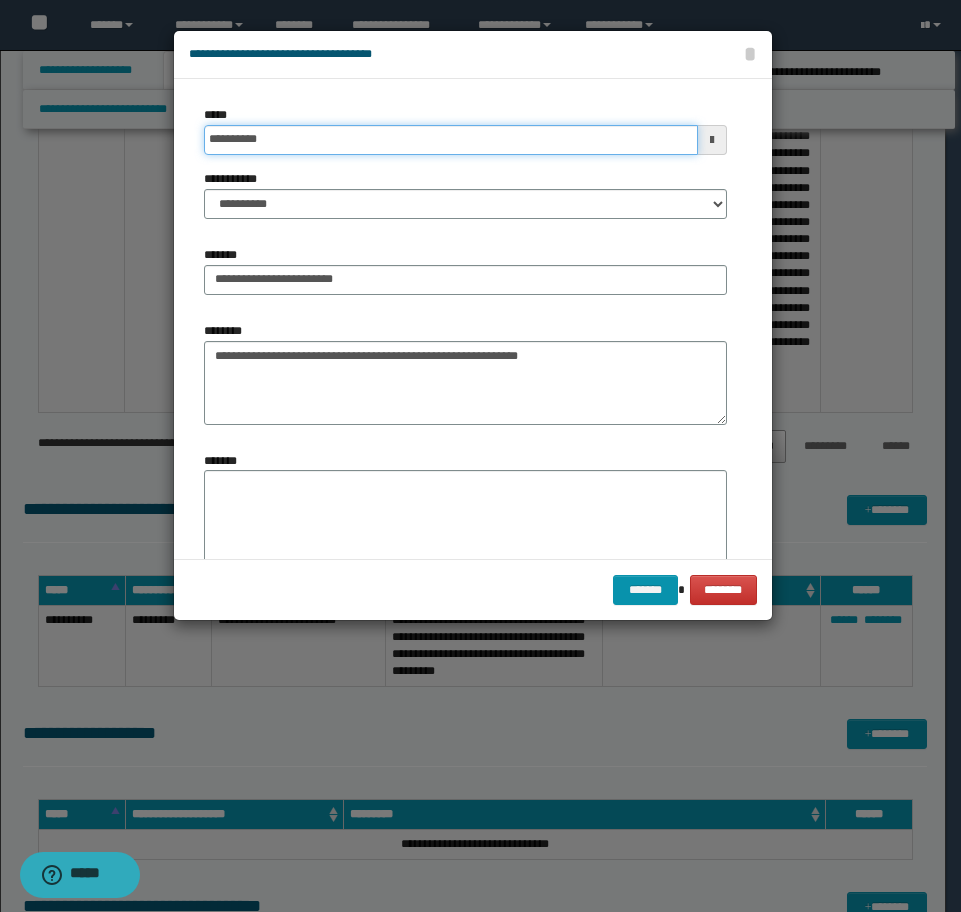 type on "**********" 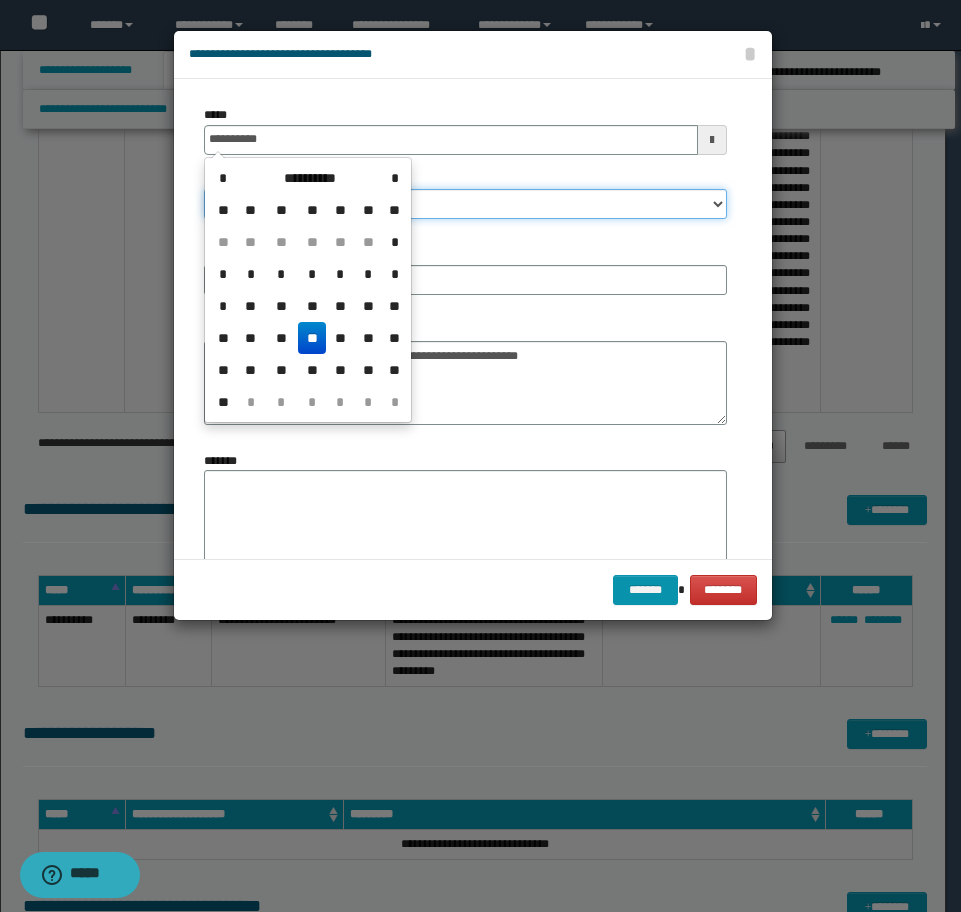 click on "**********" at bounding box center (465, 204) 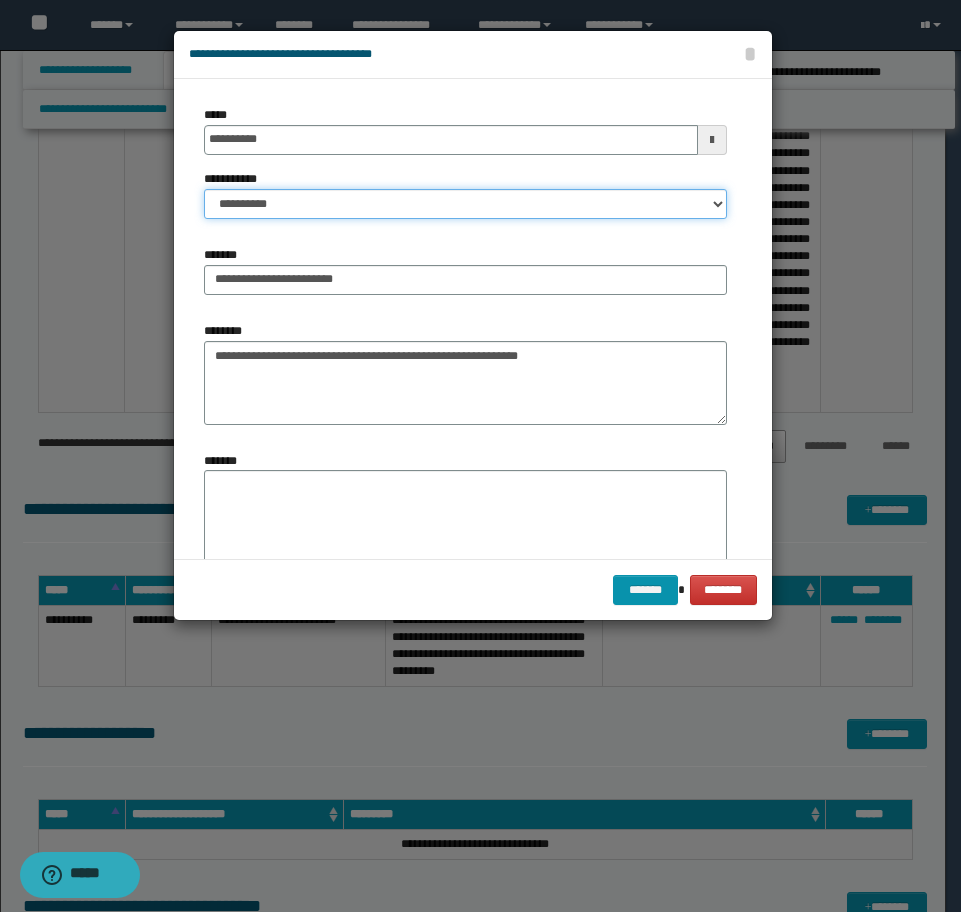 click on "**********" at bounding box center [465, 204] 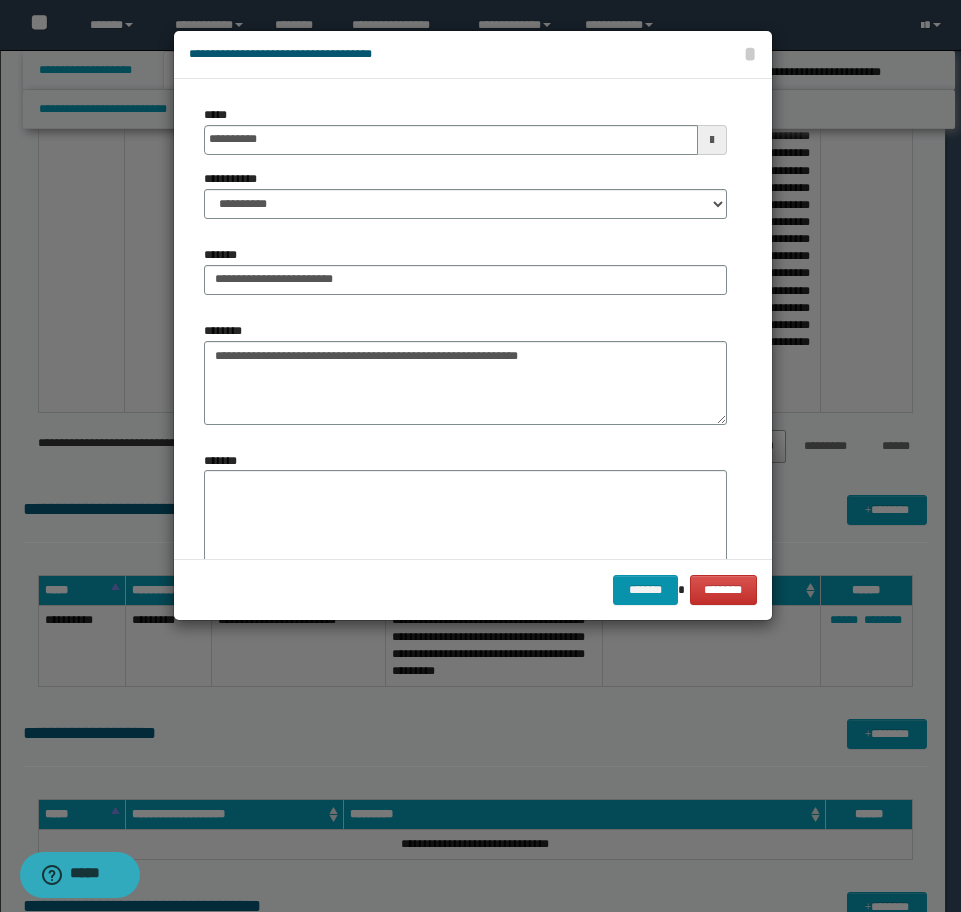 click on "**********" at bounding box center [465, 170] 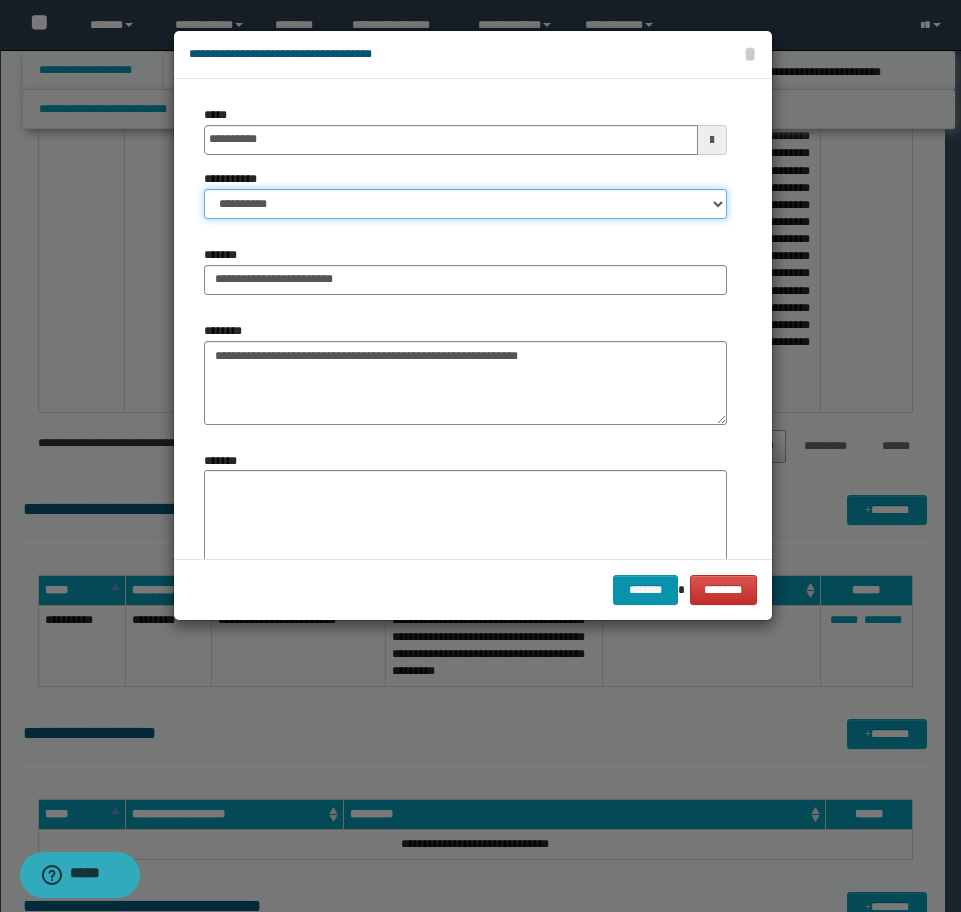 click on "**********" at bounding box center [465, 204] 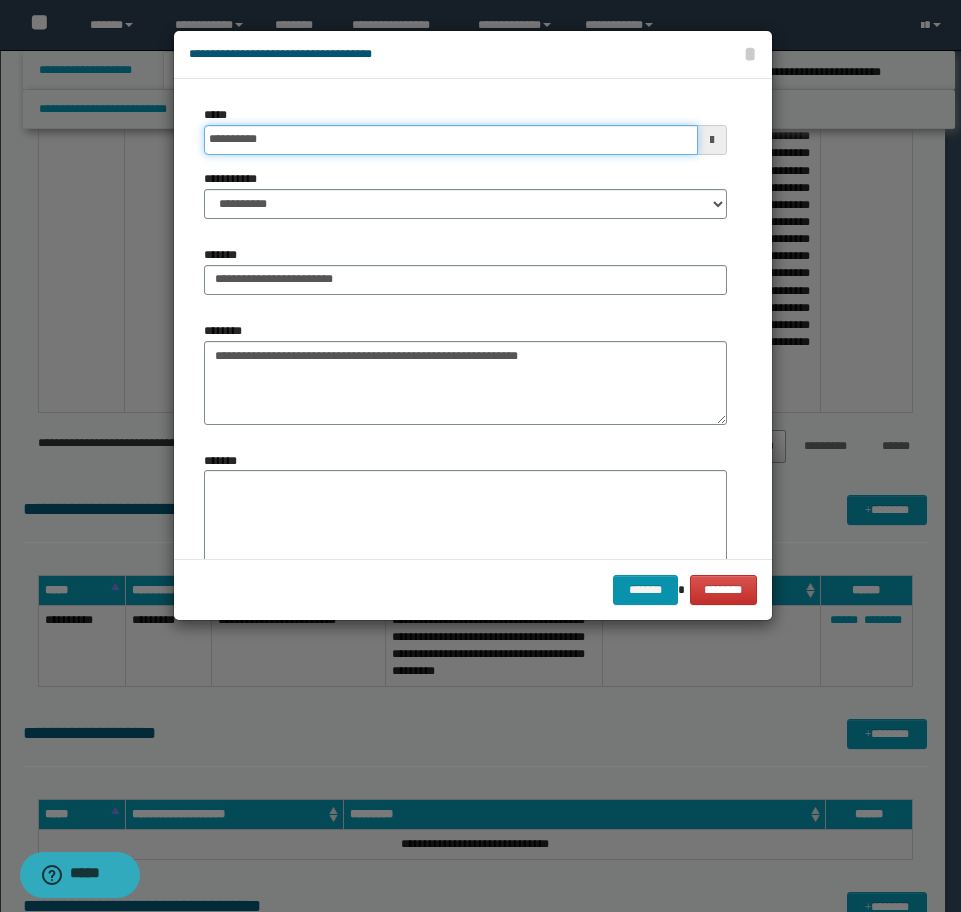 click on "**********" at bounding box center (451, 140) 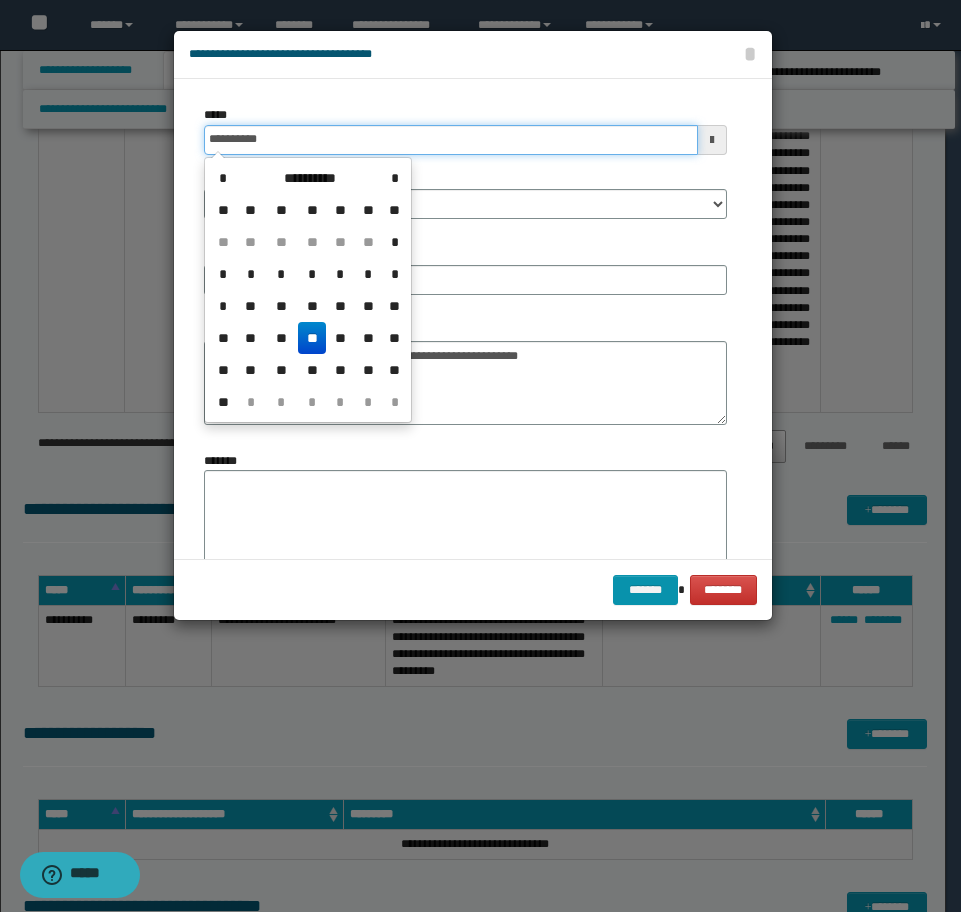 drag, startPoint x: 416, startPoint y: 139, endPoint x: 144, endPoint y: 132, distance: 272.09006 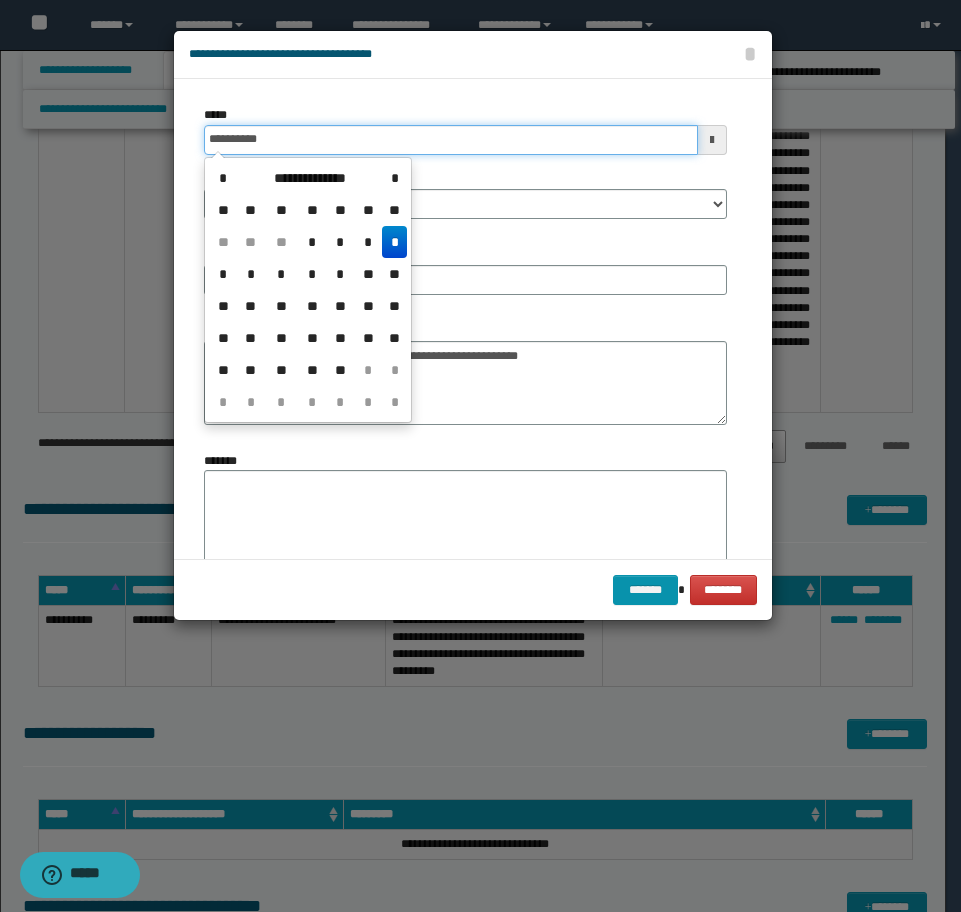 type on "**********" 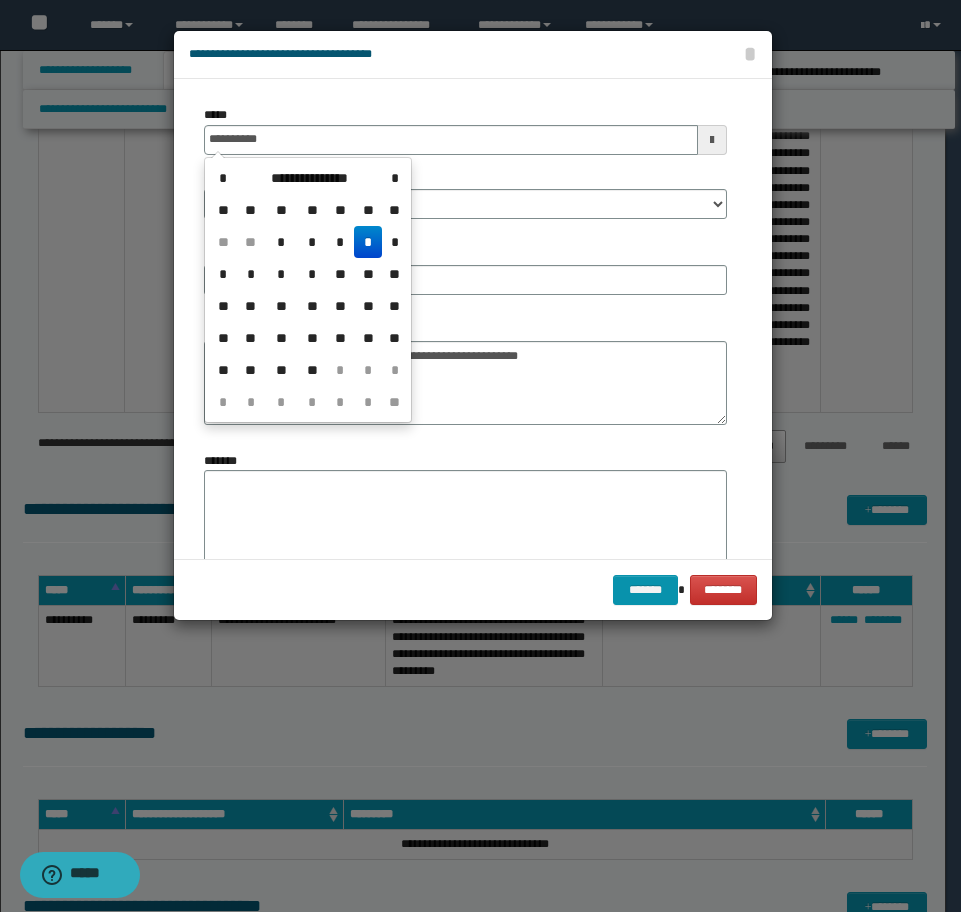 click on "*" at bounding box center [368, 242] 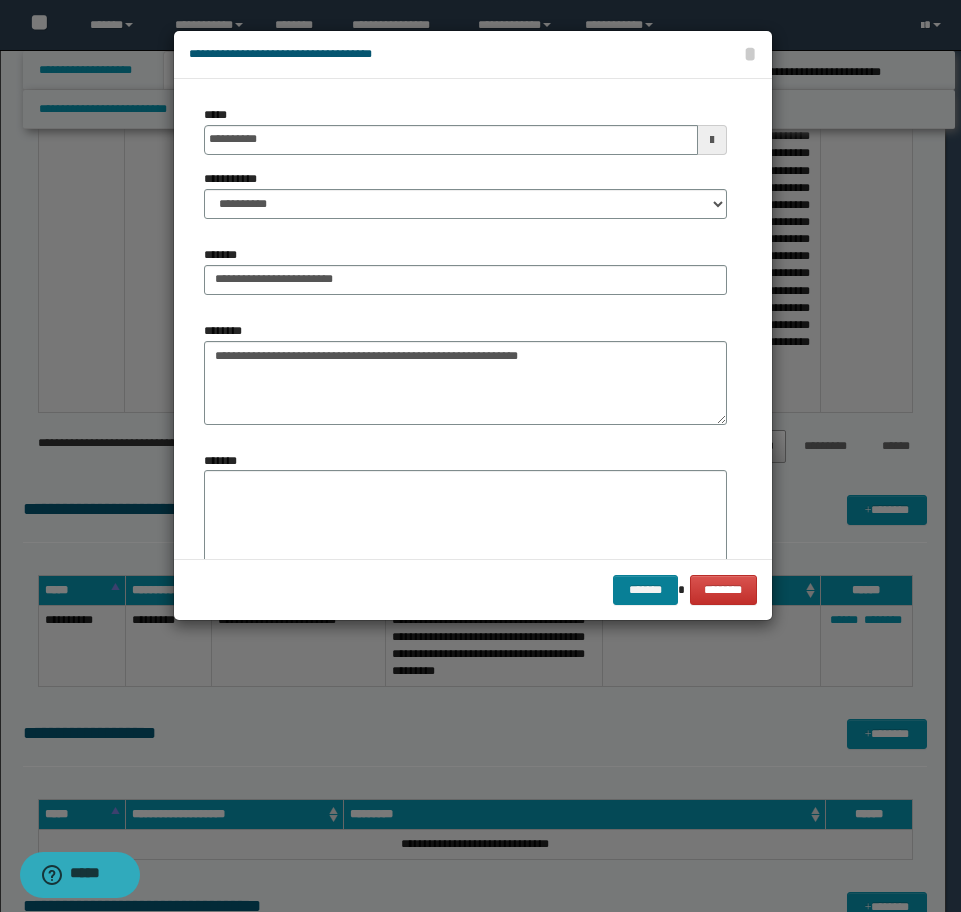 click on "*******
********" at bounding box center [473, 589] 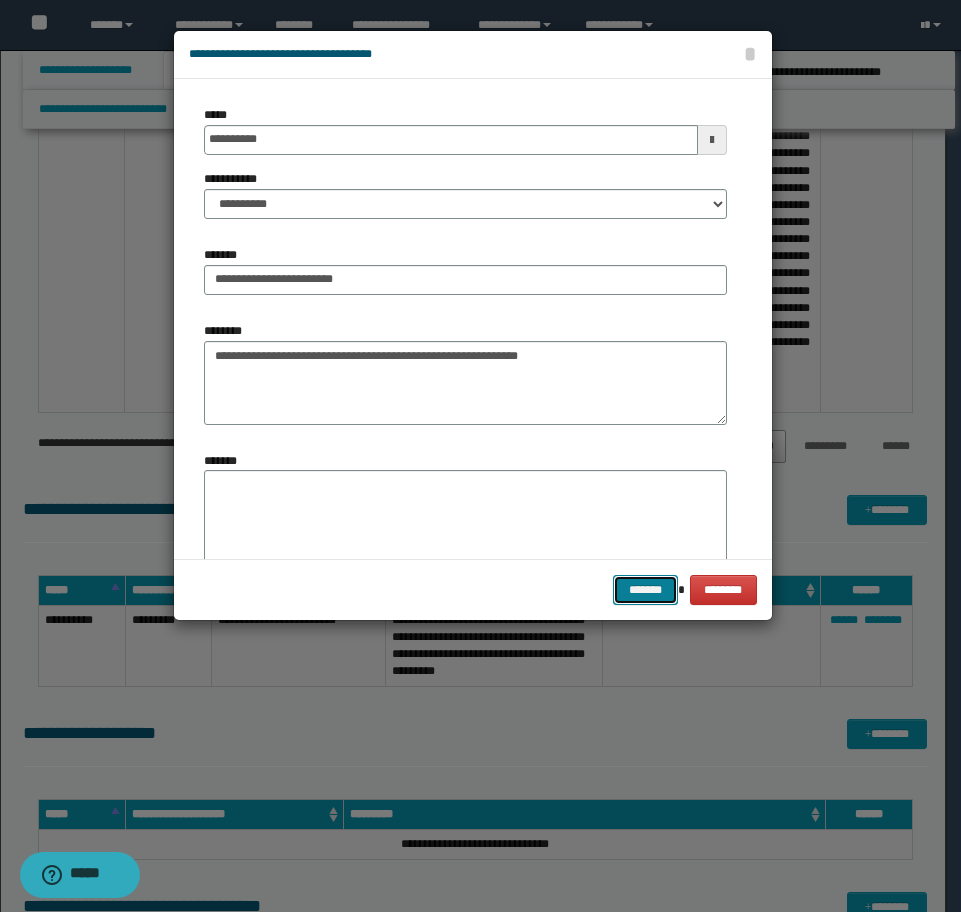 click on "*******" at bounding box center (645, 590) 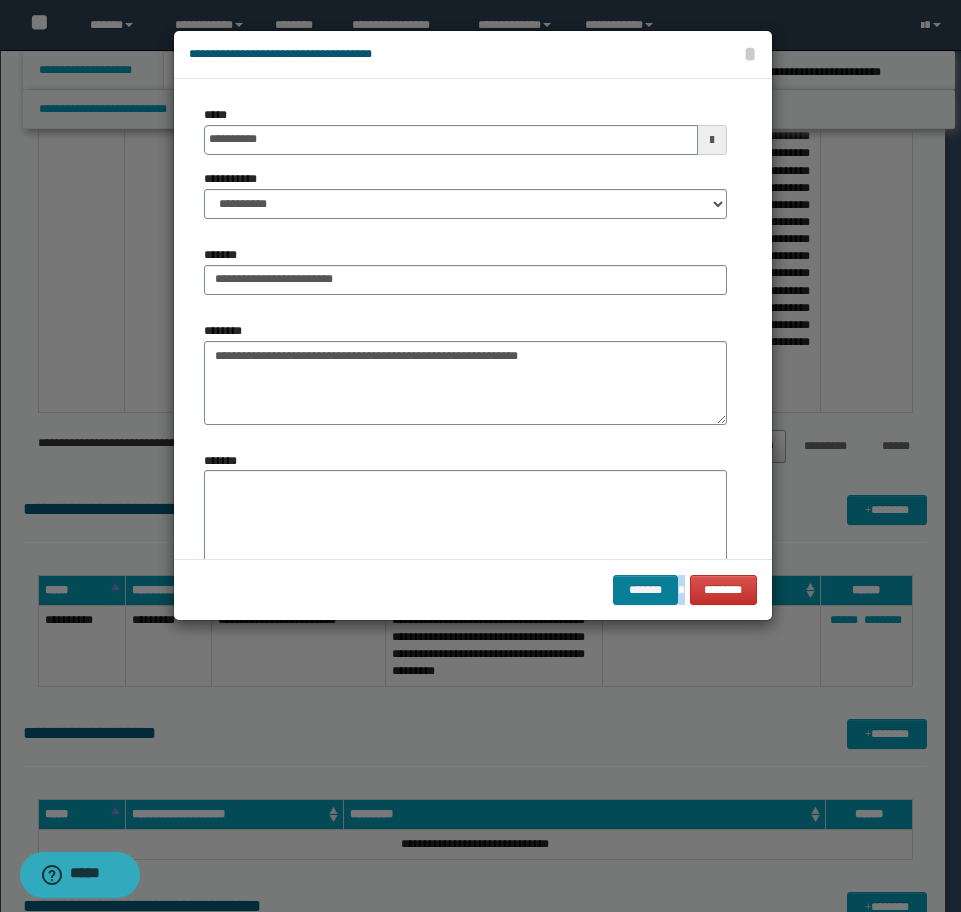 click on "*******
********" at bounding box center [473, 589] 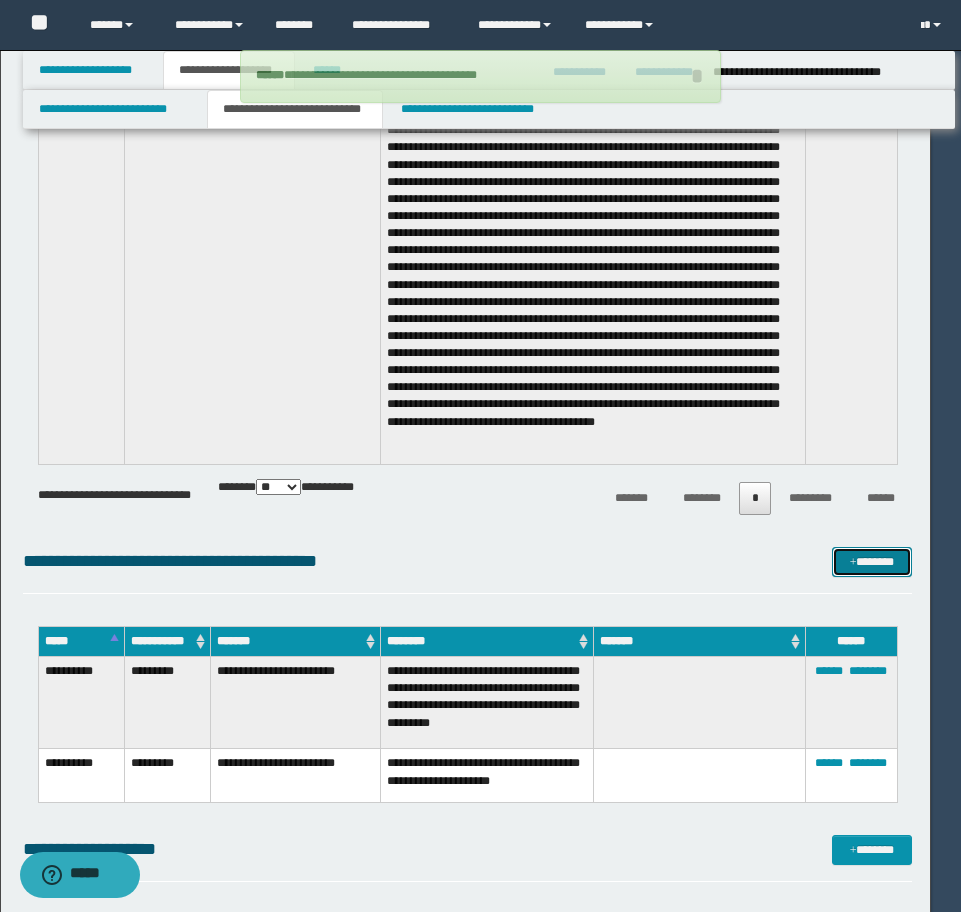select on "*" 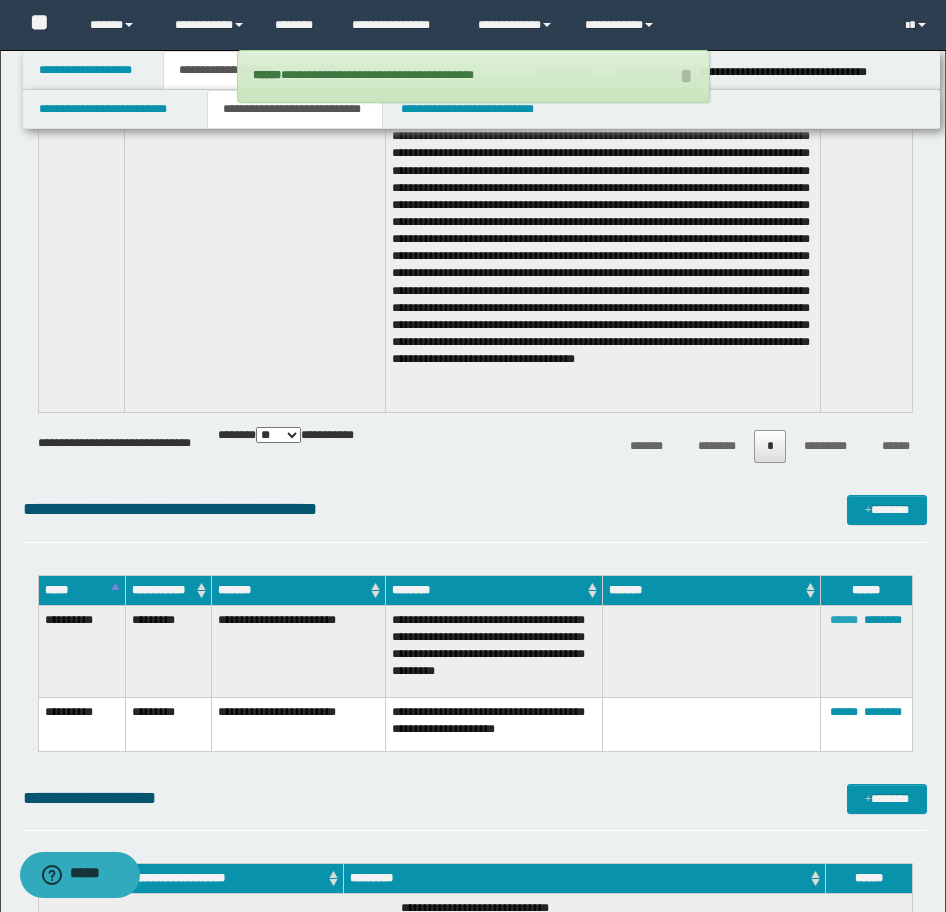 click on "******" at bounding box center [844, 620] 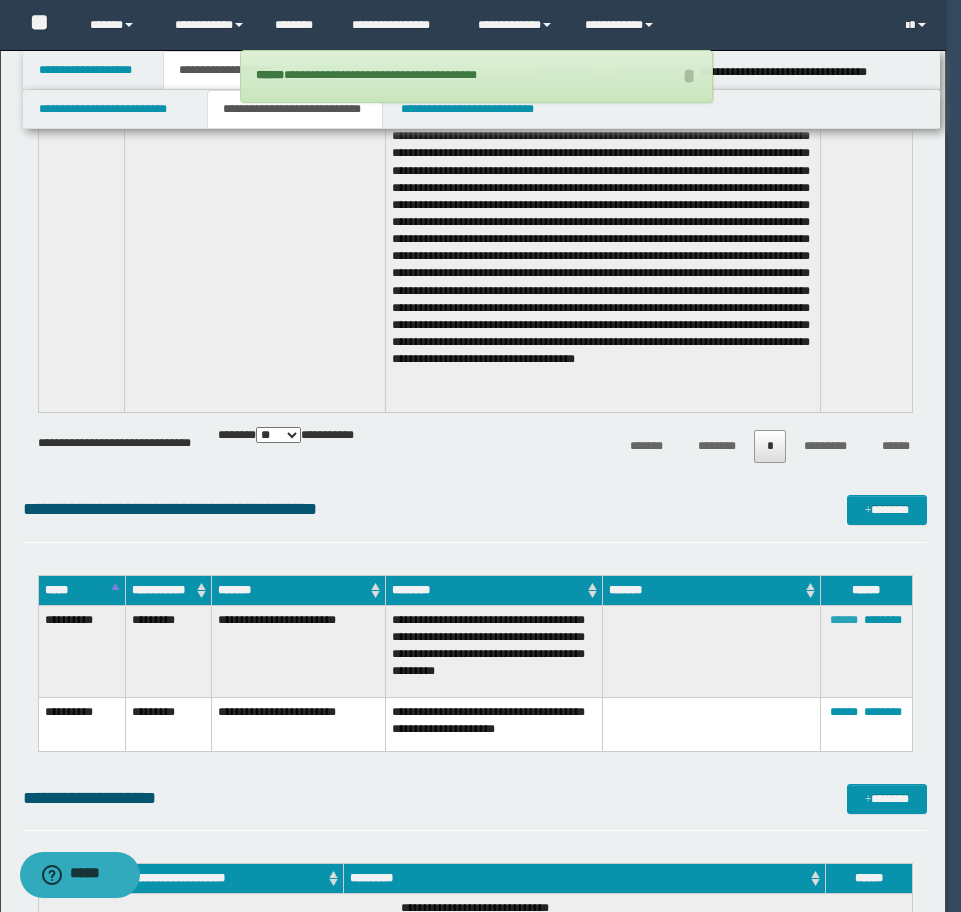 click on "******" at bounding box center (844, 620) 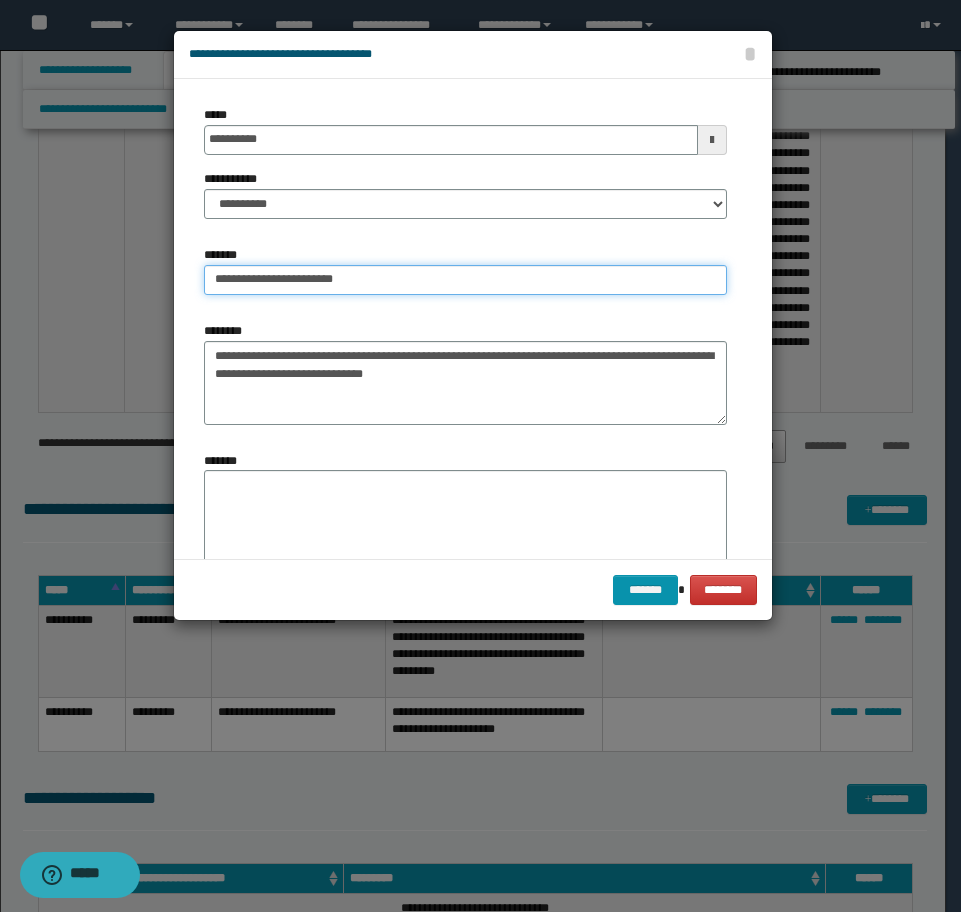 drag, startPoint x: 333, startPoint y: 275, endPoint x: 281, endPoint y: 271, distance: 52.153618 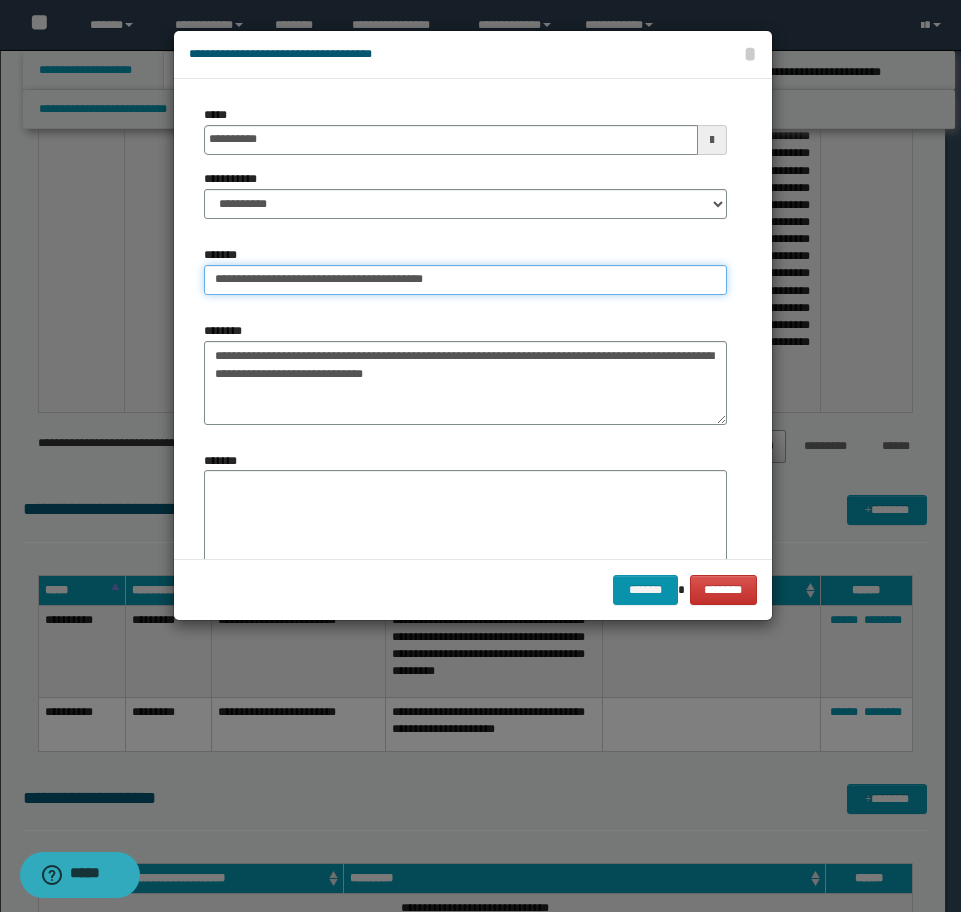 type on "**********" 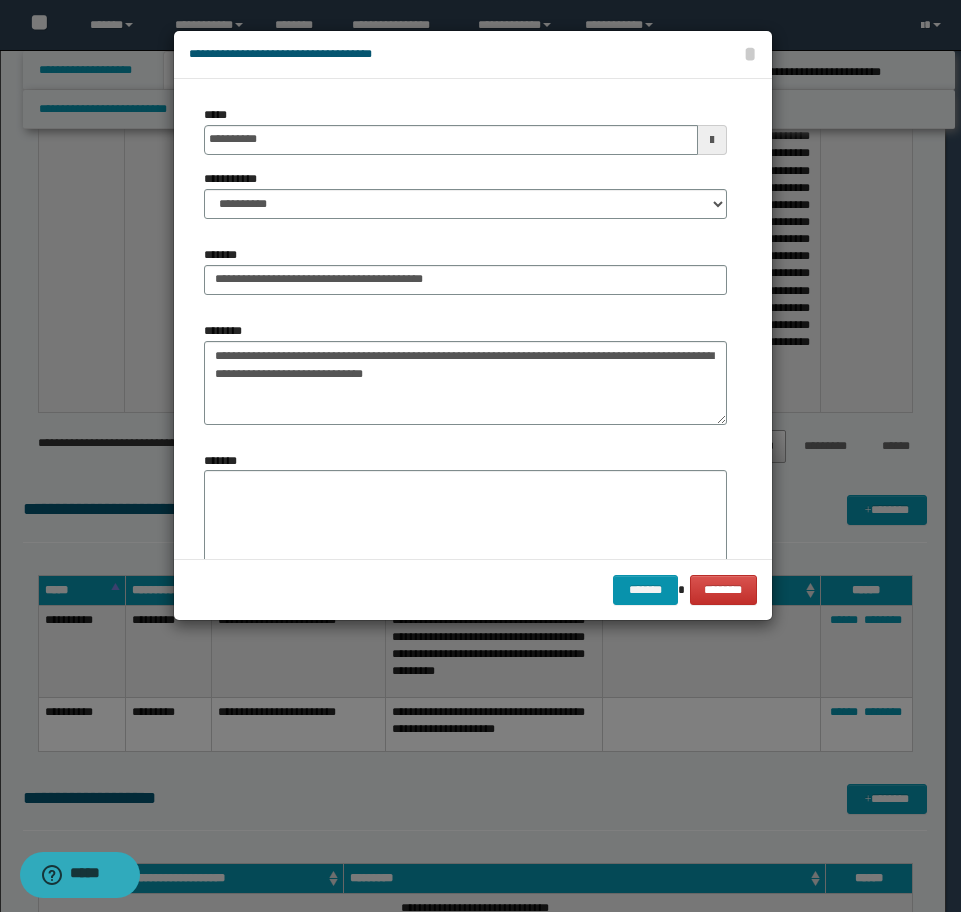 click on "*******
********" at bounding box center [473, 589] 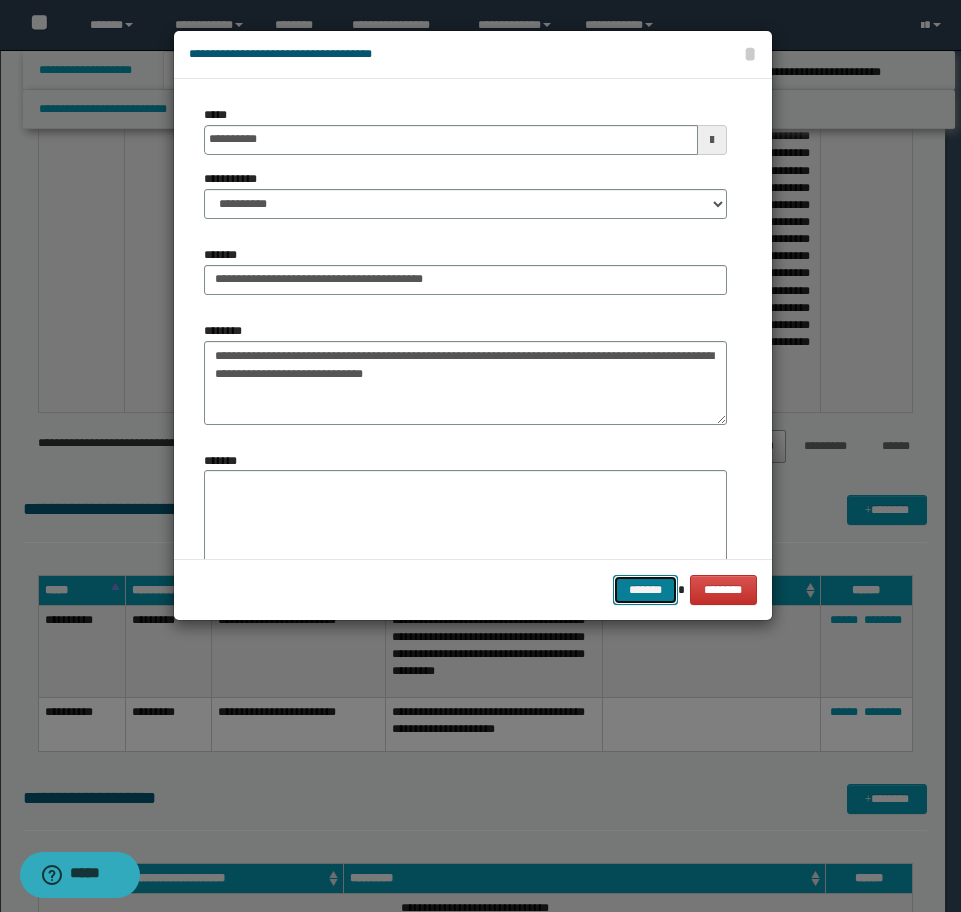 click on "*******" at bounding box center (645, 590) 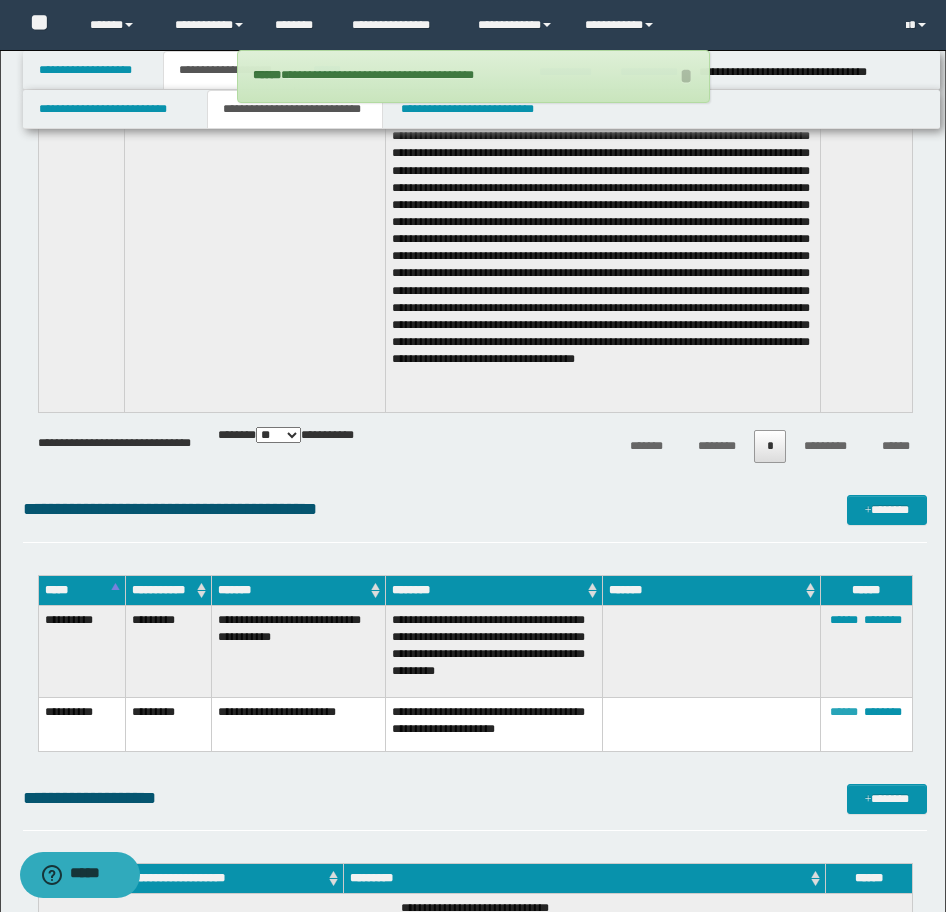 click on "******" at bounding box center (844, 712) 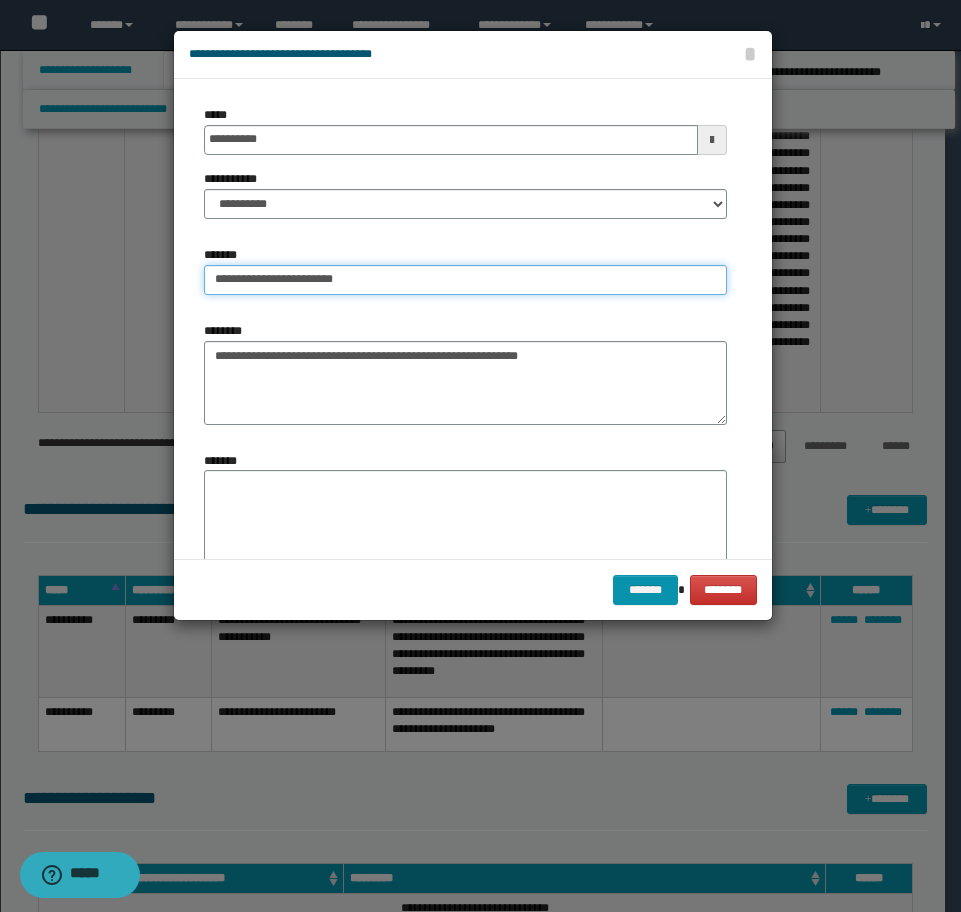 click on "**********" at bounding box center [465, 280] 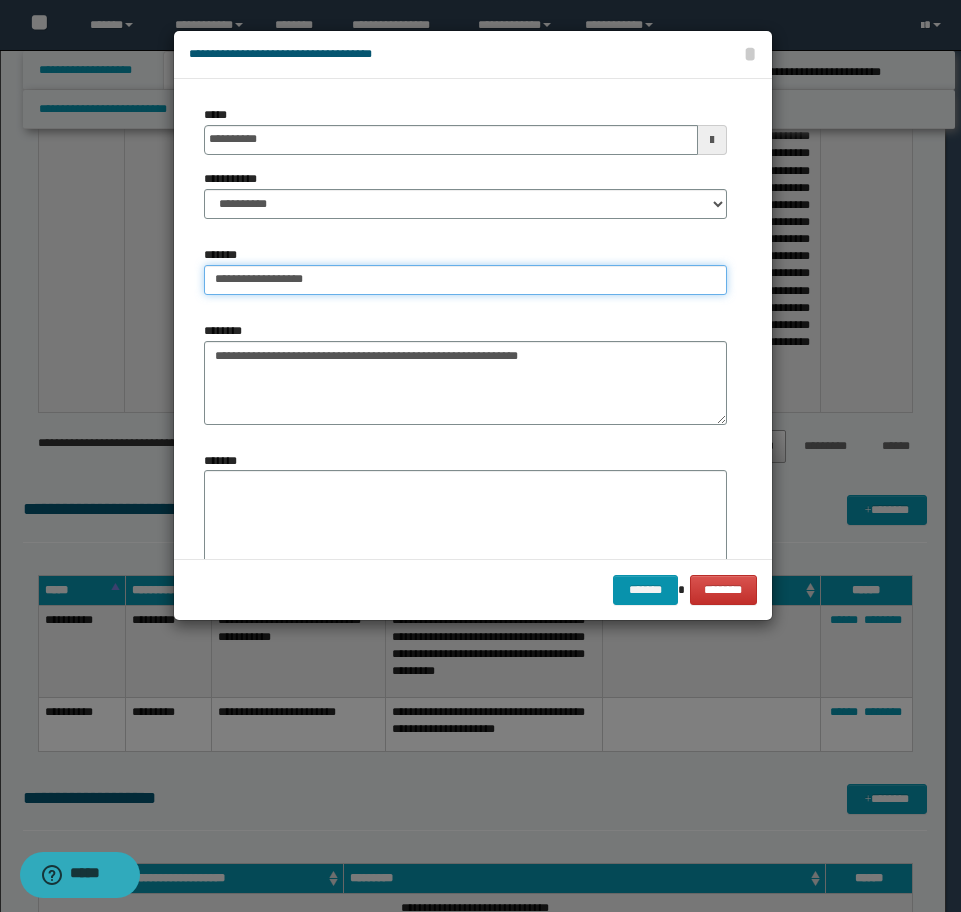 type on "**********" 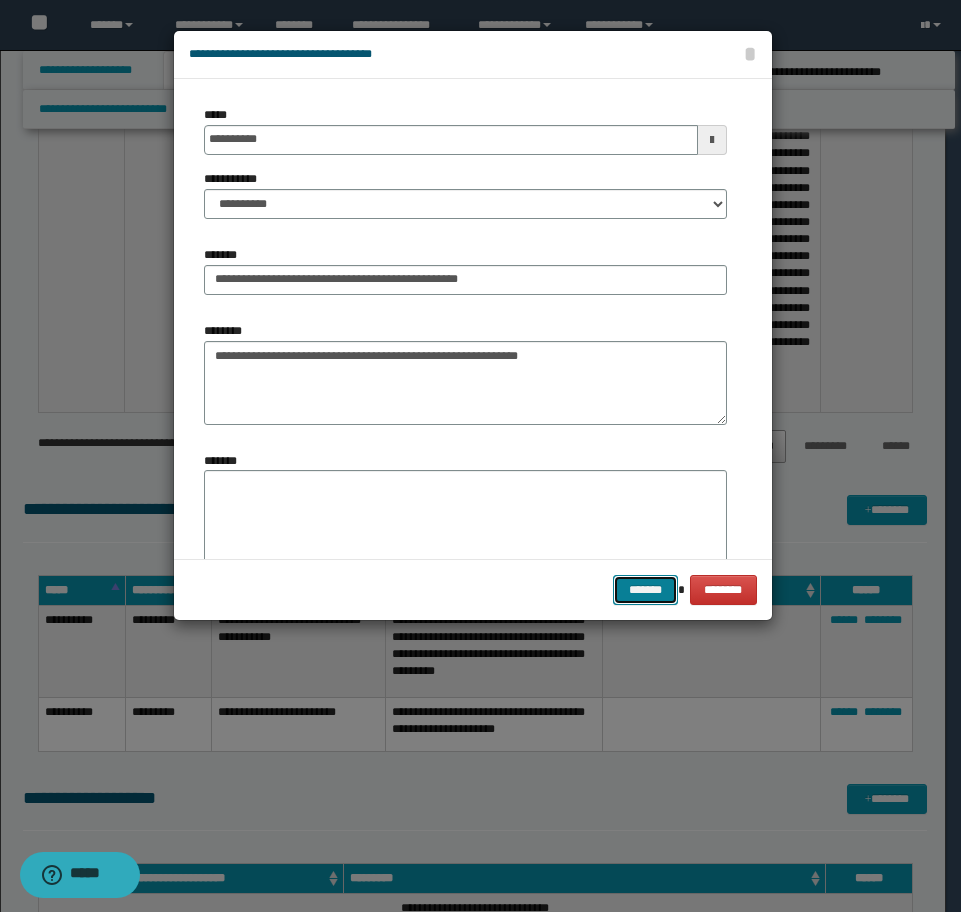 click on "*******" at bounding box center [645, 590] 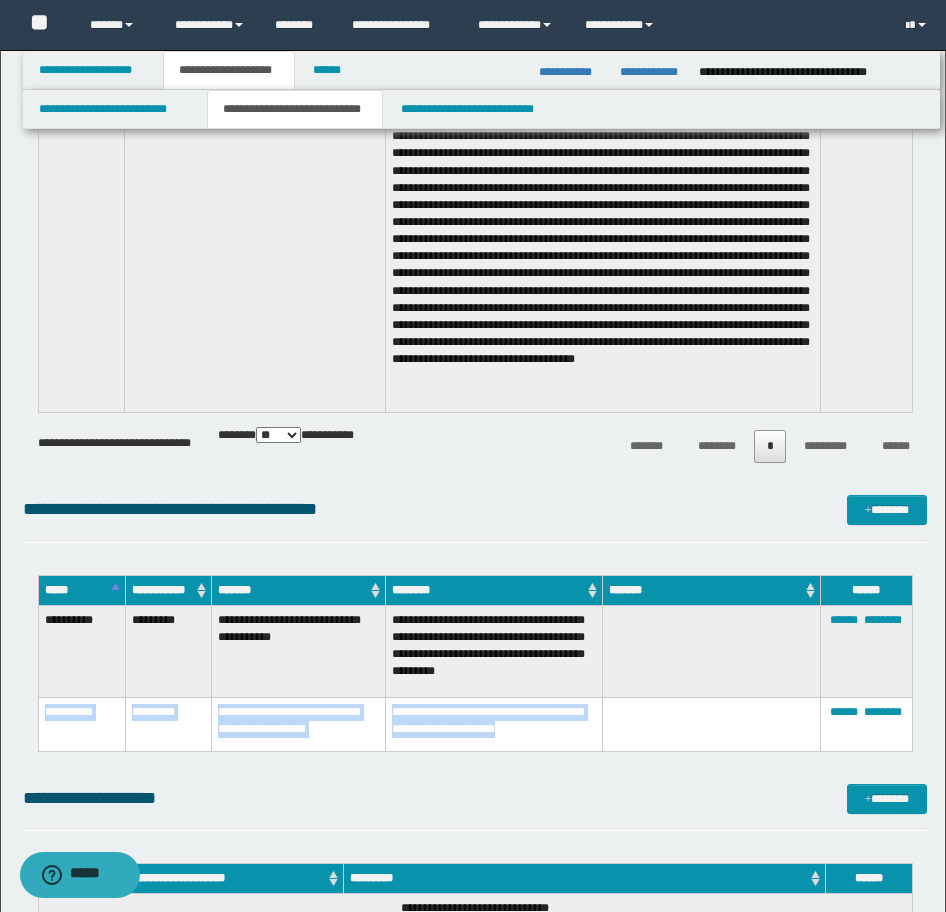 drag, startPoint x: 433, startPoint y: 736, endPoint x: 44, endPoint y: 703, distance: 390.39725 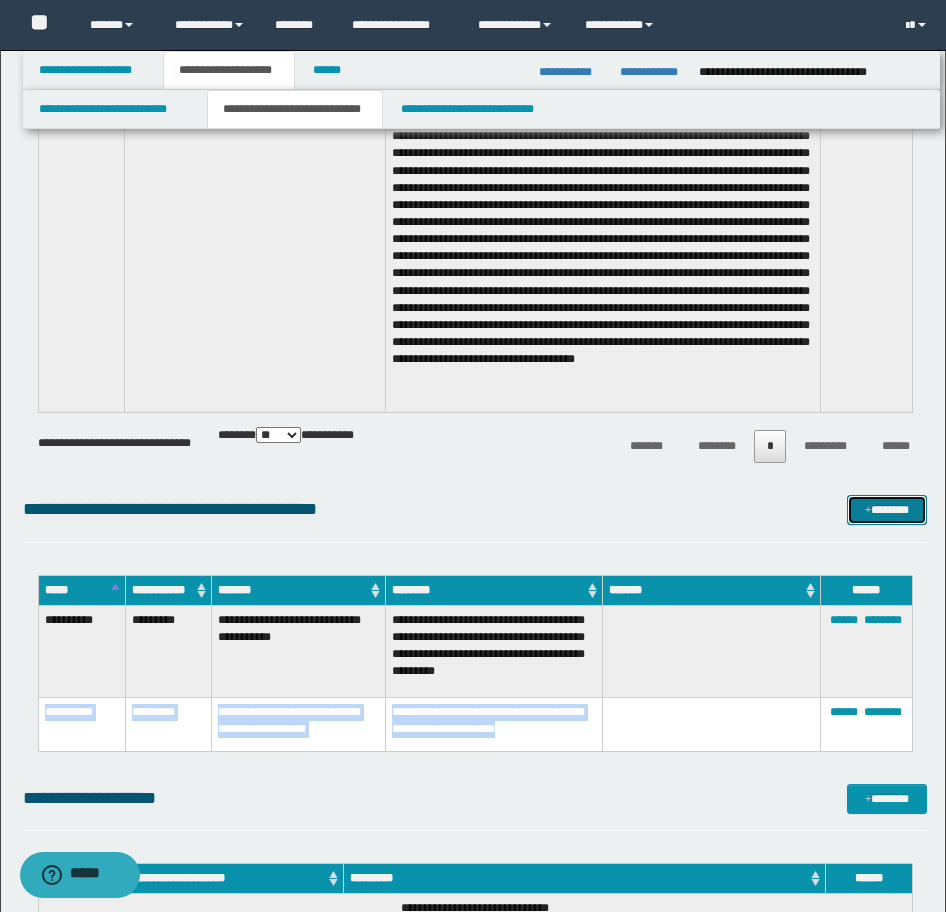 click on "*******" at bounding box center [887, 510] 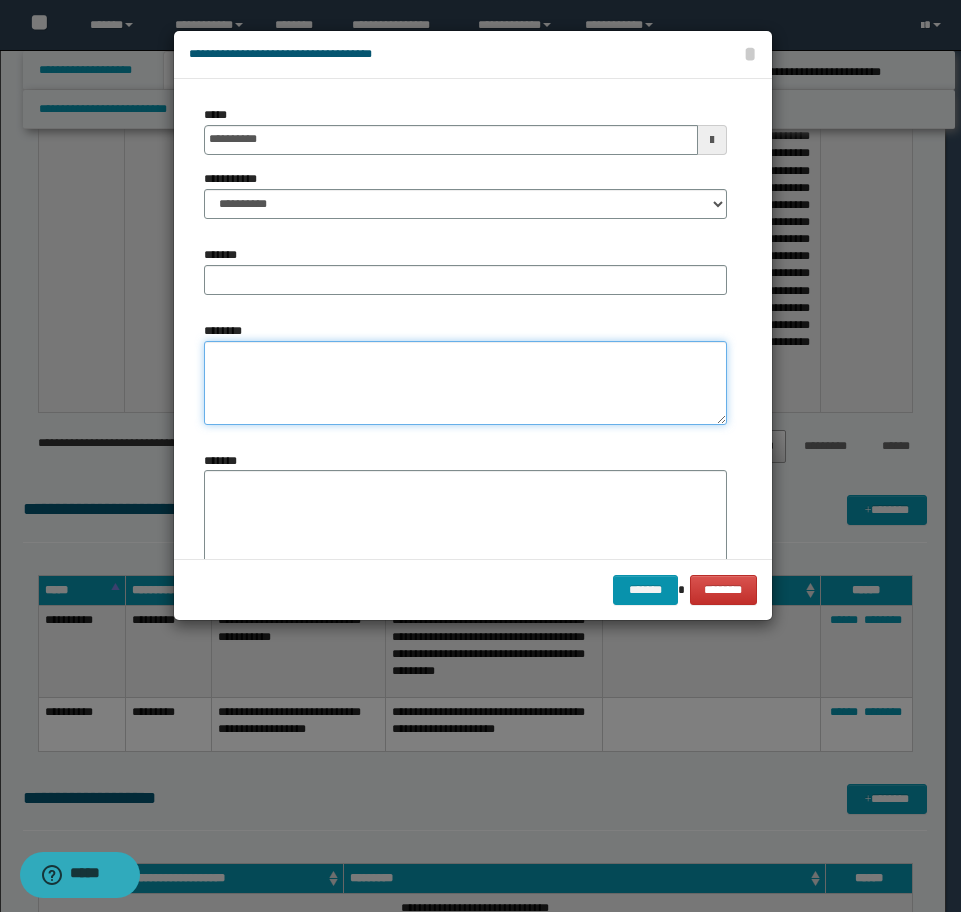 click on "********" at bounding box center [465, 383] 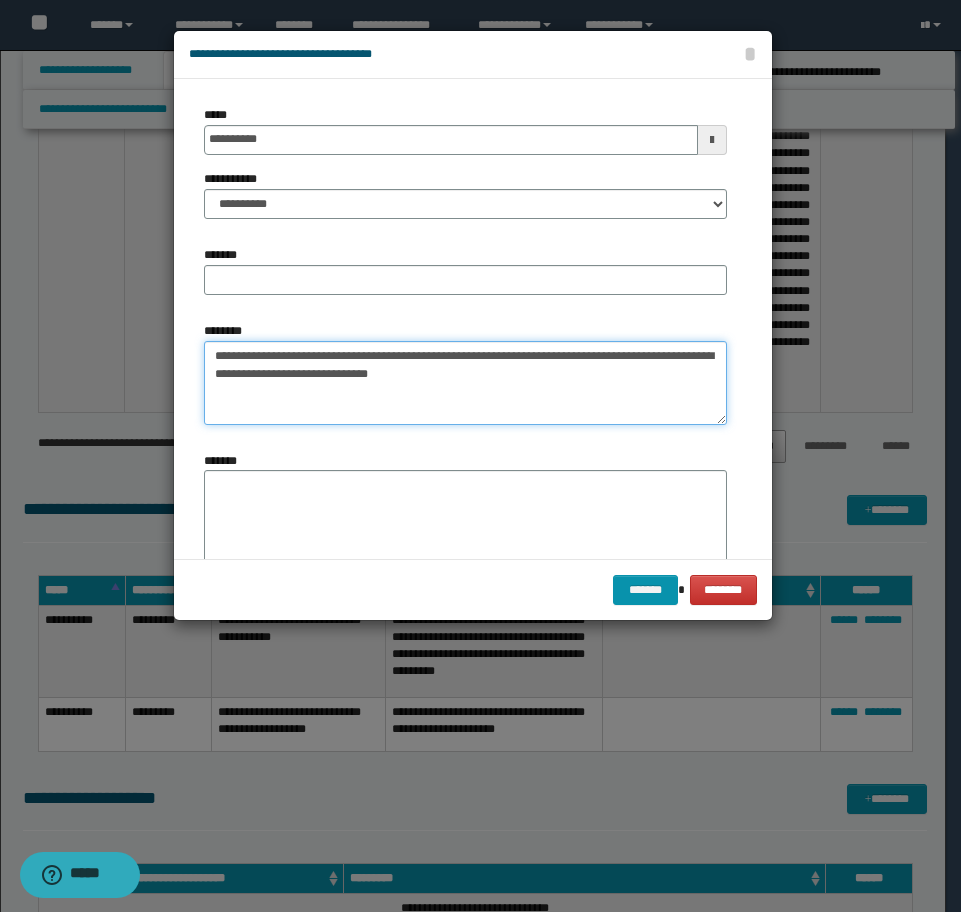 type on "**********" 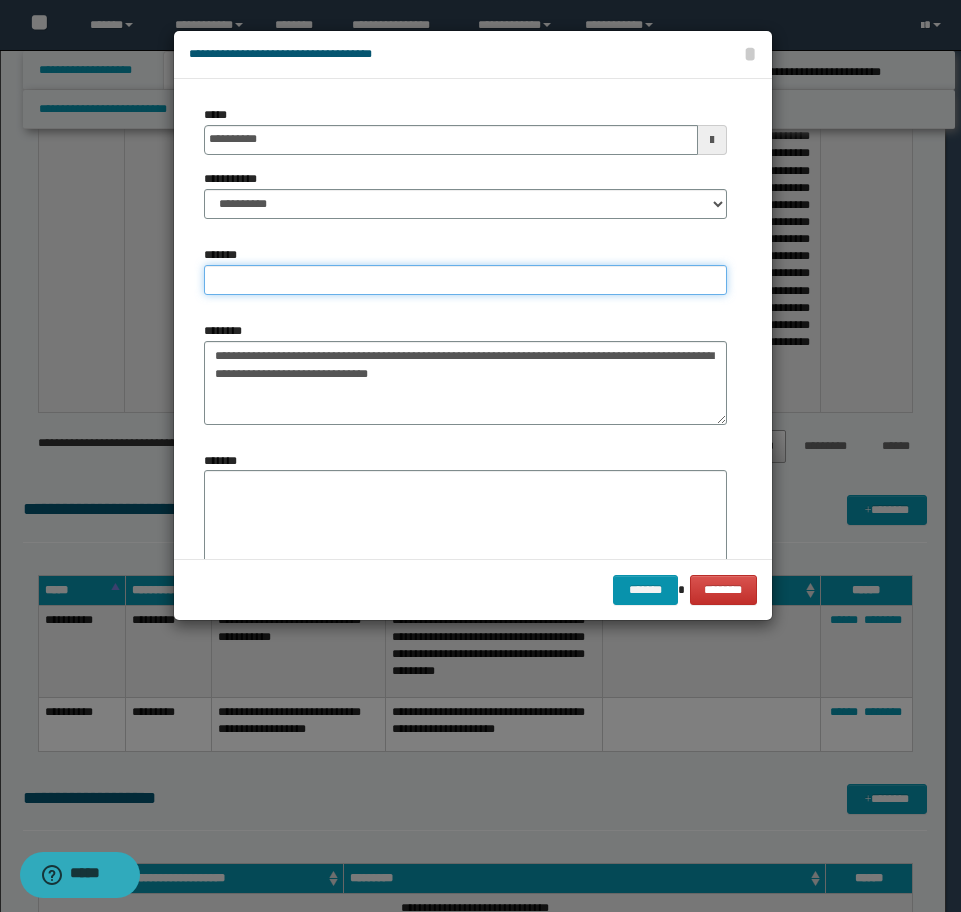 click on "*******" at bounding box center [465, 280] 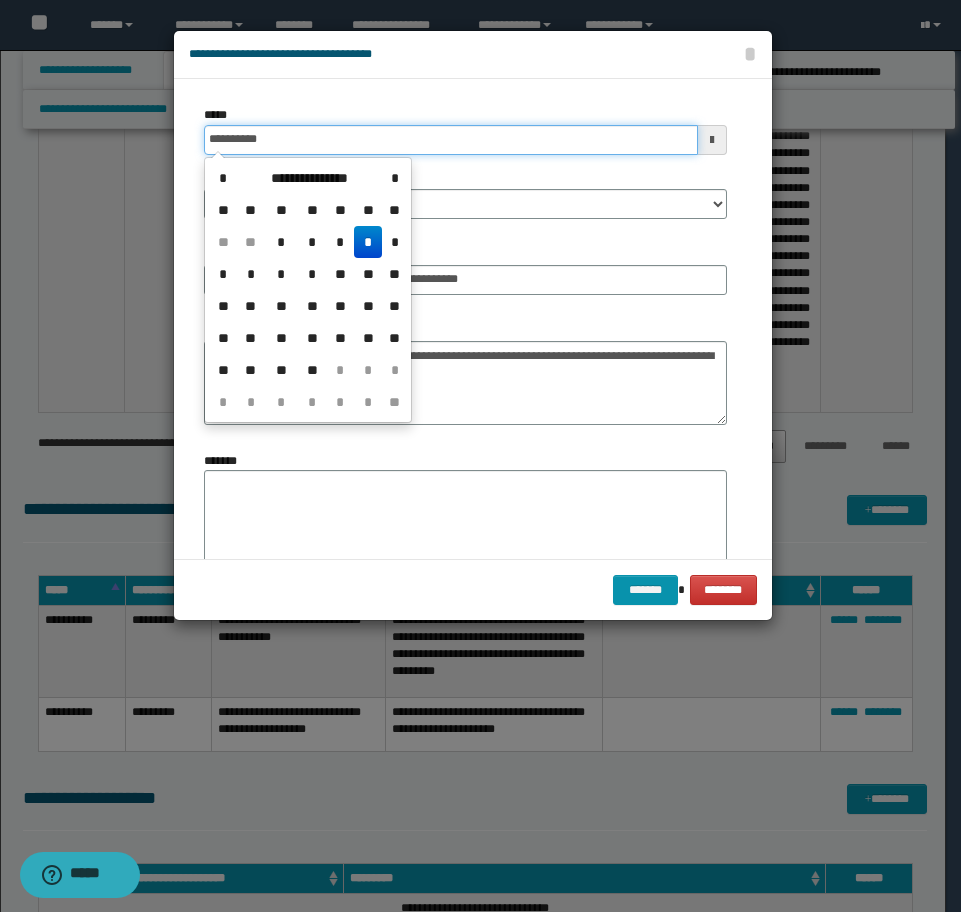 click on "**********" at bounding box center [451, 140] 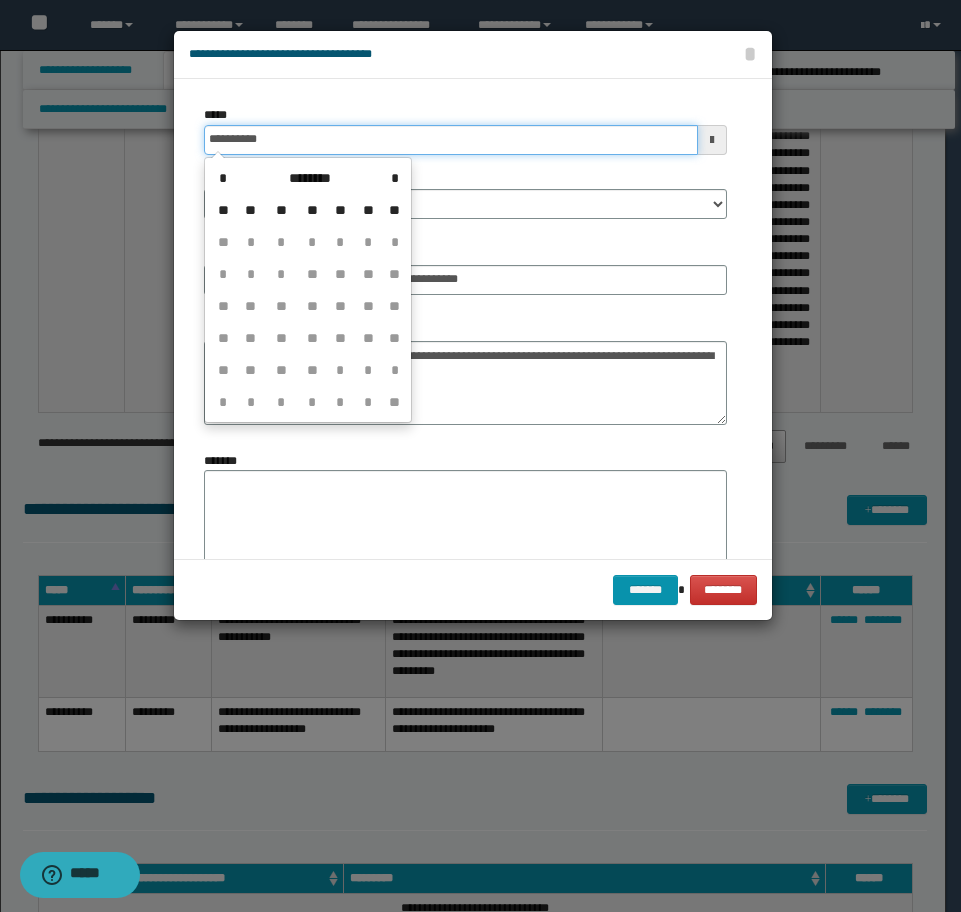 type on "**********" 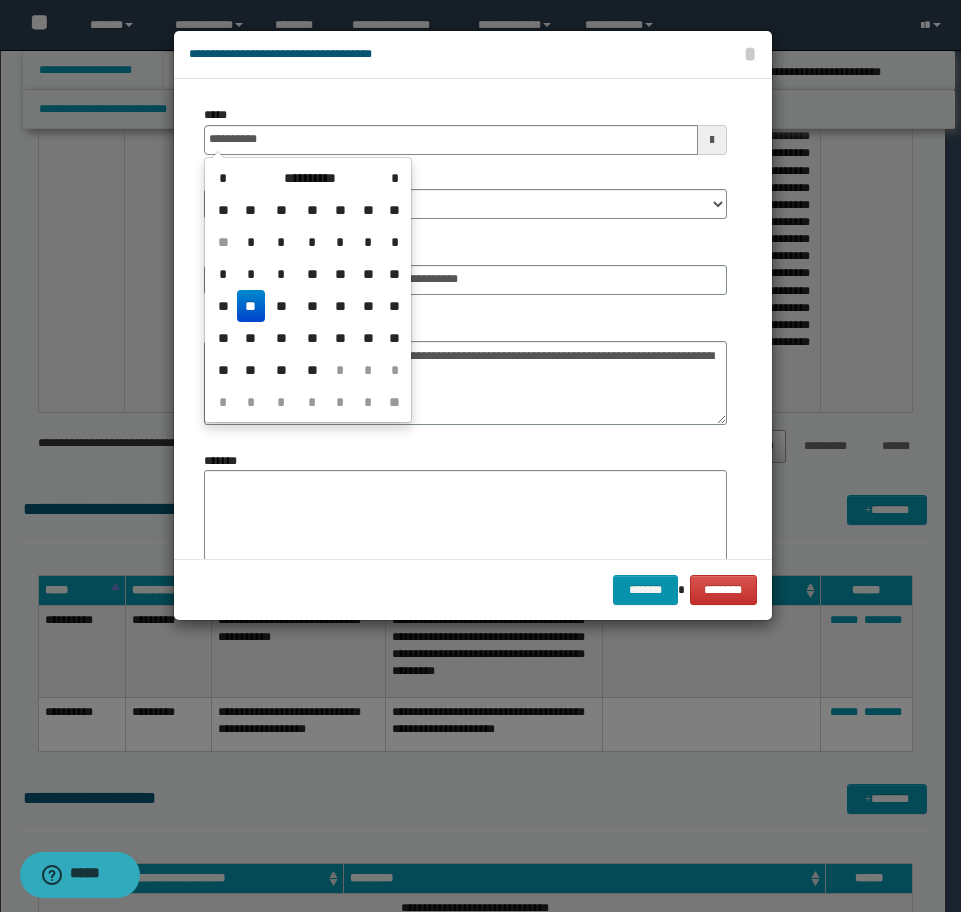 click on "**" at bounding box center [251, 306] 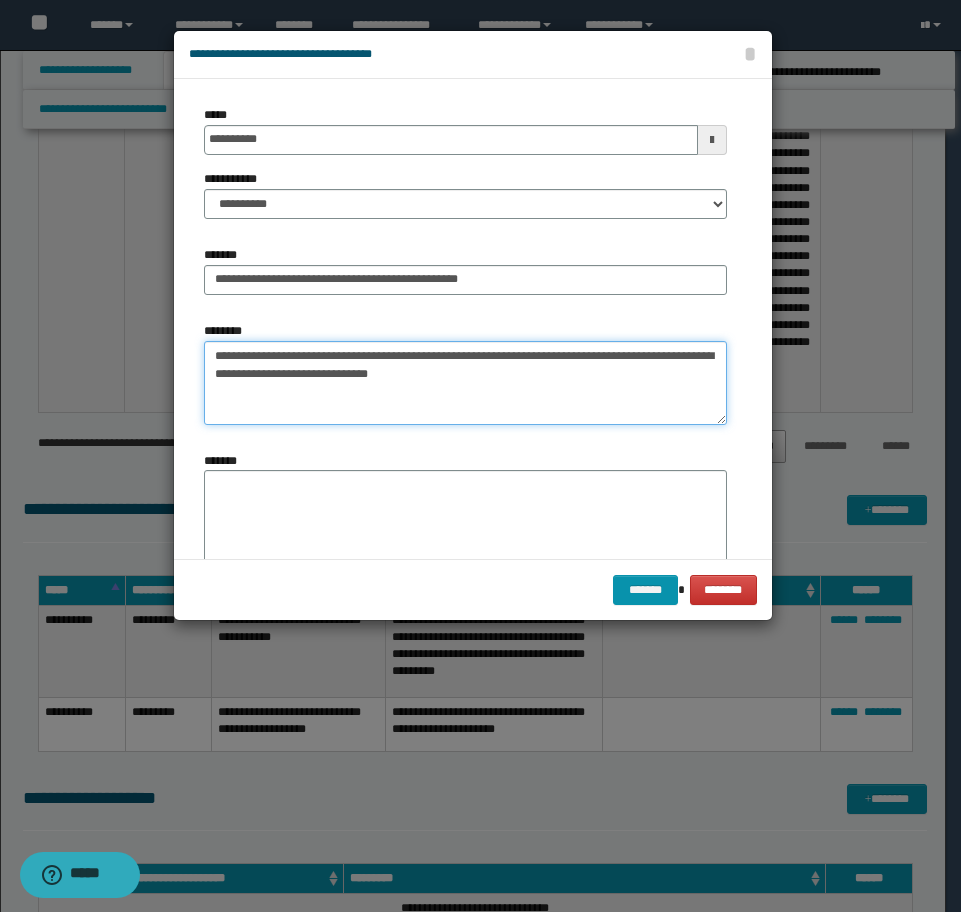 drag, startPoint x: 414, startPoint y: 353, endPoint x: 121, endPoint y: 353, distance: 293 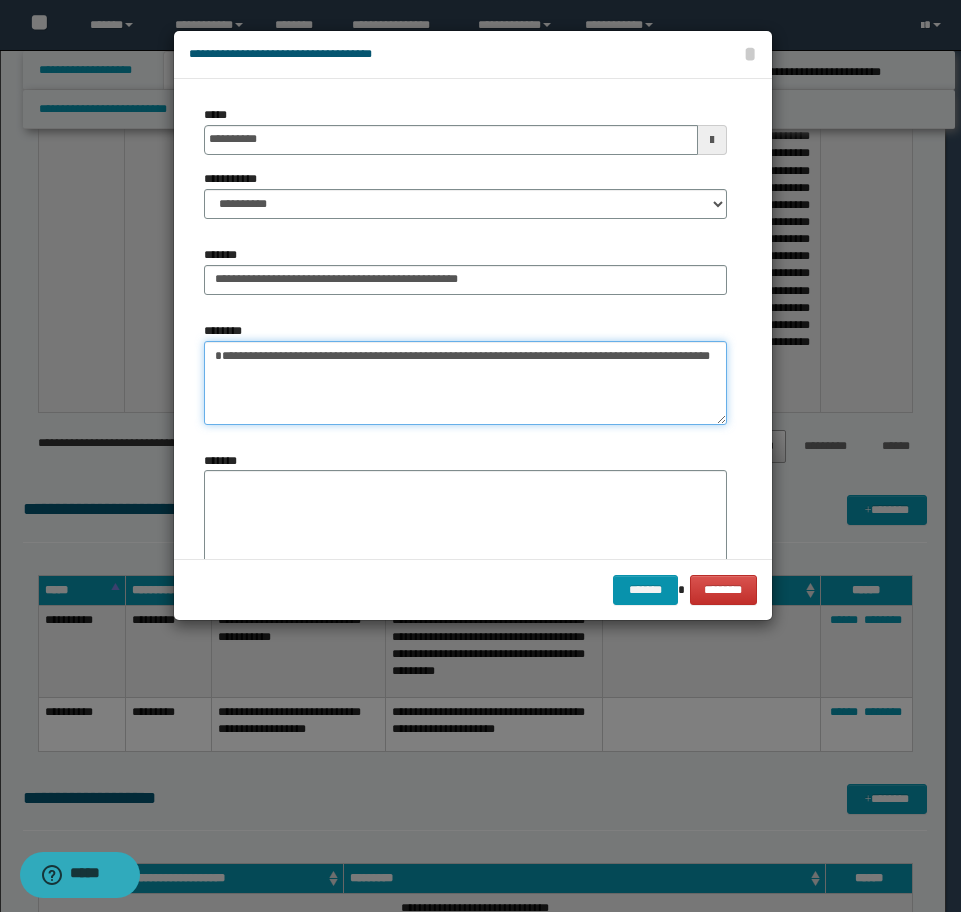 type on "**********" 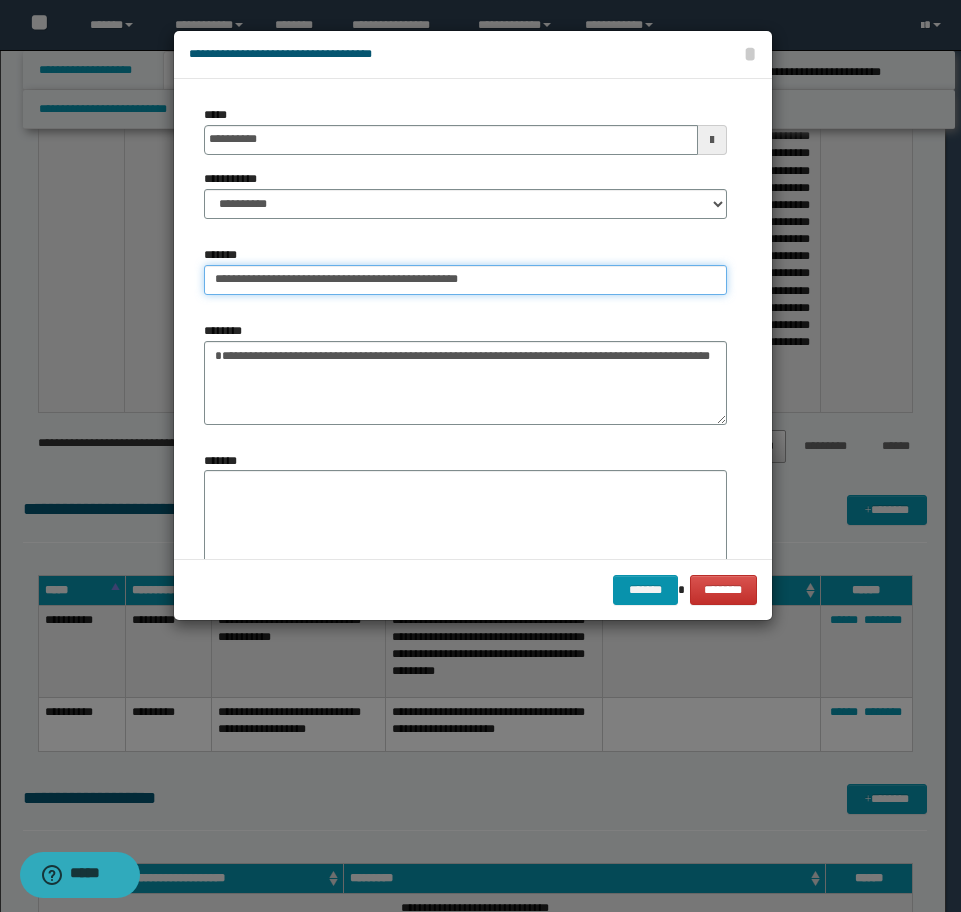 drag, startPoint x: 523, startPoint y: 278, endPoint x: 310, endPoint y: 281, distance: 213.02112 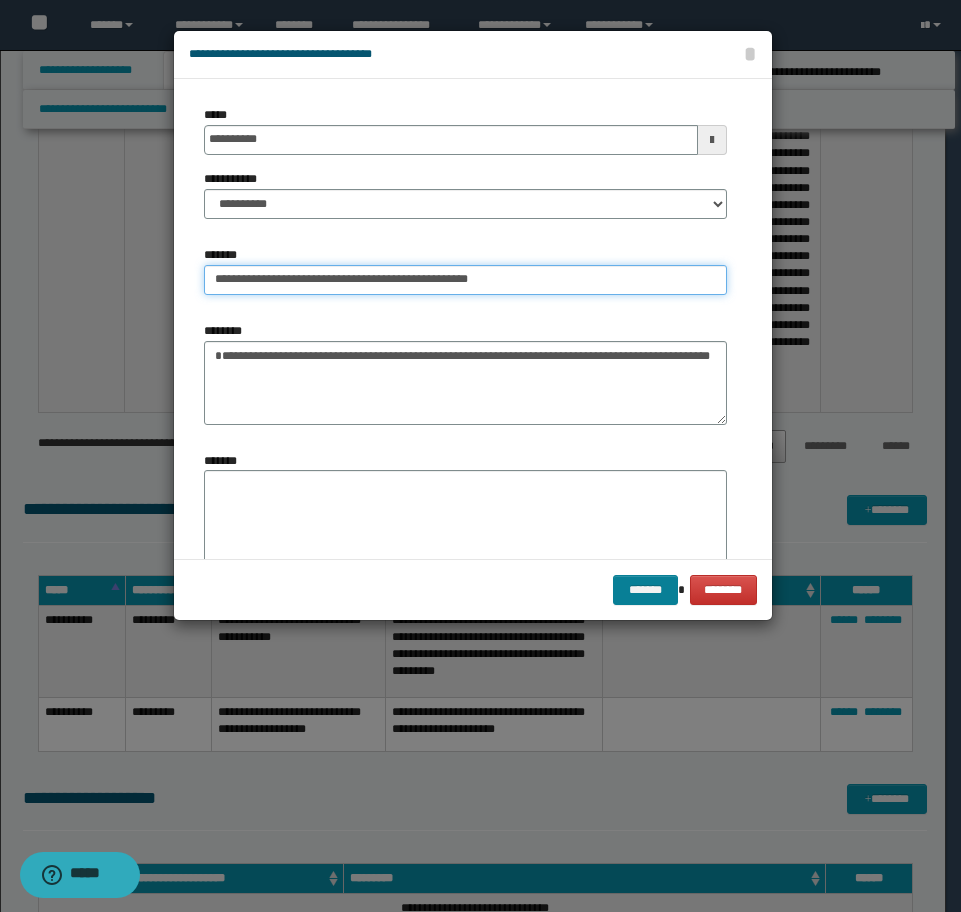 type on "**********" 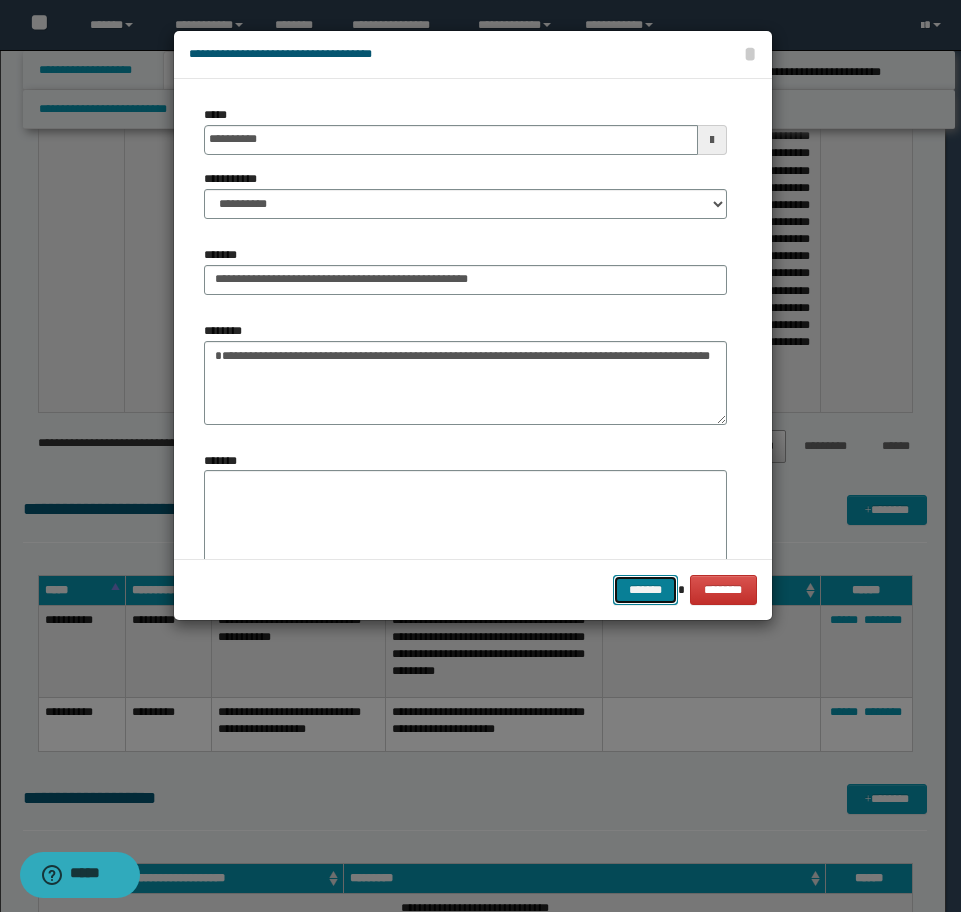 click on "*******" at bounding box center (645, 590) 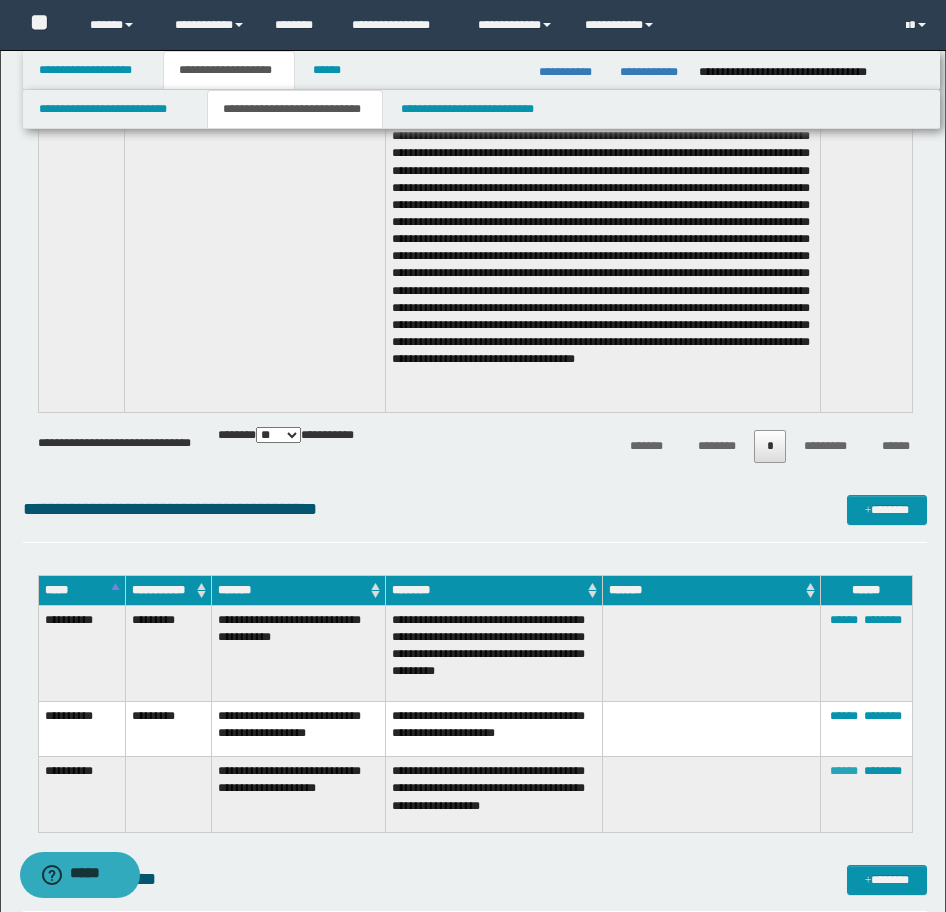 click on "******" at bounding box center [844, 771] 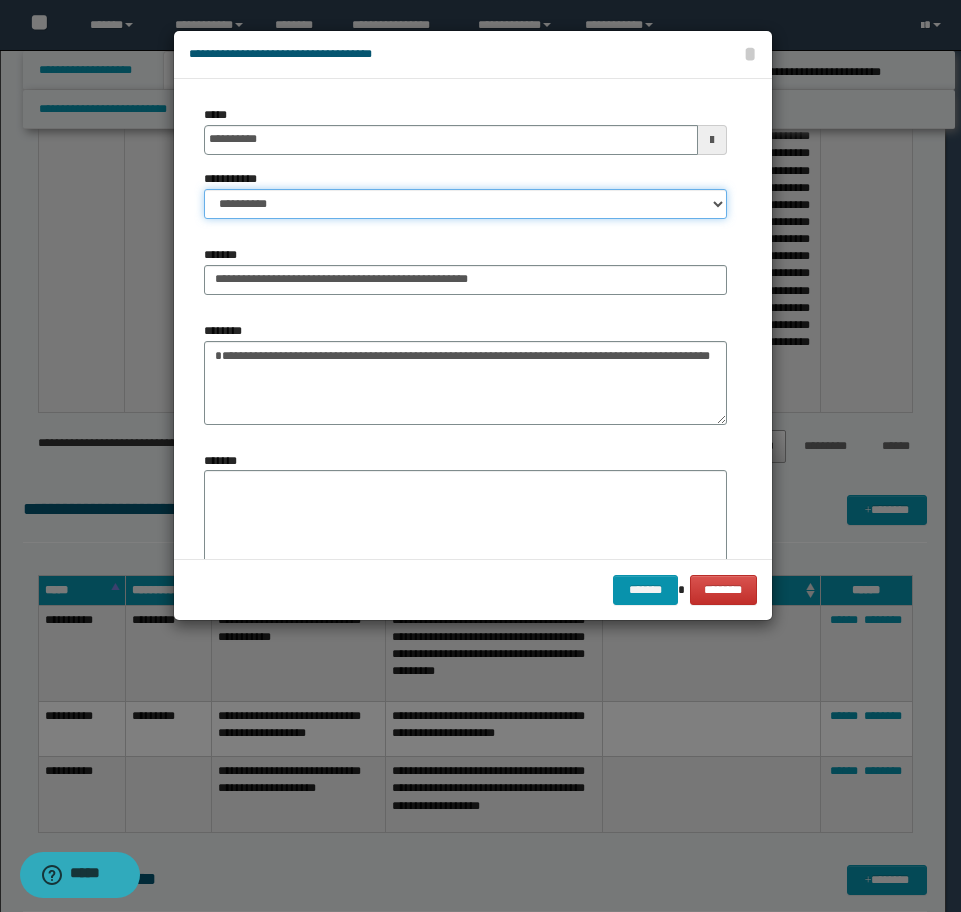 click on "**********" at bounding box center [465, 204] 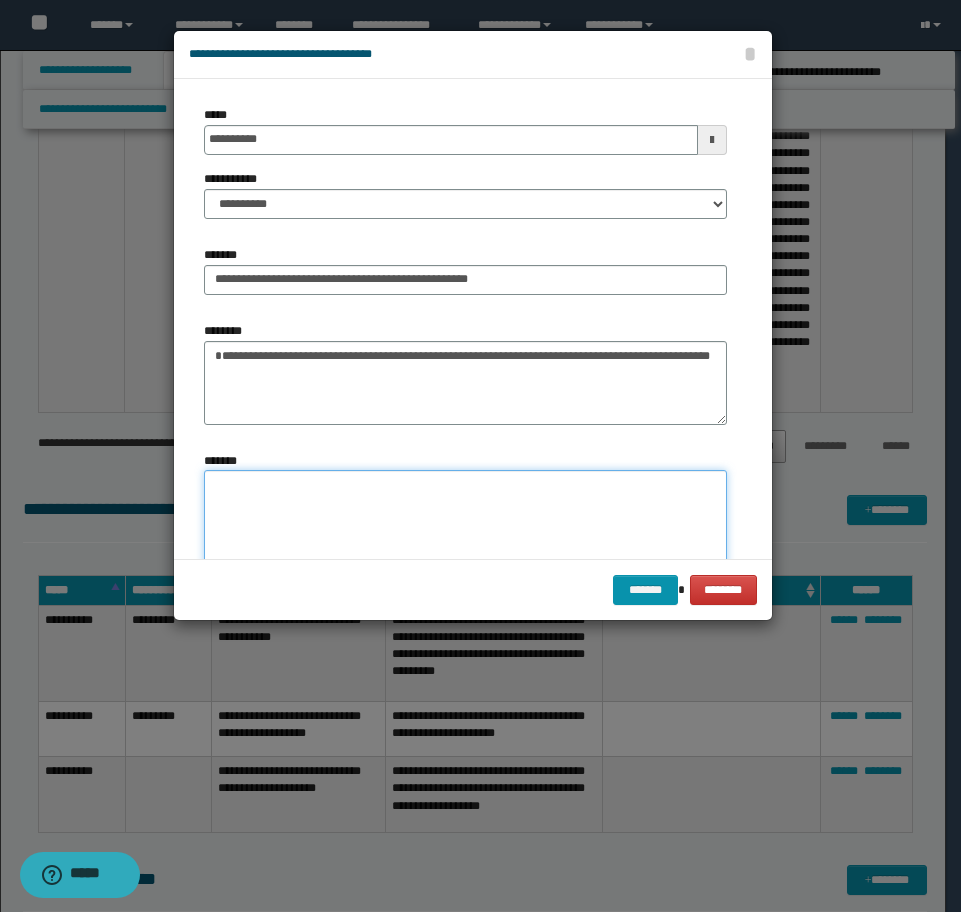 click on "*******" at bounding box center [465, 530] 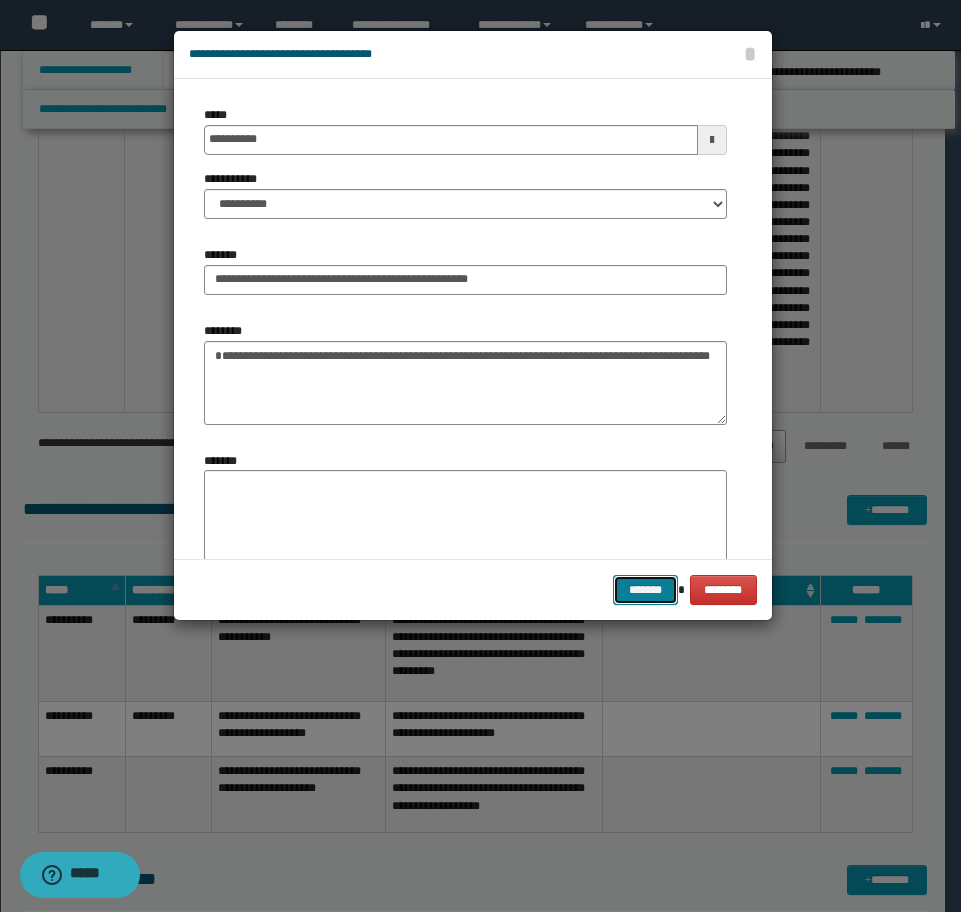 click on "*******" at bounding box center [645, 590] 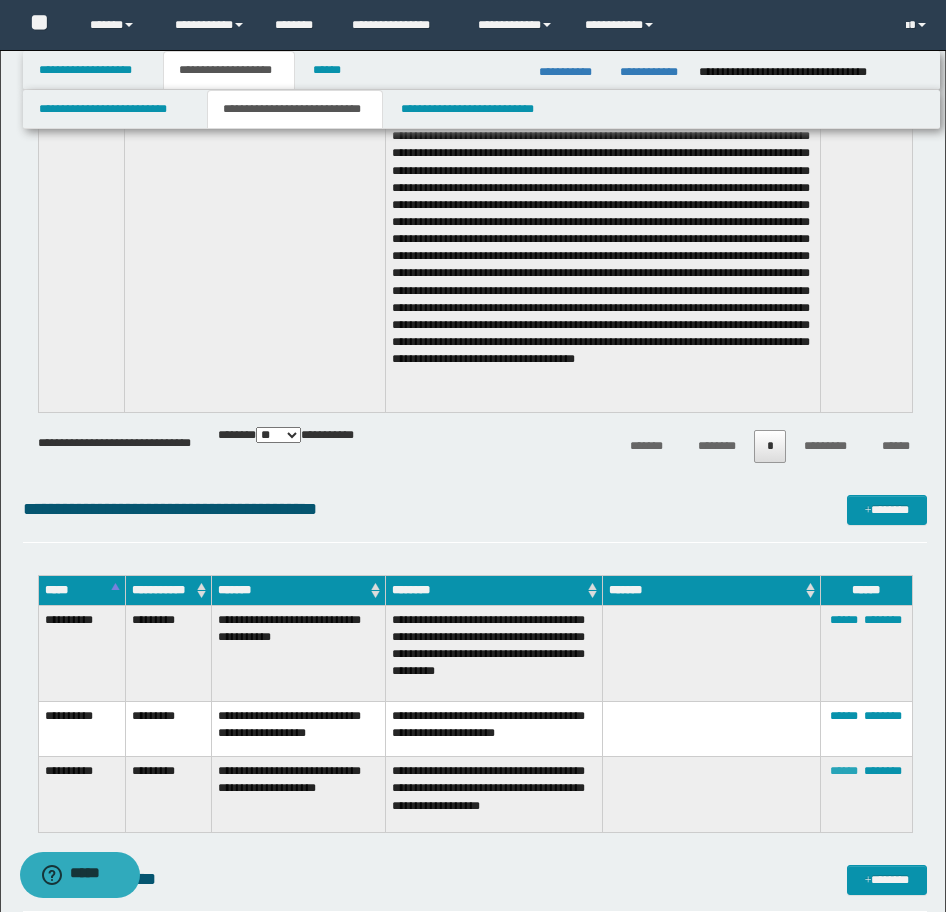 click on "******" at bounding box center [844, 771] 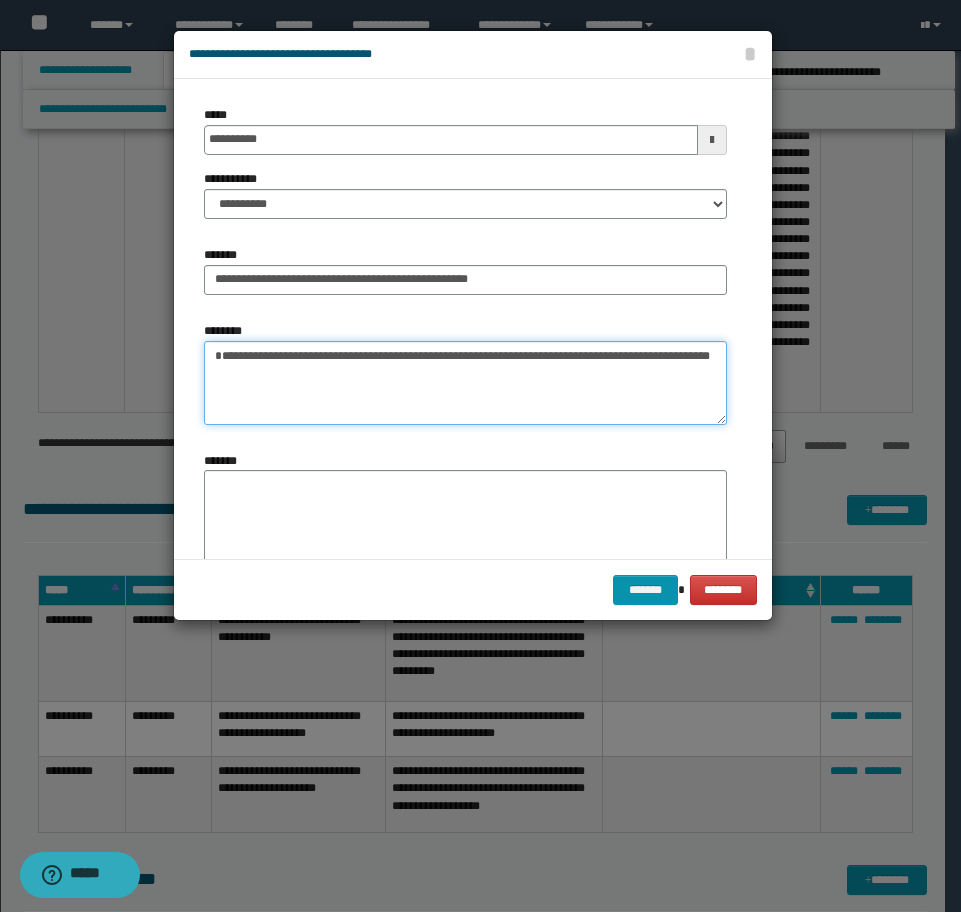 drag, startPoint x: 420, startPoint y: 352, endPoint x: 139, endPoint y: 353, distance: 281.00177 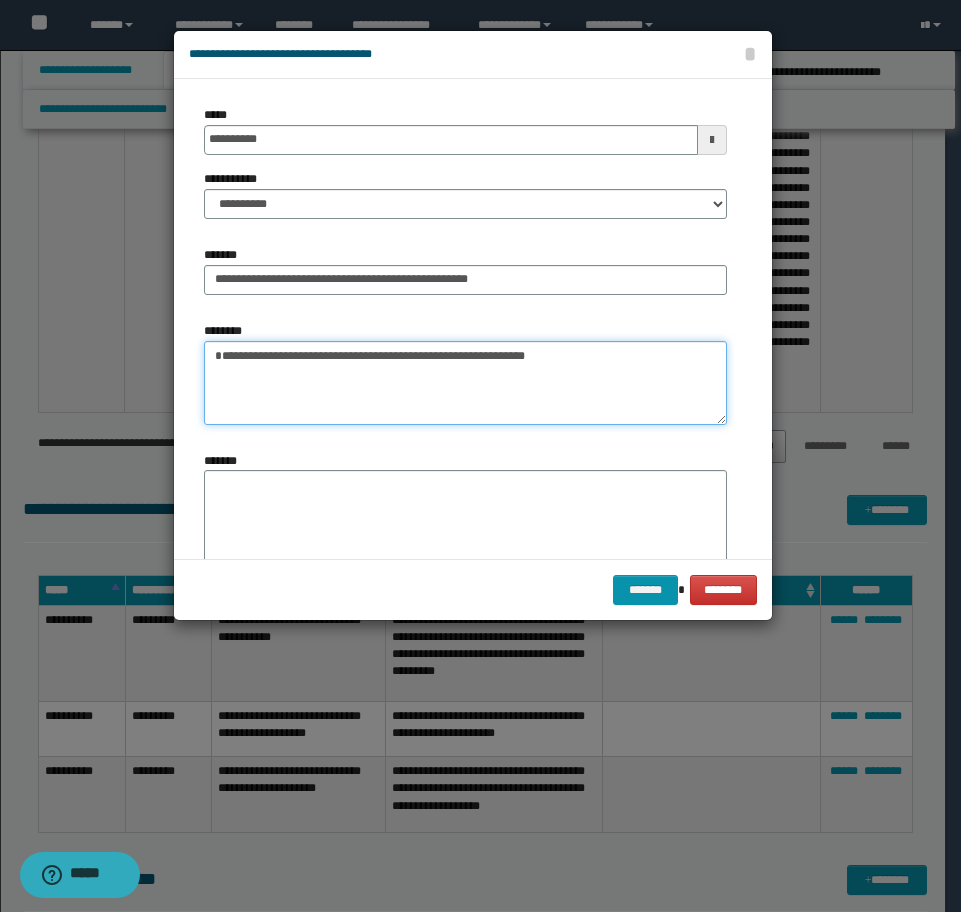 click on "**********" at bounding box center (465, 383) 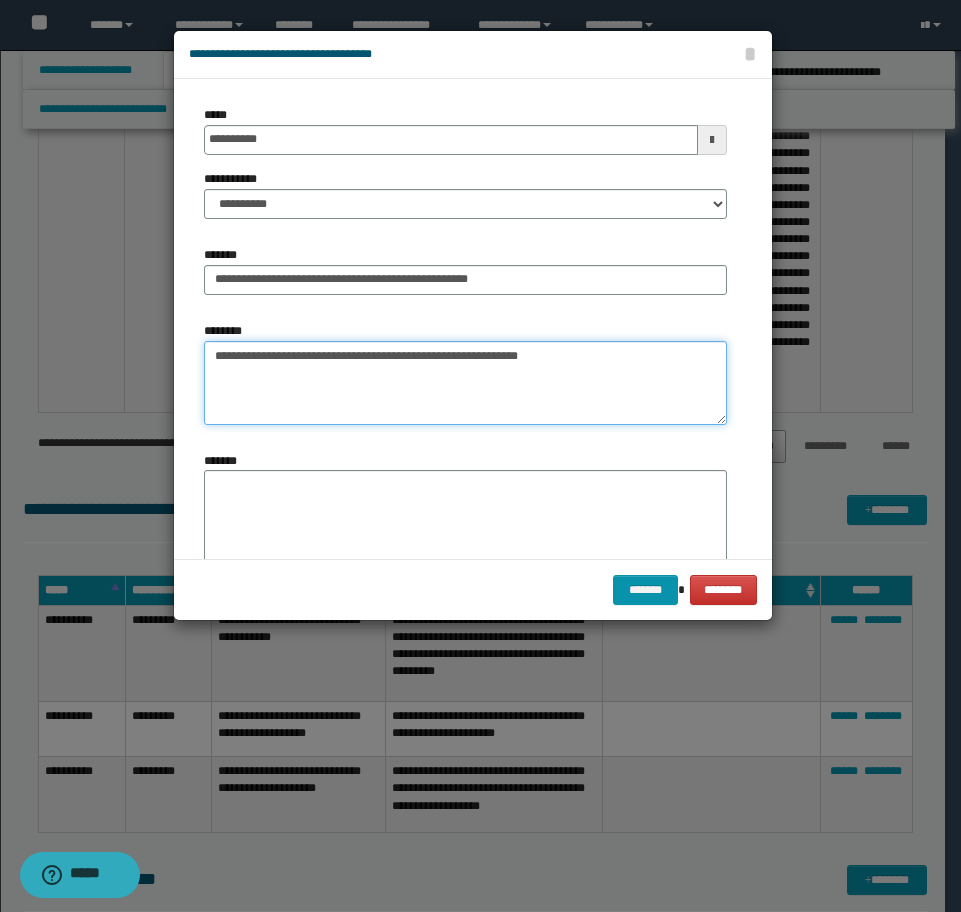 drag, startPoint x: 593, startPoint y: 363, endPoint x: 147, endPoint y: 349, distance: 446.21967 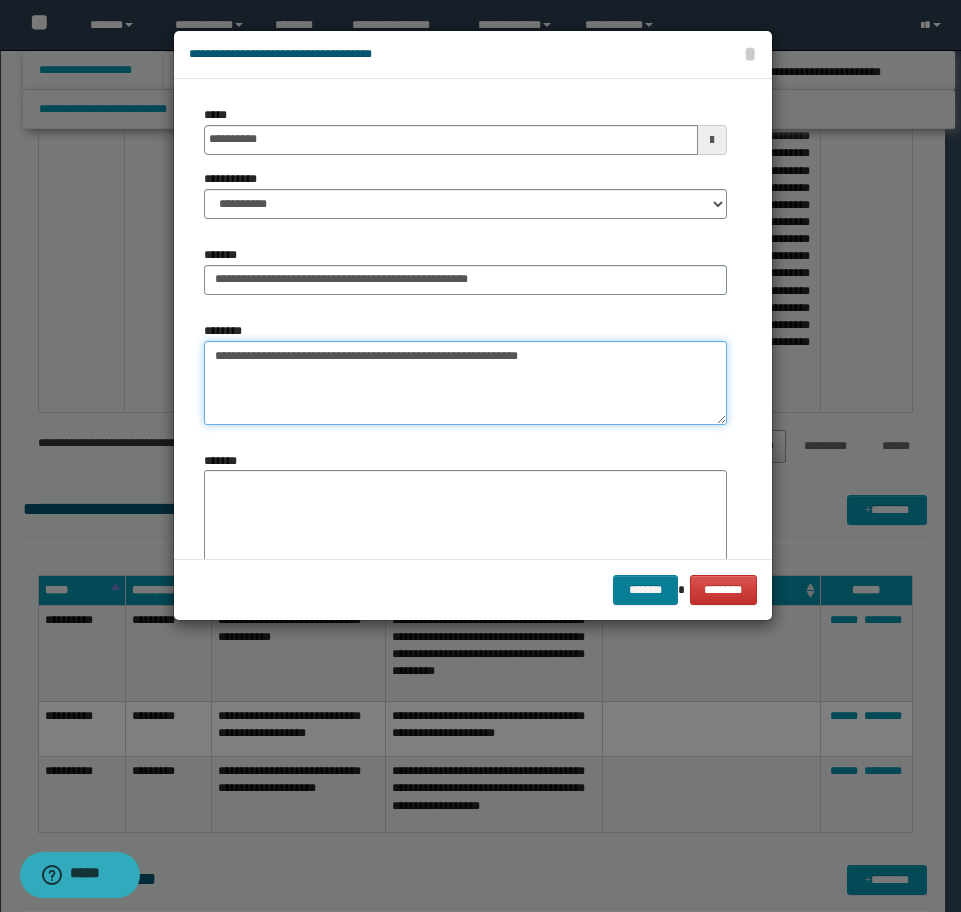 type on "**********" 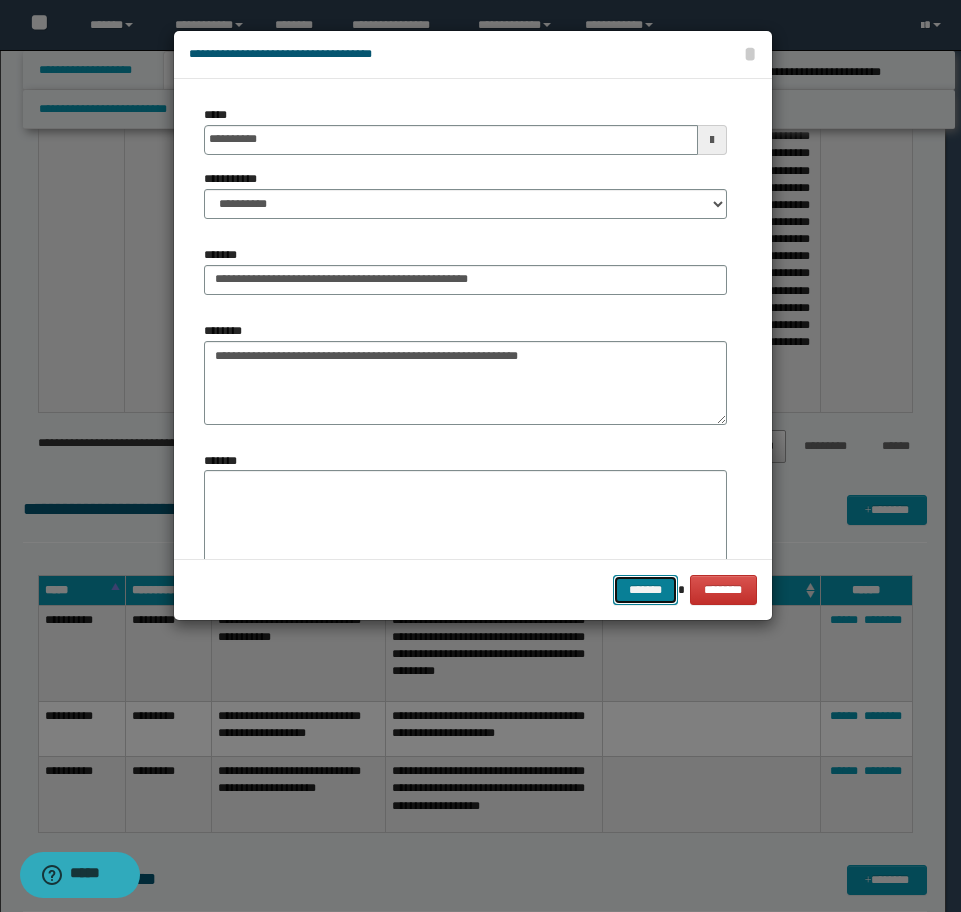 click on "*******" at bounding box center [645, 590] 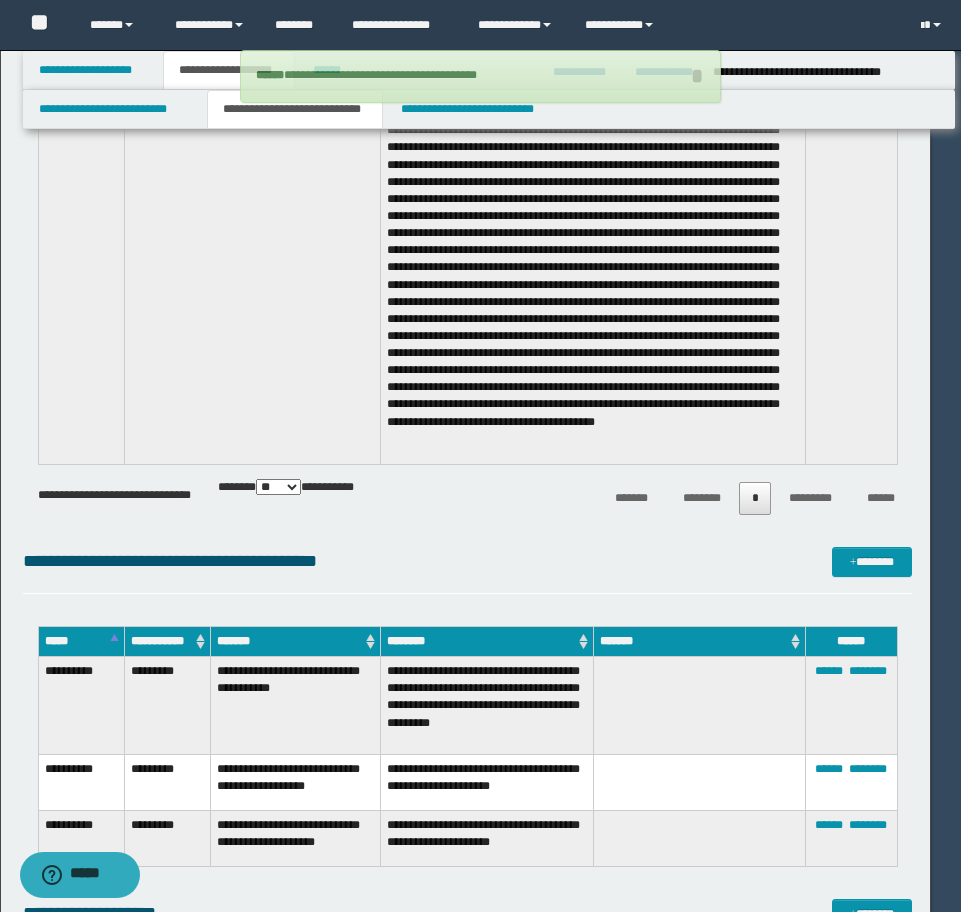 select on "*" 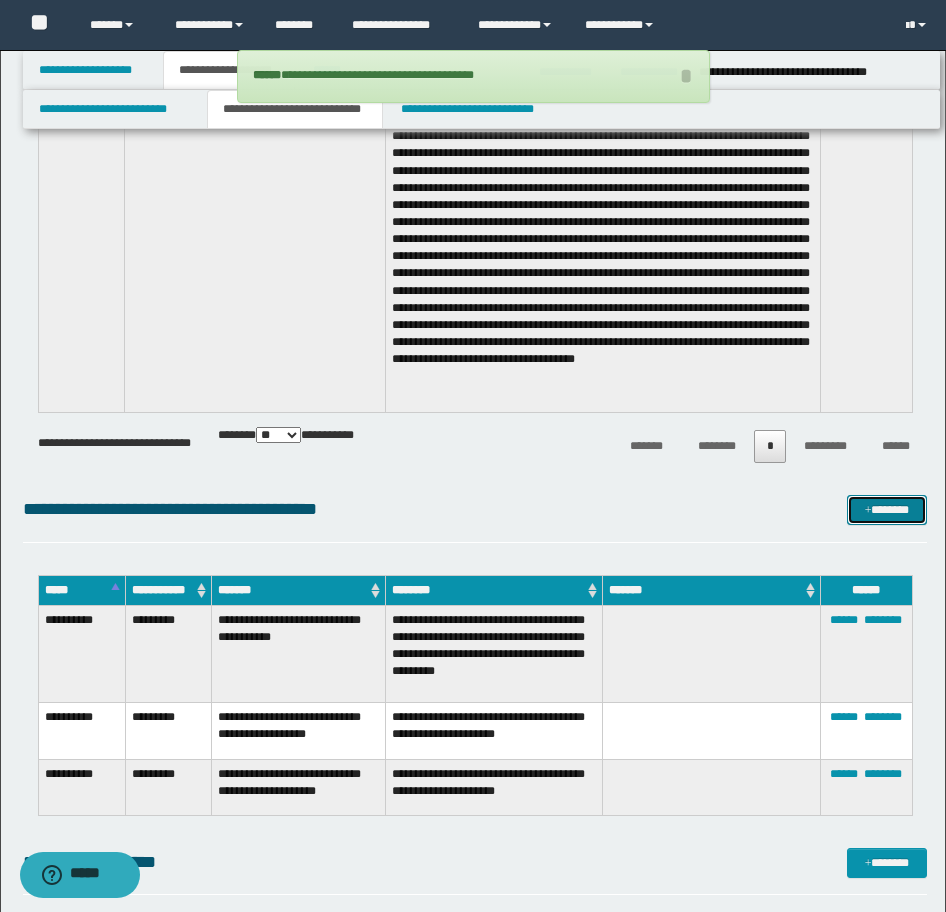 click on "*******" at bounding box center (887, 510) 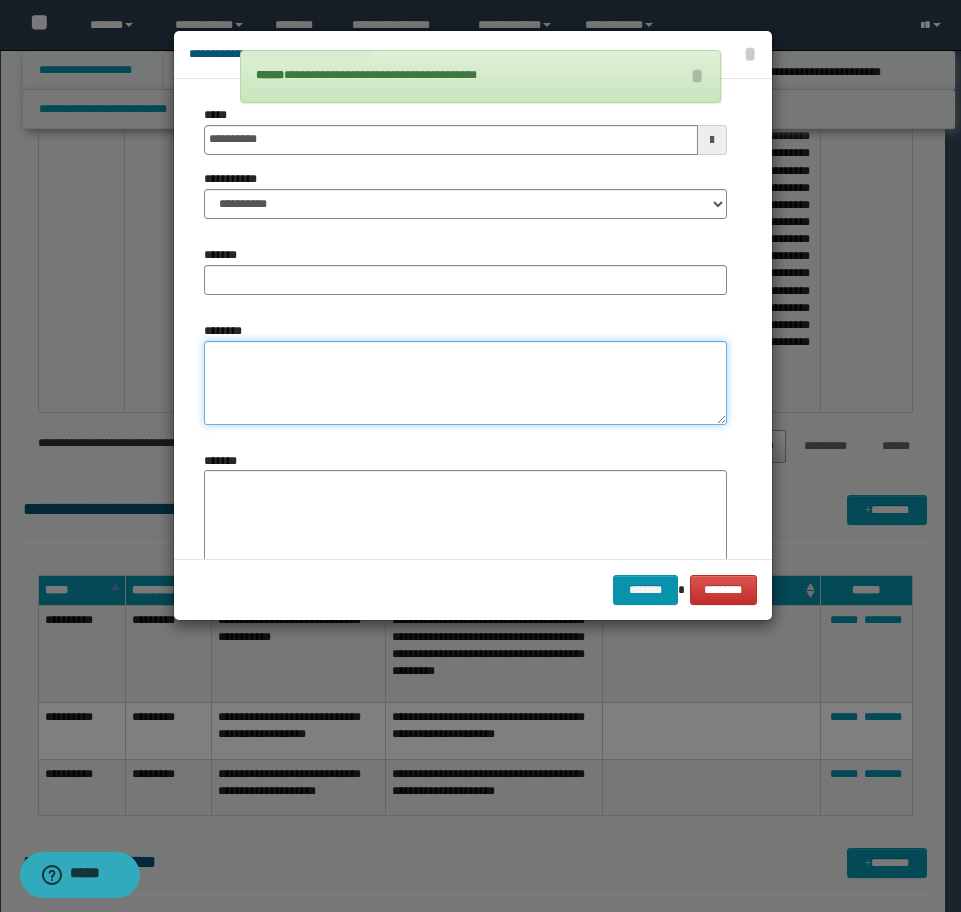 click on "********" at bounding box center (465, 383) 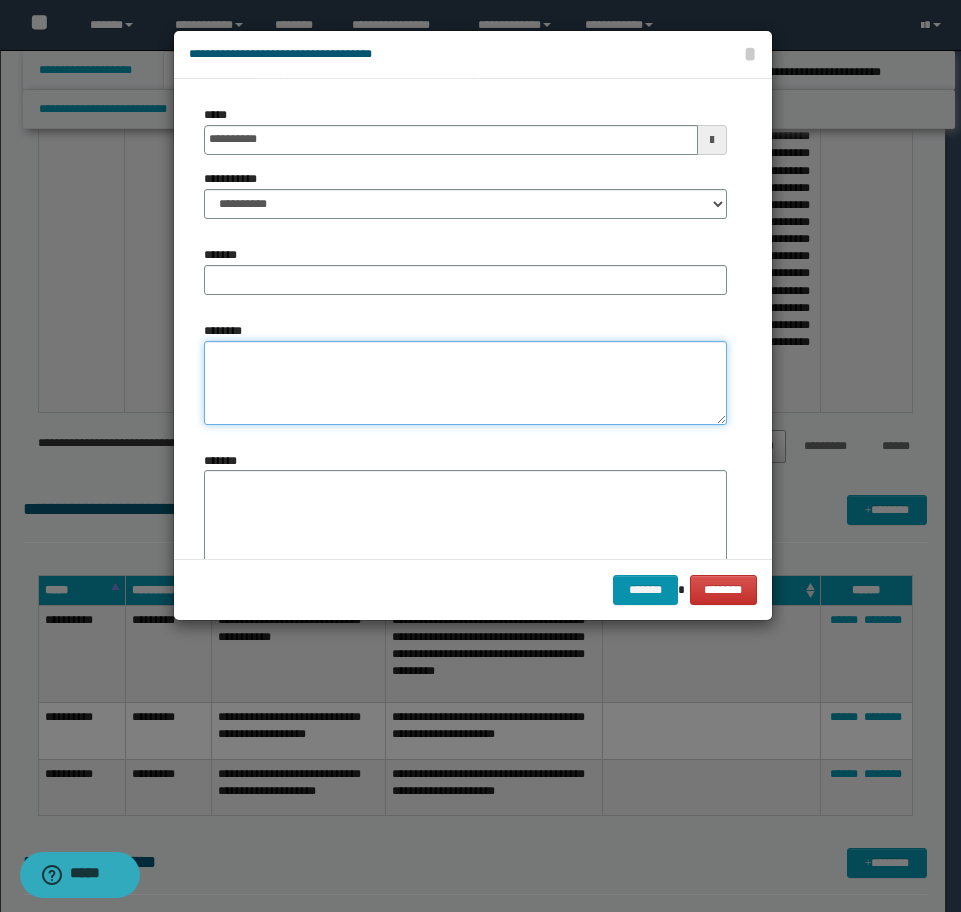 paste on "**********" 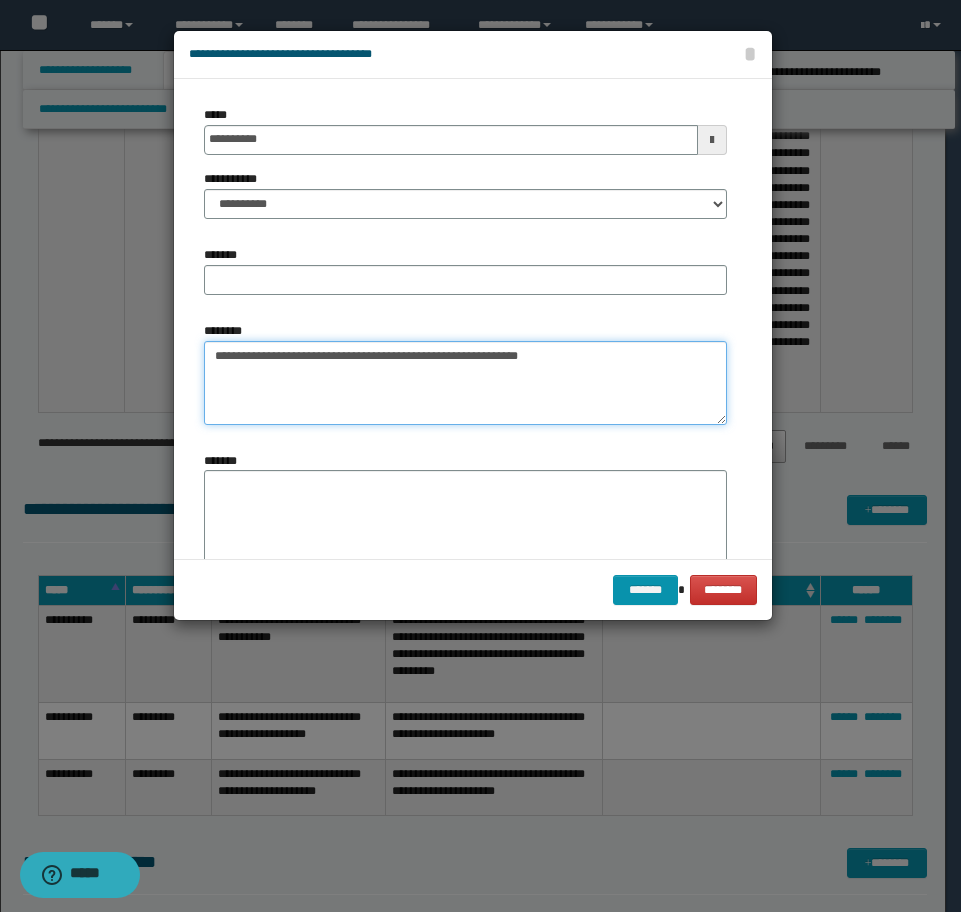 type on "**********" 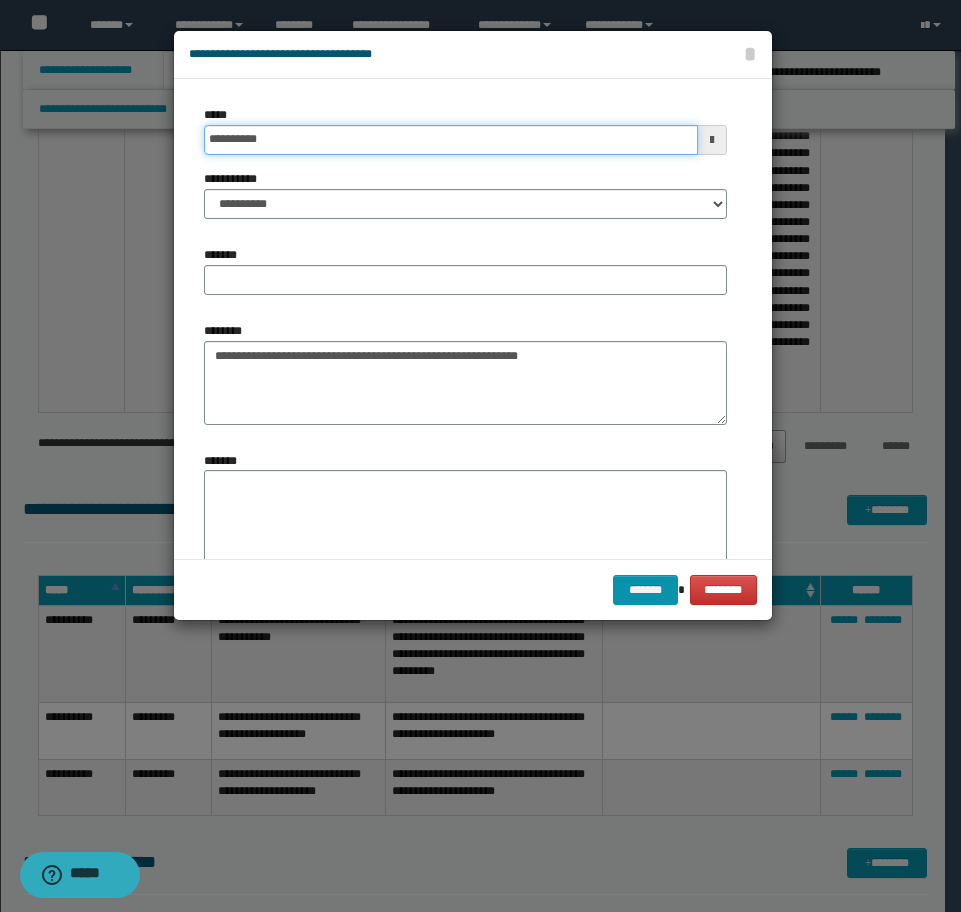 click on "**********" at bounding box center (451, 140) 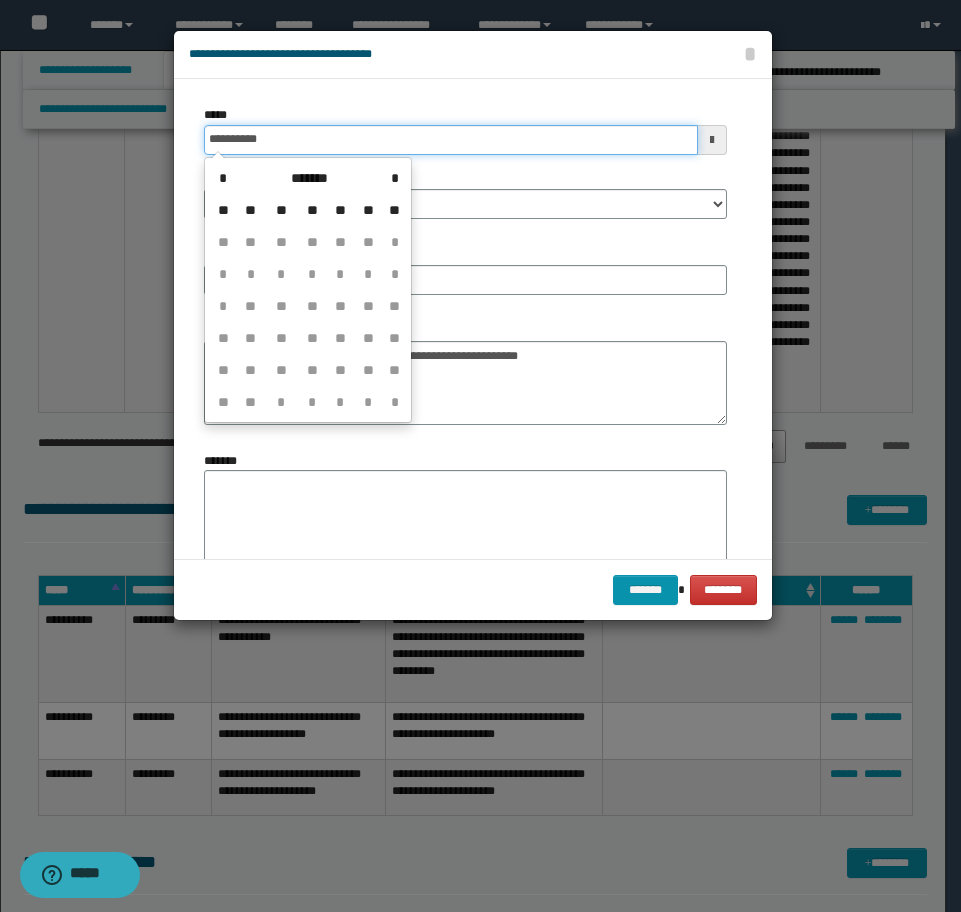 type on "**********" 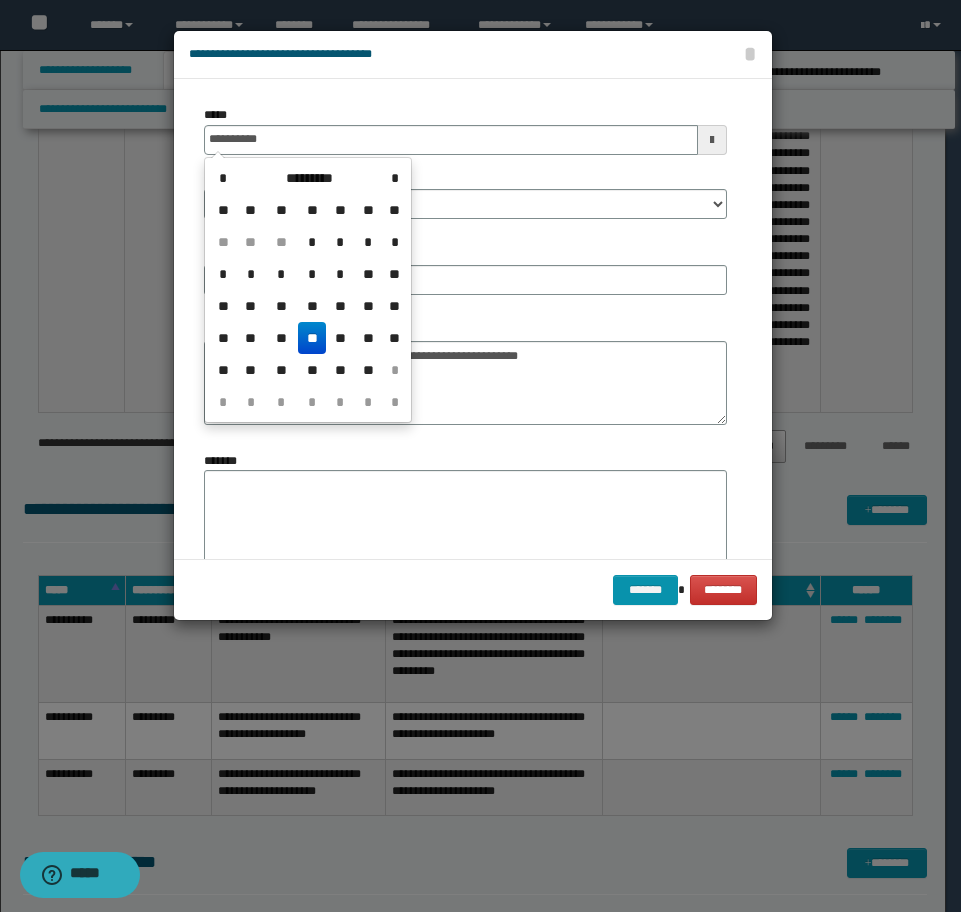 click on "**" at bounding box center [312, 338] 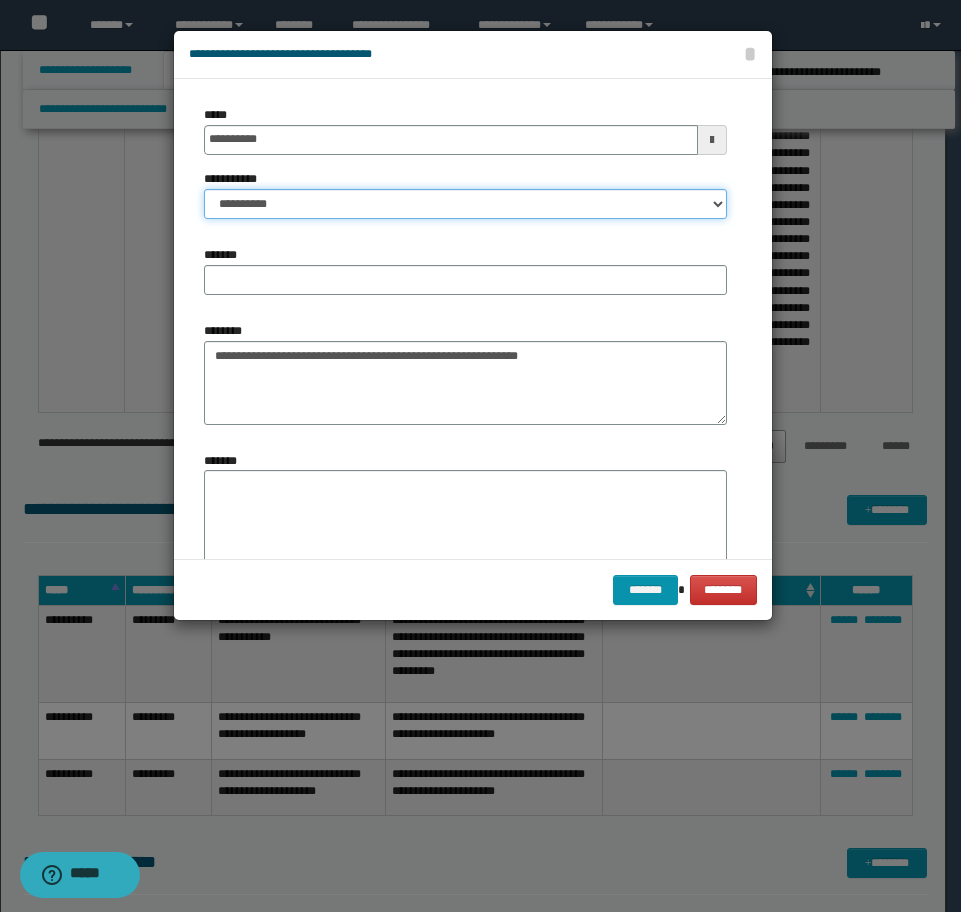click on "**********" at bounding box center [465, 204] 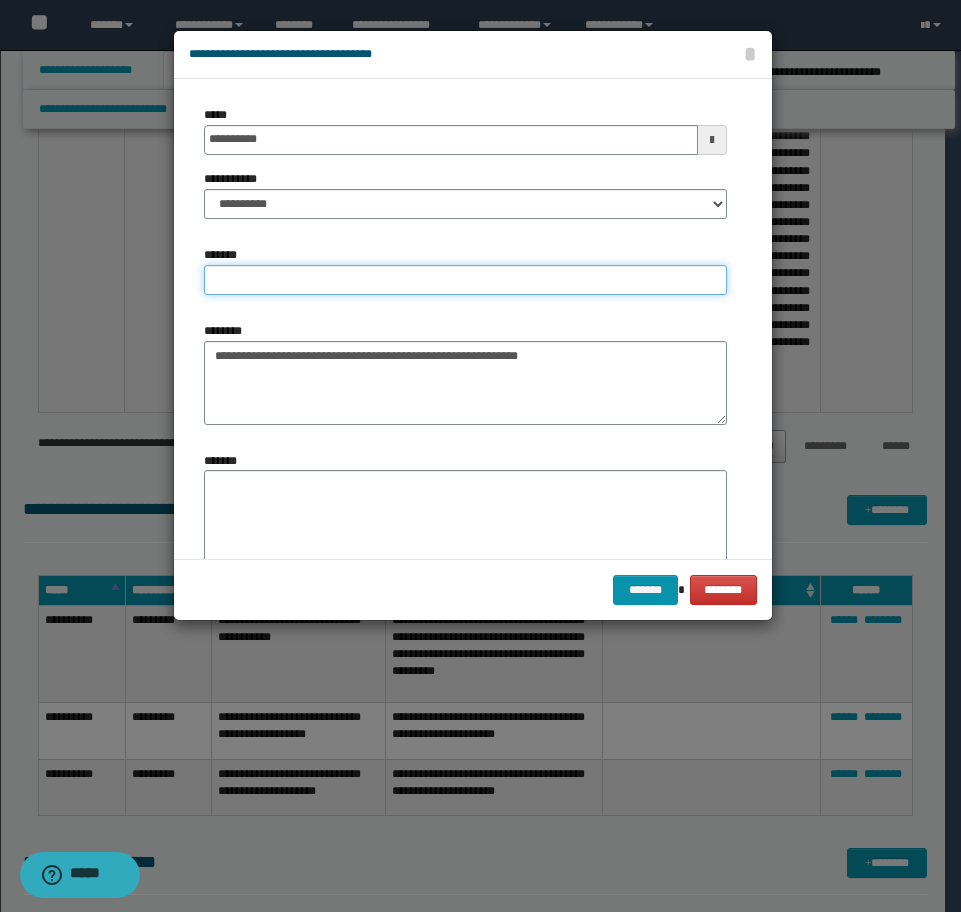 click on "*******" at bounding box center (465, 280) 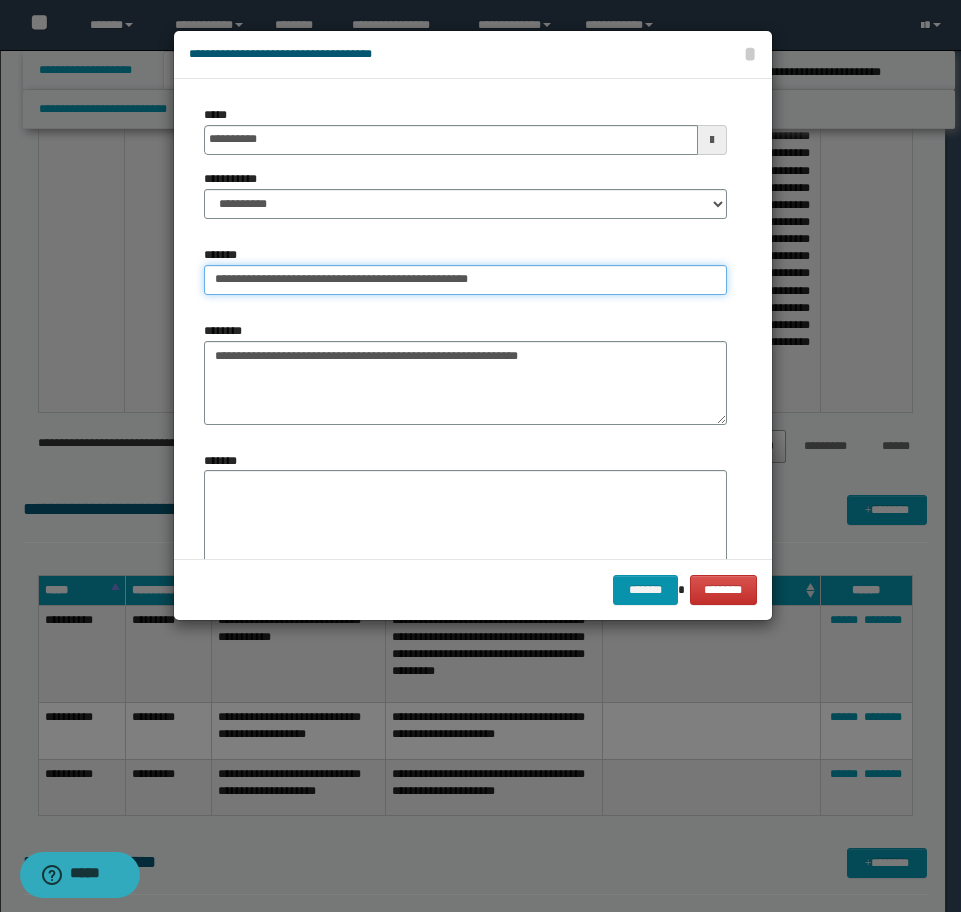 drag, startPoint x: 515, startPoint y: 267, endPoint x: 307, endPoint y: 279, distance: 208.34587 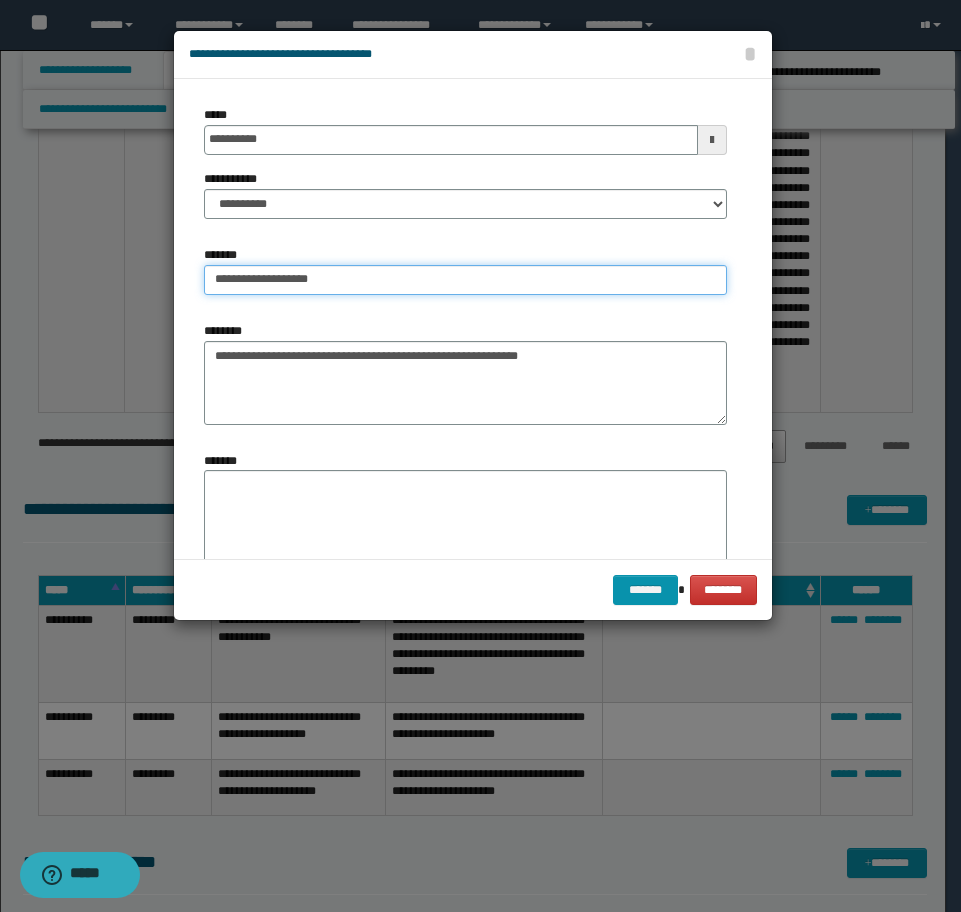 type on "**********" 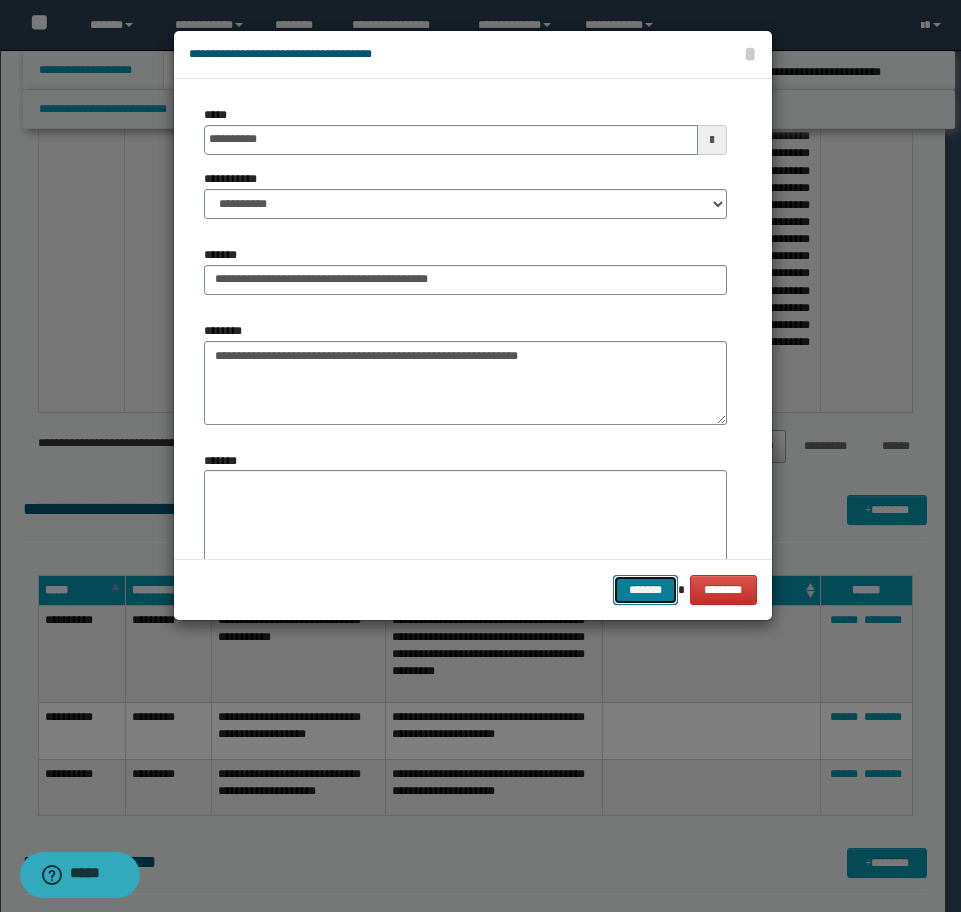 click on "*******" at bounding box center [645, 590] 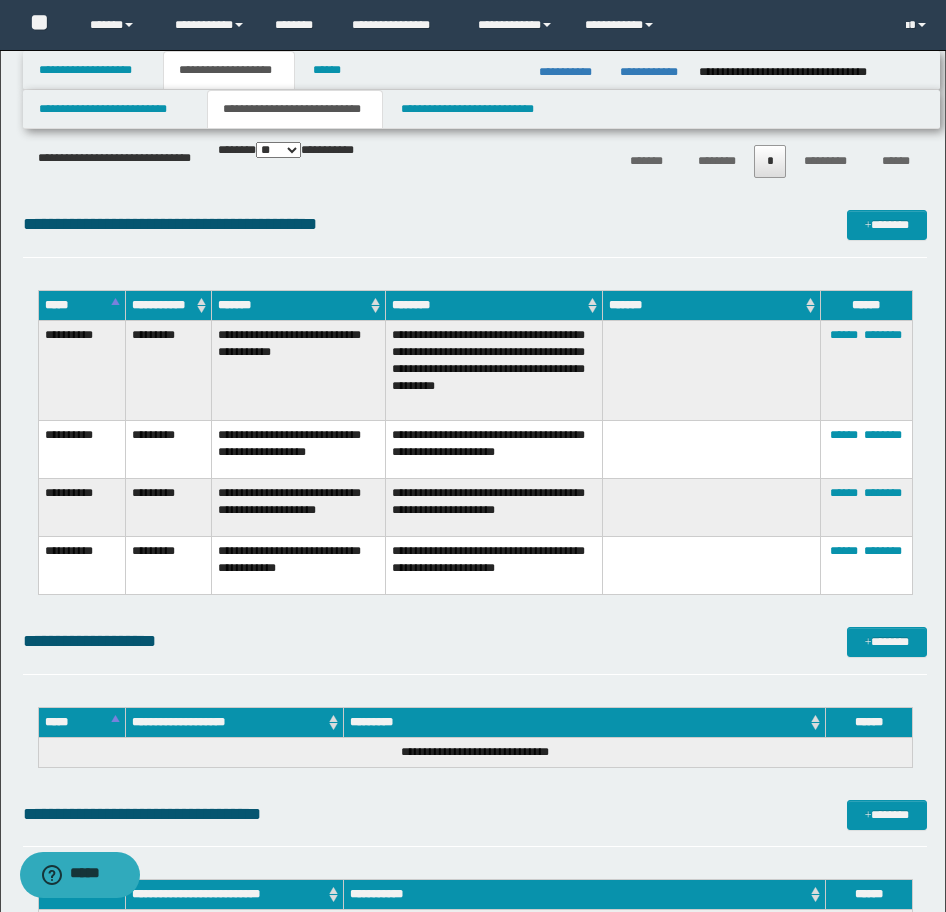 scroll, scrollTop: 6565, scrollLeft: 0, axis: vertical 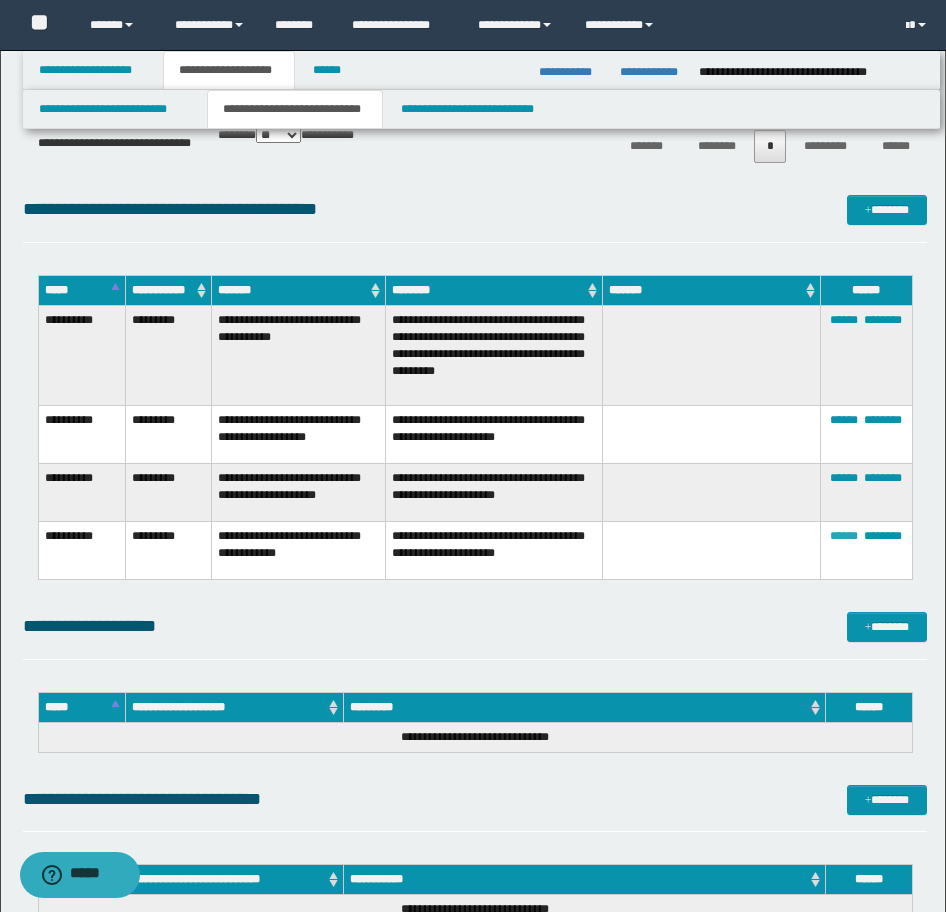 click on "******" at bounding box center [844, 536] 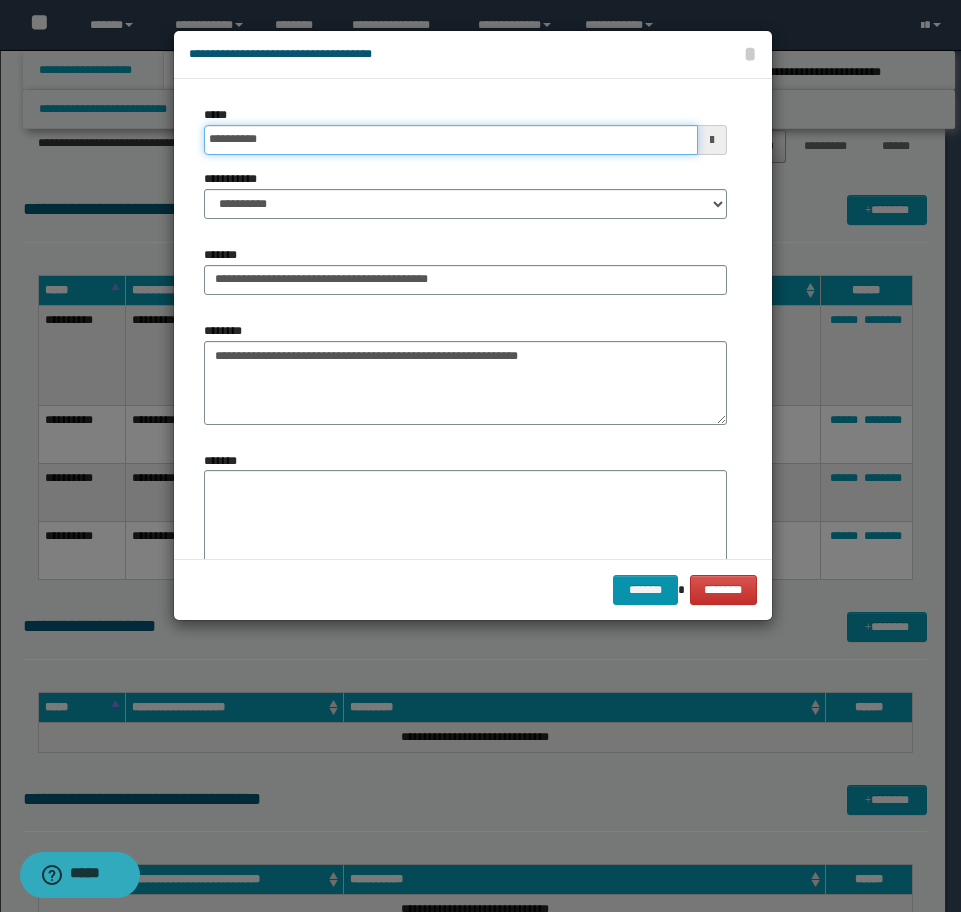 click on "**********" at bounding box center (451, 140) 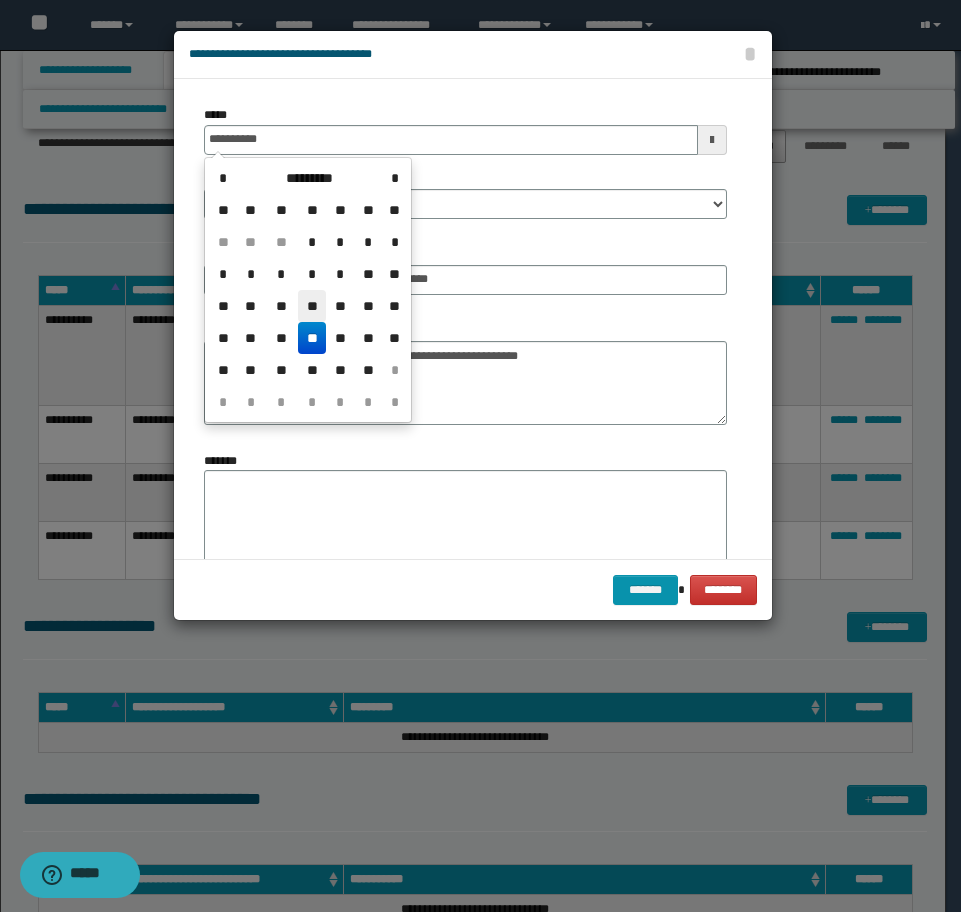 click on "**" at bounding box center (312, 306) 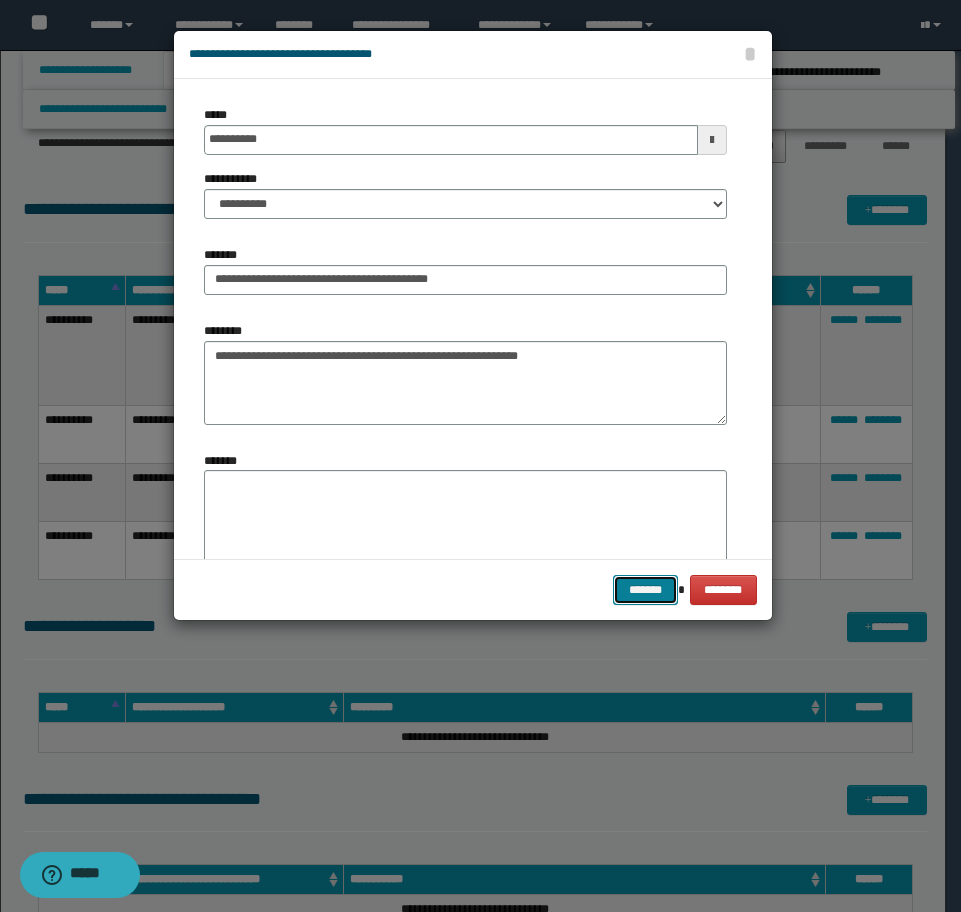 click on "*******" at bounding box center [645, 590] 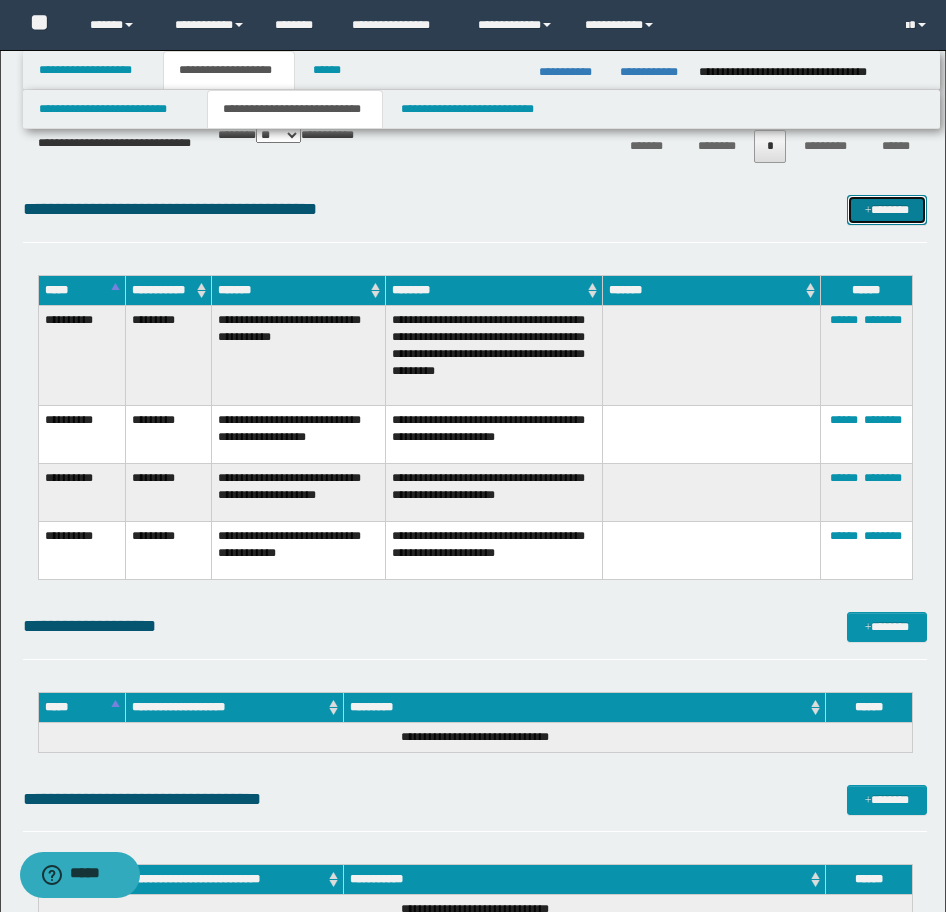 click on "*******" at bounding box center [887, 210] 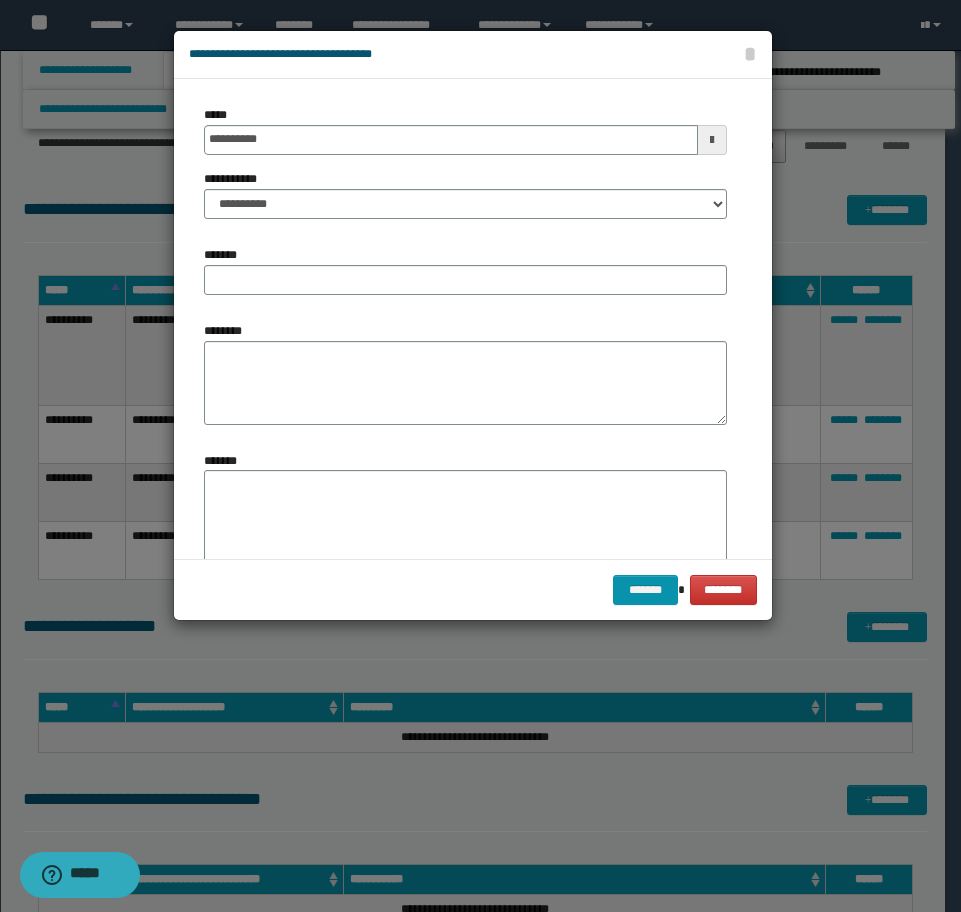 click on "**********" at bounding box center [465, 170] 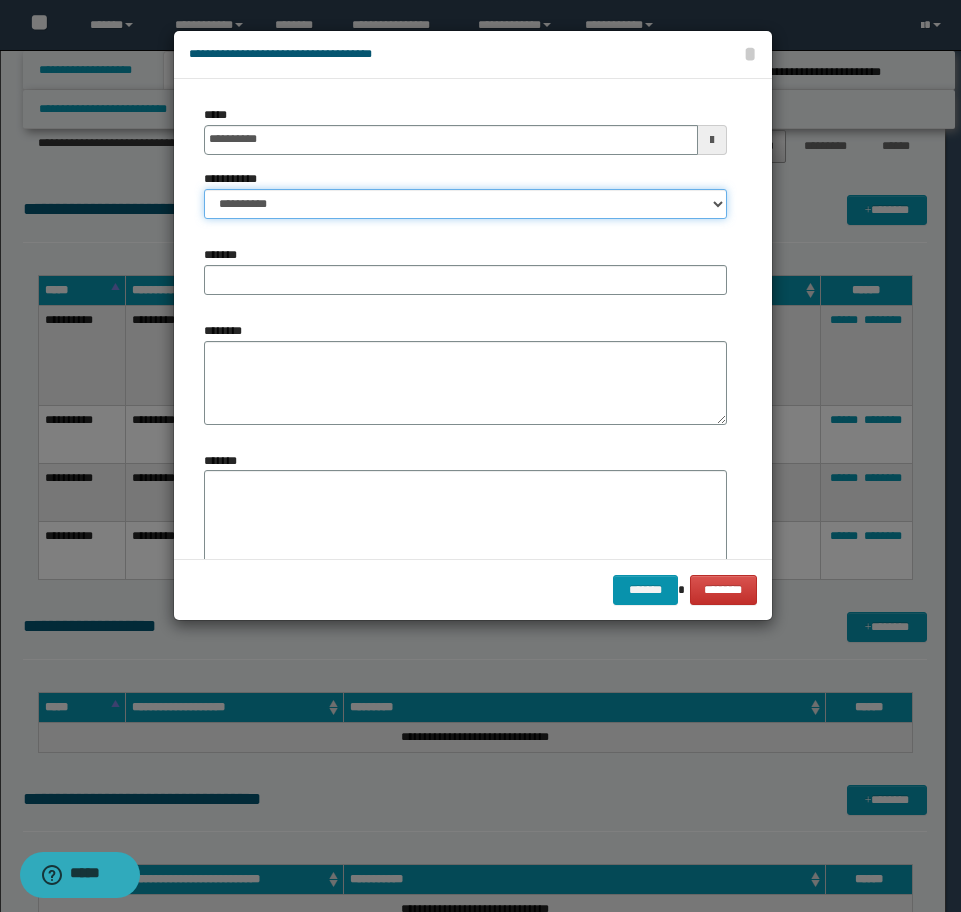 click on "**********" at bounding box center (465, 204) 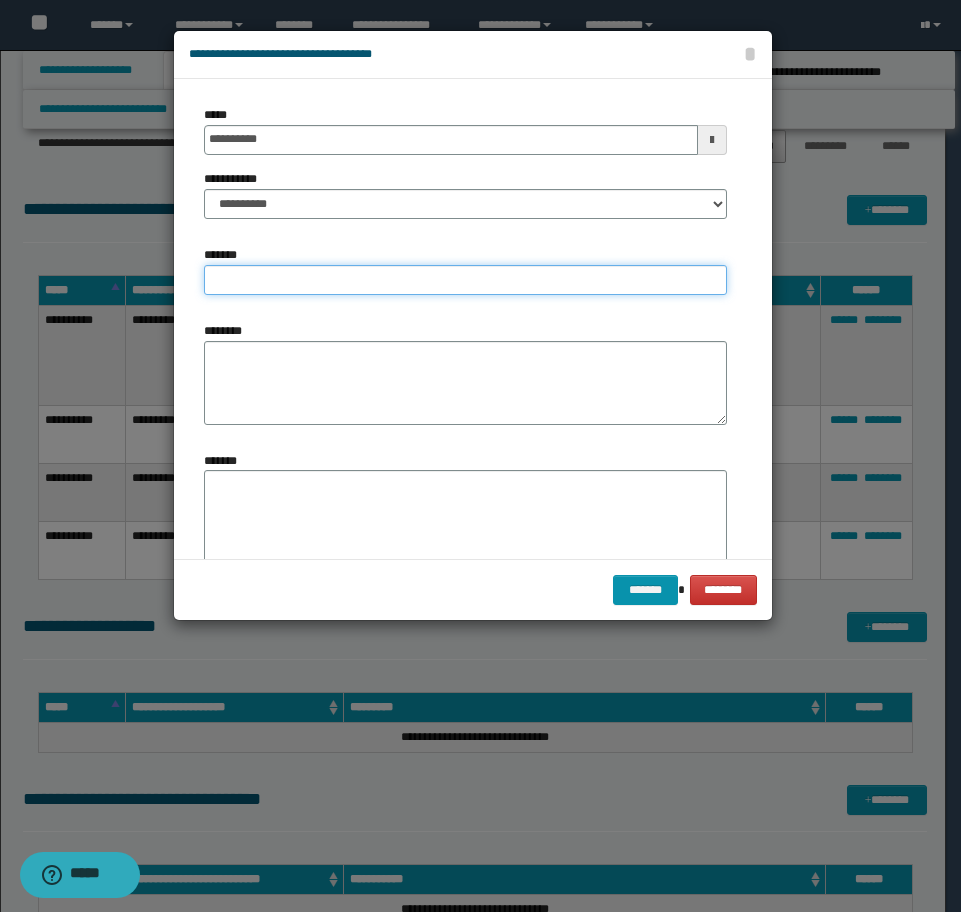 click on "*******" at bounding box center [465, 280] 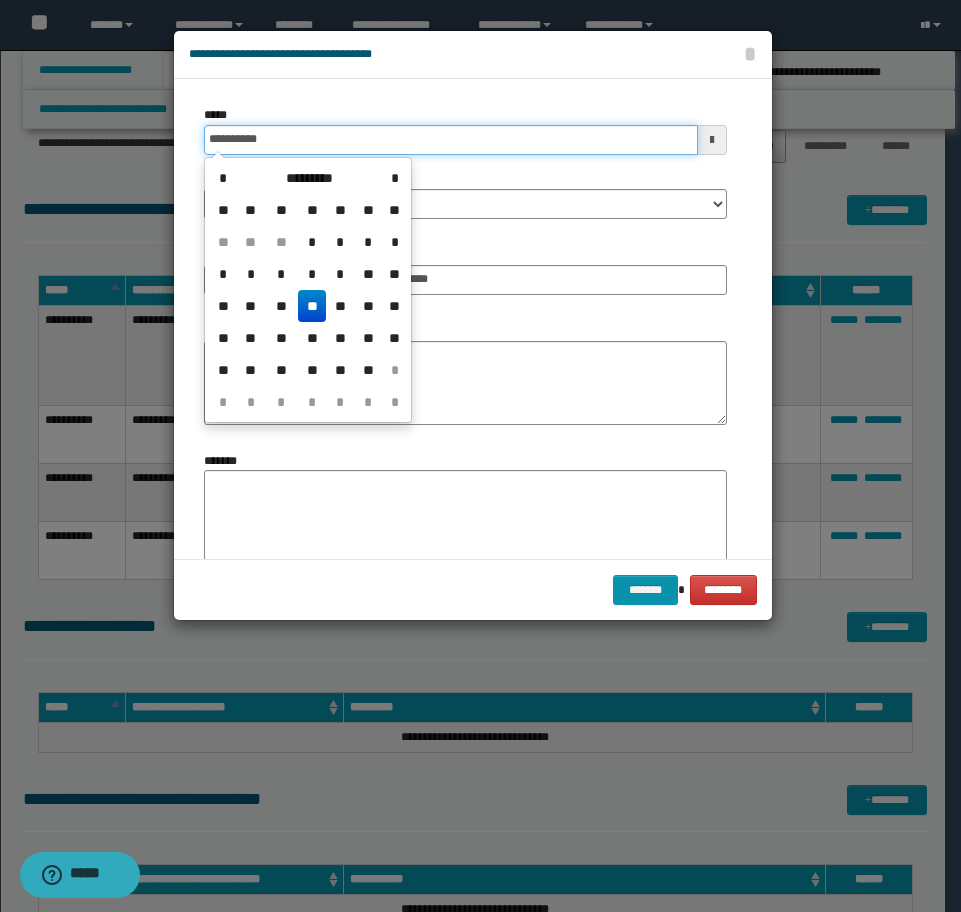 drag, startPoint x: 396, startPoint y: 133, endPoint x: 34, endPoint y: 130, distance: 362.01242 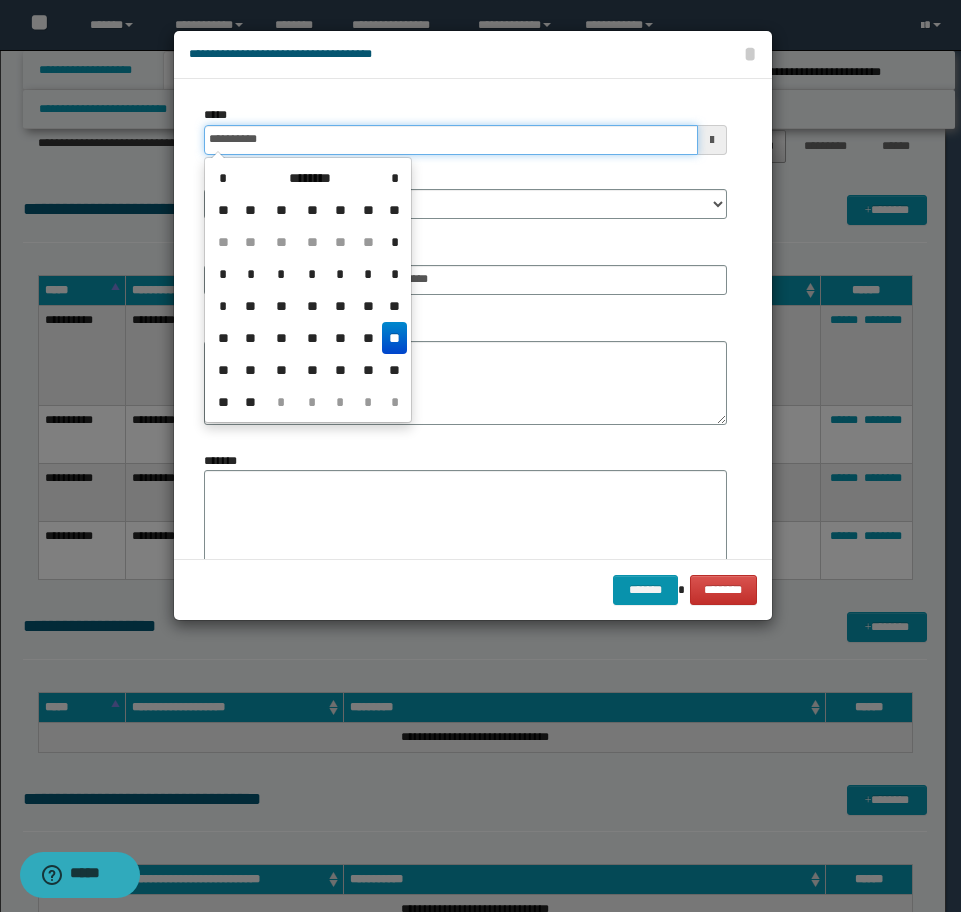 type on "**********" 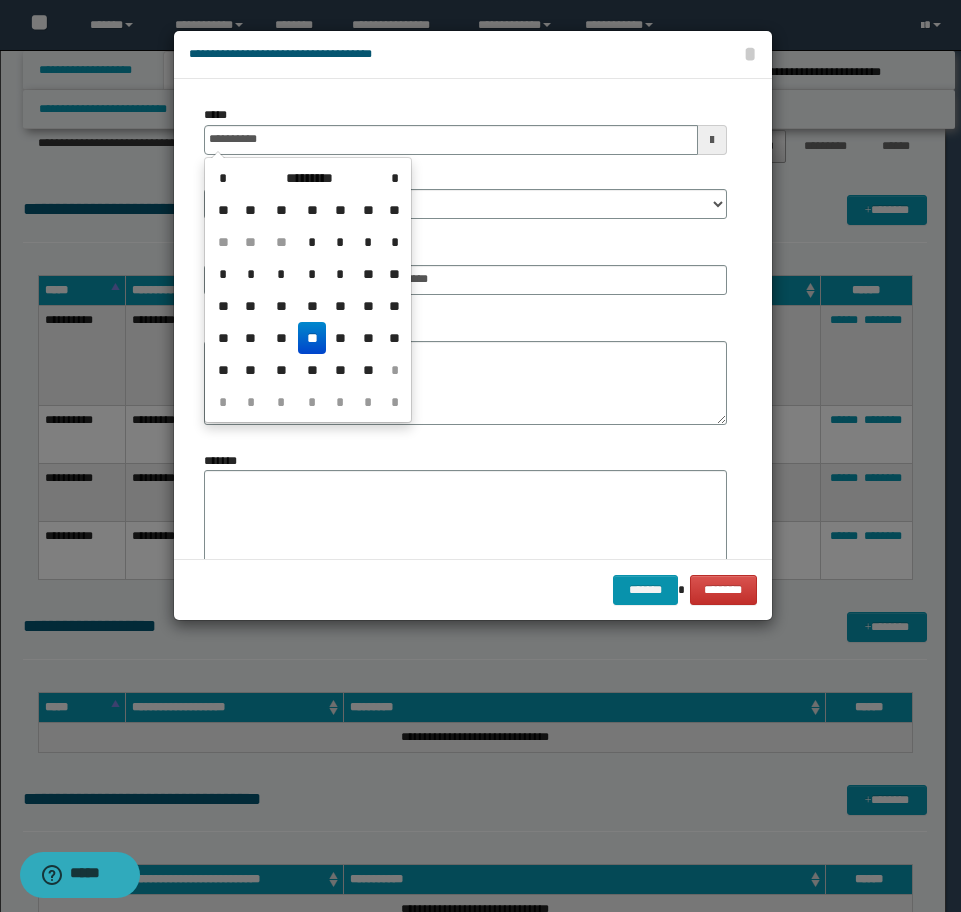 drag, startPoint x: 305, startPoint y: 338, endPoint x: 299, endPoint y: 375, distance: 37.48333 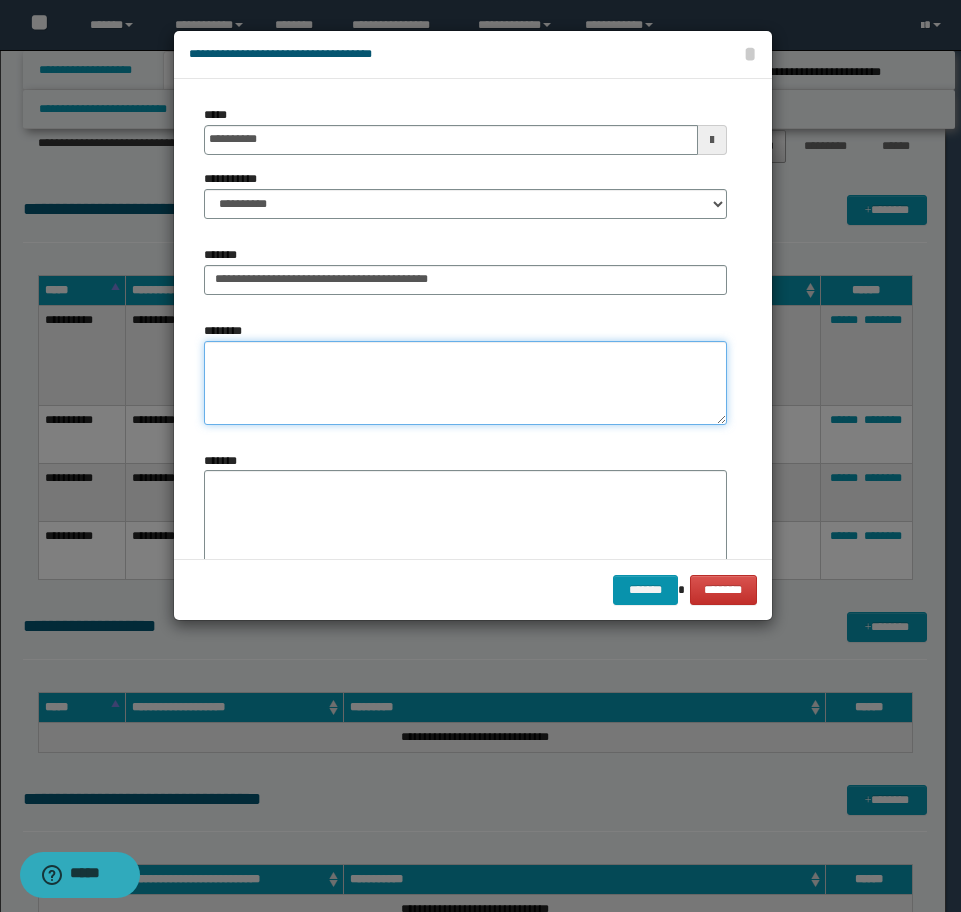 click on "********" at bounding box center (465, 383) 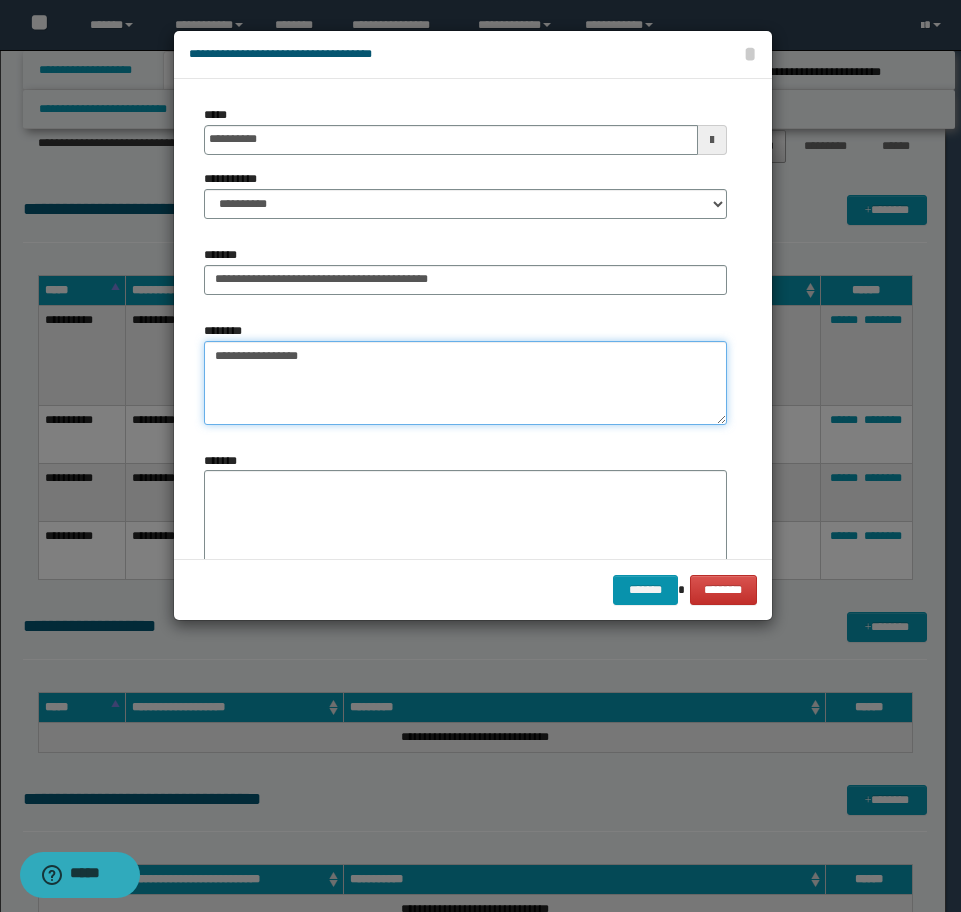 type on "**********" 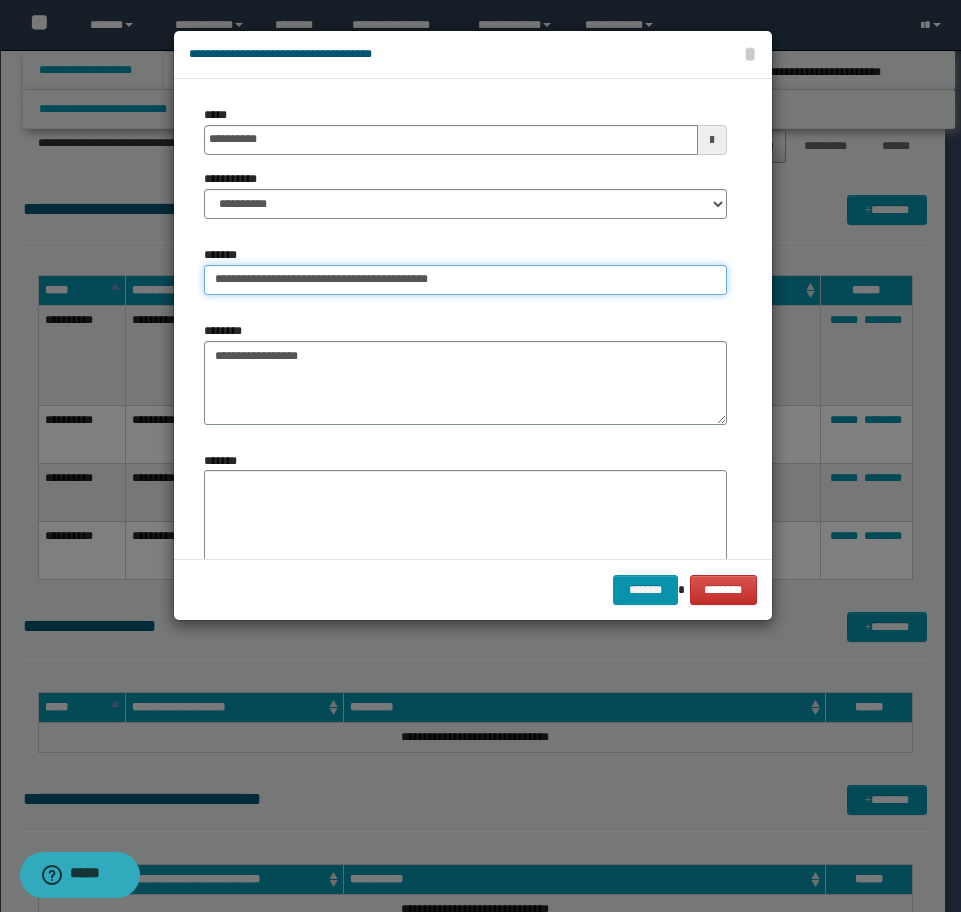 drag, startPoint x: 475, startPoint y: 270, endPoint x: 309, endPoint y: 276, distance: 166.1084 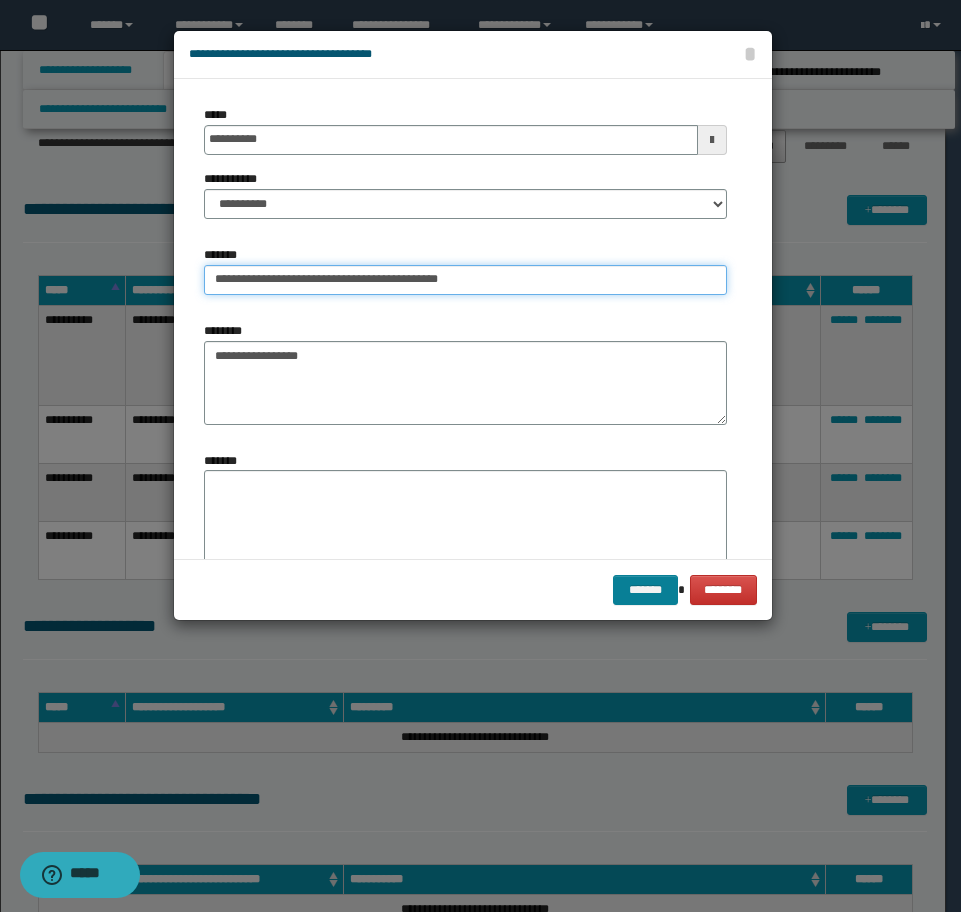 type on "**********" 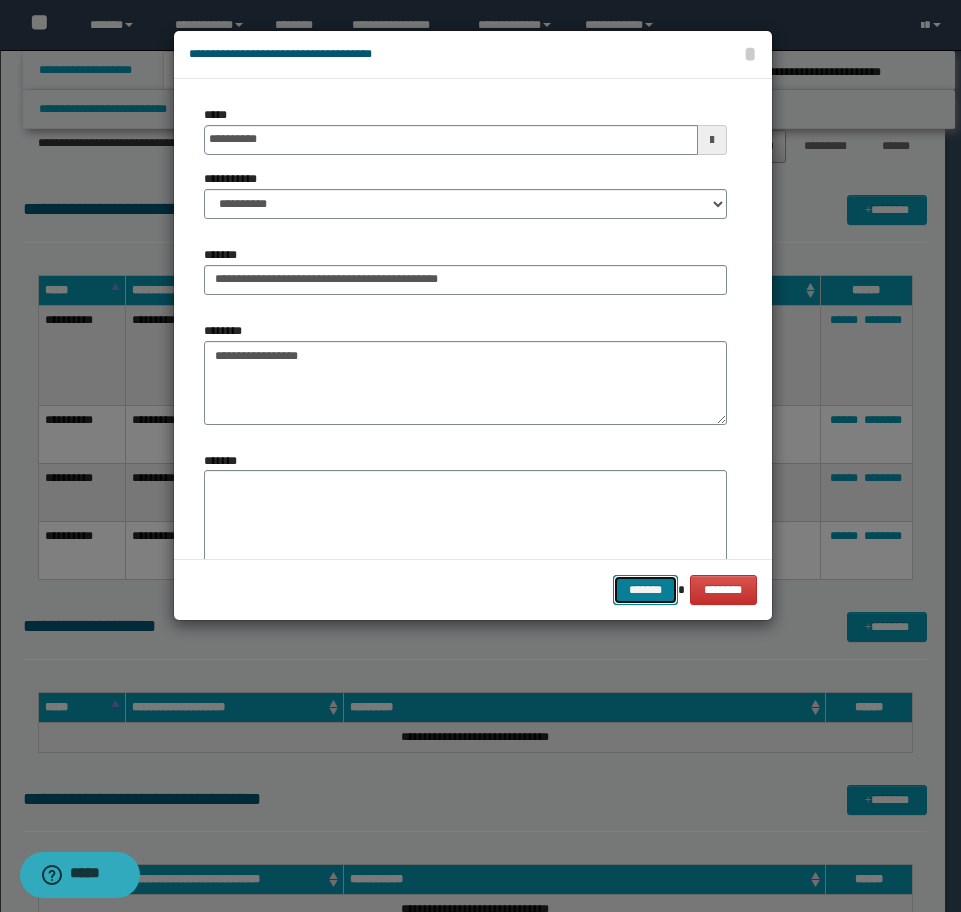 click on "*******" at bounding box center [645, 590] 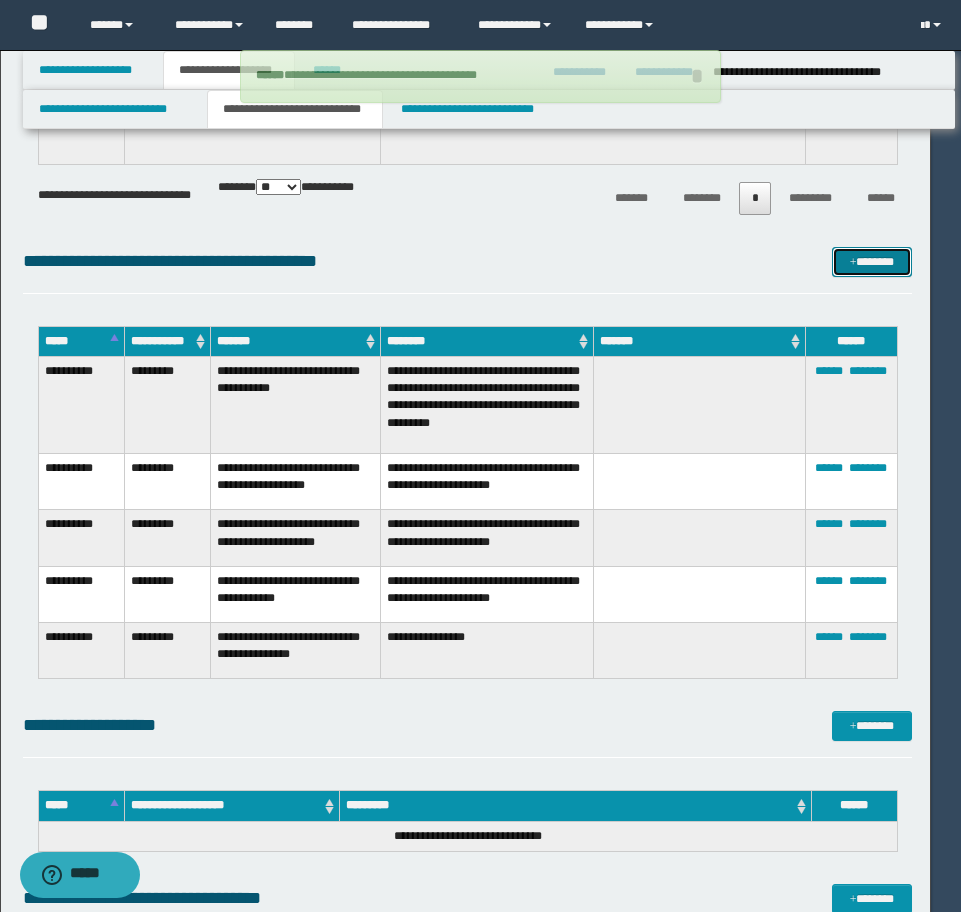select on "*" 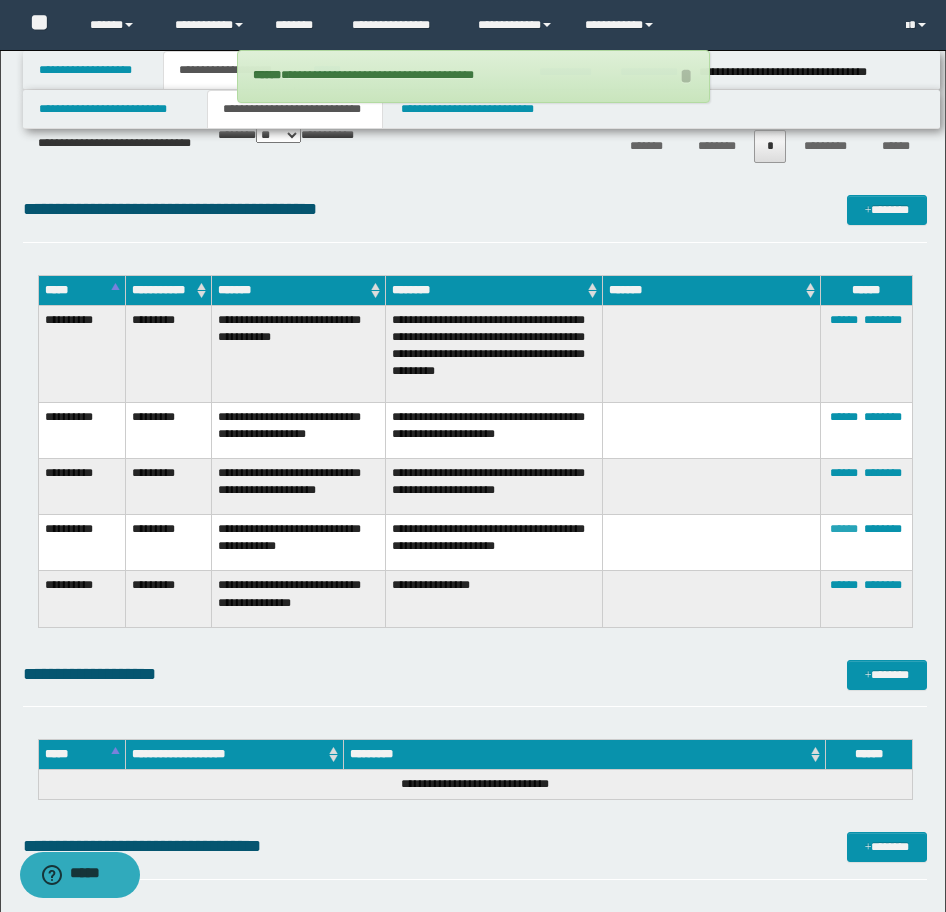 click on "******" at bounding box center [844, 529] 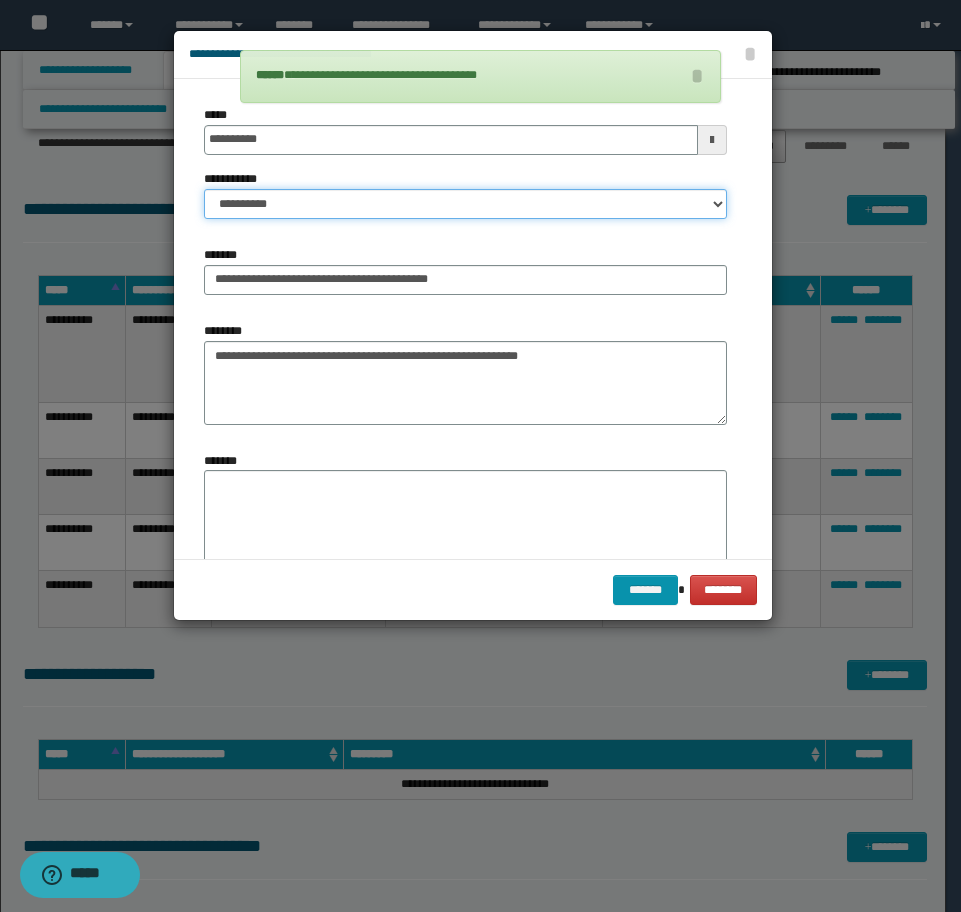 click on "**********" at bounding box center [465, 204] 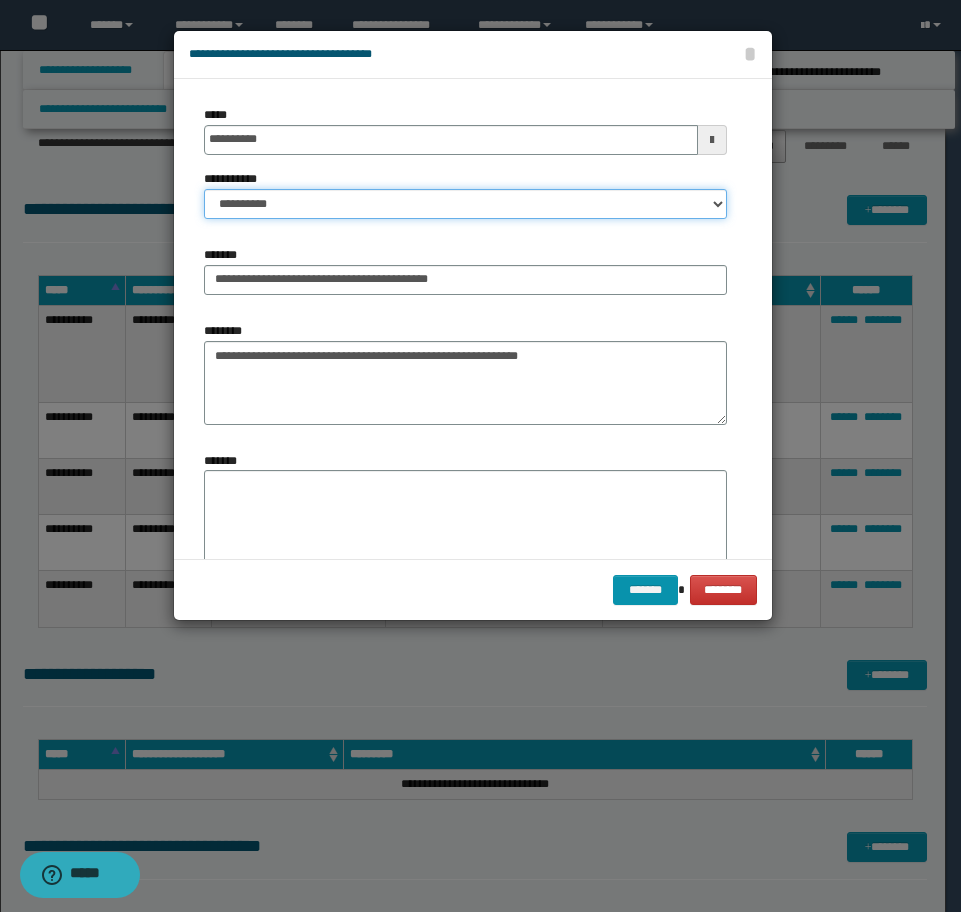 select on "*" 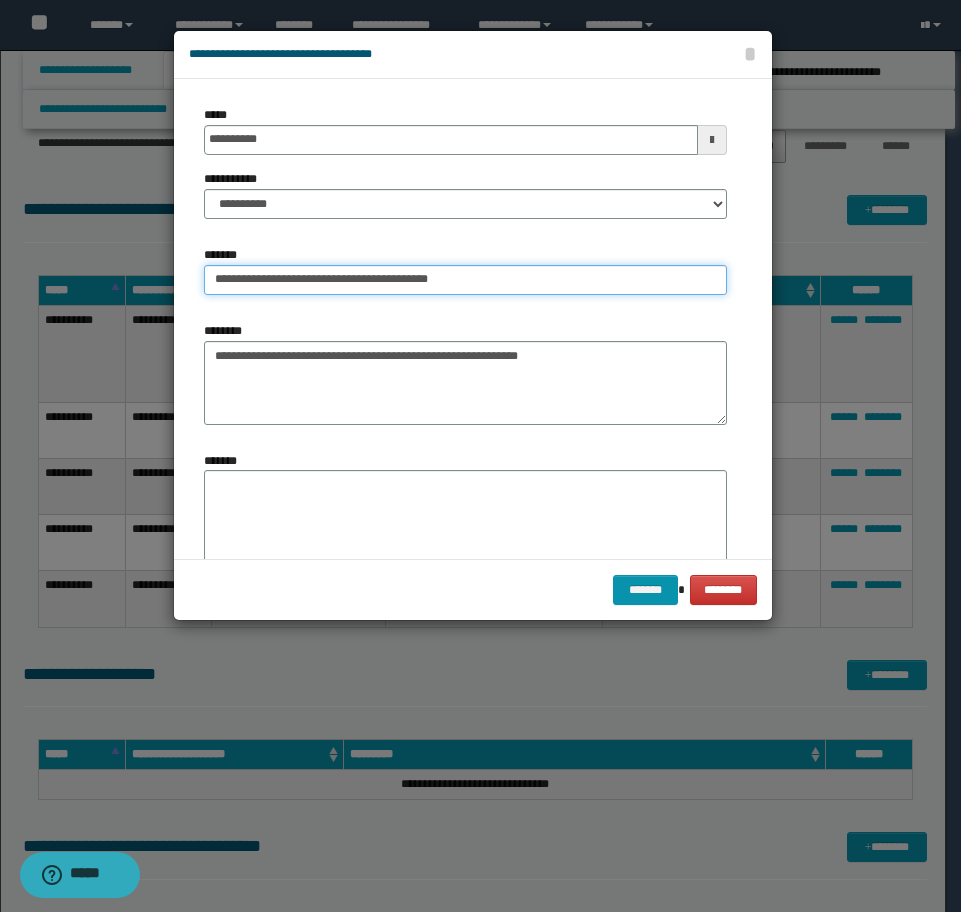 click on "**********" at bounding box center [465, 280] 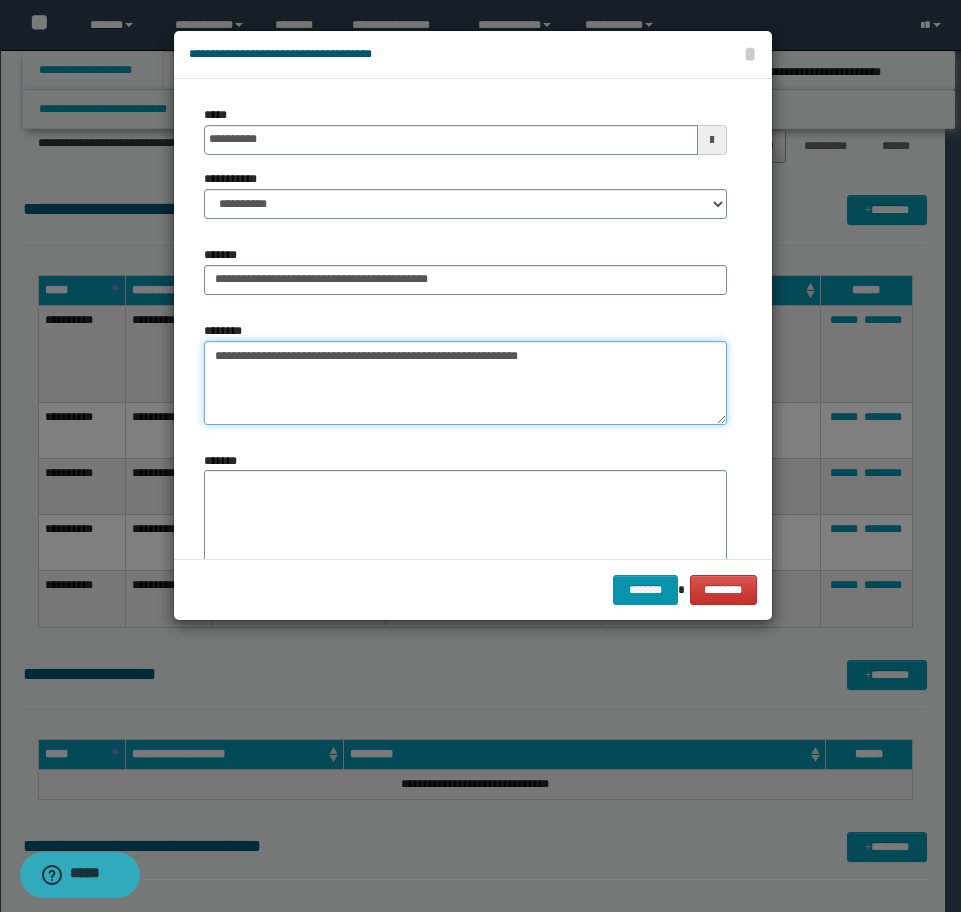 click on "**********" at bounding box center (465, 383) 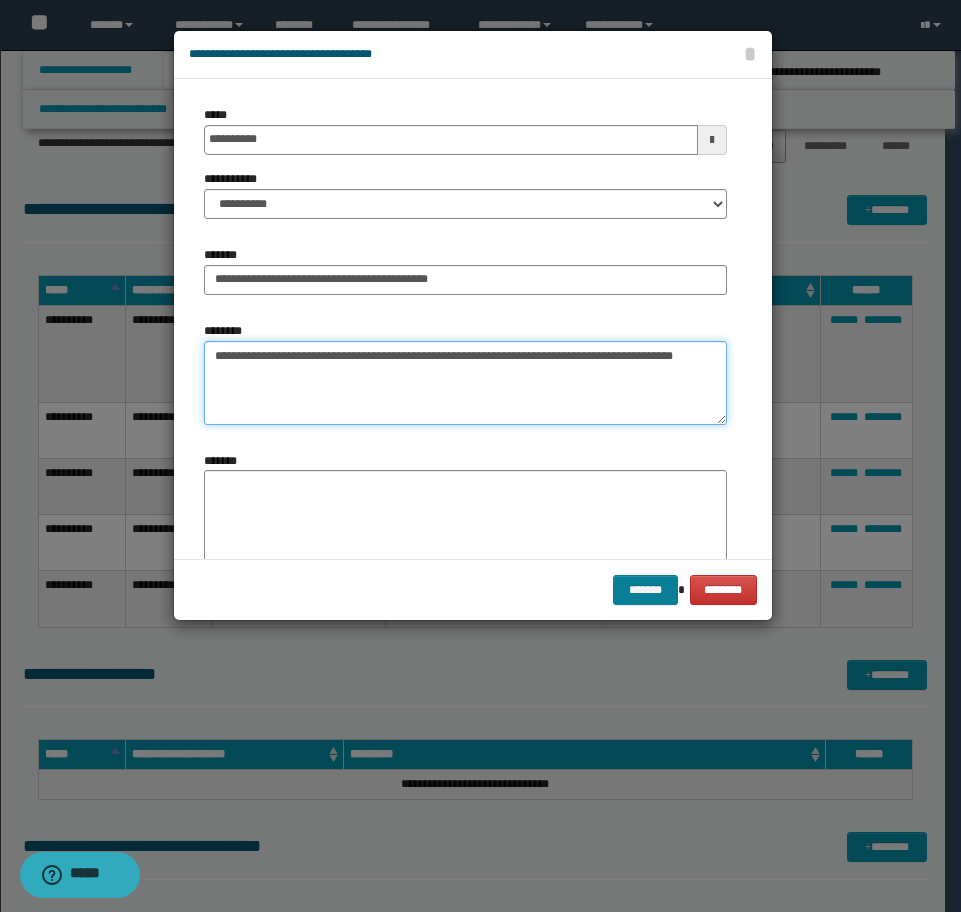 type on "**********" 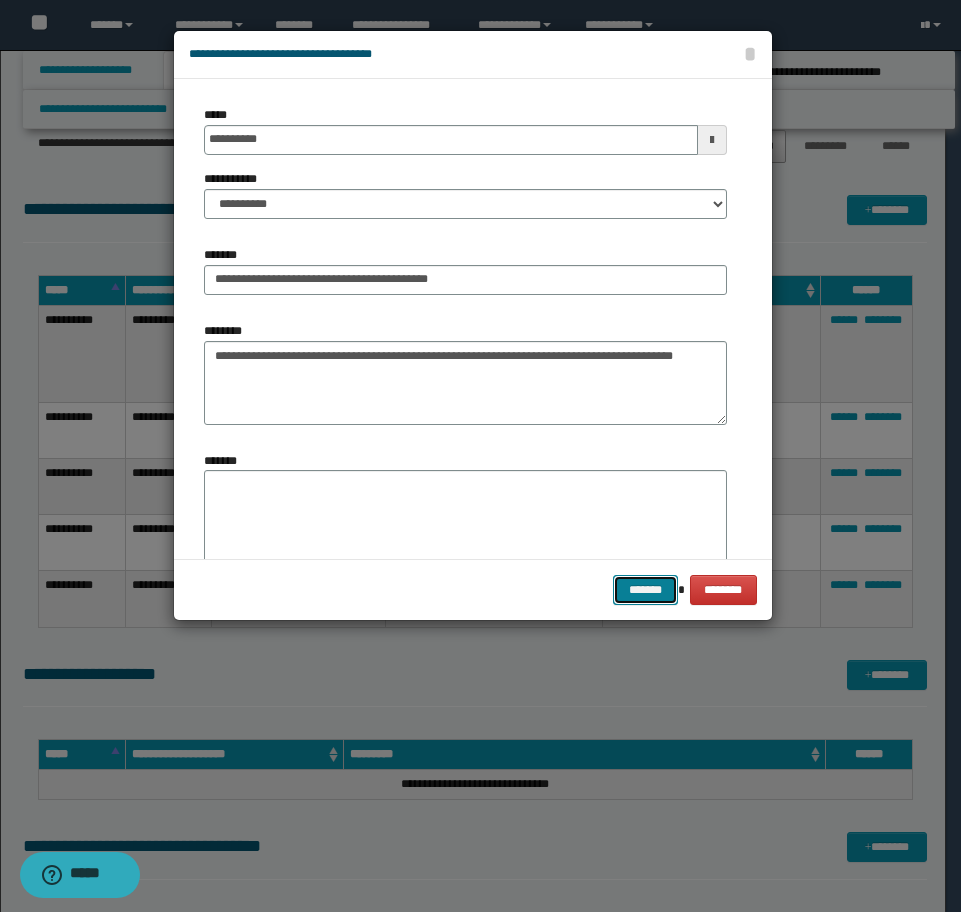 click on "*******" at bounding box center (645, 590) 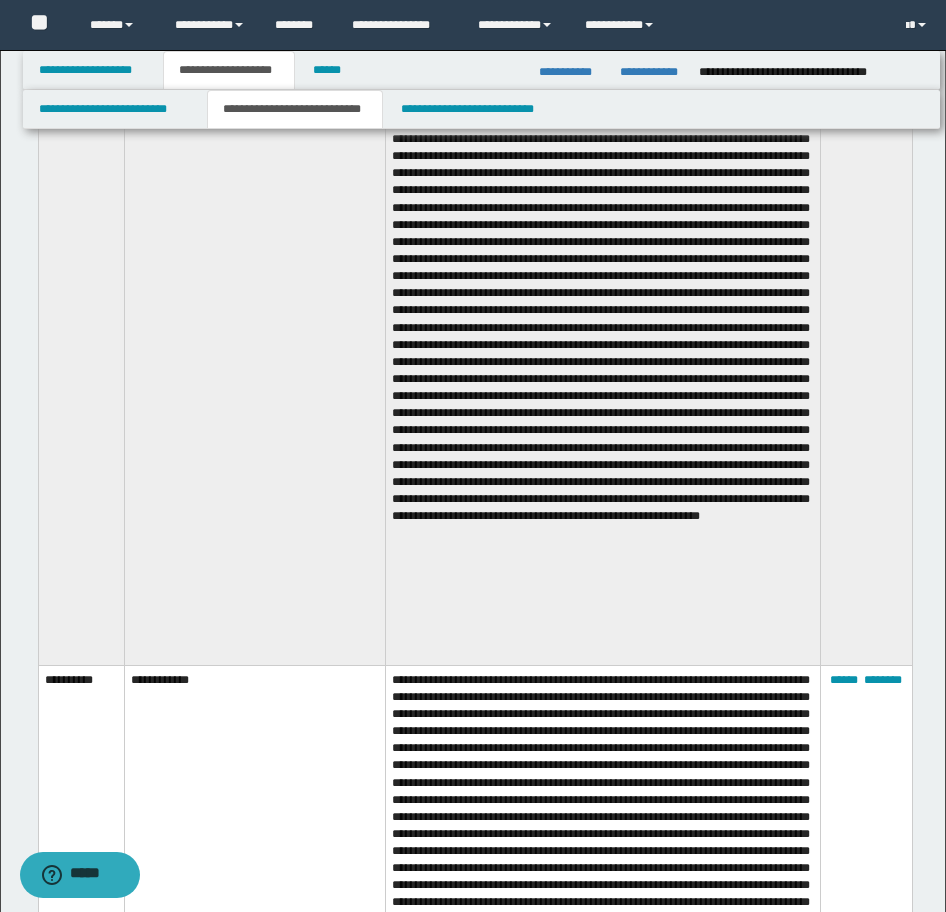 scroll, scrollTop: 4965, scrollLeft: 0, axis: vertical 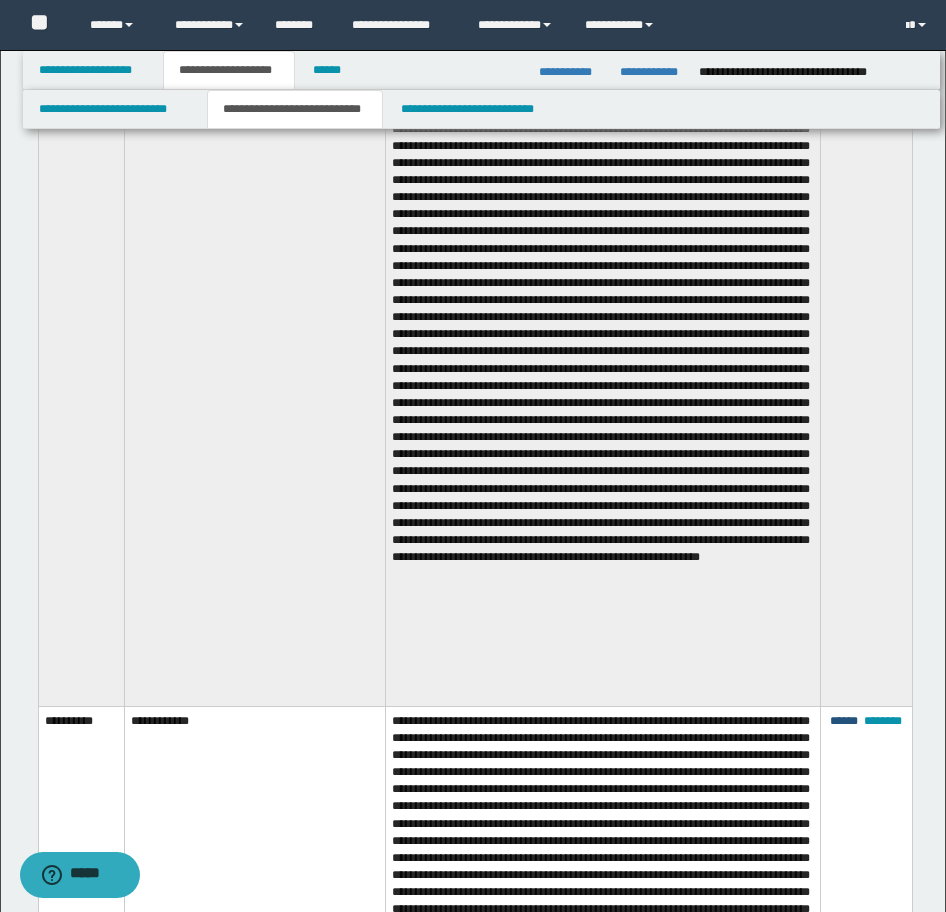 drag, startPoint x: 835, startPoint y: 705, endPoint x: 836, endPoint y: 688, distance: 17.029387 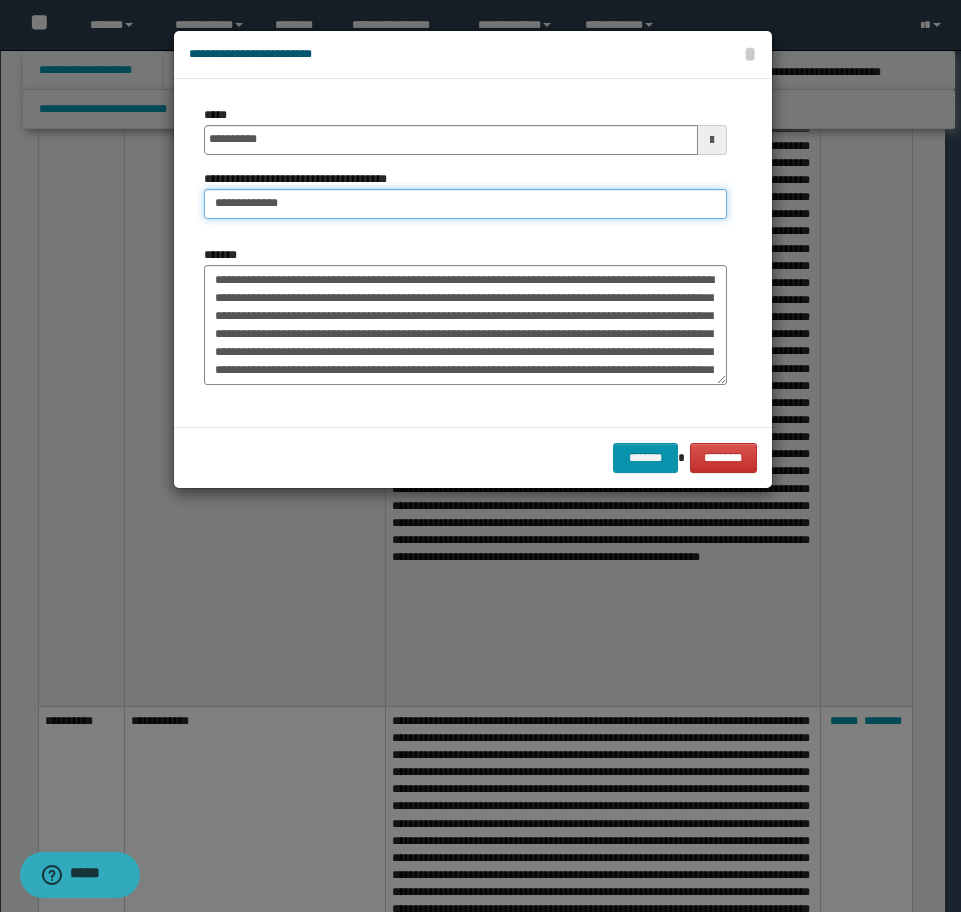 click on "**********" at bounding box center [465, 204] 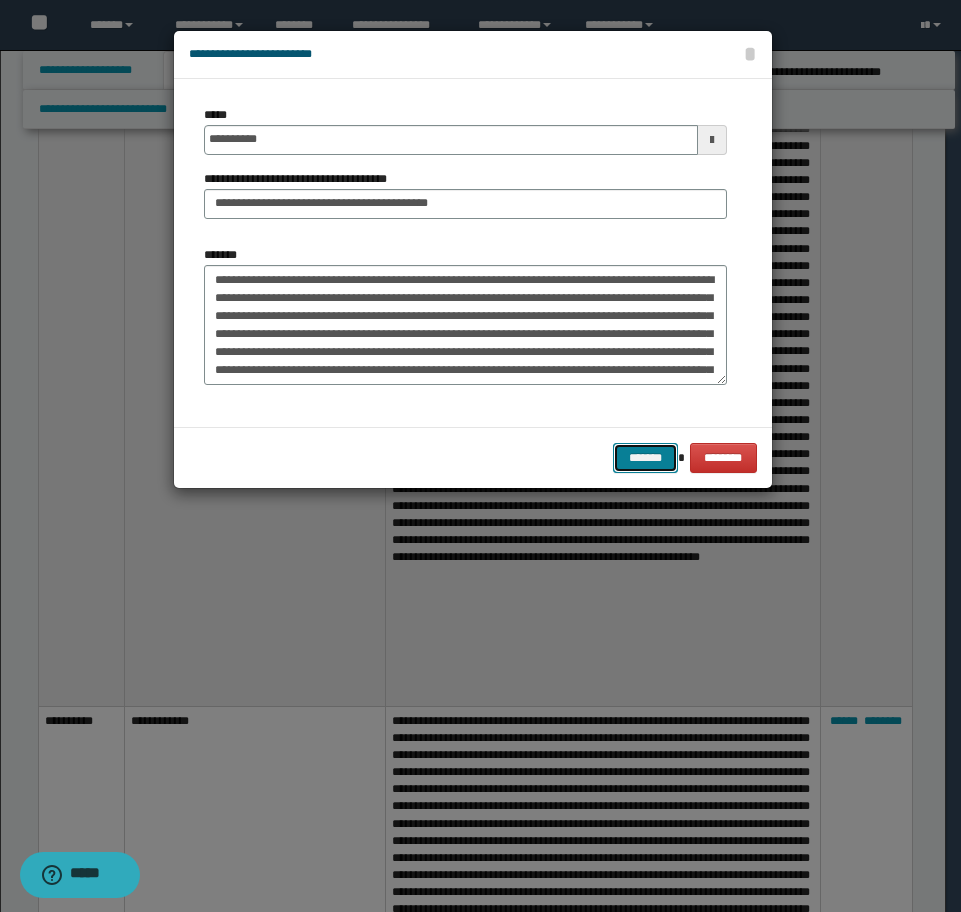 click on "*******" at bounding box center [645, 458] 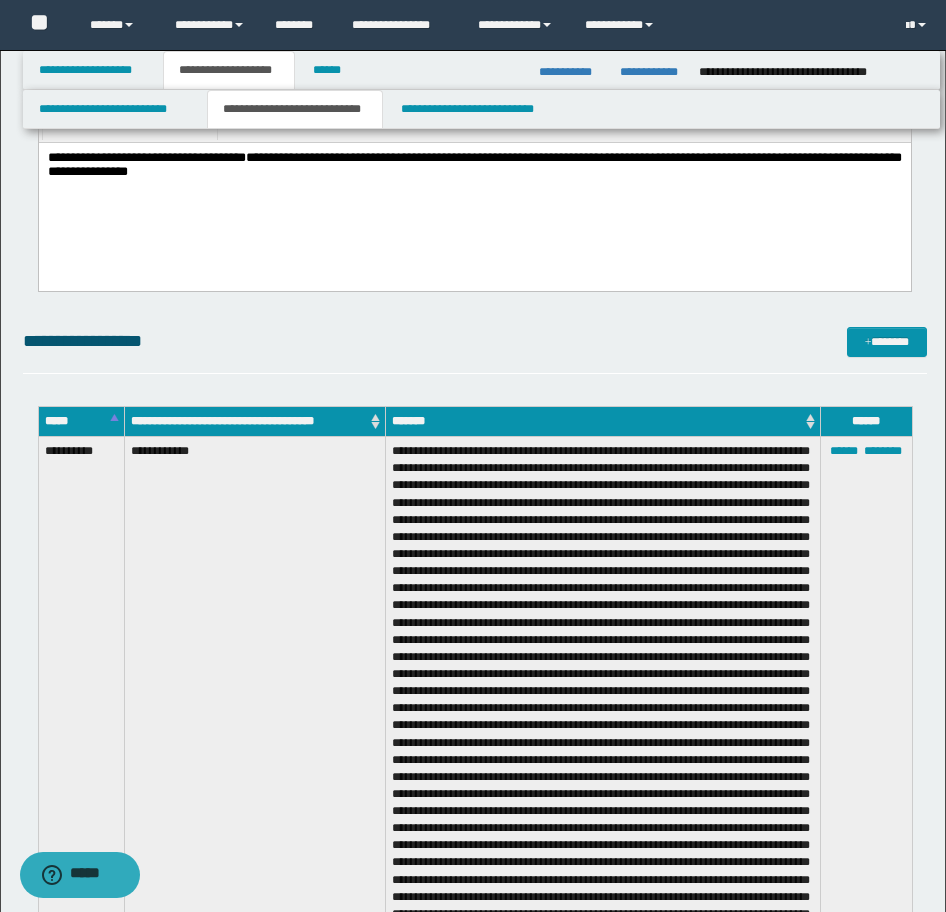 scroll, scrollTop: 3965, scrollLeft: 0, axis: vertical 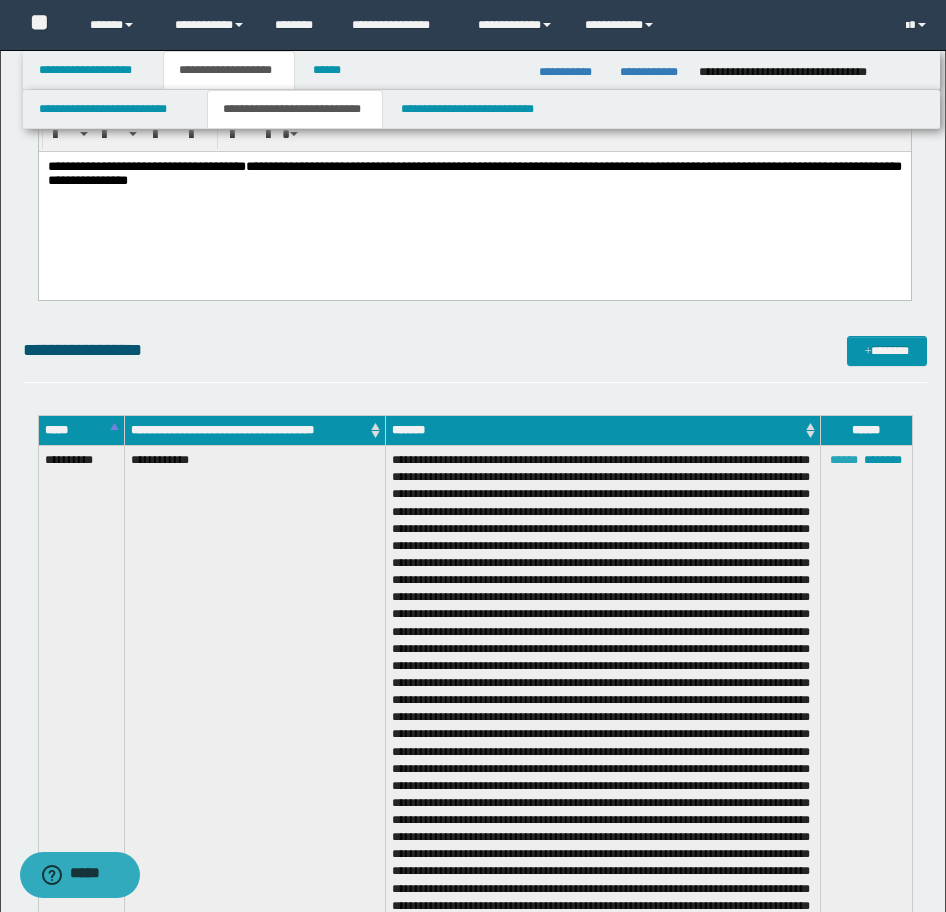 click on "******" at bounding box center (844, 460) 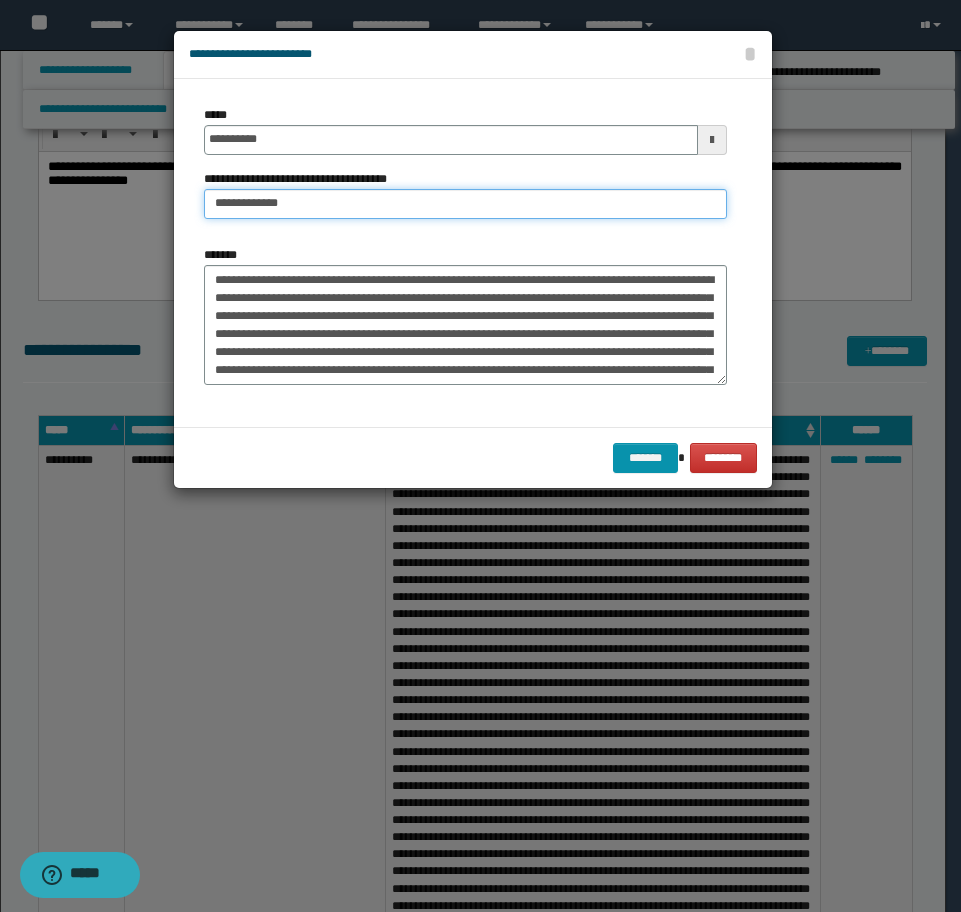 click on "**********" at bounding box center (465, 204) 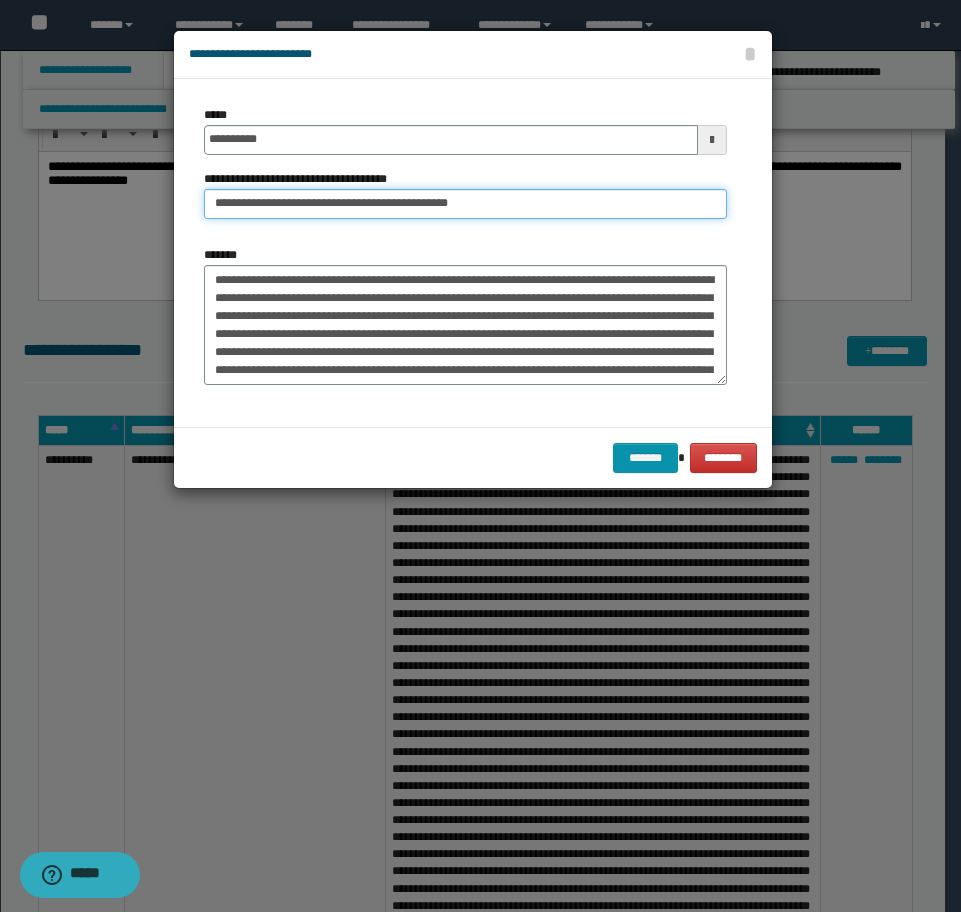 type on "**********" 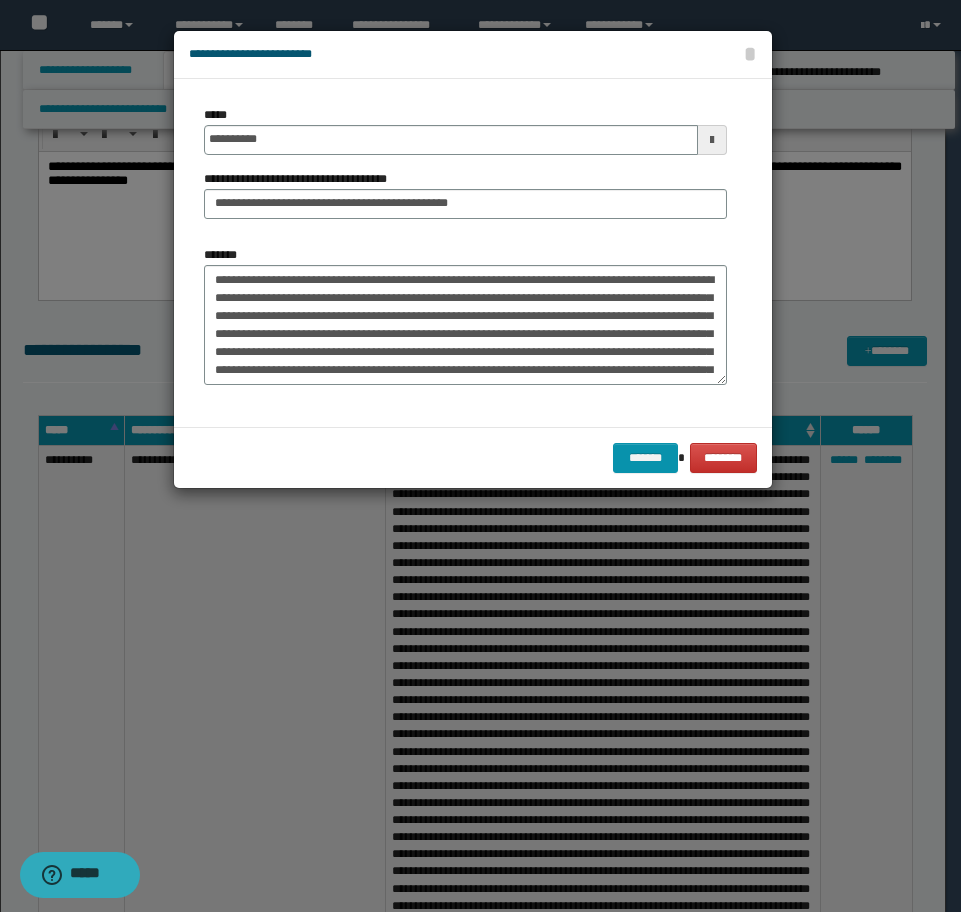 click on "*******
********" at bounding box center (473, 457) 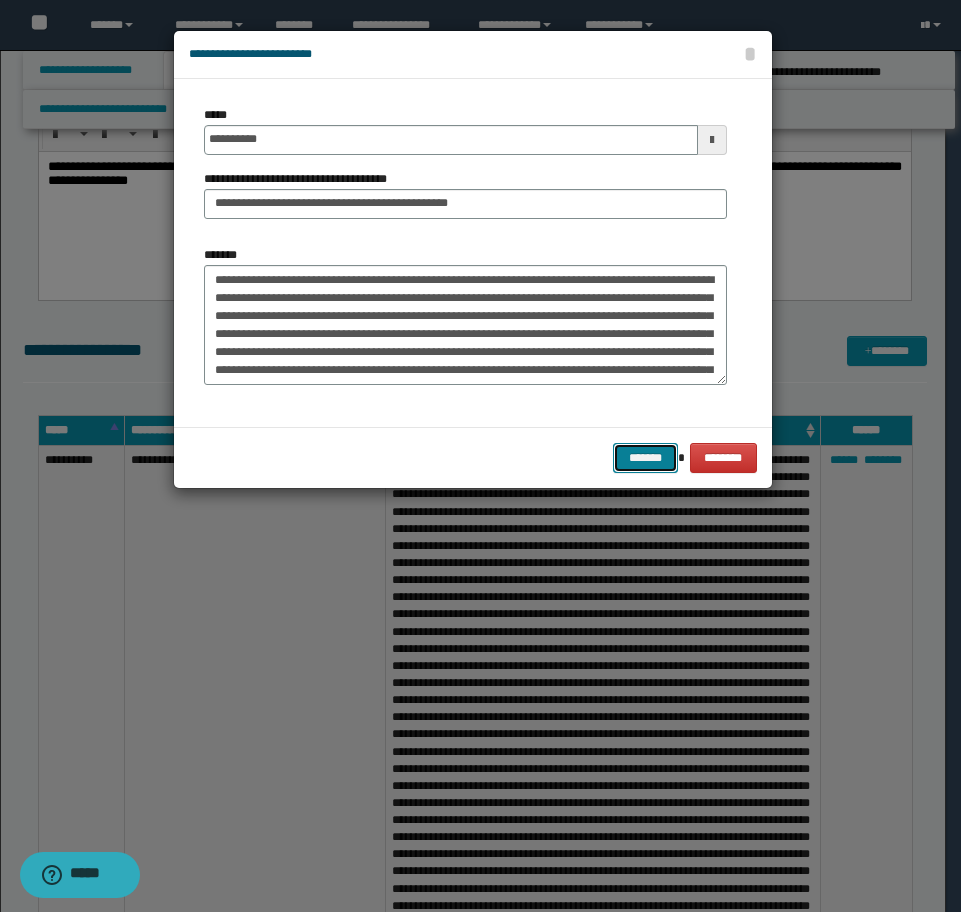 click on "*******" at bounding box center (645, 458) 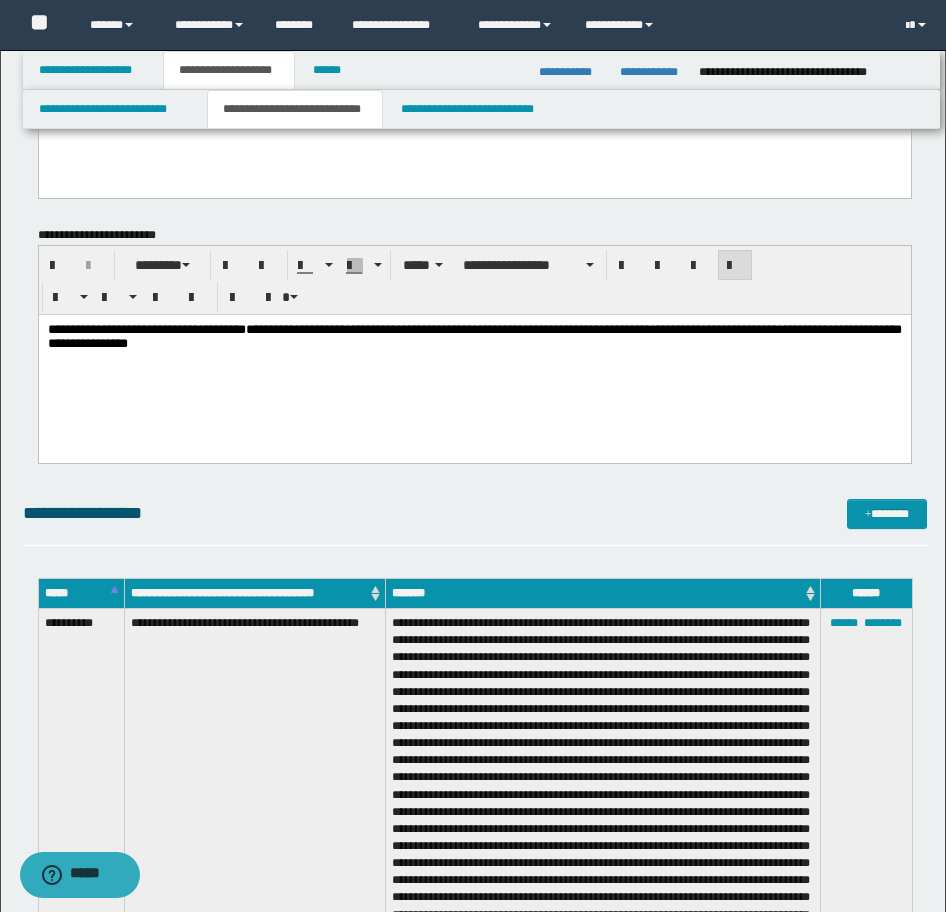 scroll, scrollTop: 3765, scrollLeft: 0, axis: vertical 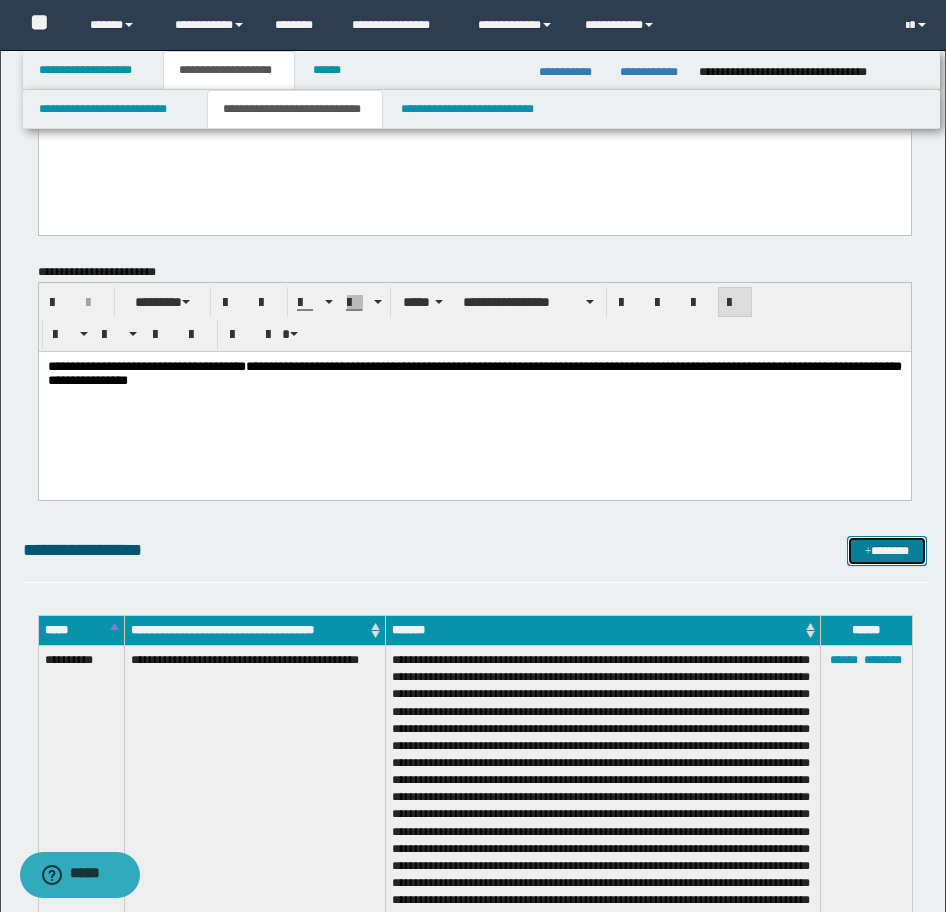 click at bounding box center [868, 552] 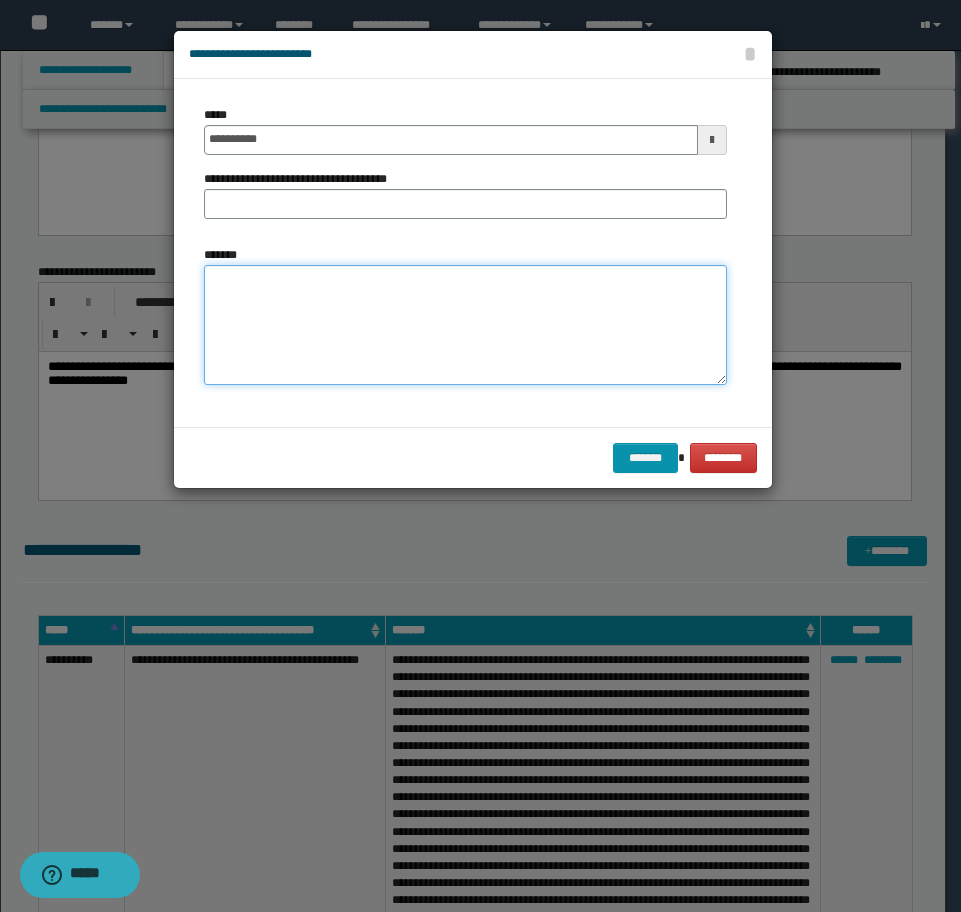 click on "*******" at bounding box center [465, 325] 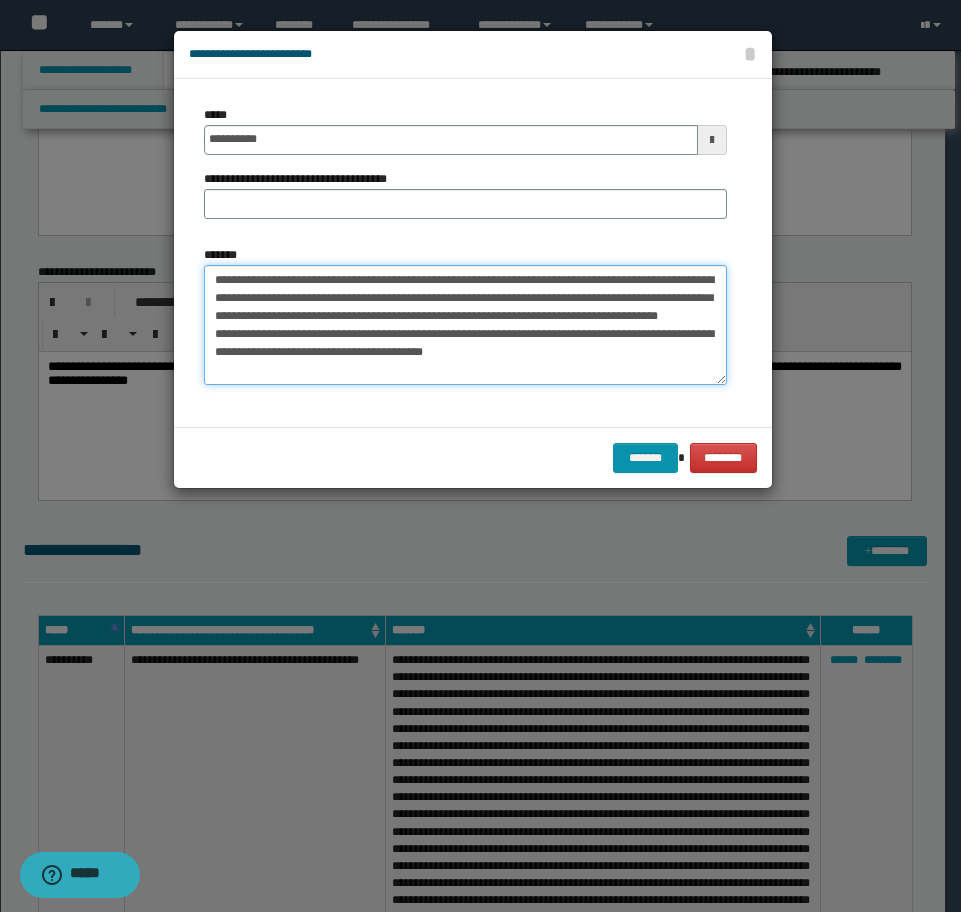 click on "**********" at bounding box center (465, 325) 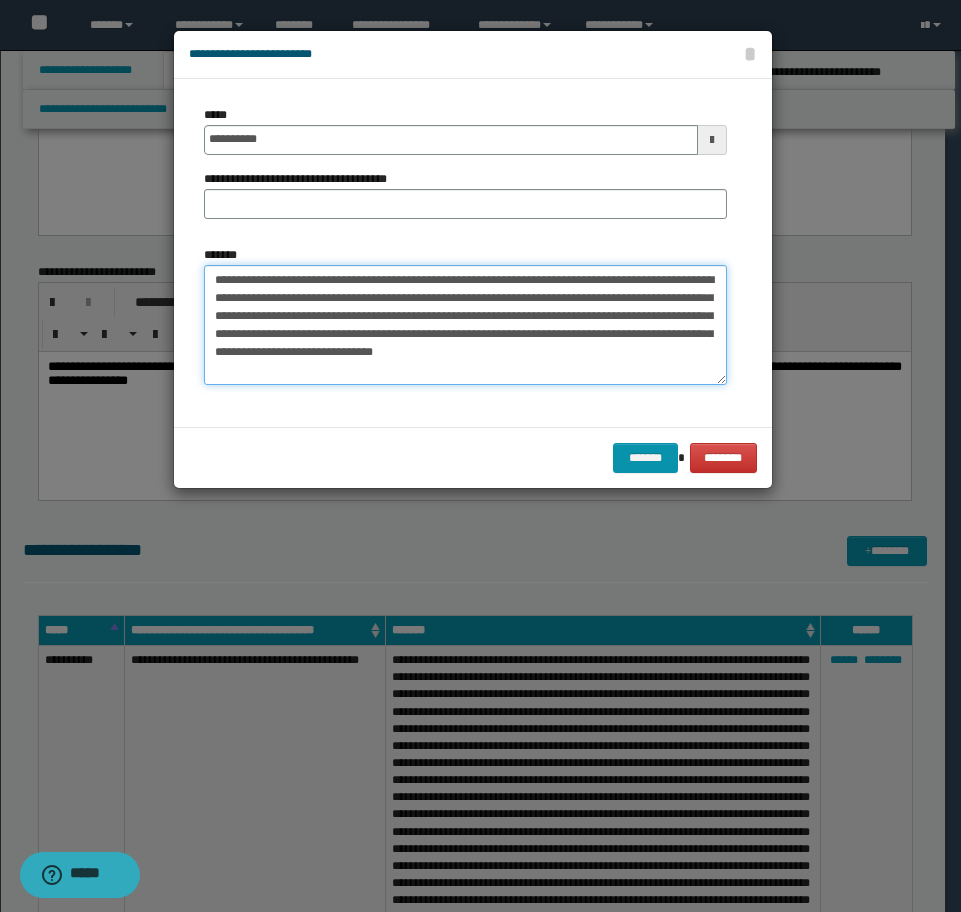 type on "**********" 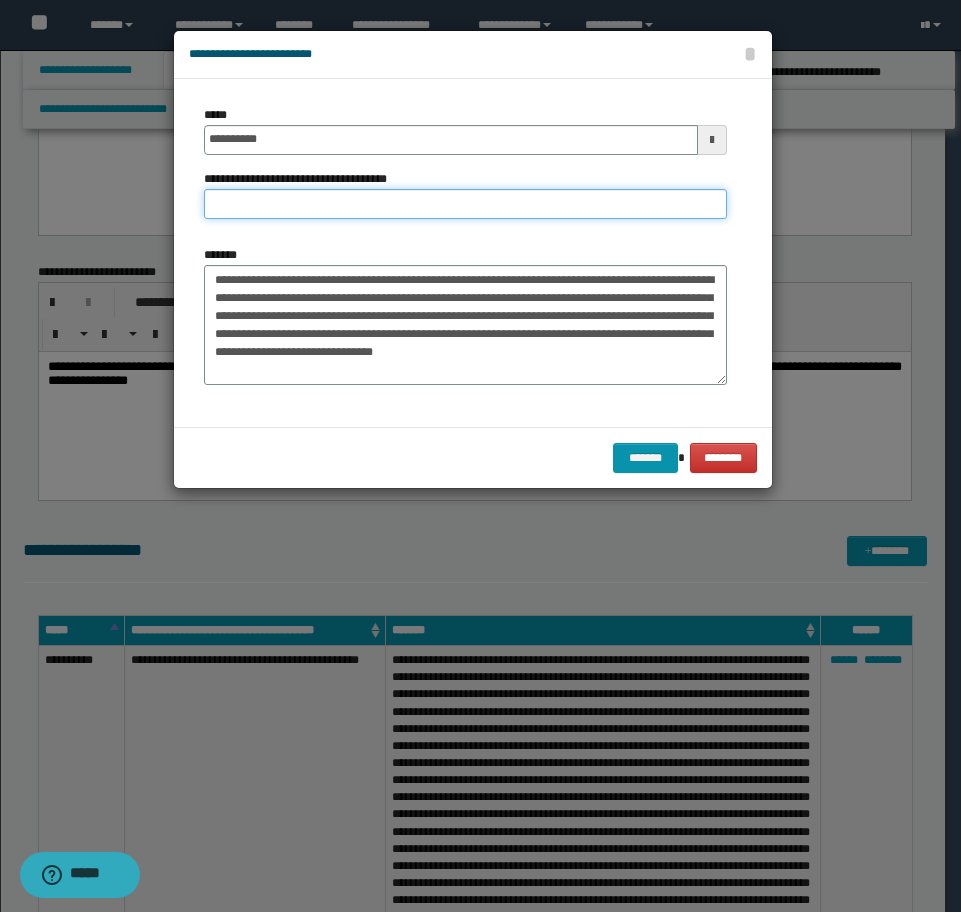 click on "**********" at bounding box center (465, 204) 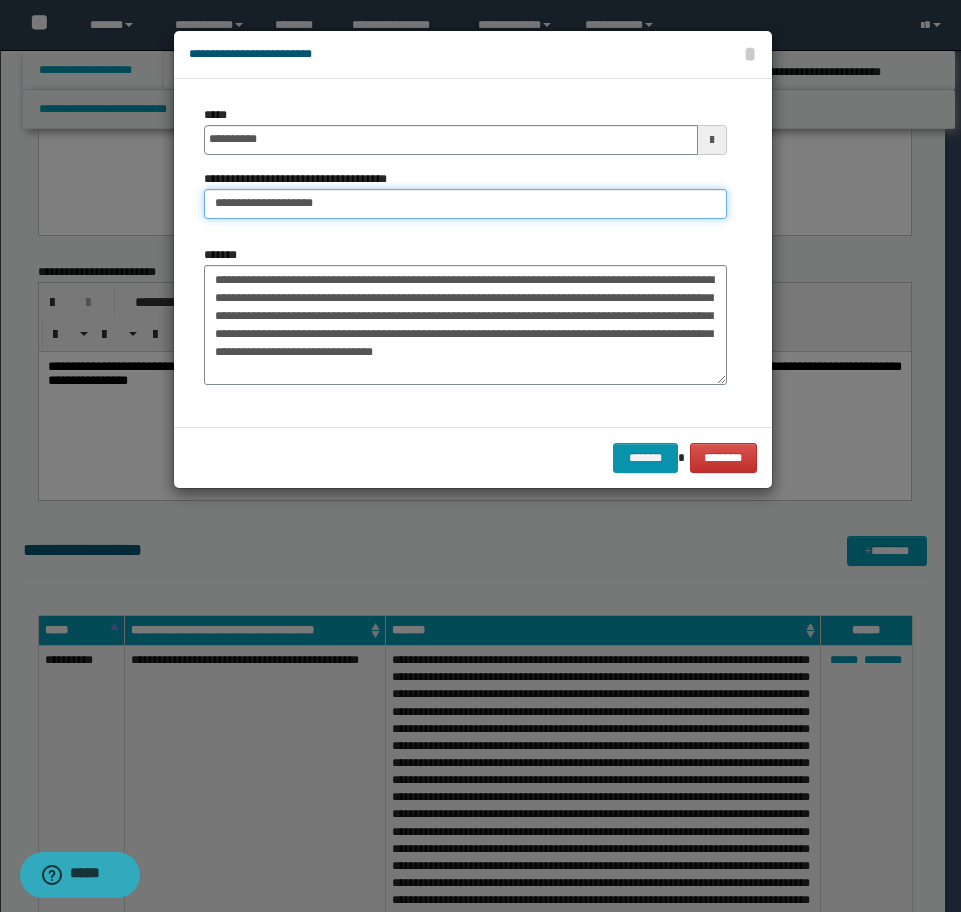 type on "**********" 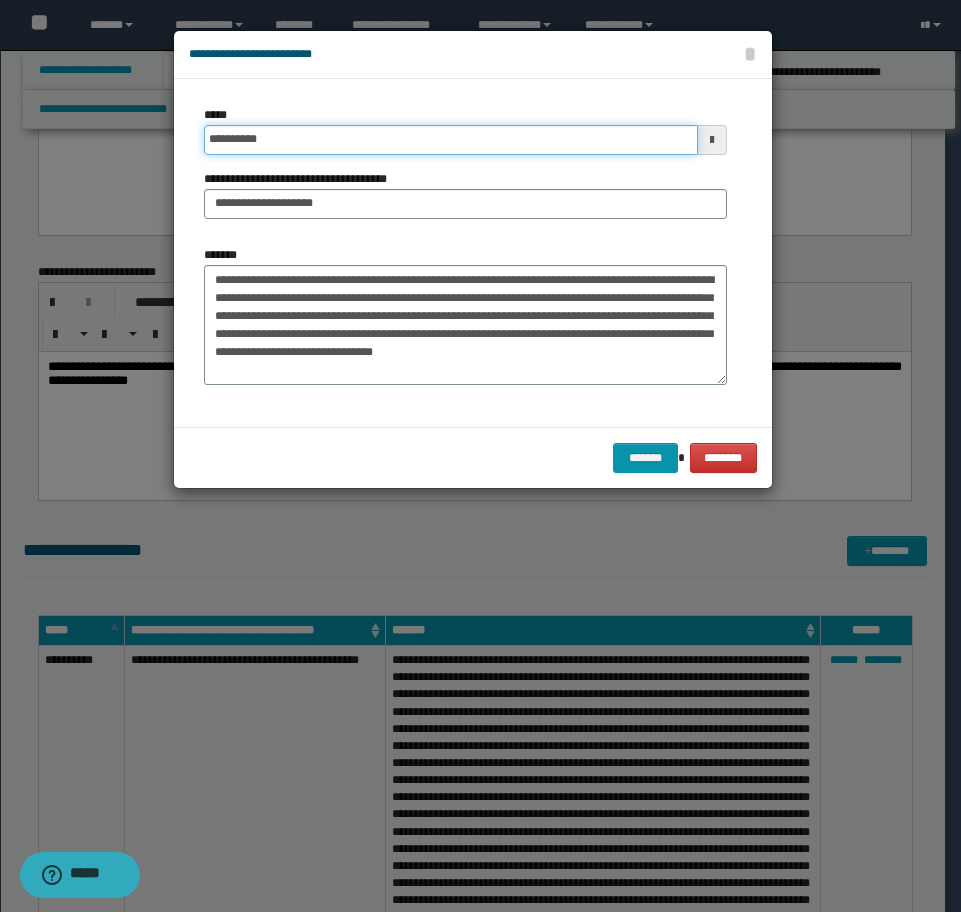 click on "**********" at bounding box center [451, 140] 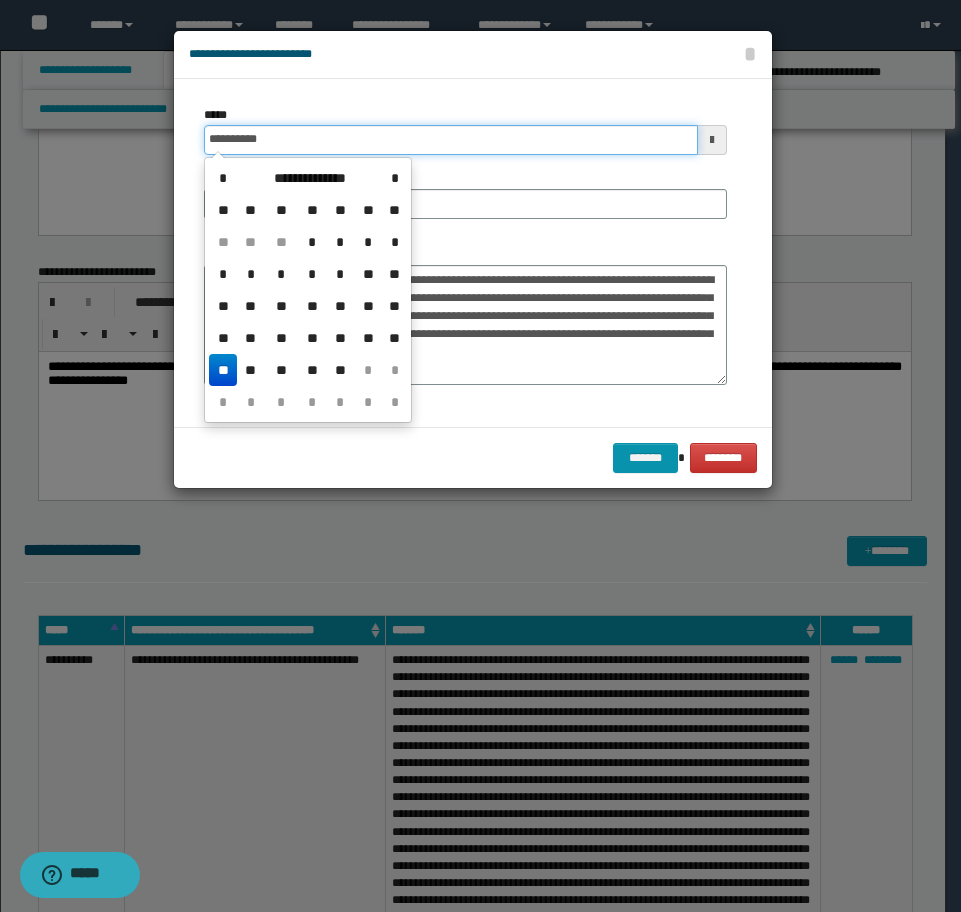 type on "**********" 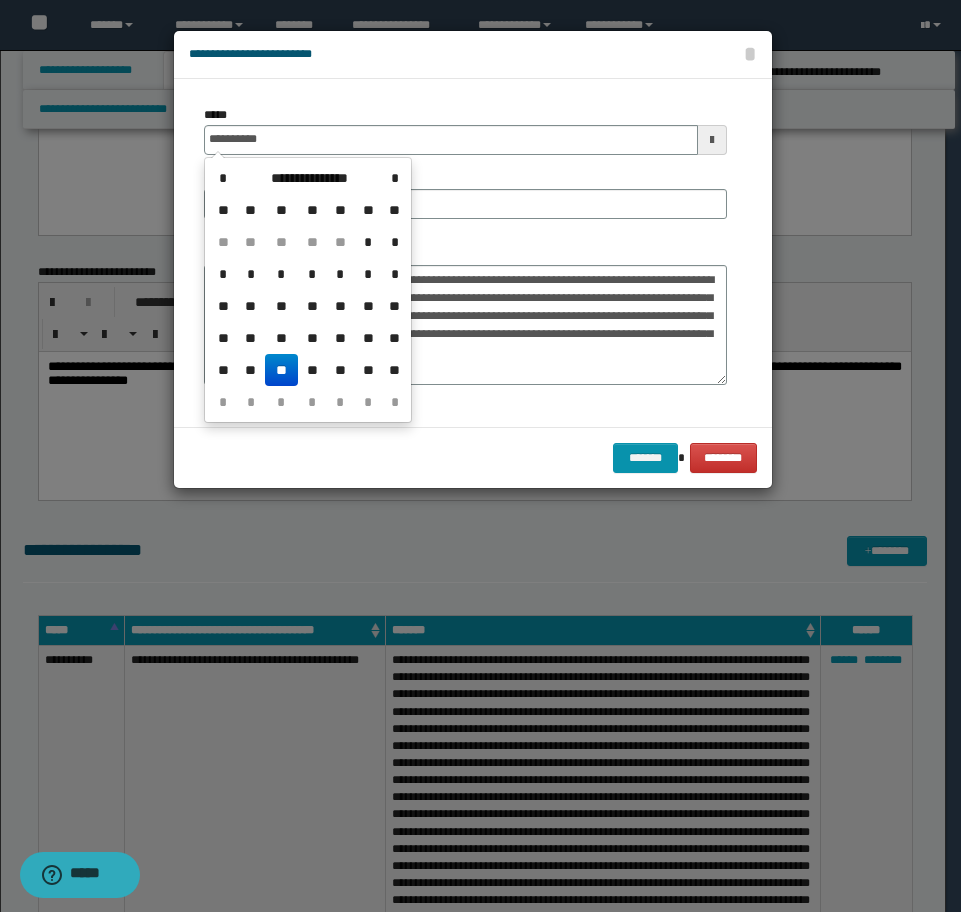 click on "**" at bounding box center [281, 370] 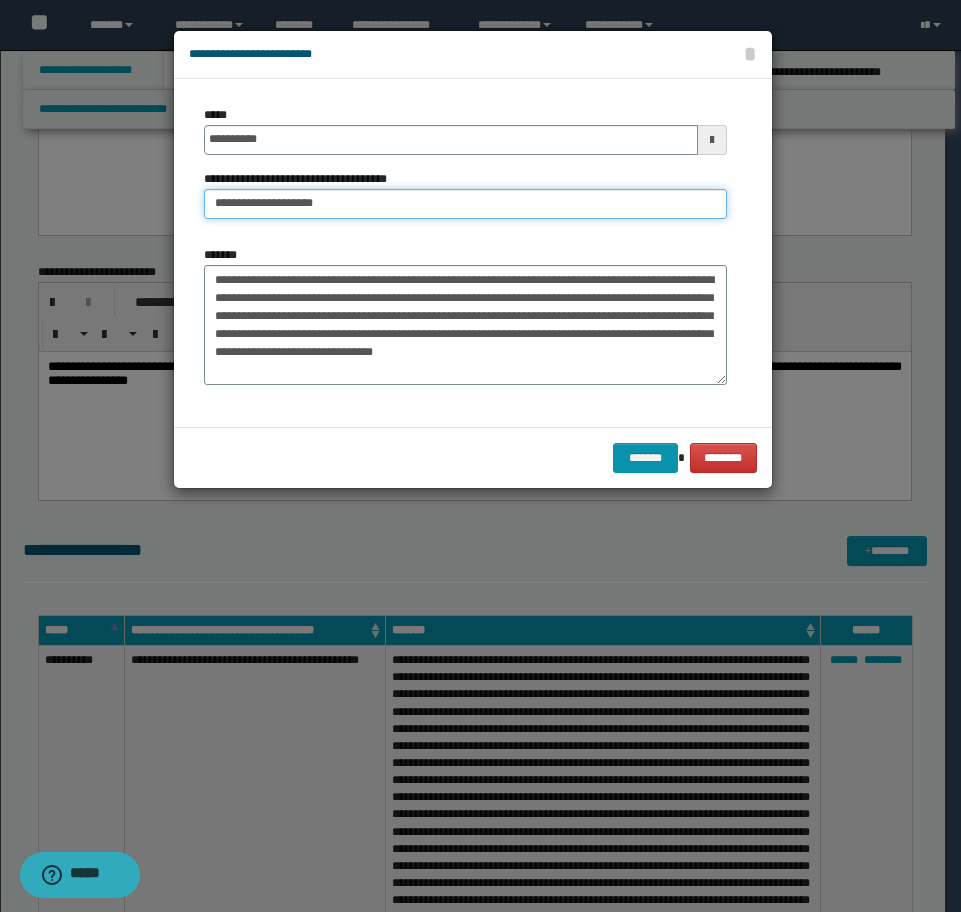 click on "**********" at bounding box center (465, 204) 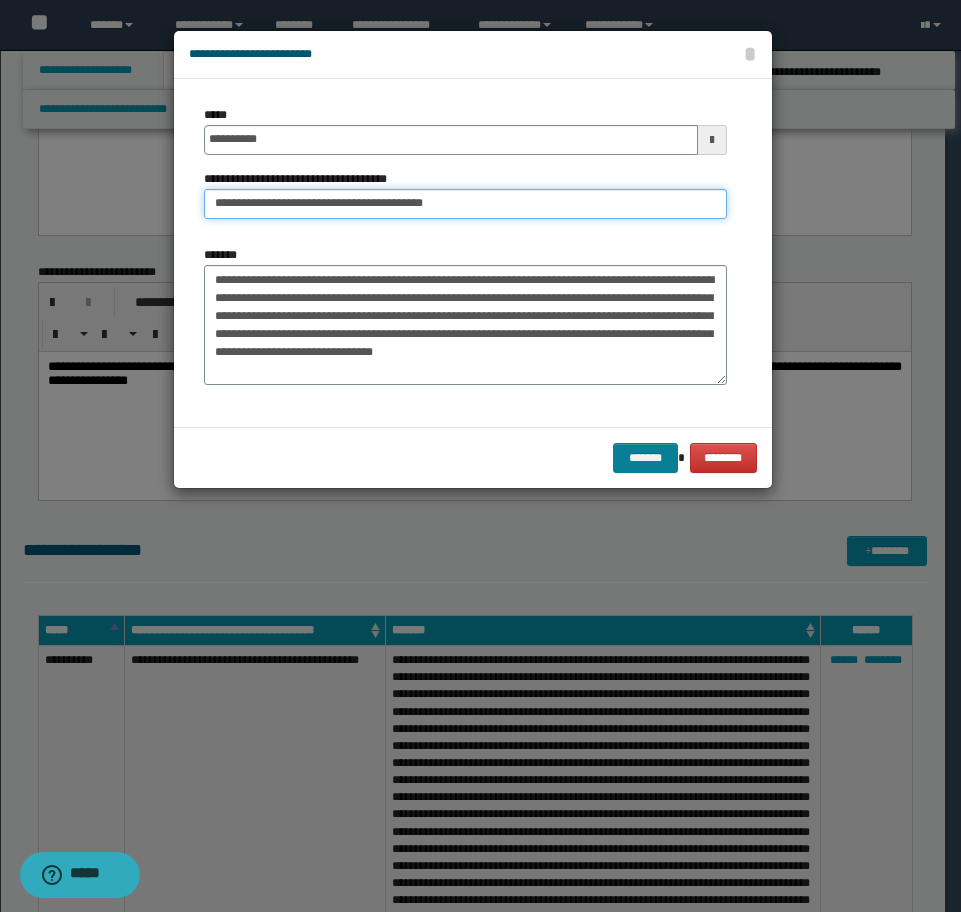 type on "**********" 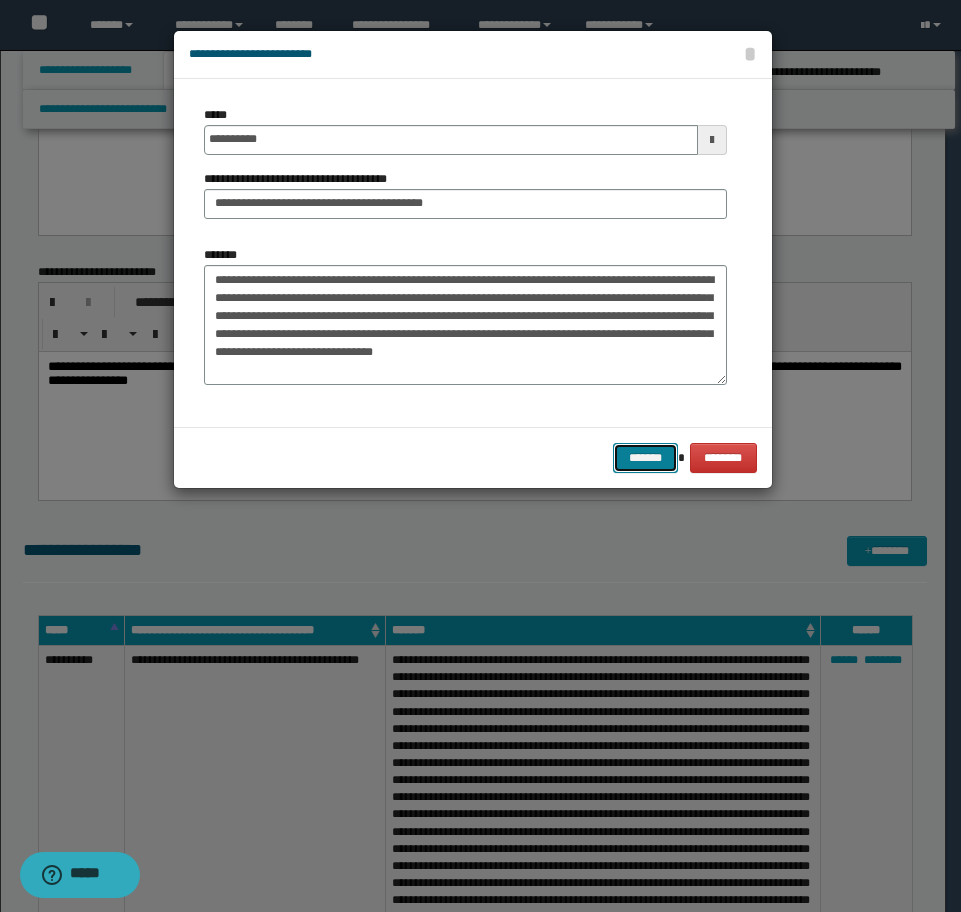 click on "*******" at bounding box center (645, 458) 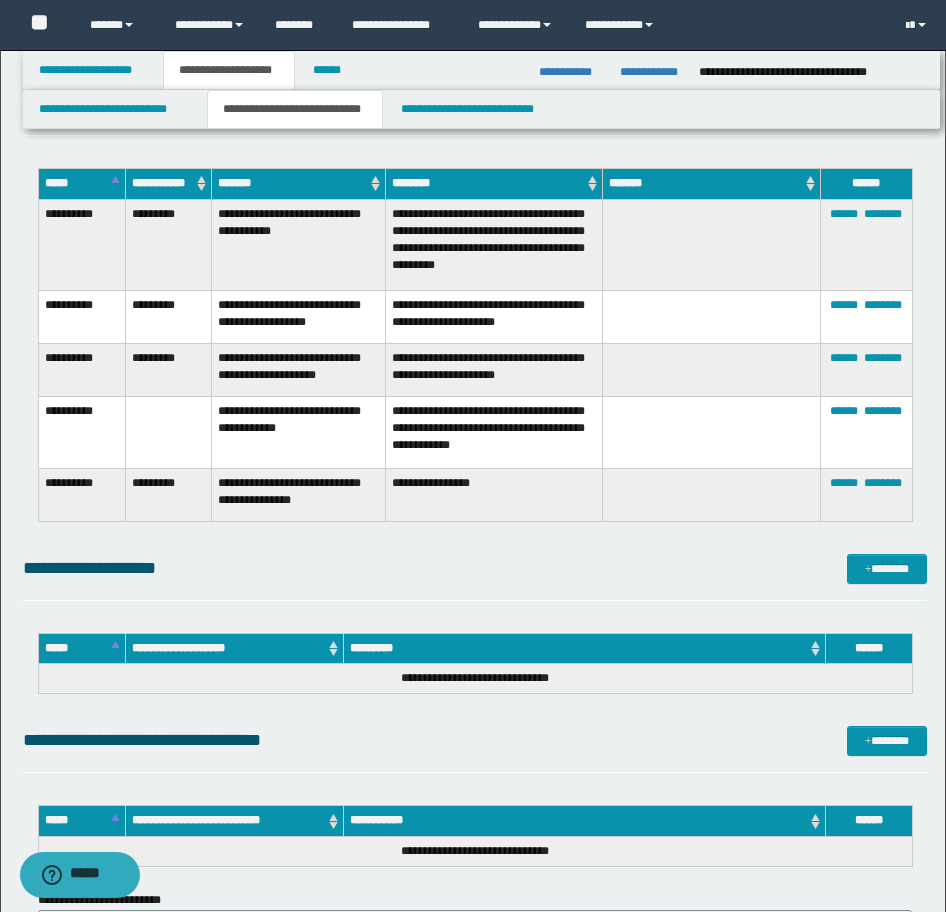 scroll, scrollTop: 6965, scrollLeft: 0, axis: vertical 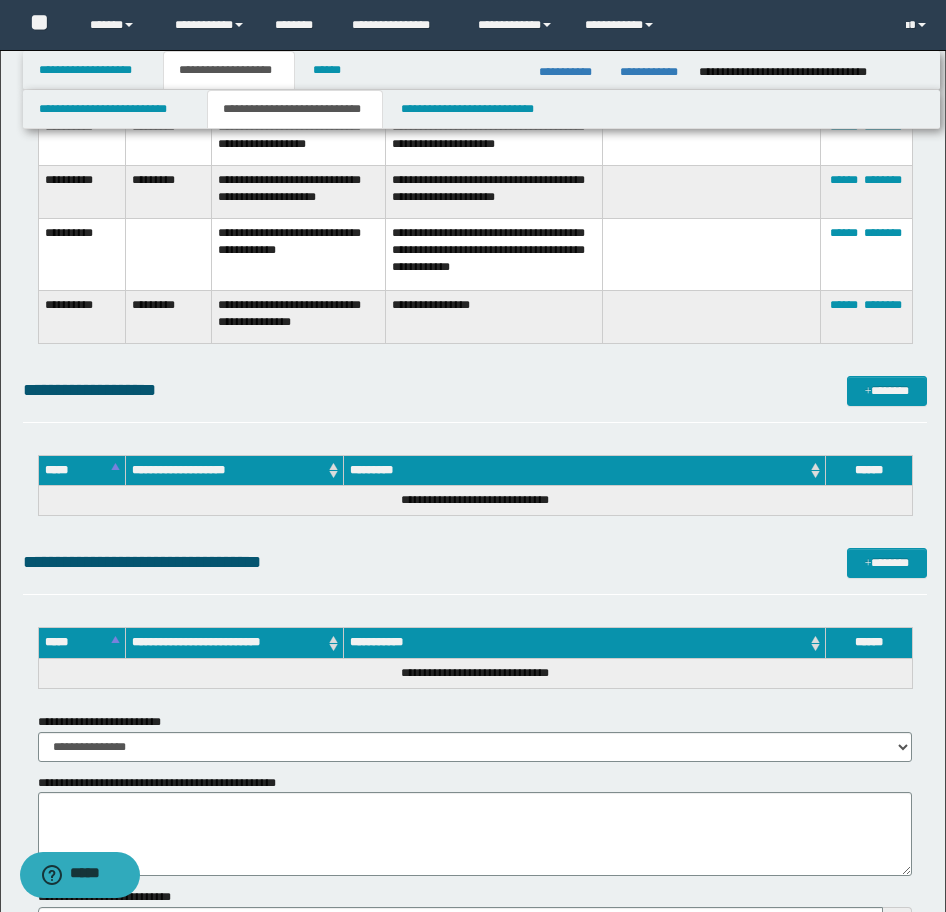 click on "**********" at bounding box center [475, 399] 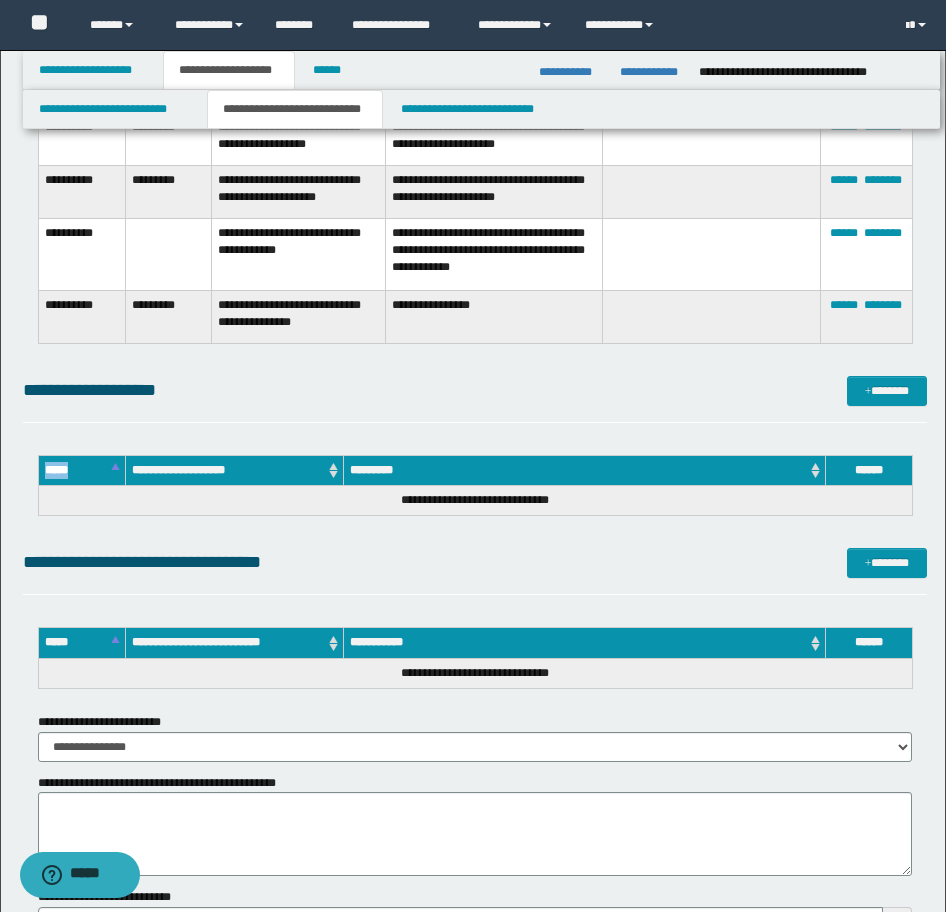 click on "**********" at bounding box center [475, 399] 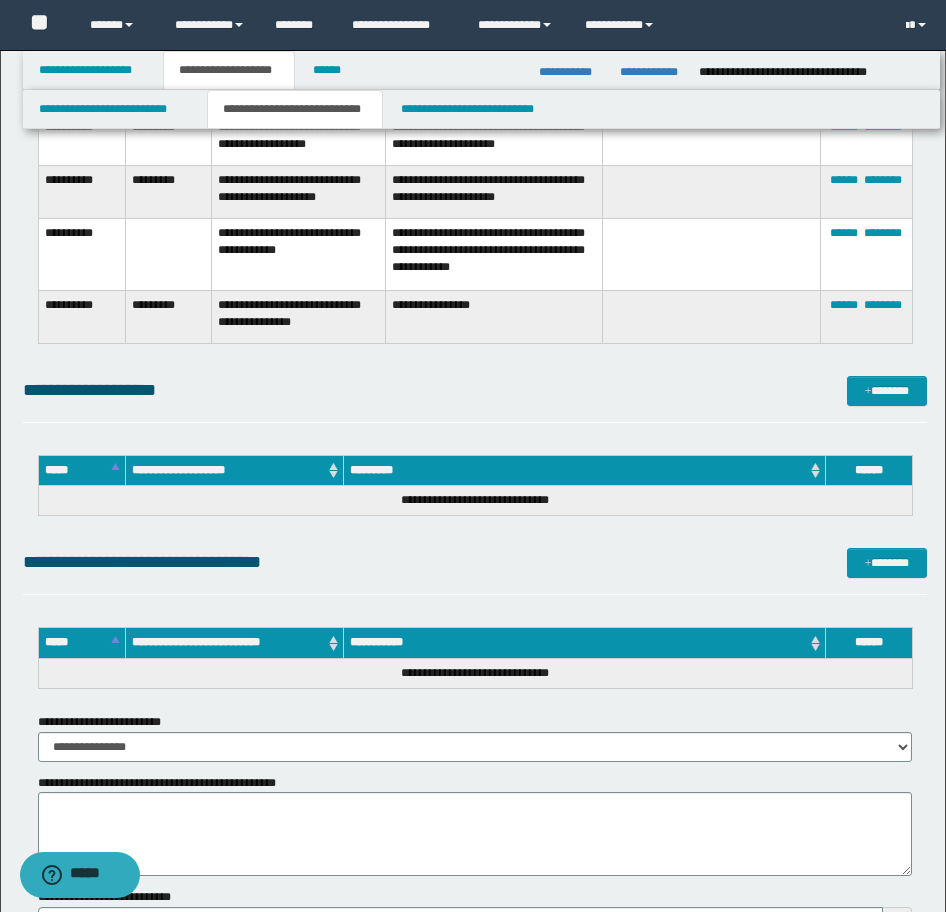 click on "**********" at bounding box center (475, 399) 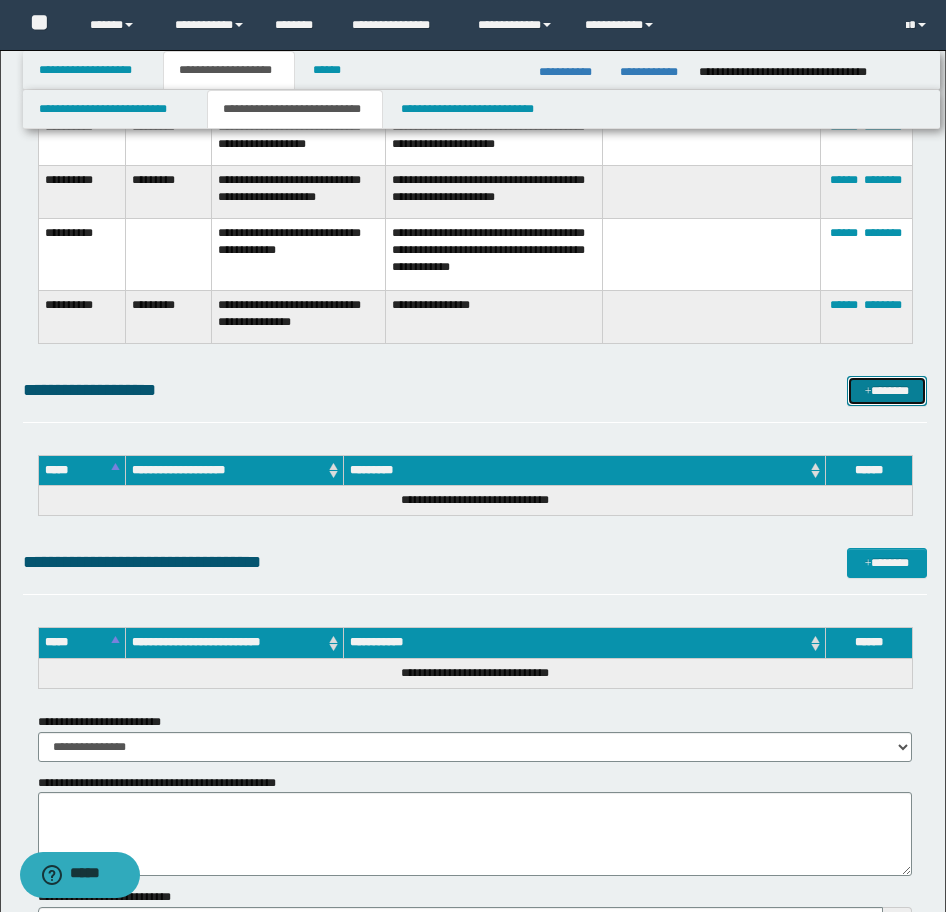 click on "*******" at bounding box center (887, 391) 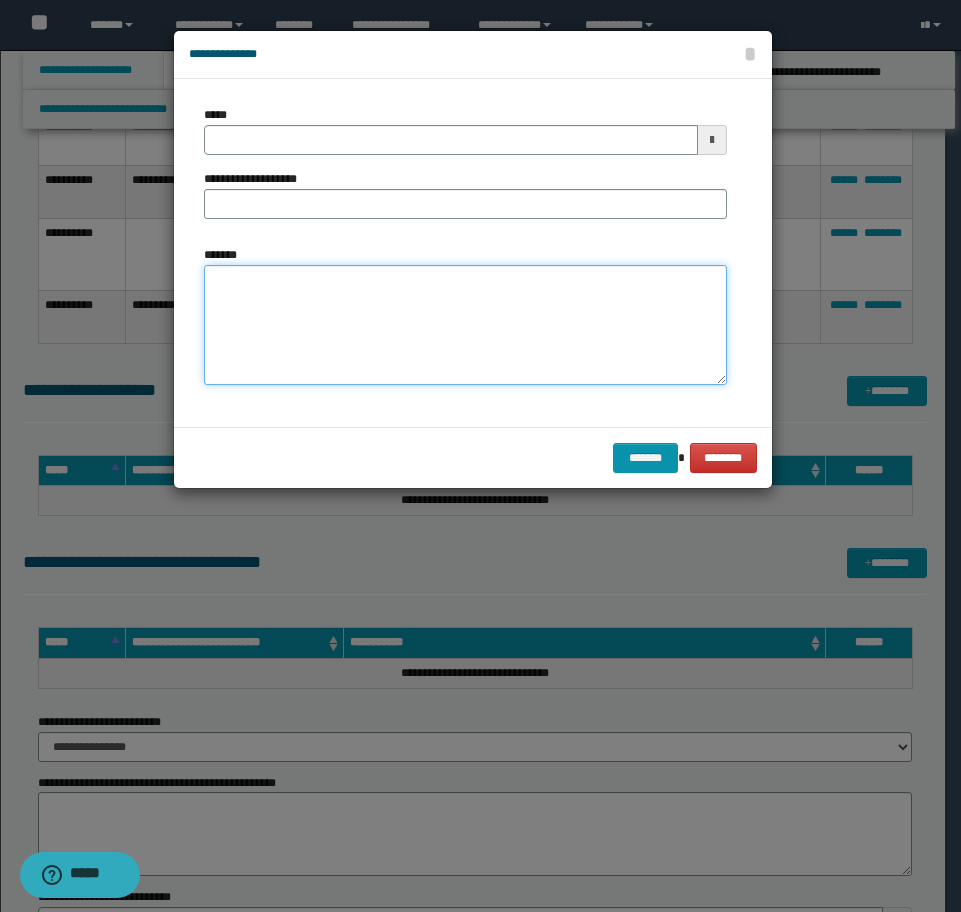 click on "*******" at bounding box center (465, 325) 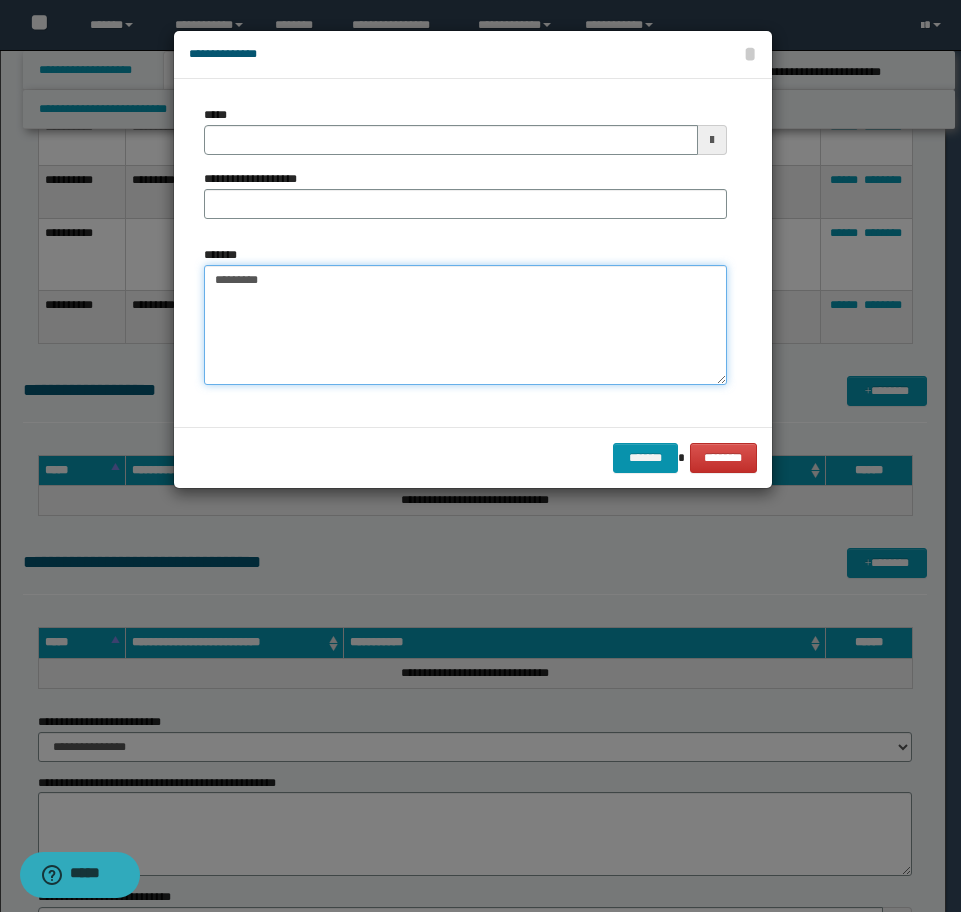 paste on "**********" 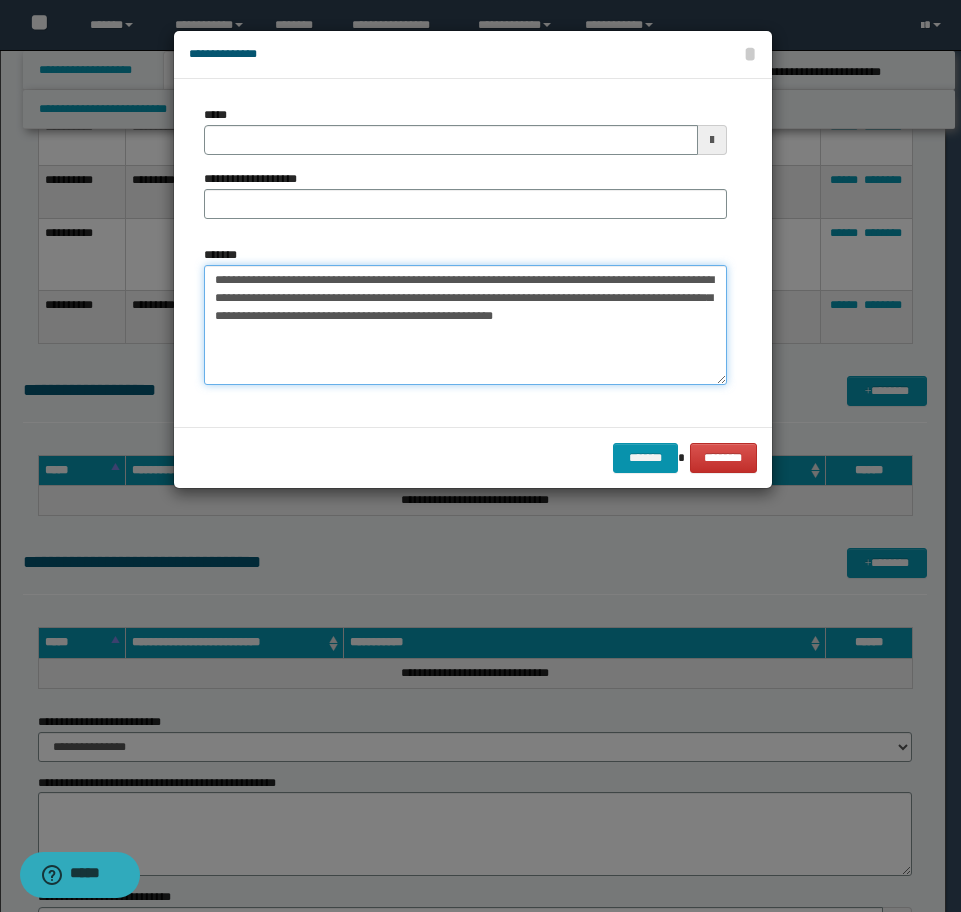 type on "**********" 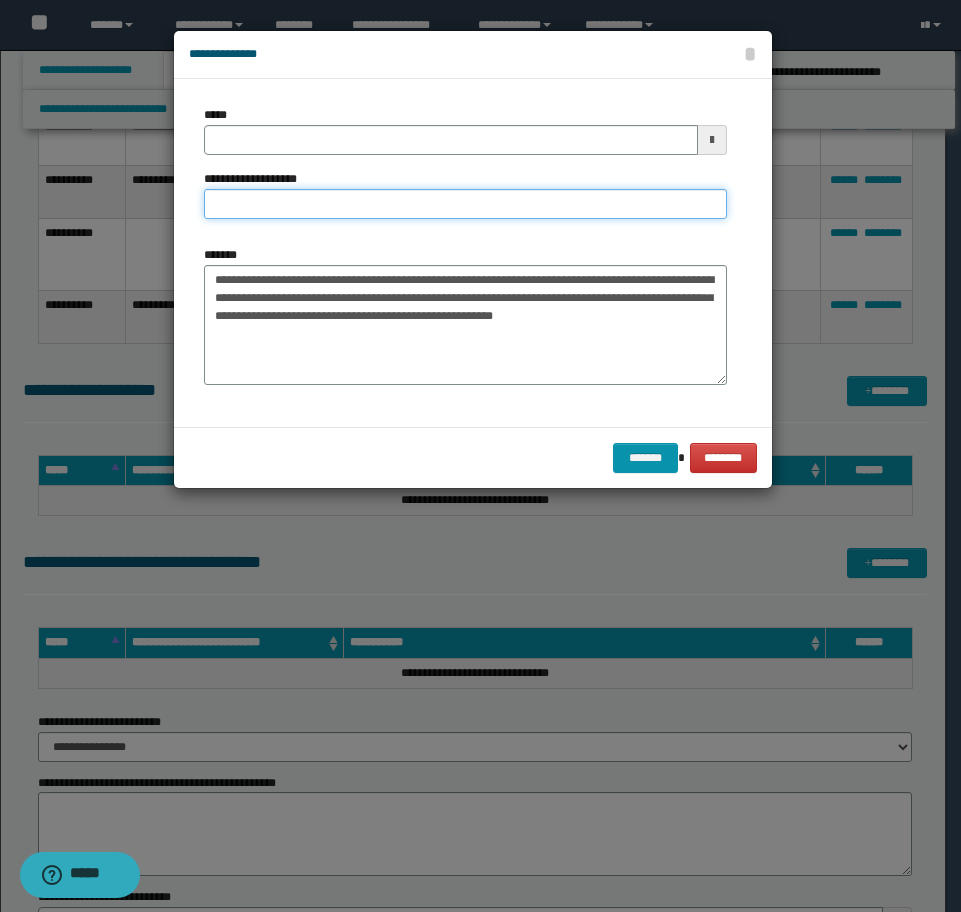 click on "**********" at bounding box center [465, 204] 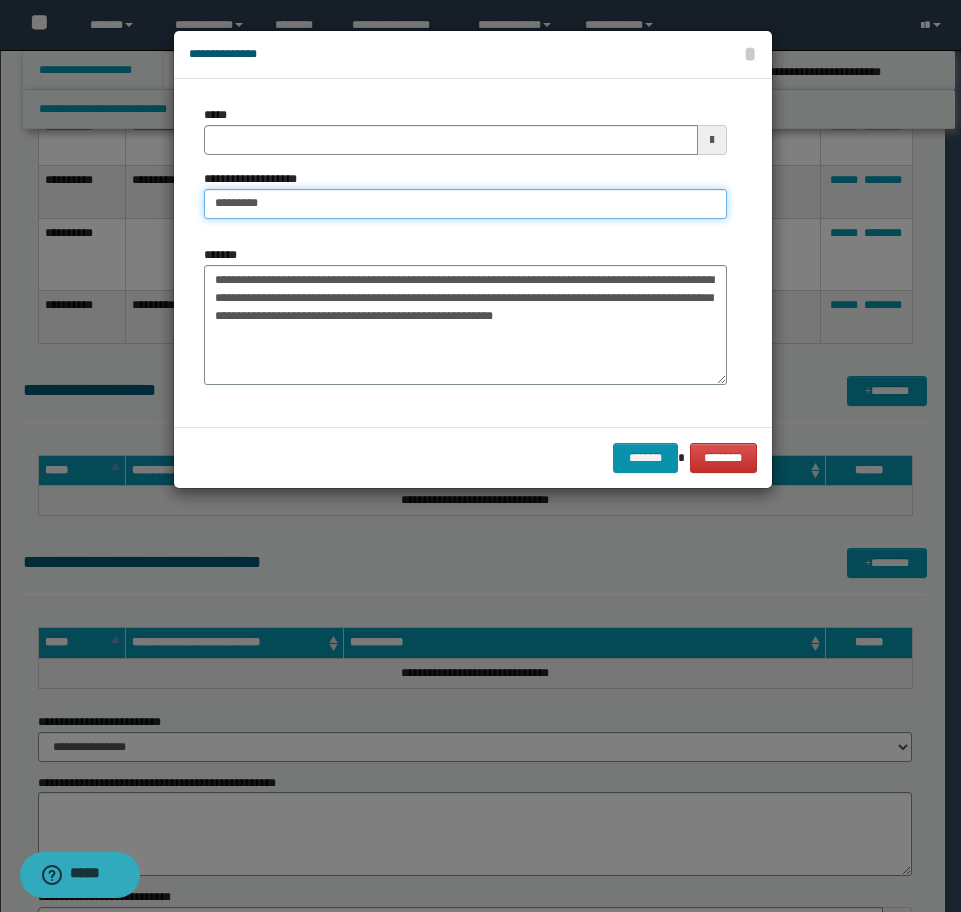 type on "**********" 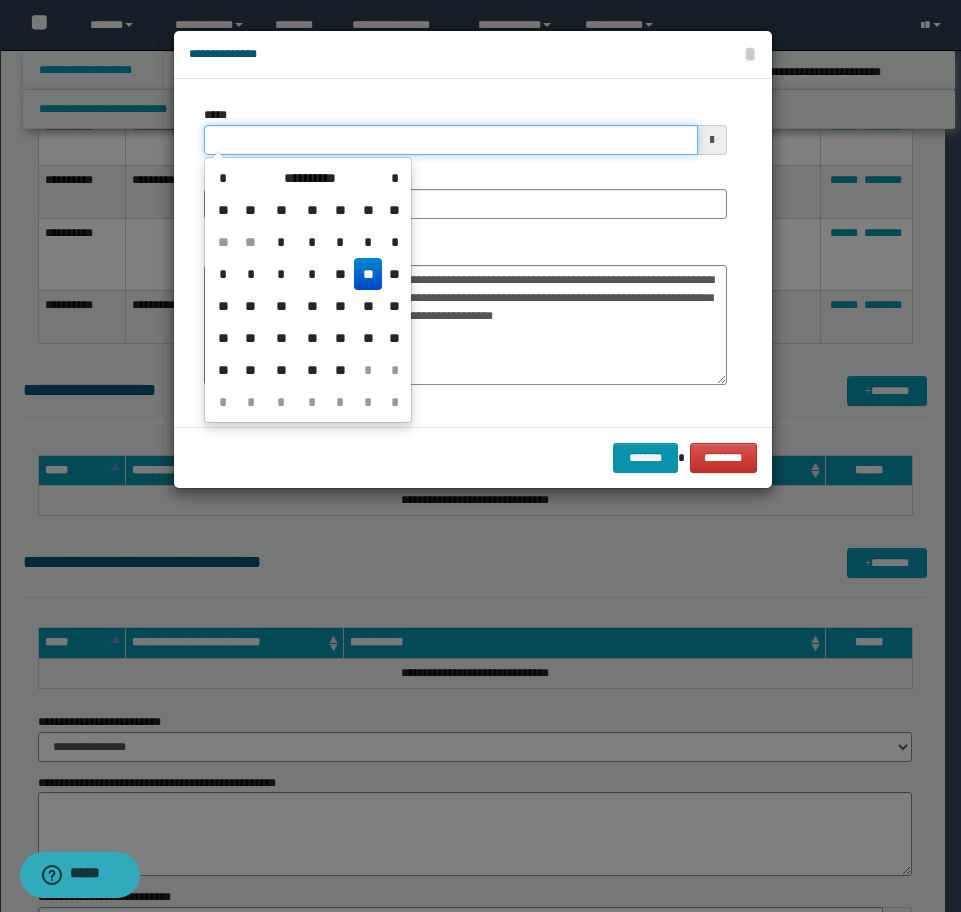 drag, startPoint x: 332, startPoint y: 144, endPoint x: -6, endPoint y: 143, distance: 338.00146 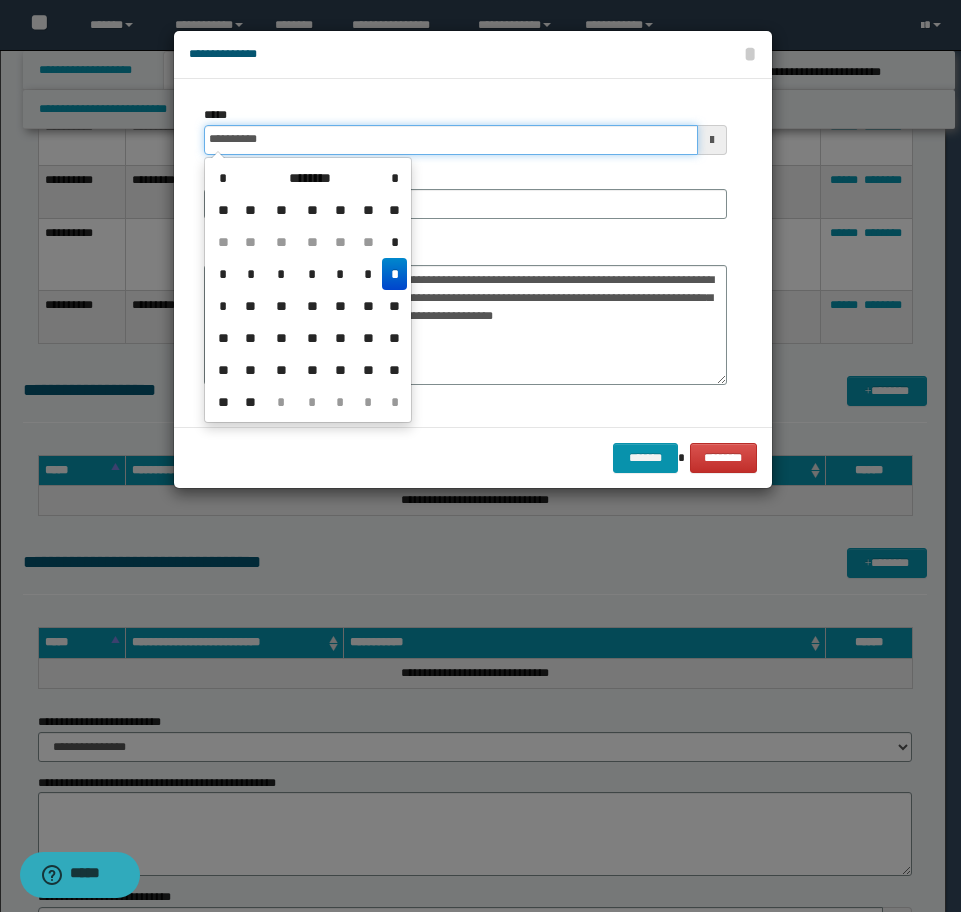 type on "**********" 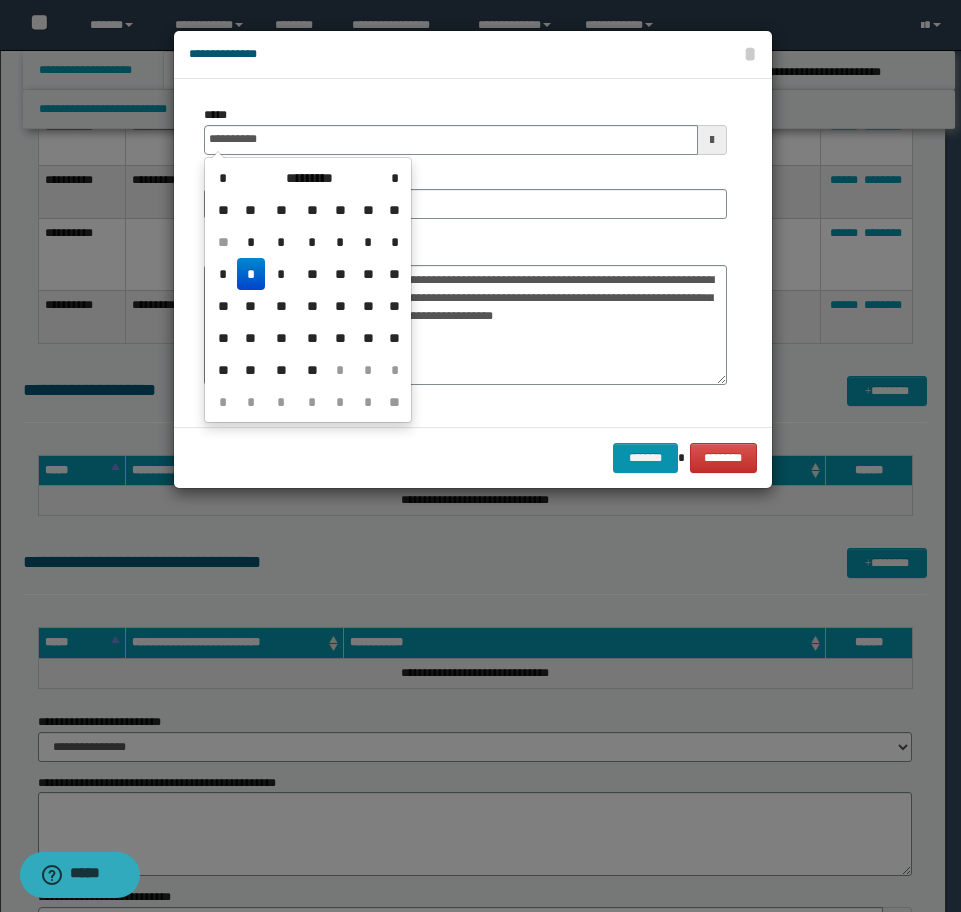 click on "*" at bounding box center (251, 274) 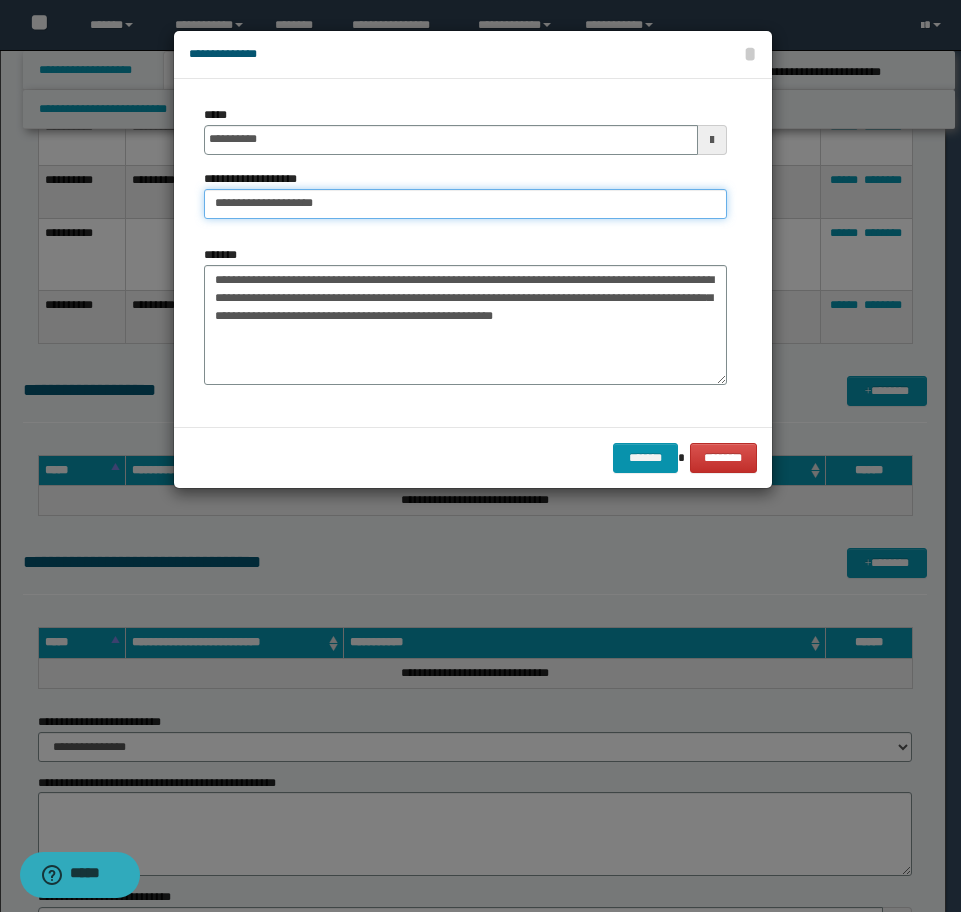 click on "**********" at bounding box center (465, 204) 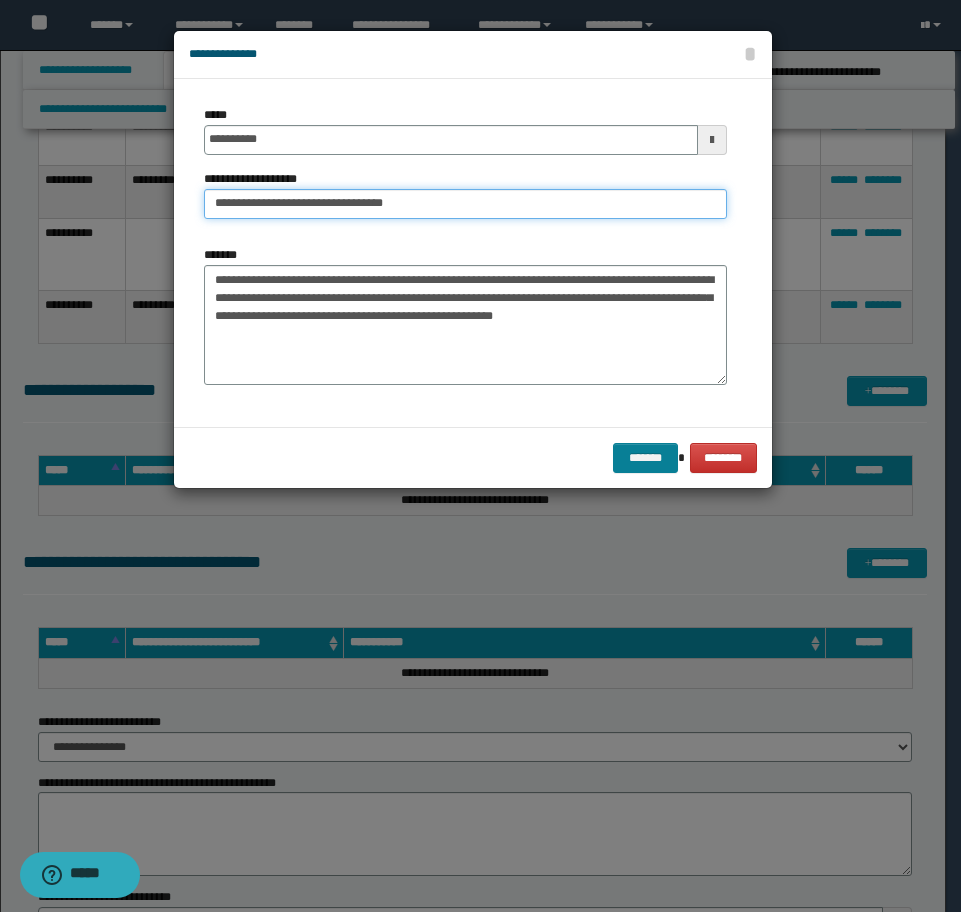 type on "**********" 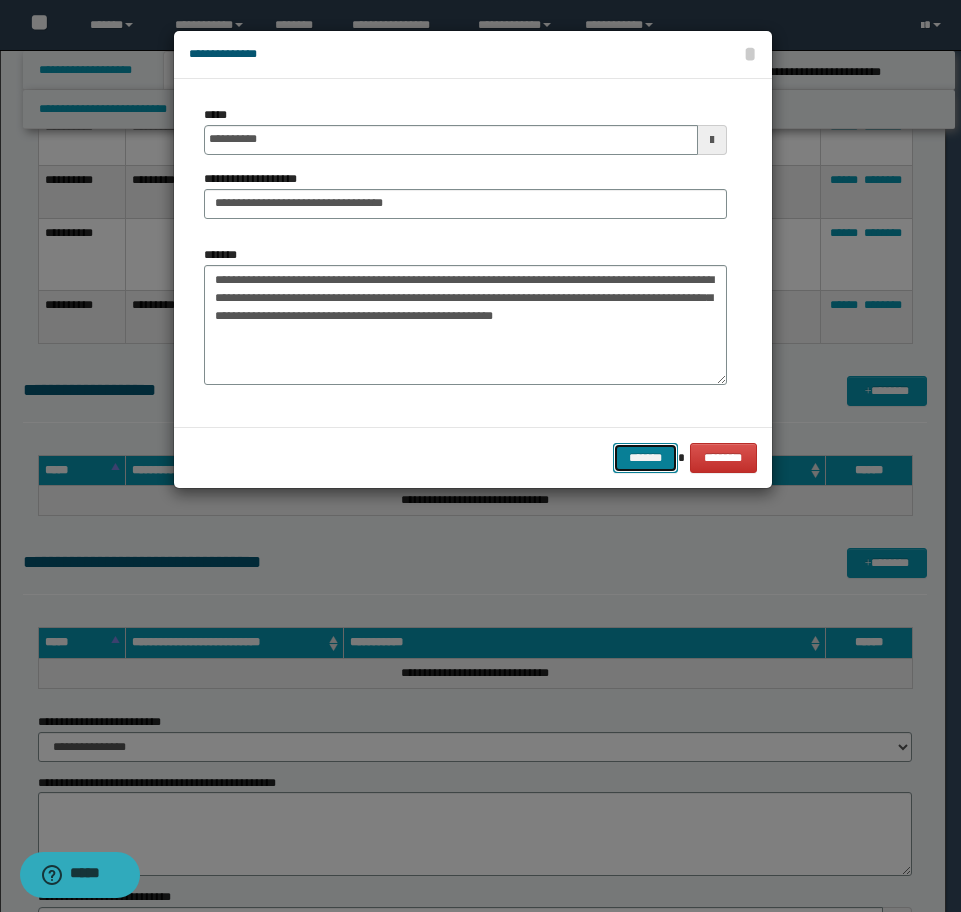 click on "*******" at bounding box center (645, 458) 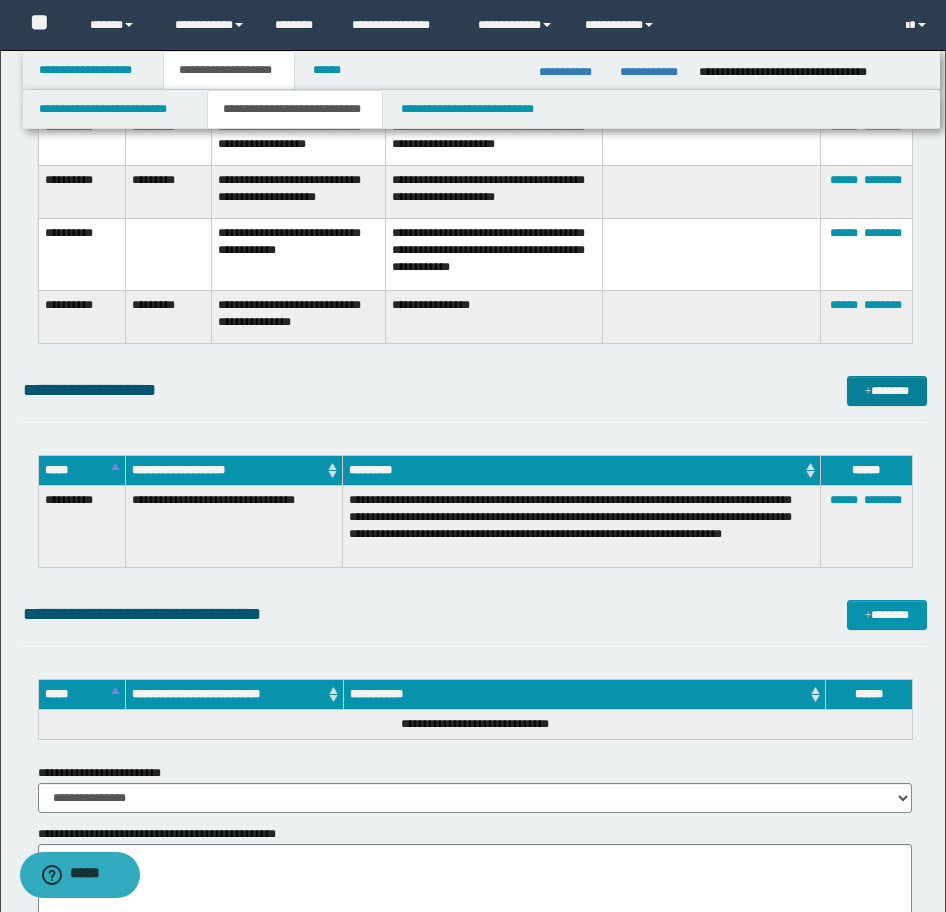 drag, startPoint x: 865, startPoint y: 356, endPoint x: 886, endPoint y: 385, distance: 35.805027 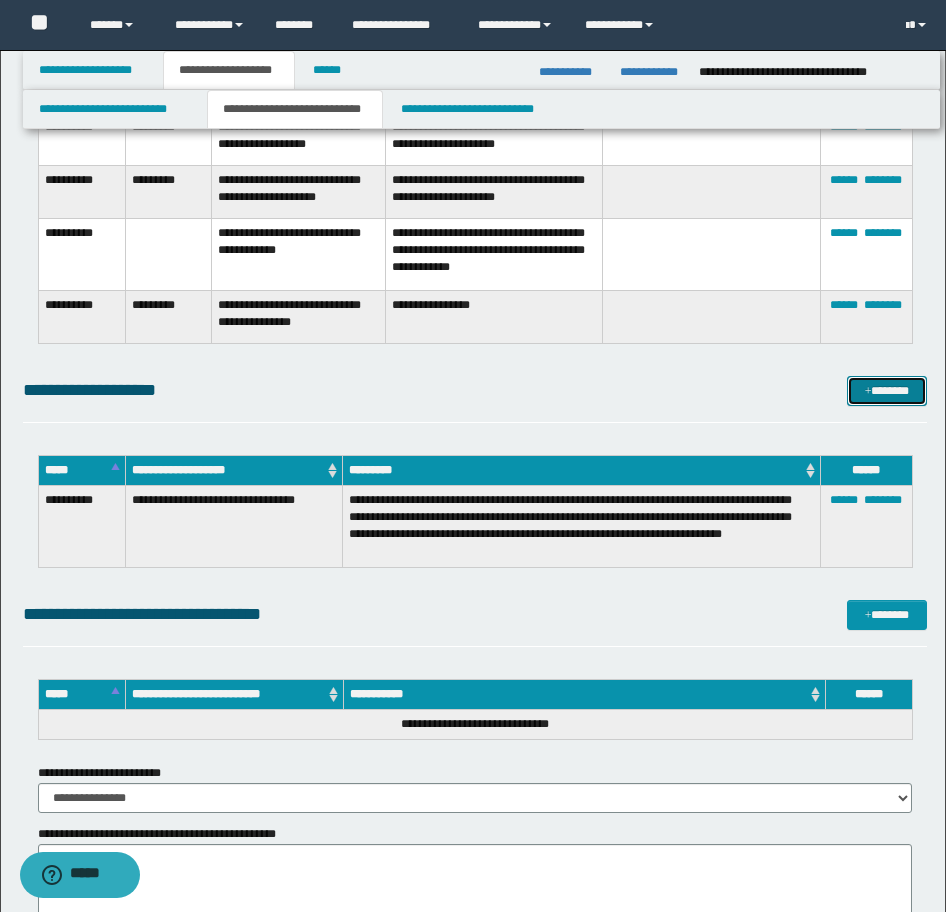 click on "*******" at bounding box center [887, 391] 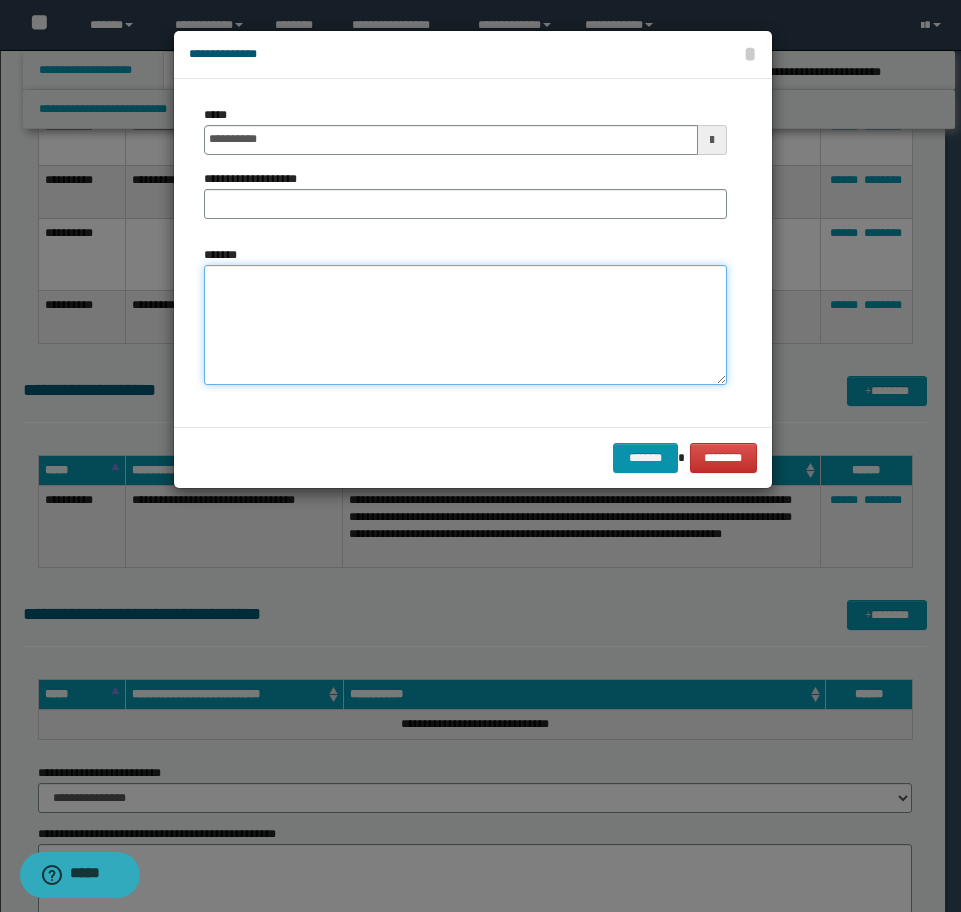 click on "*******" at bounding box center (465, 325) 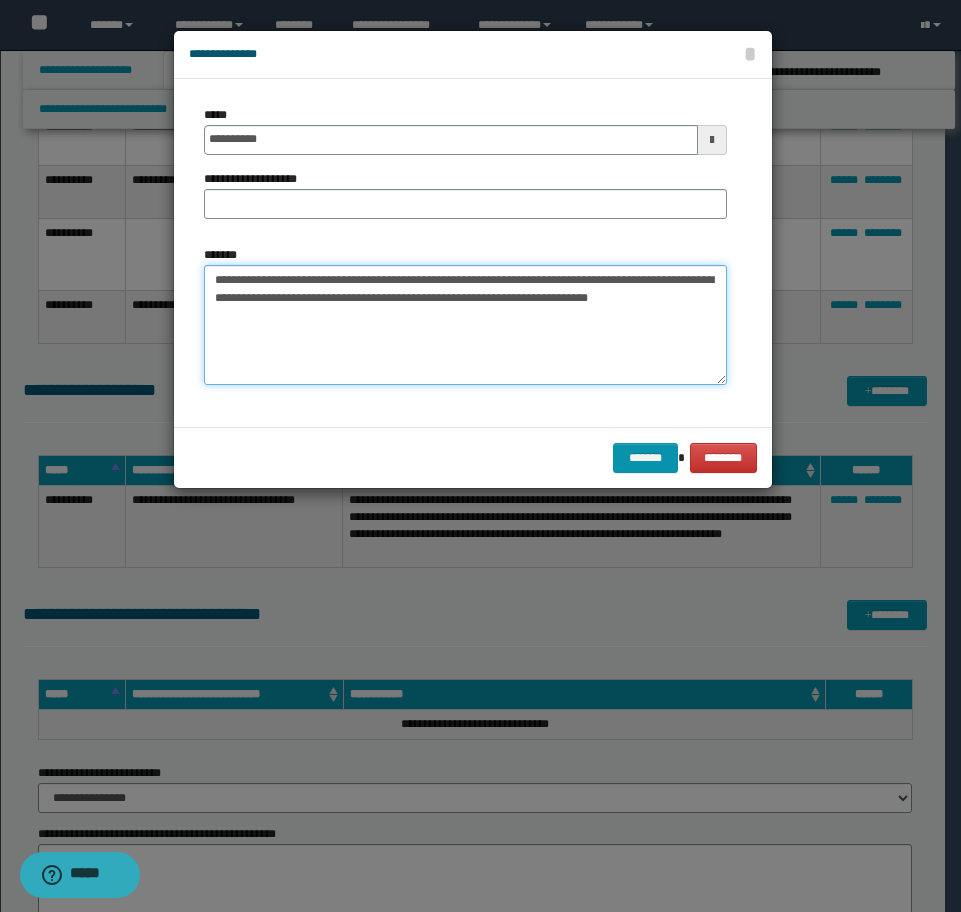 type on "**********" 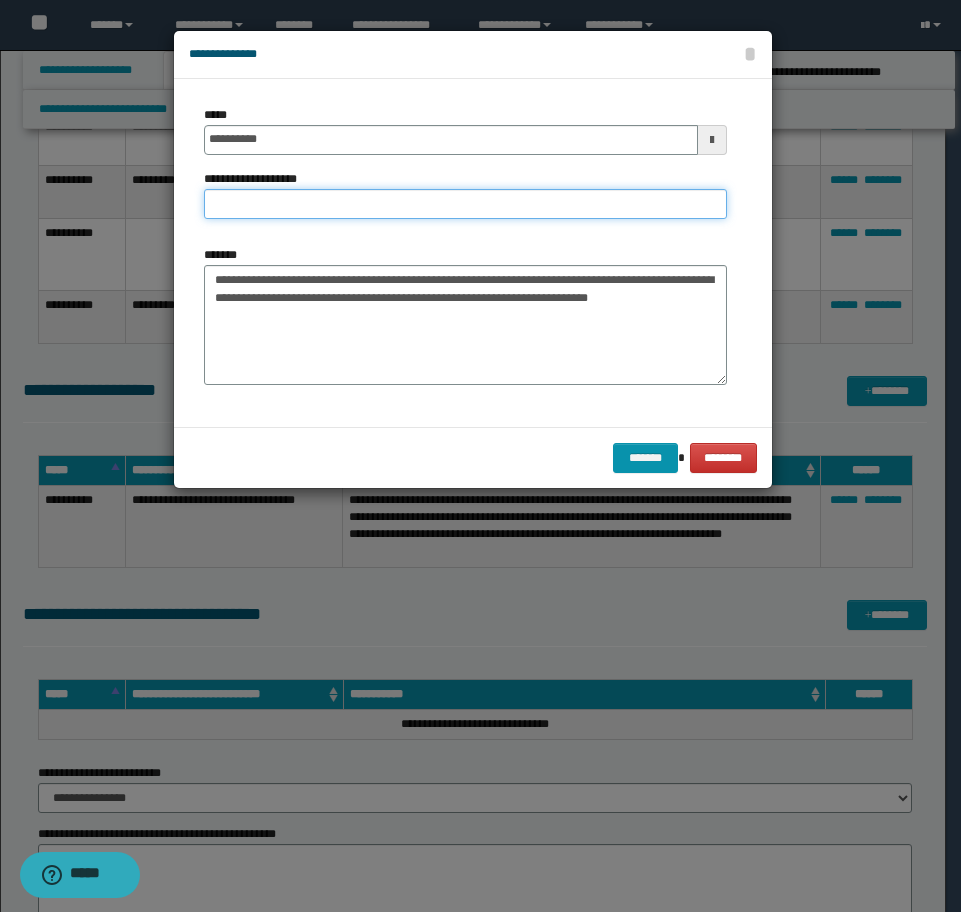 click on "**********" at bounding box center [465, 204] 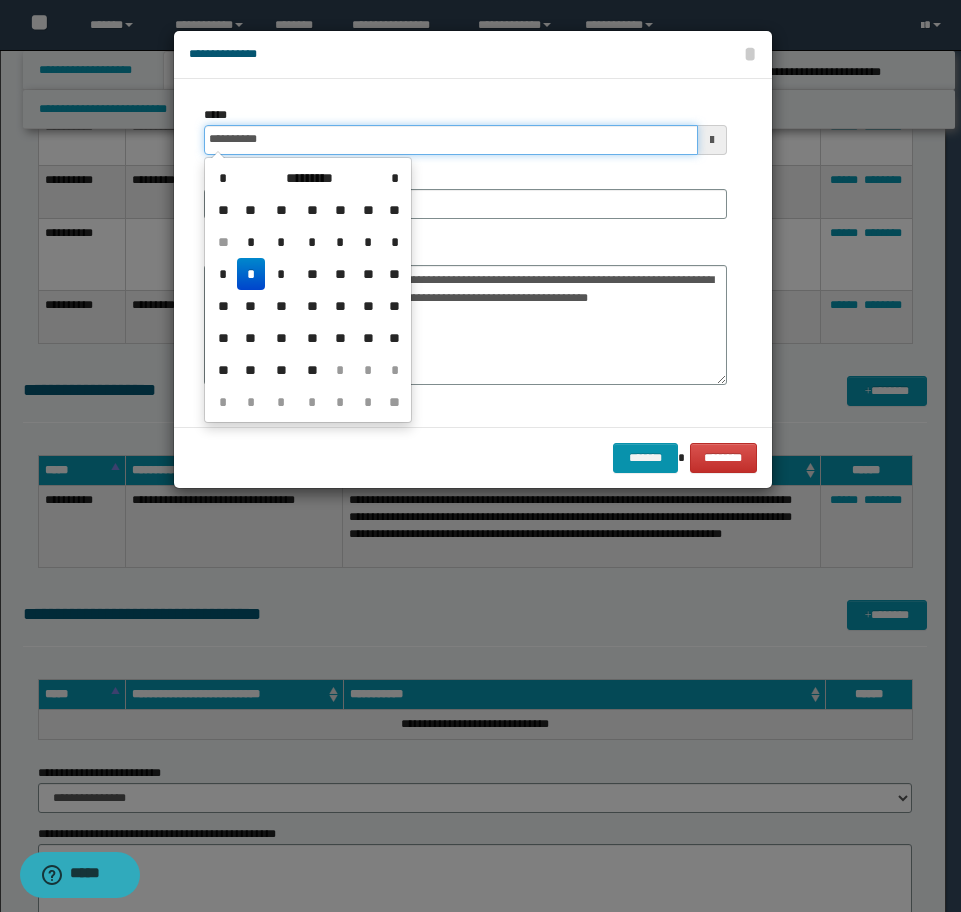 drag, startPoint x: 313, startPoint y: 133, endPoint x: 65, endPoint y: 111, distance: 248.97389 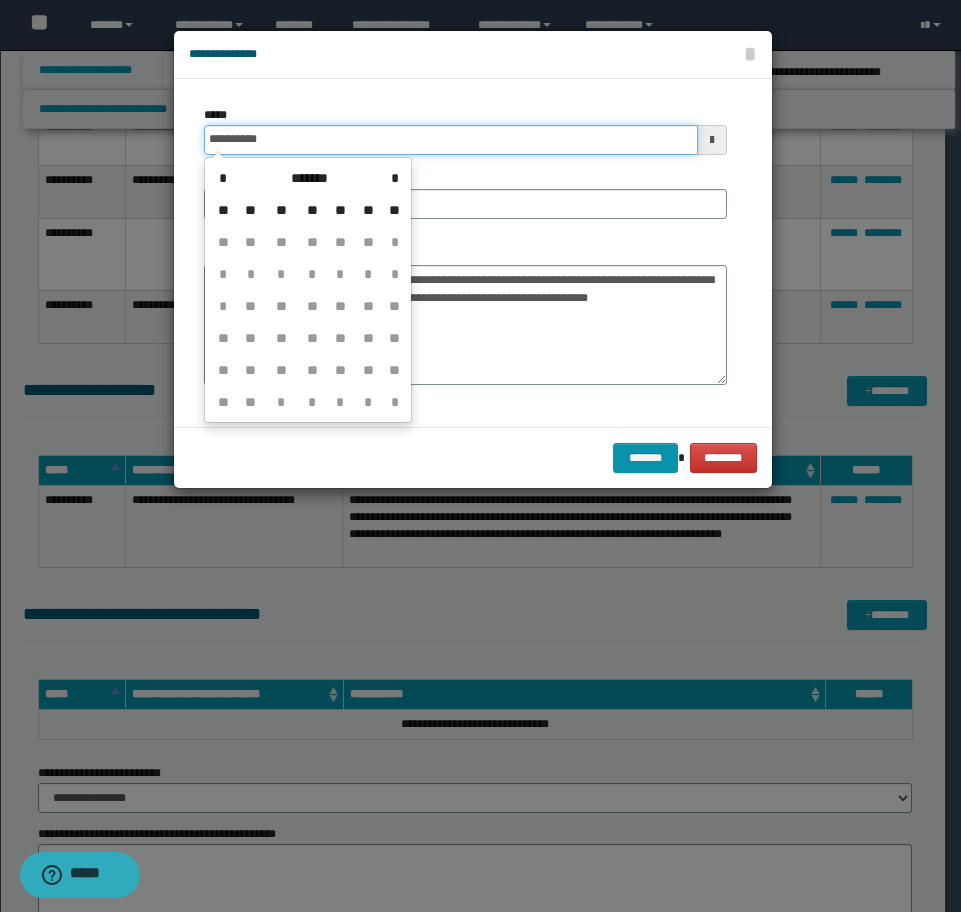 type on "**********" 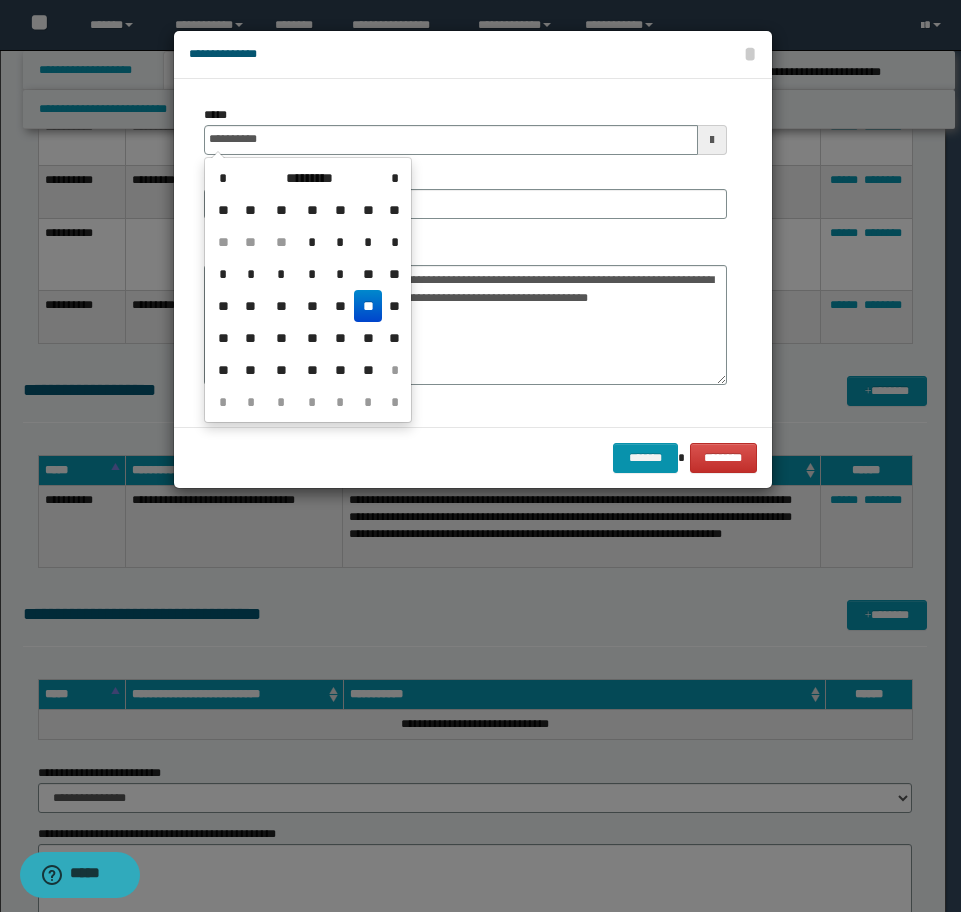 click on "**" at bounding box center (368, 306) 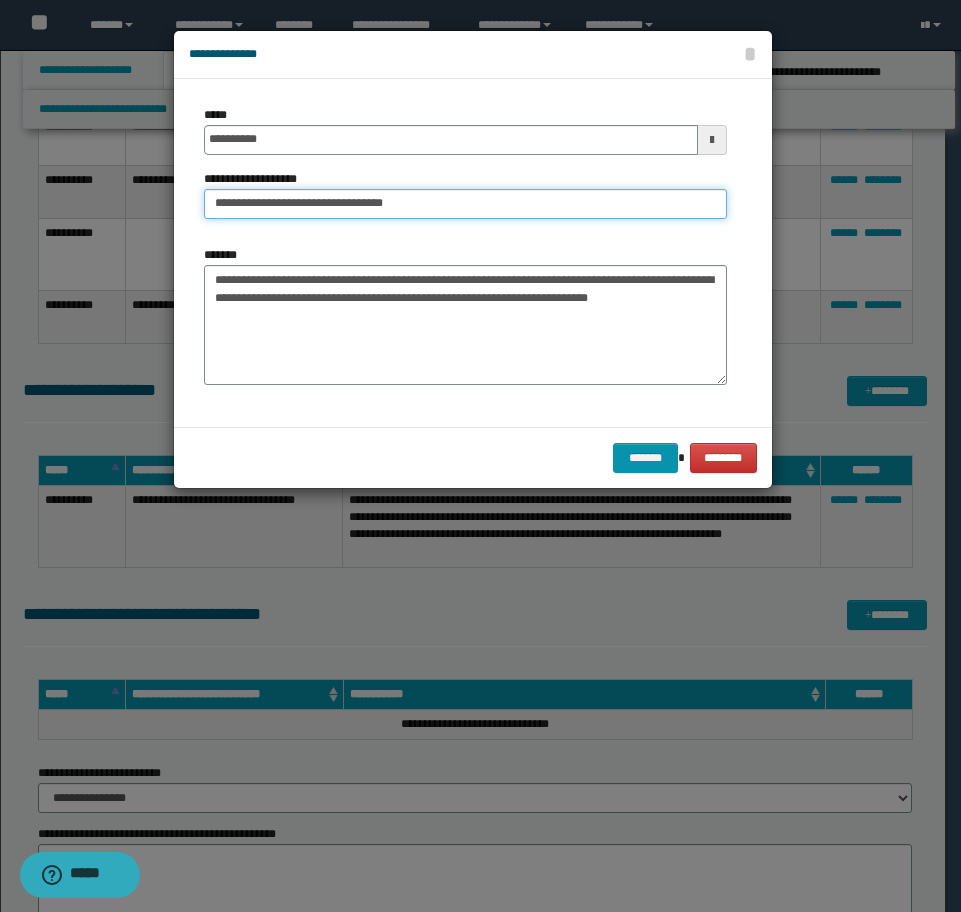 drag, startPoint x: 441, startPoint y: 205, endPoint x: 348, endPoint y: 206, distance: 93.00538 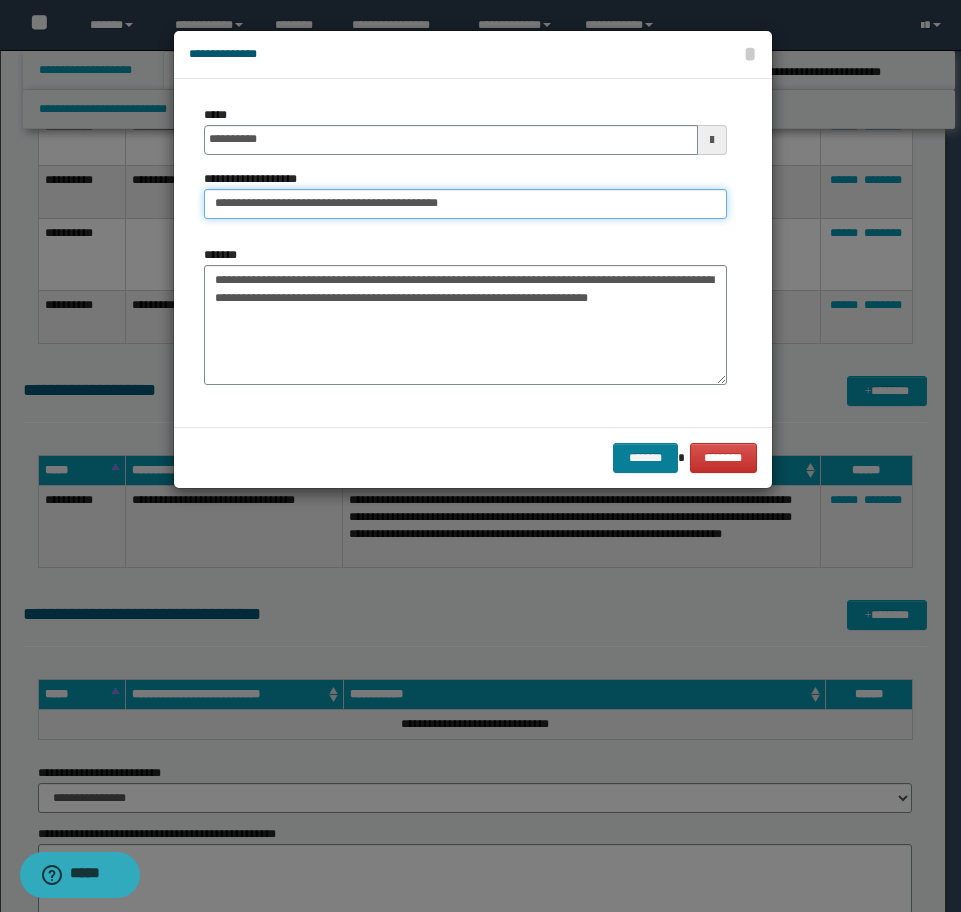 type on "**********" 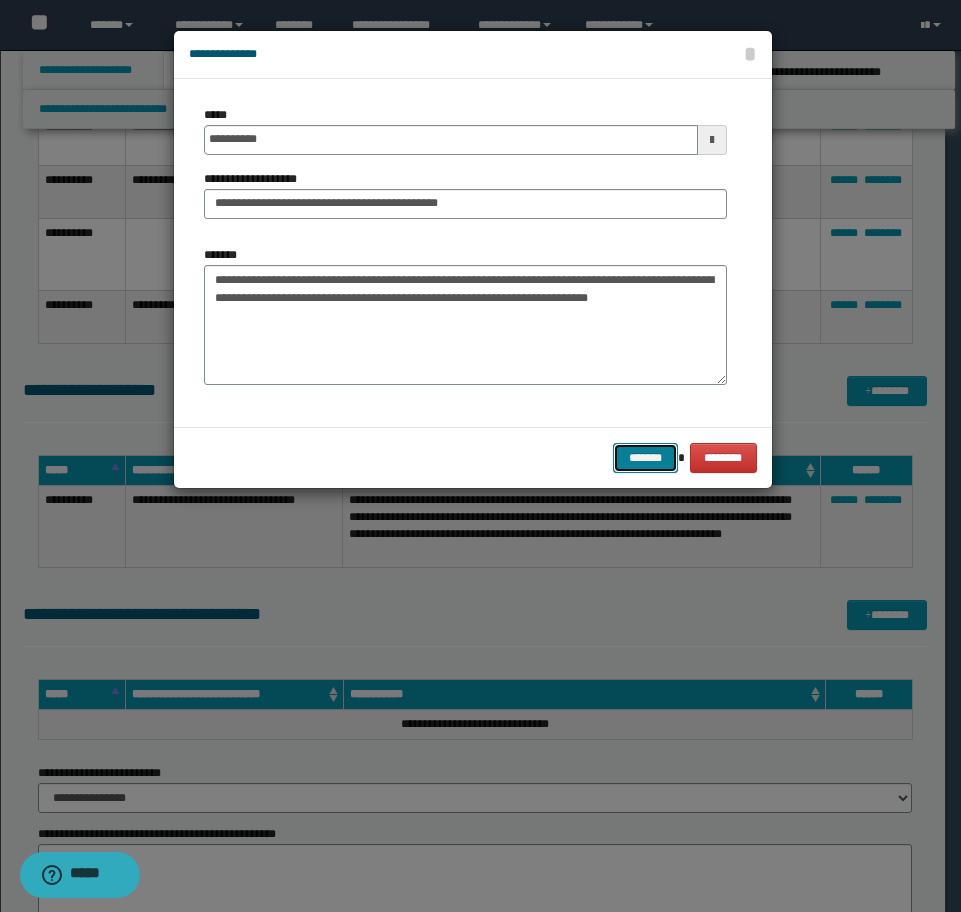 click on "*******" at bounding box center (645, 458) 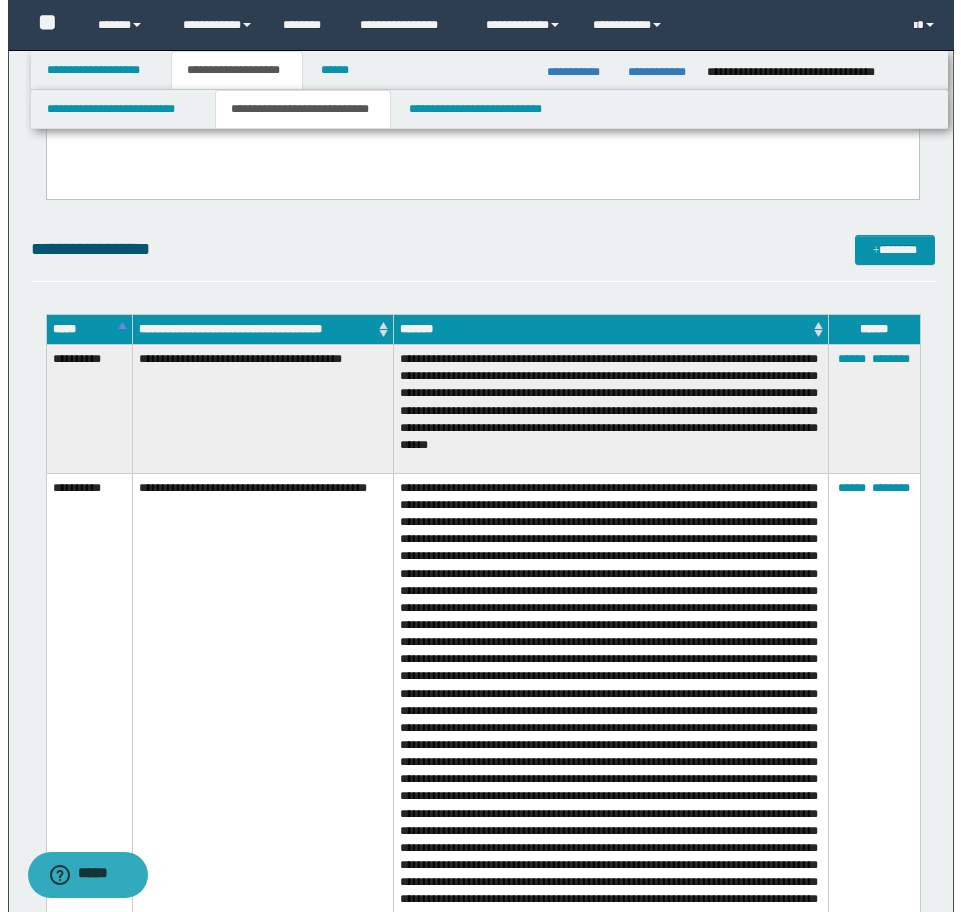 scroll, scrollTop: 3865, scrollLeft: 0, axis: vertical 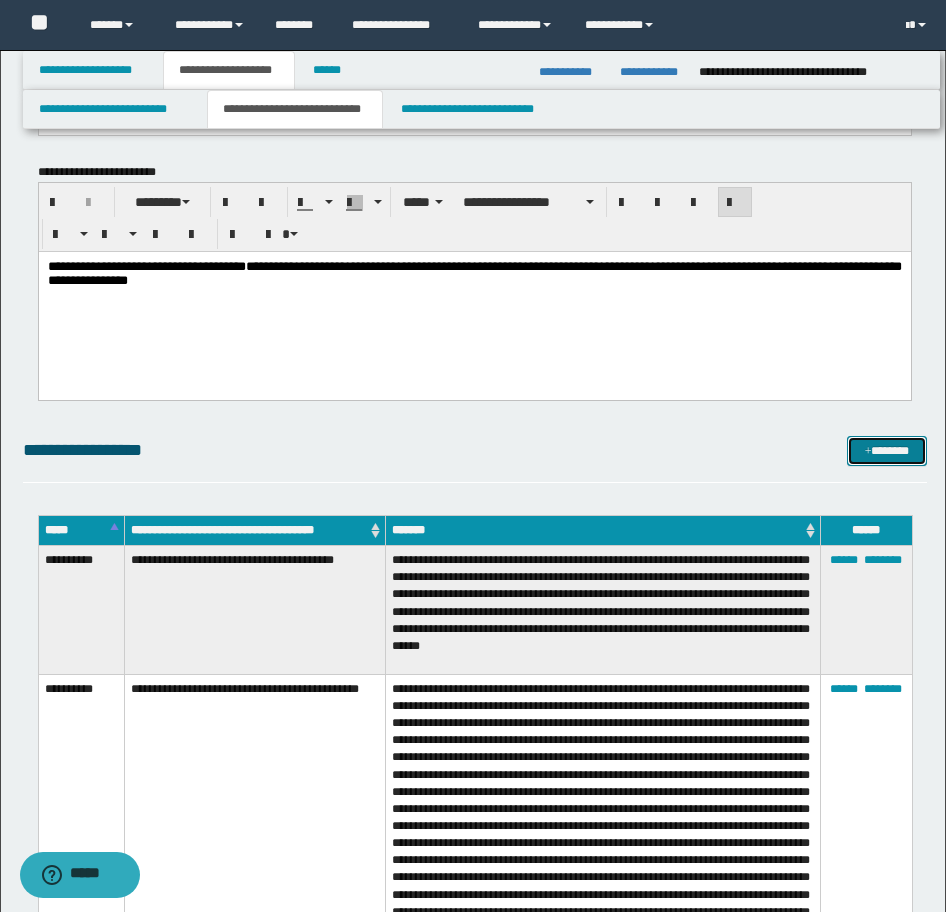 click on "*******" at bounding box center [887, 451] 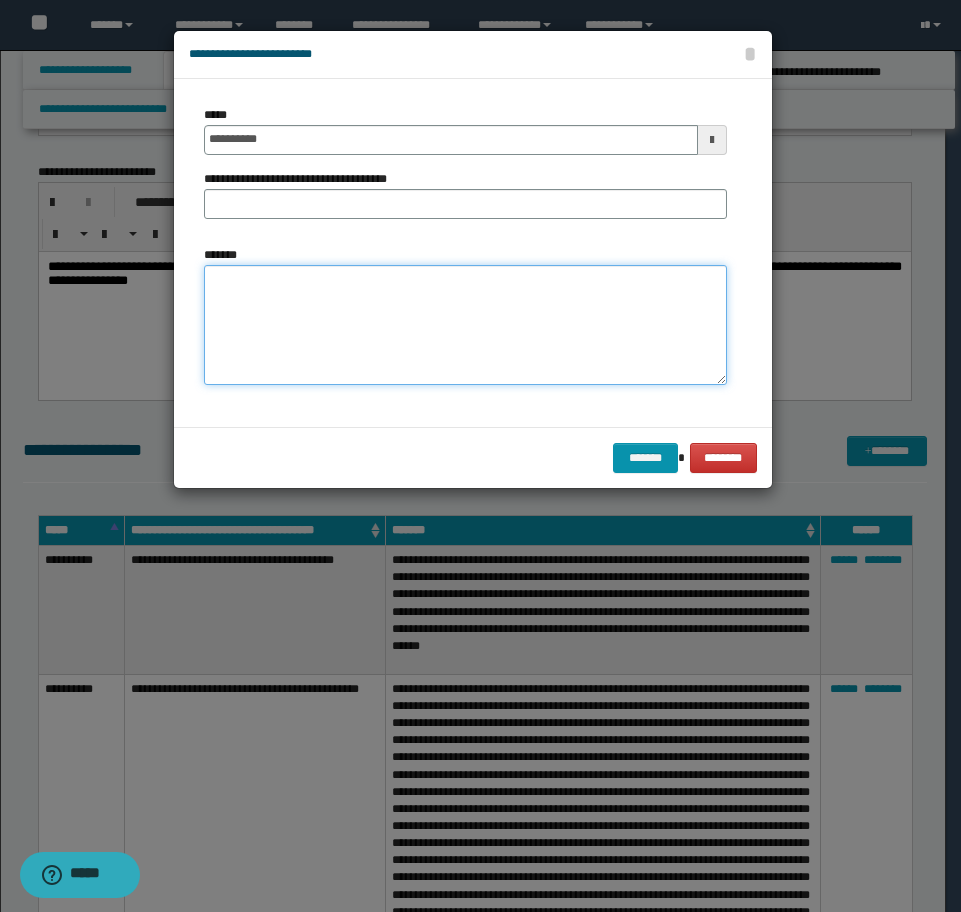 click on "*******" at bounding box center (465, 325) 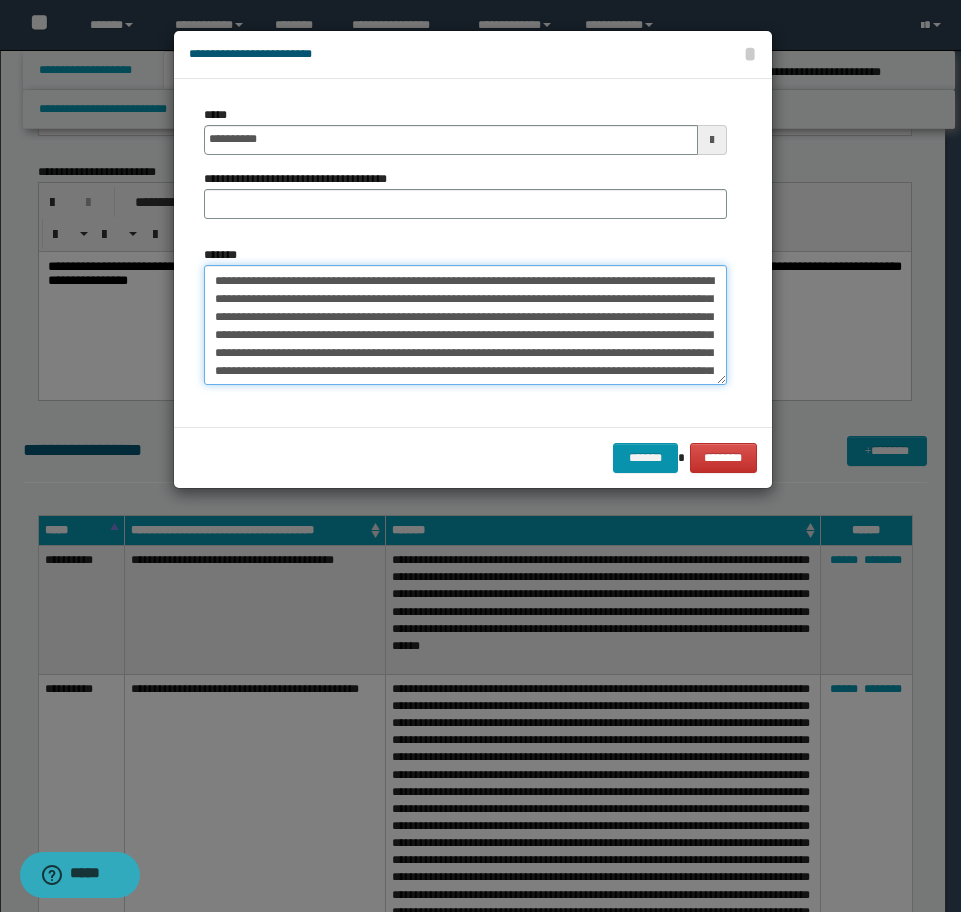 scroll, scrollTop: 0, scrollLeft: 0, axis: both 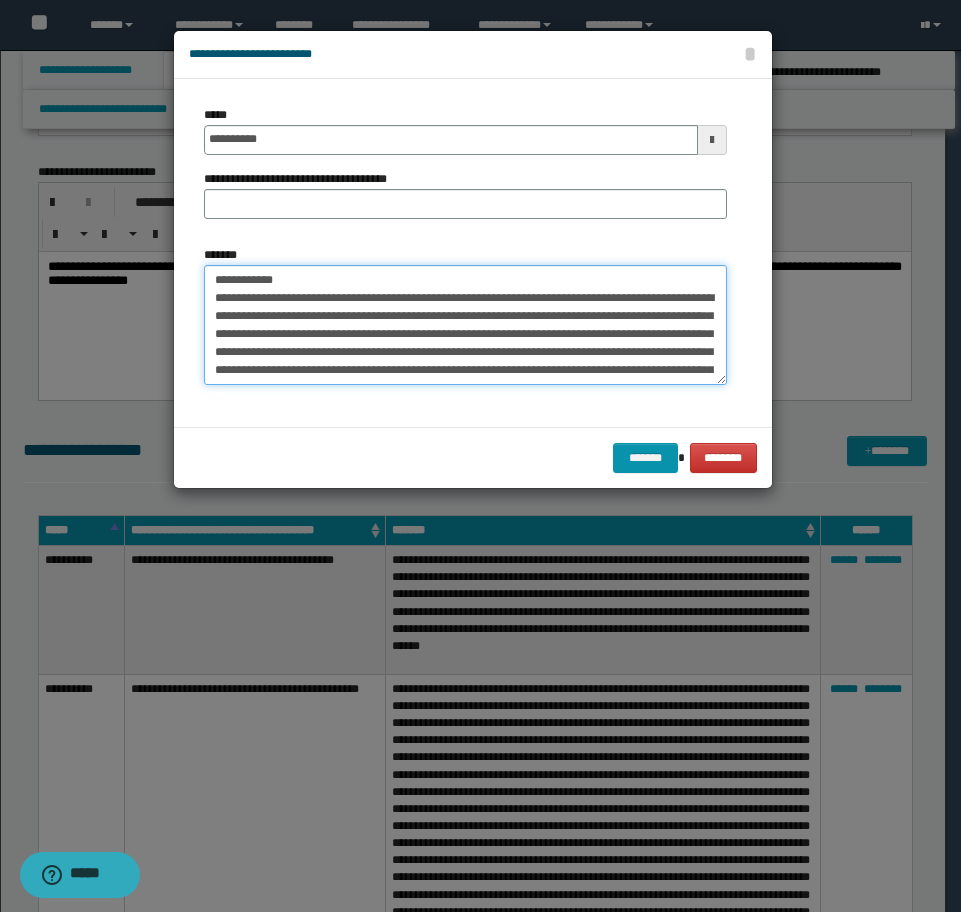 drag, startPoint x: 325, startPoint y: 279, endPoint x: 225, endPoint y: 281, distance: 100.02 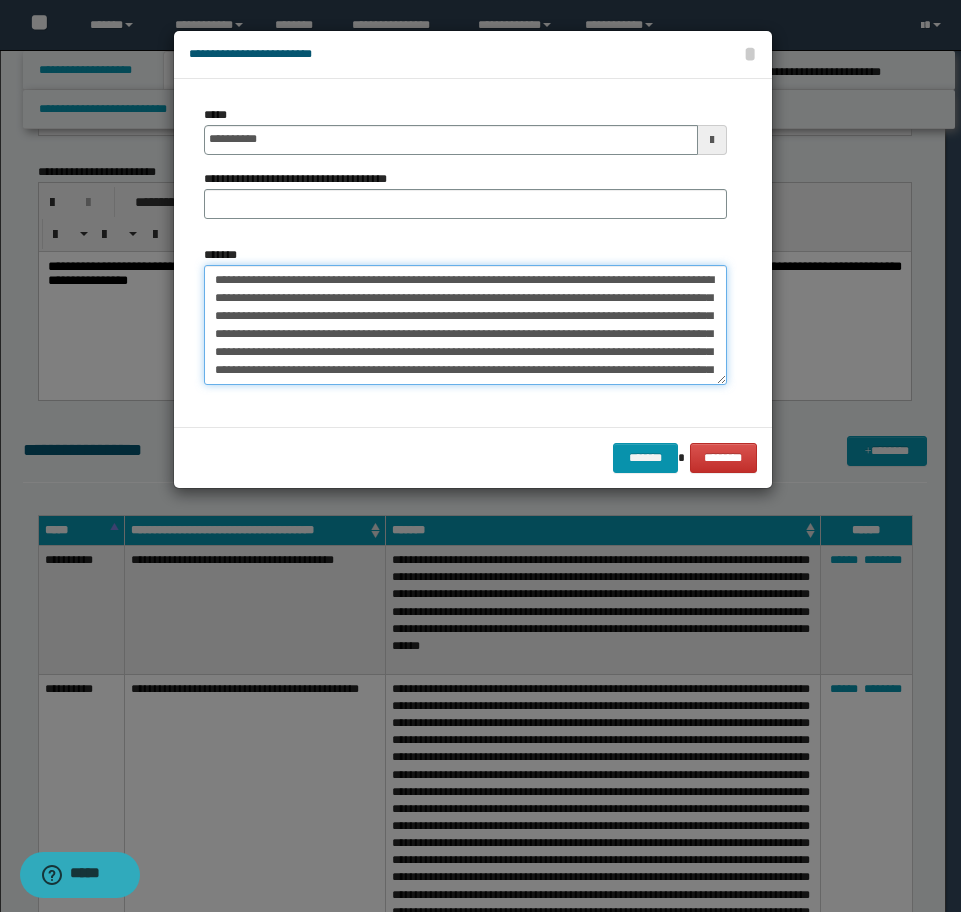 type on "**********" 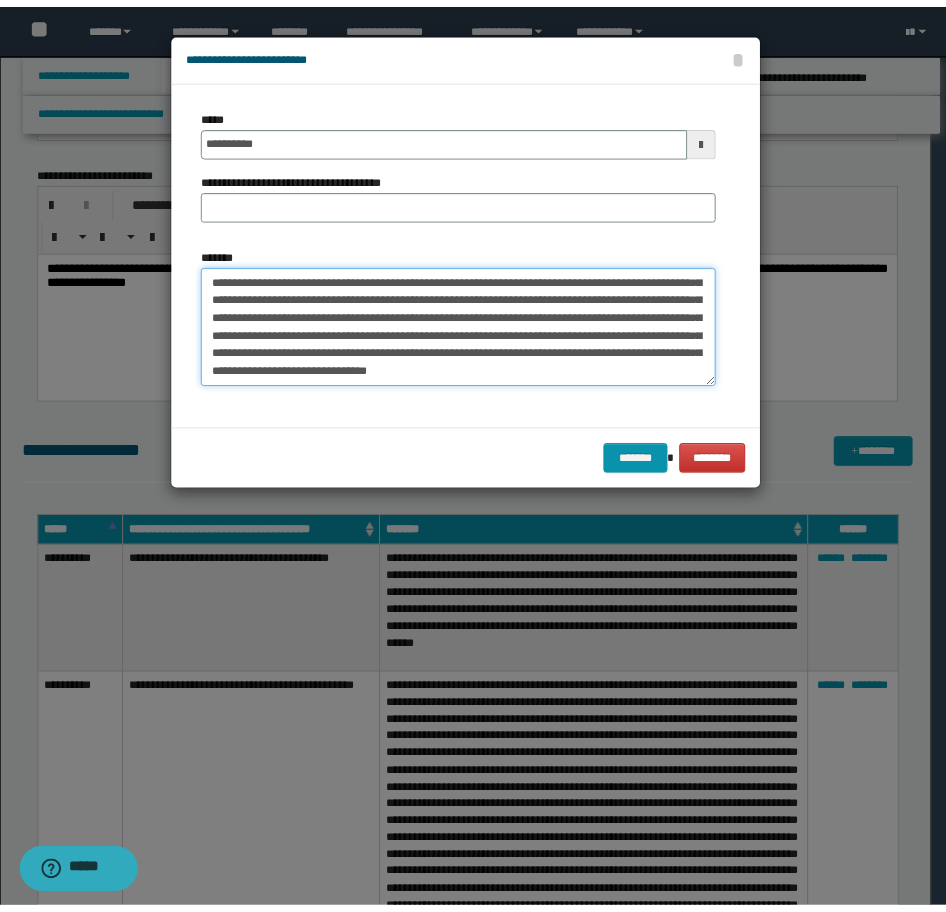 scroll, scrollTop: 36, scrollLeft: 0, axis: vertical 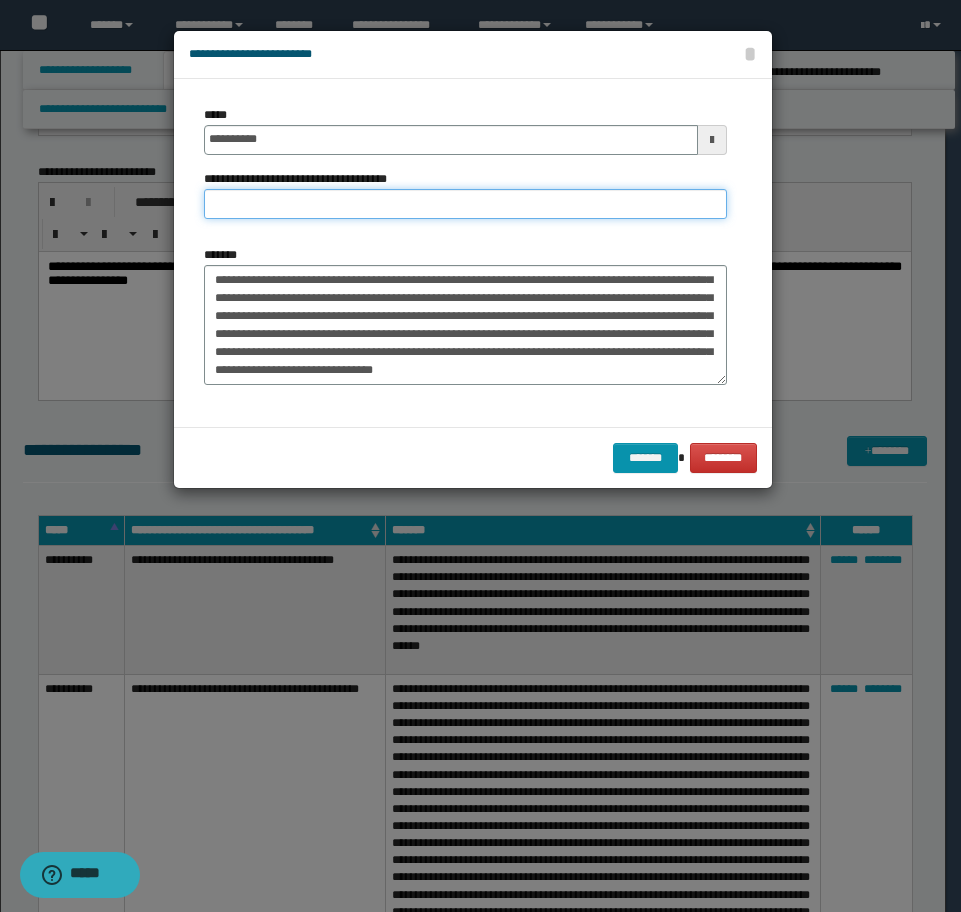 click on "**********" at bounding box center (465, 204) 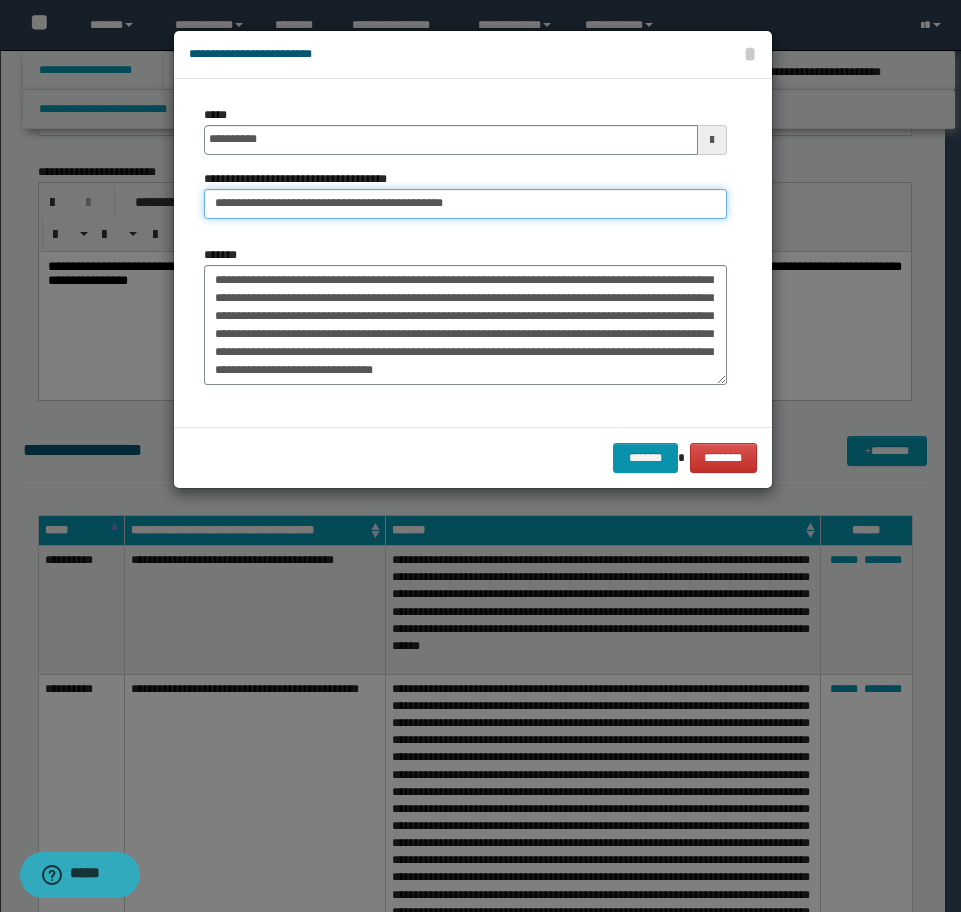 drag, startPoint x: 450, startPoint y: 202, endPoint x: 324, endPoint y: 215, distance: 126.66886 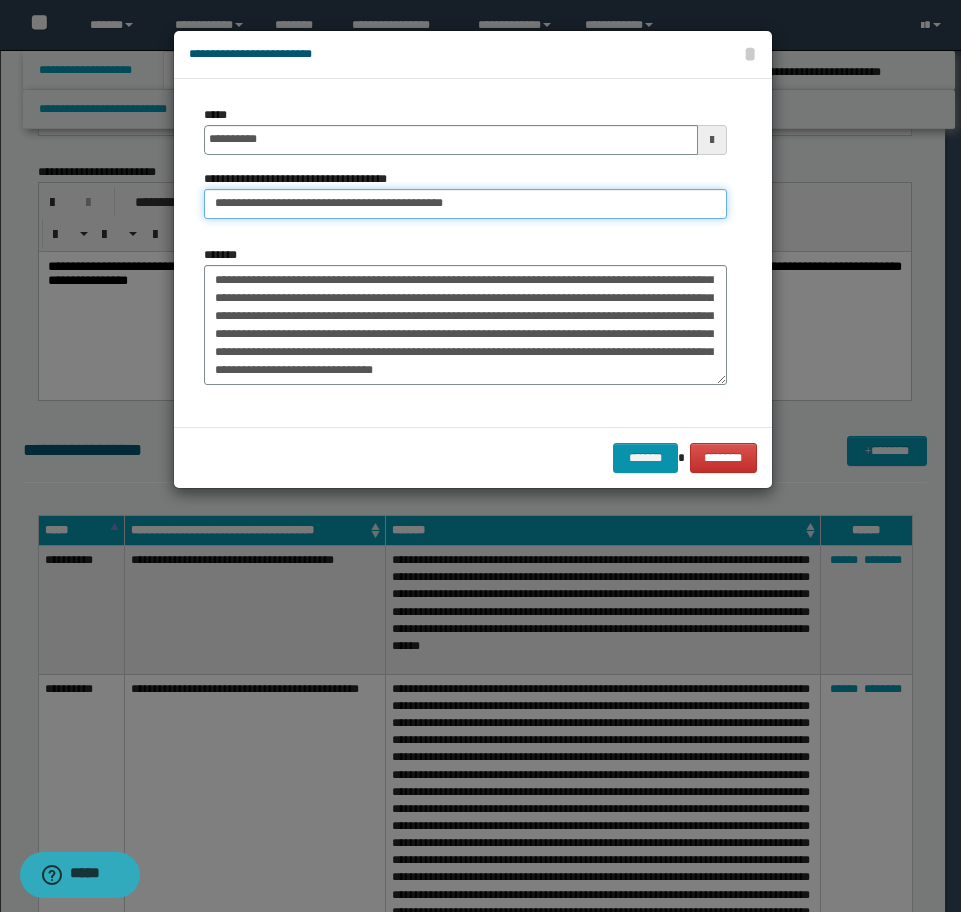 type on "**********" 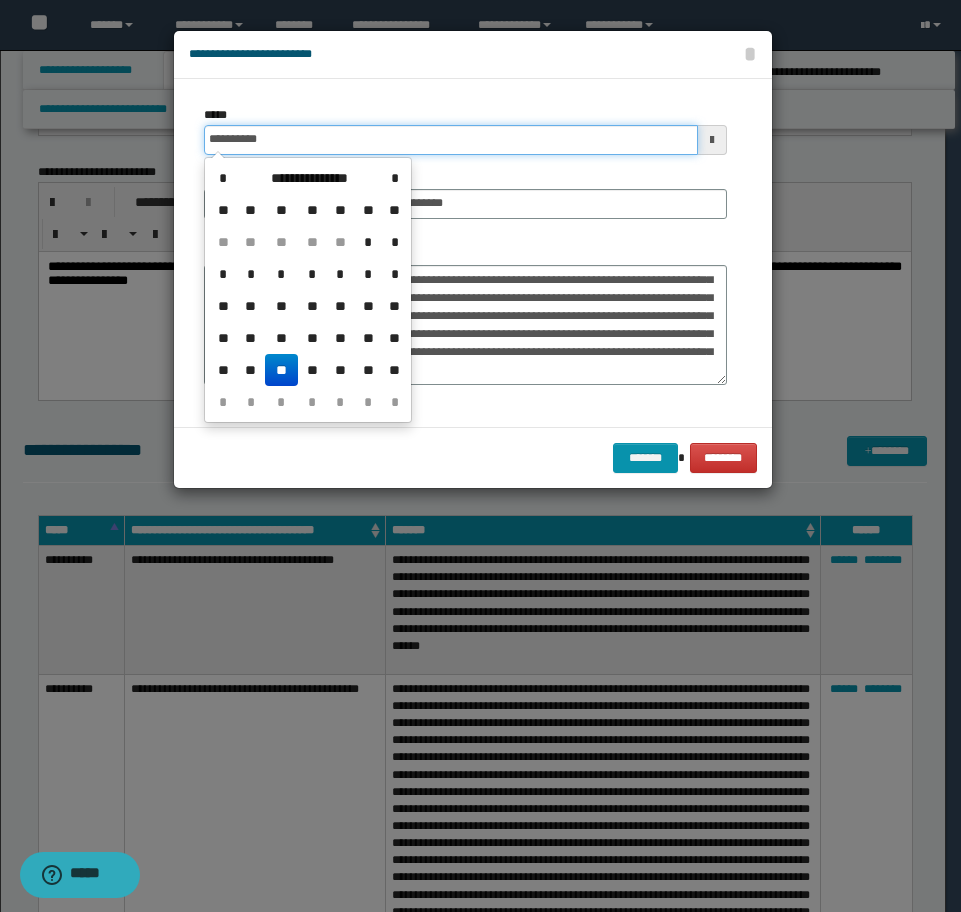 click on "**********" at bounding box center [451, 140] 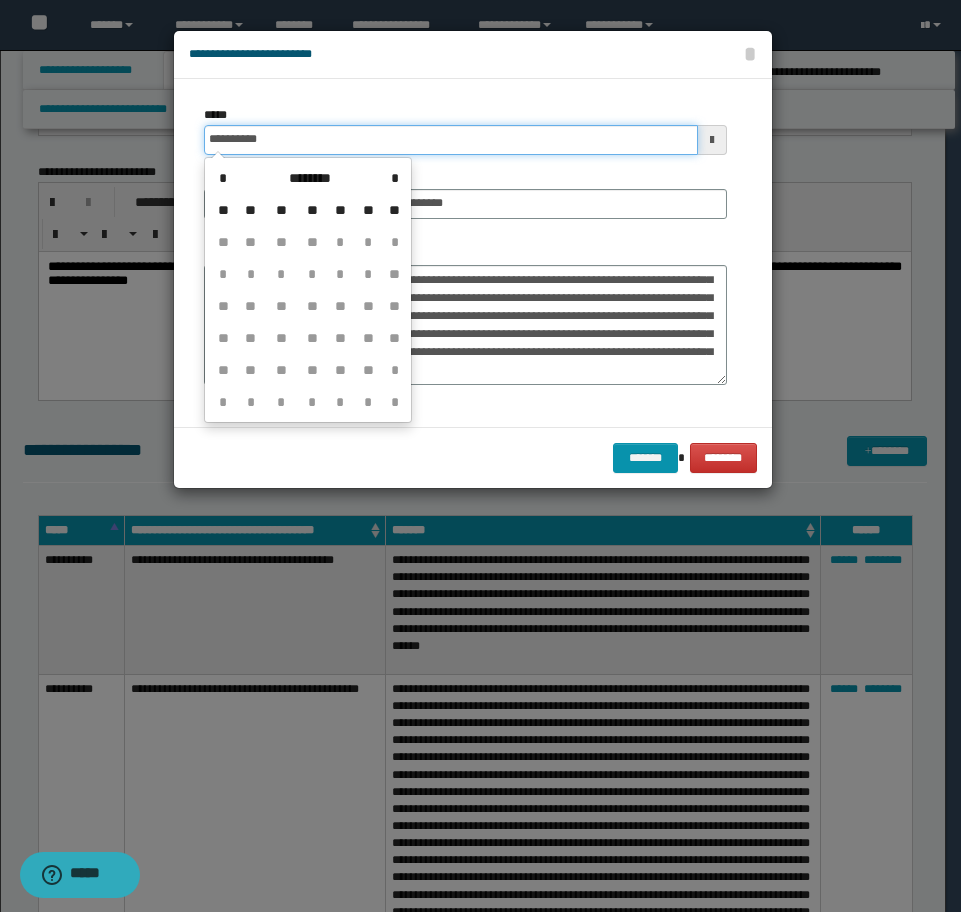 type on "**********" 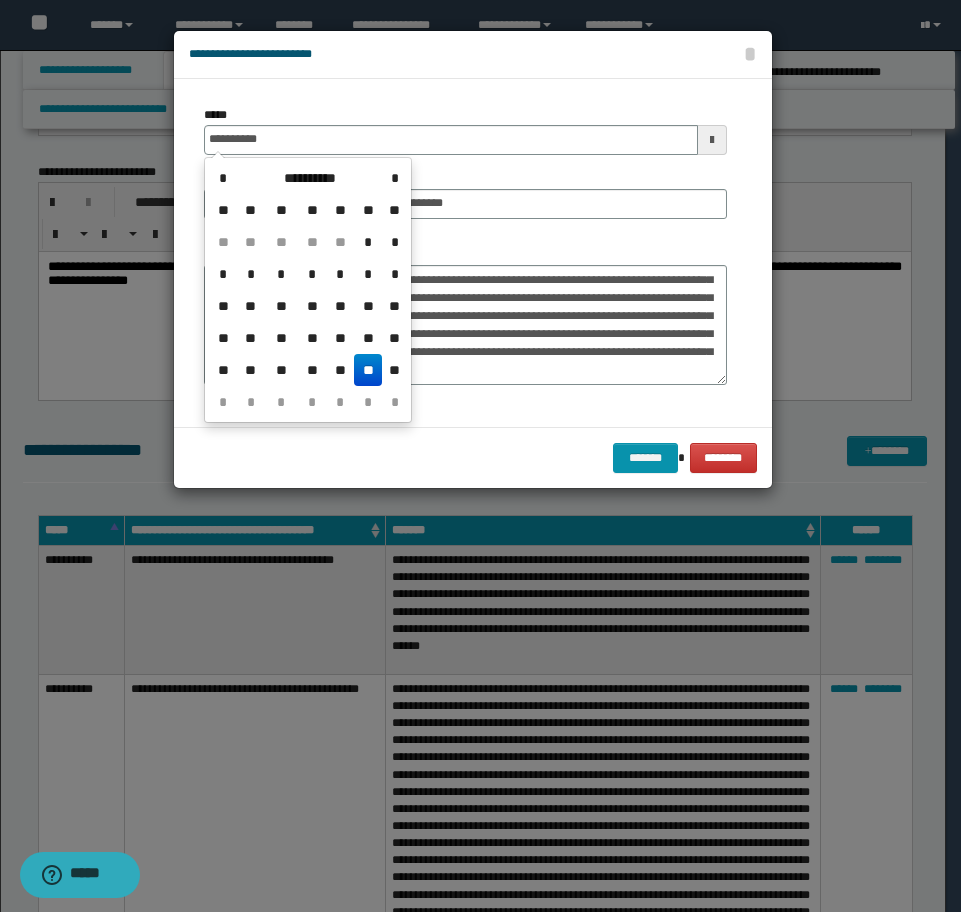 click on "**" at bounding box center (368, 370) 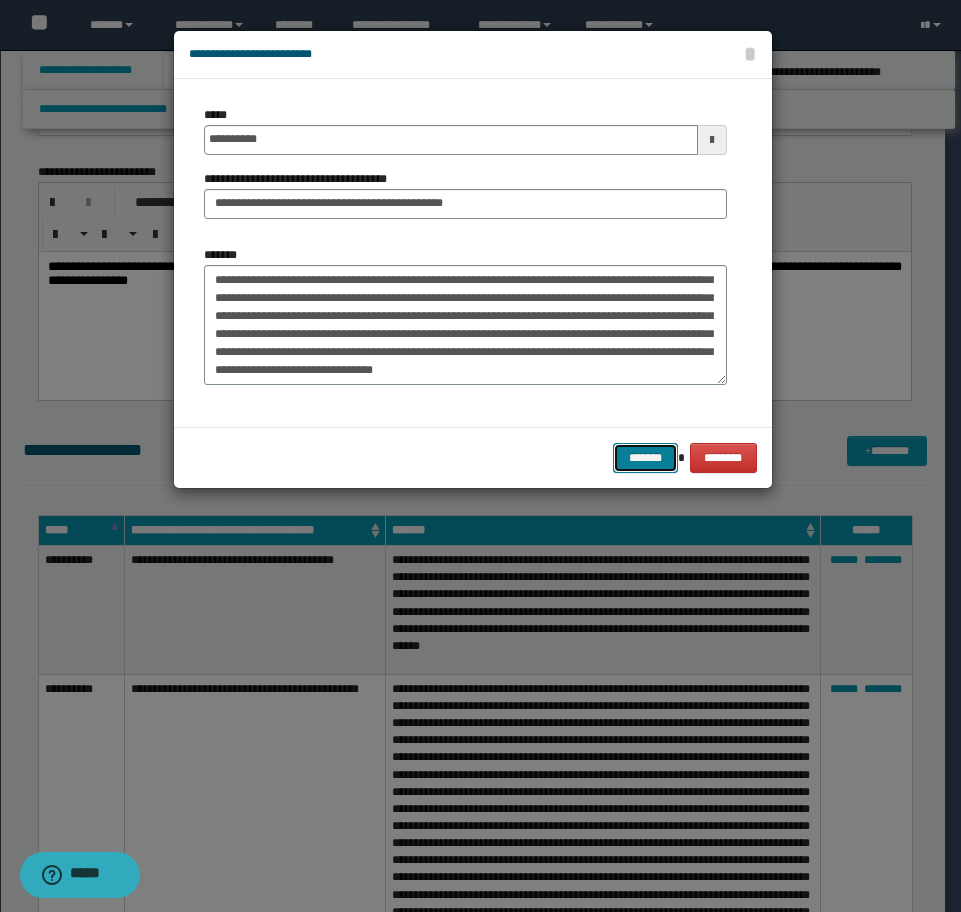 click on "*******" at bounding box center [645, 458] 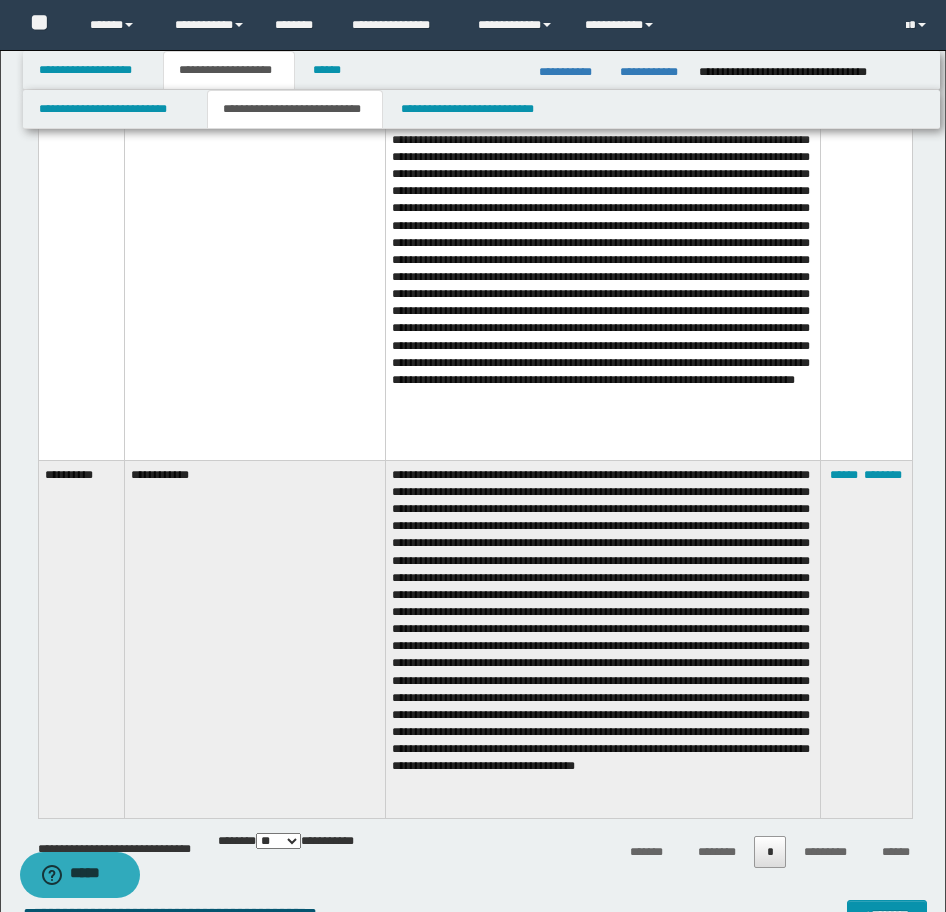 scroll, scrollTop: 6265, scrollLeft: 0, axis: vertical 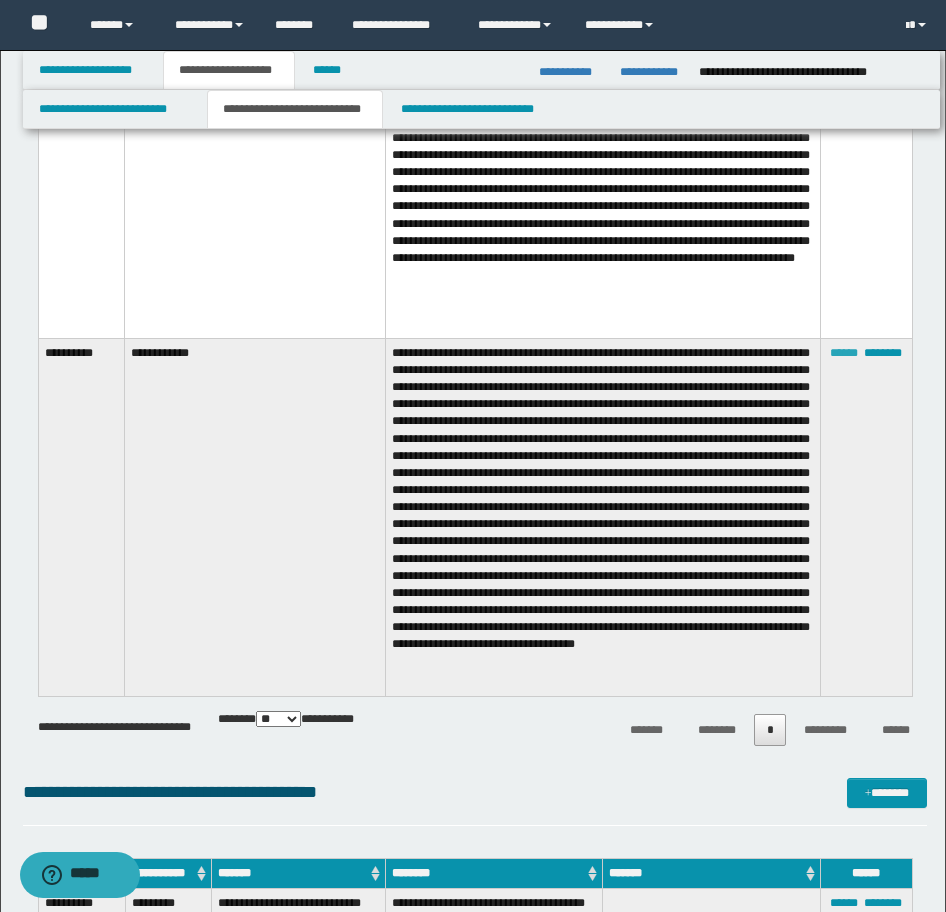 click on "******" at bounding box center [844, 353] 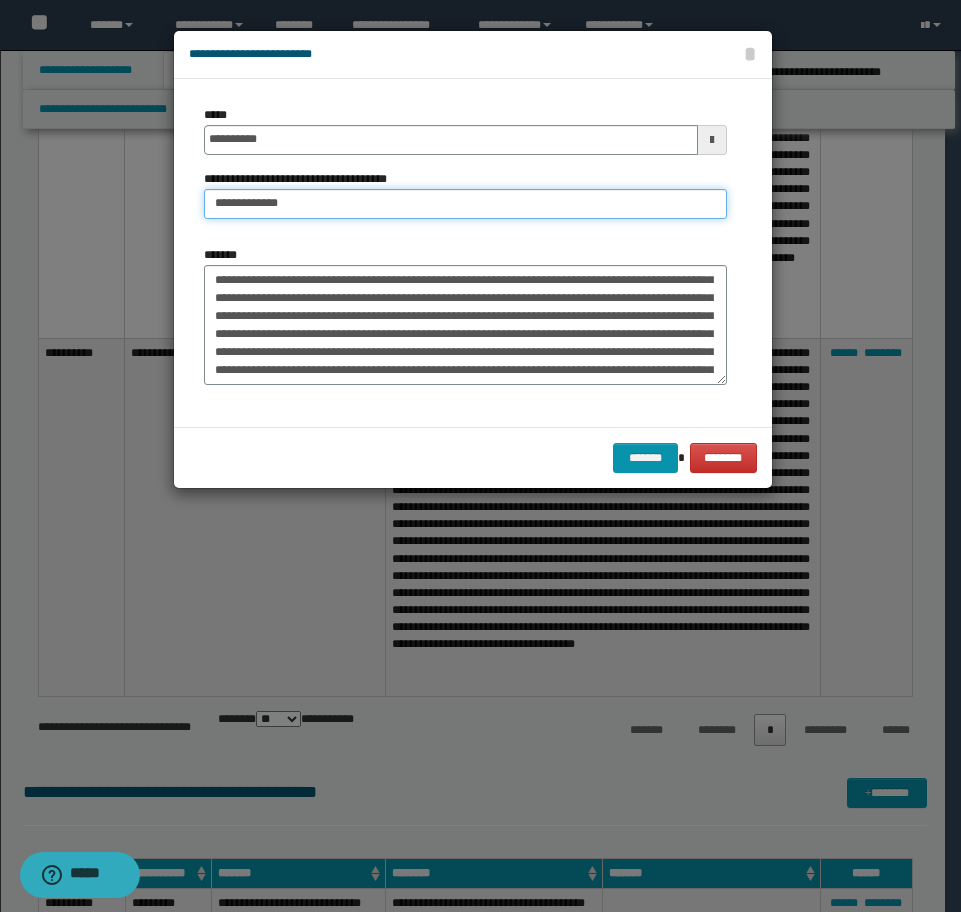 click on "**********" at bounding box center [465, 204] 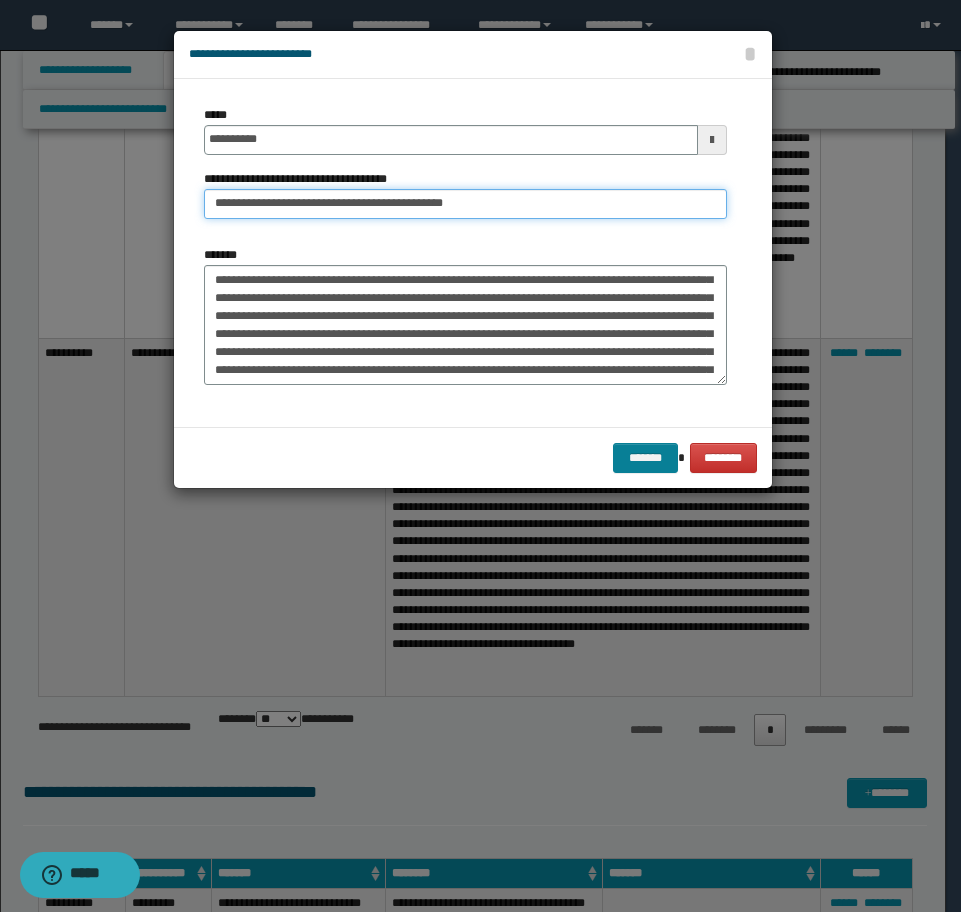 type on "**********" 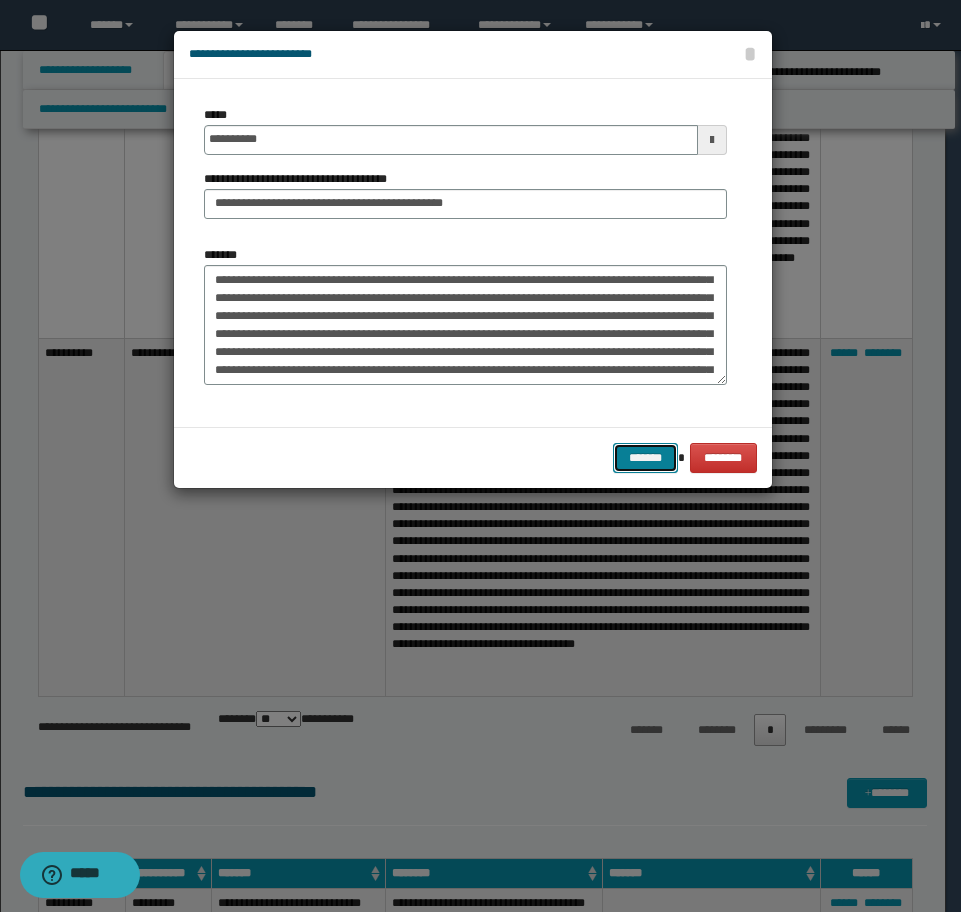 click on "*******" at bounding box center [645, 458] 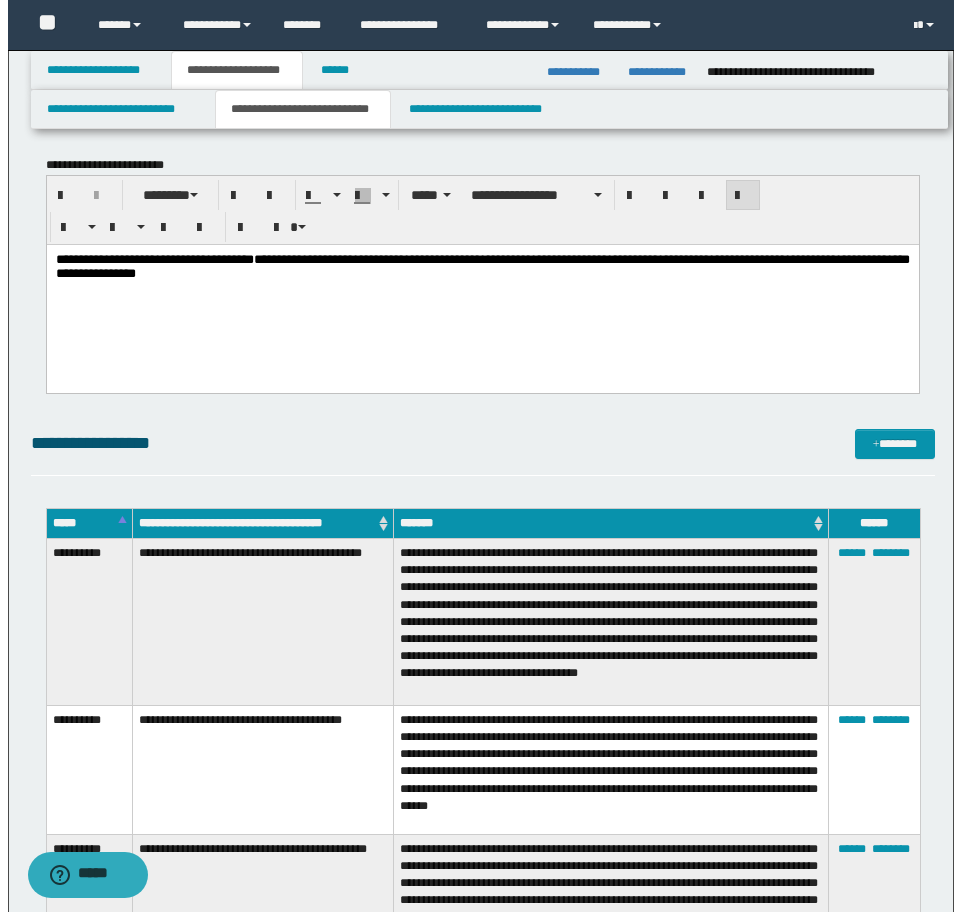 scroll, scrollTop: 4065, scrollLeft: 0, axis: vertical 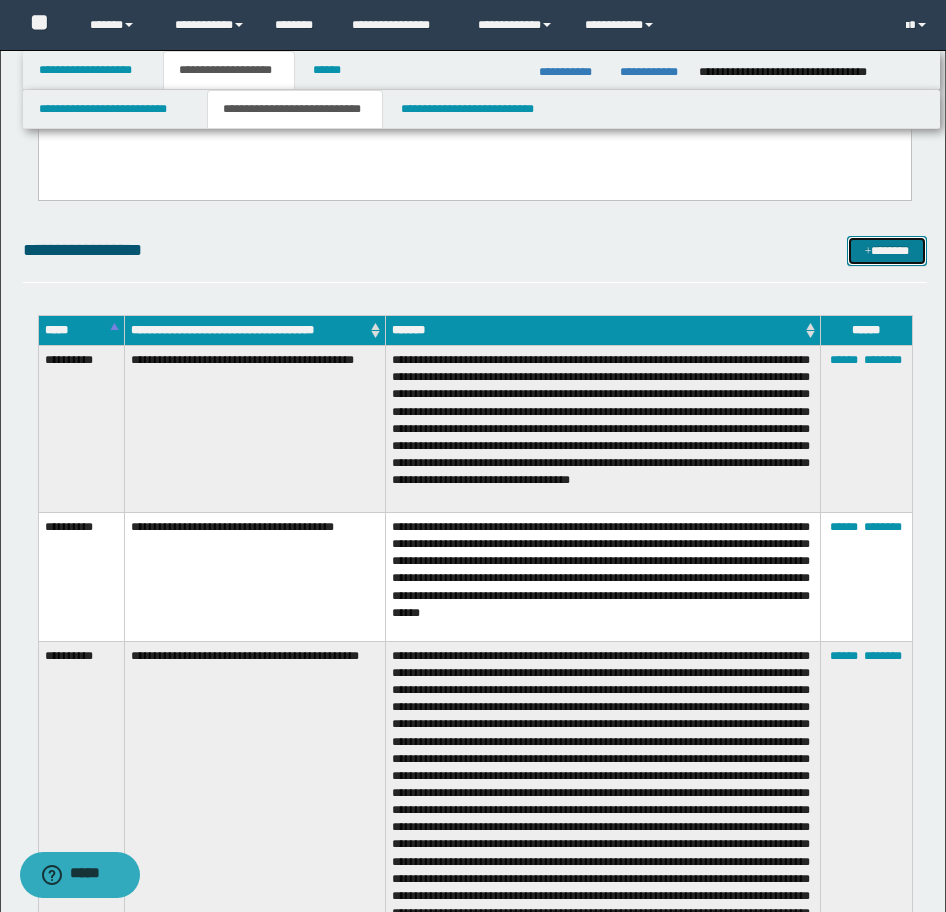 click on "*******" at bounding box center (887, 251) 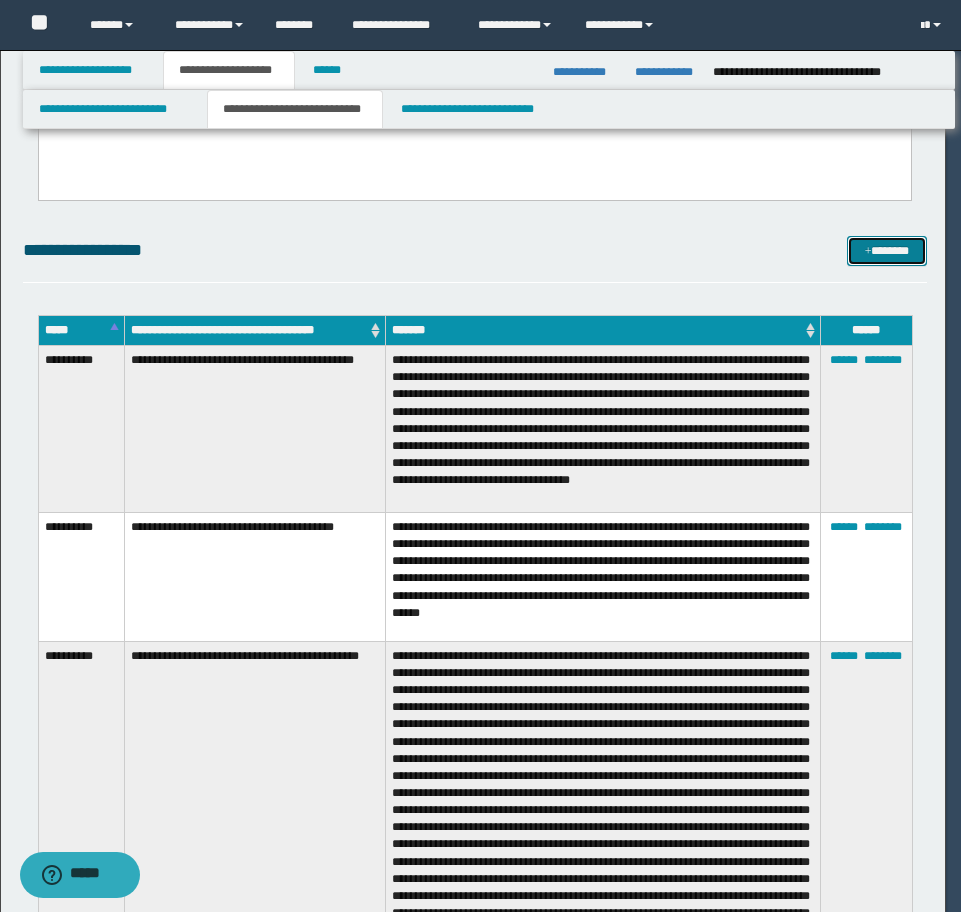 scroll, scrollTop: 0, scrollLeft: 0, axis: both 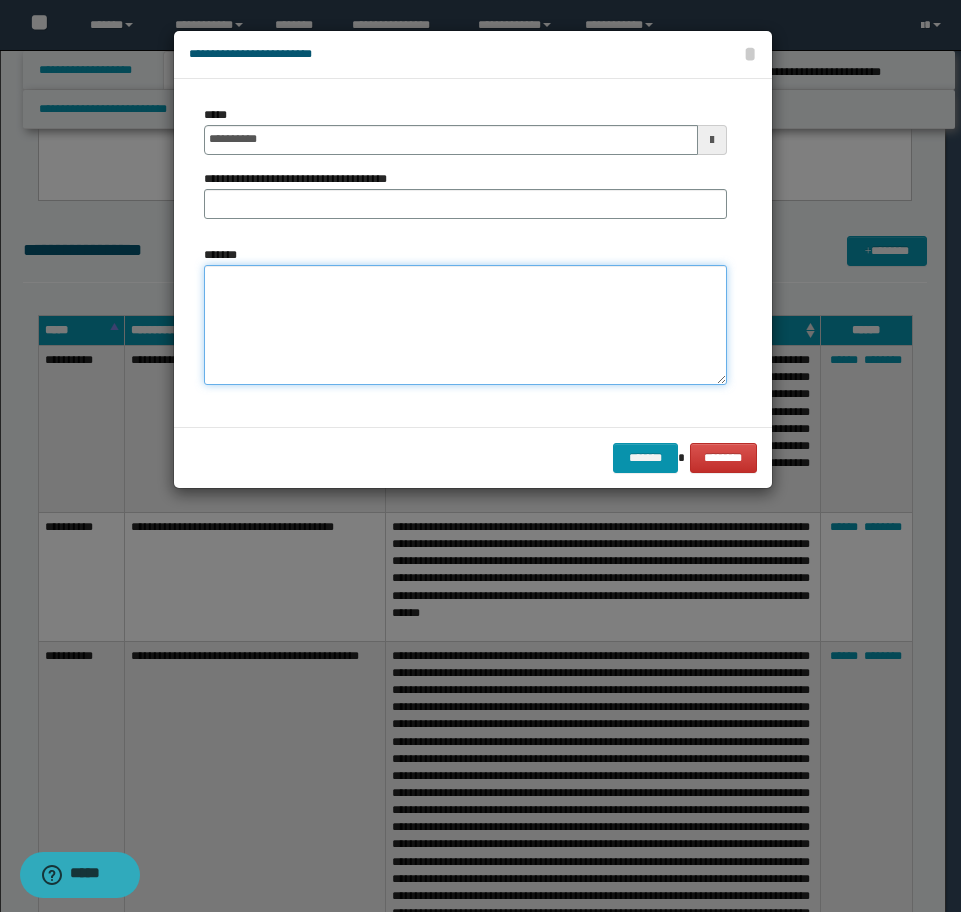 click on "*******" at bounding box center [465, 325] 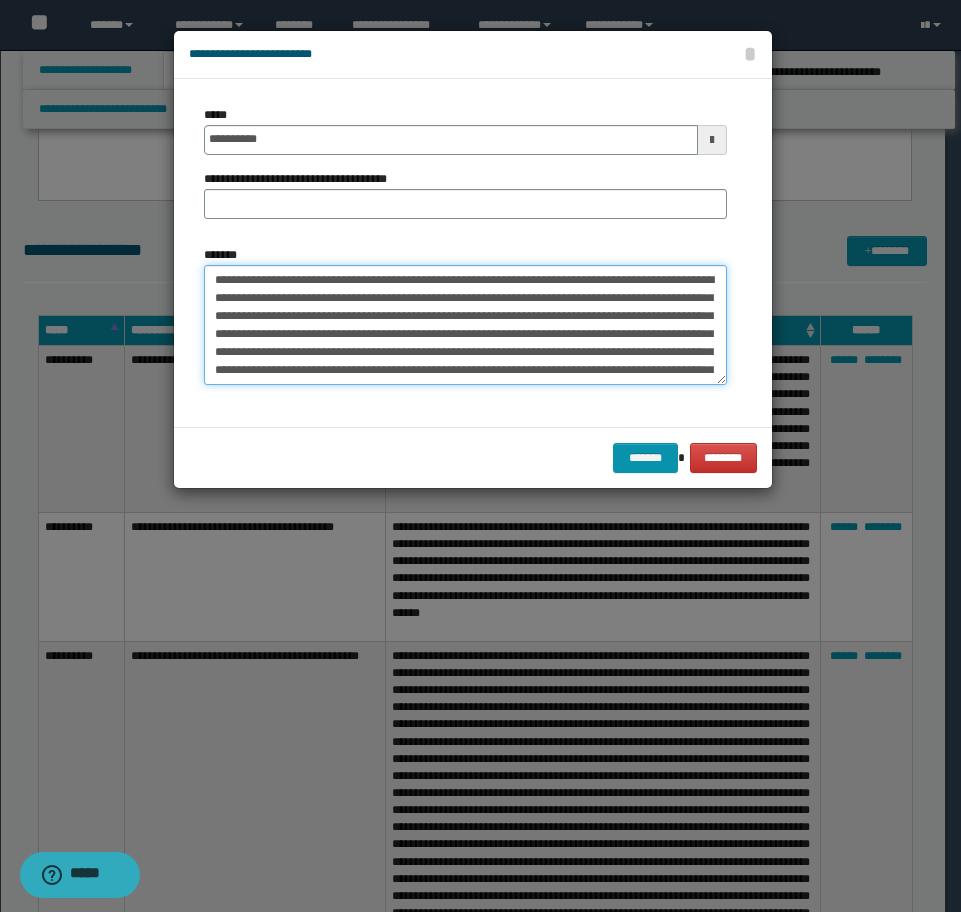 scroll, scrollTop: 84, scrollLeft: 0, axis: vertical 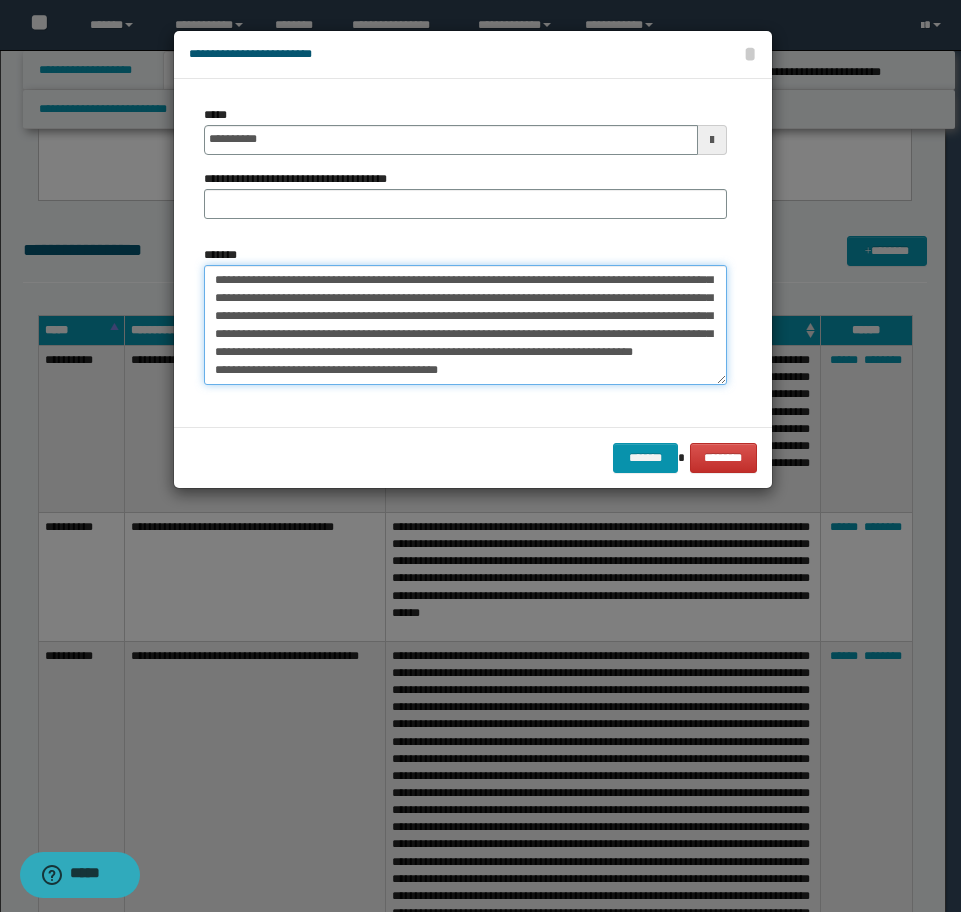click on "**********" at bounding box center (465, 325) 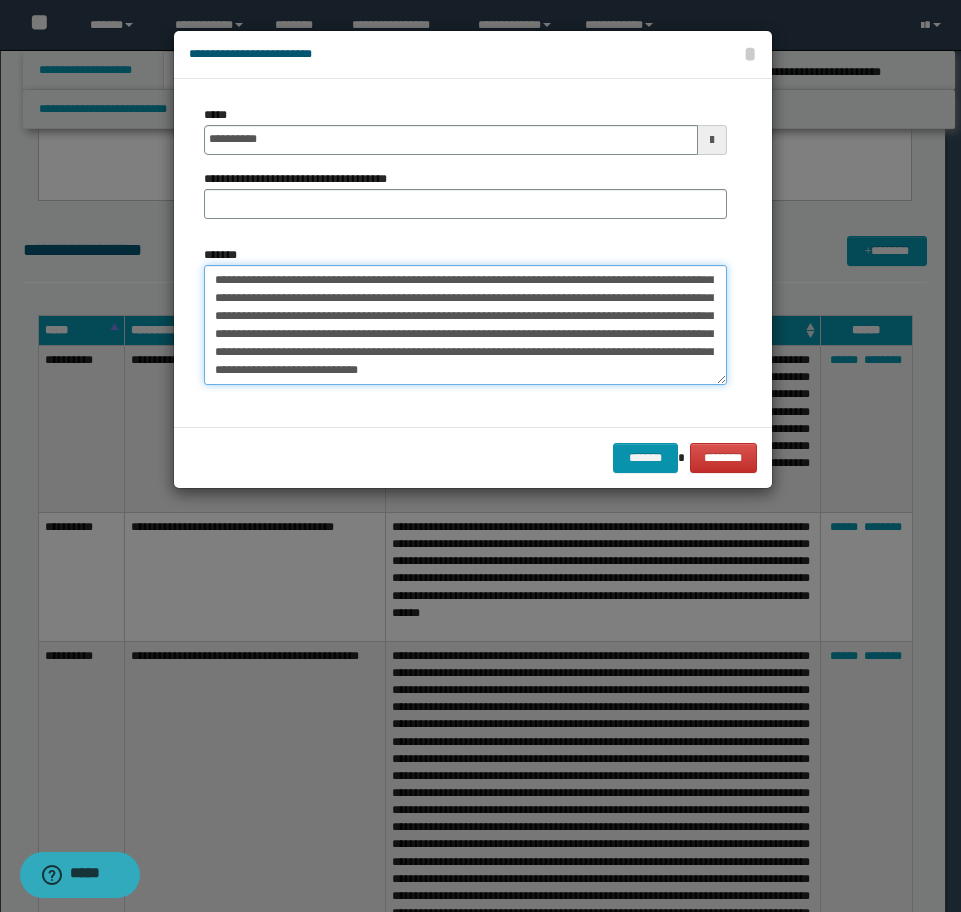 scroll, scrollTop: 66, scrollLeft: 0, axis: vertical 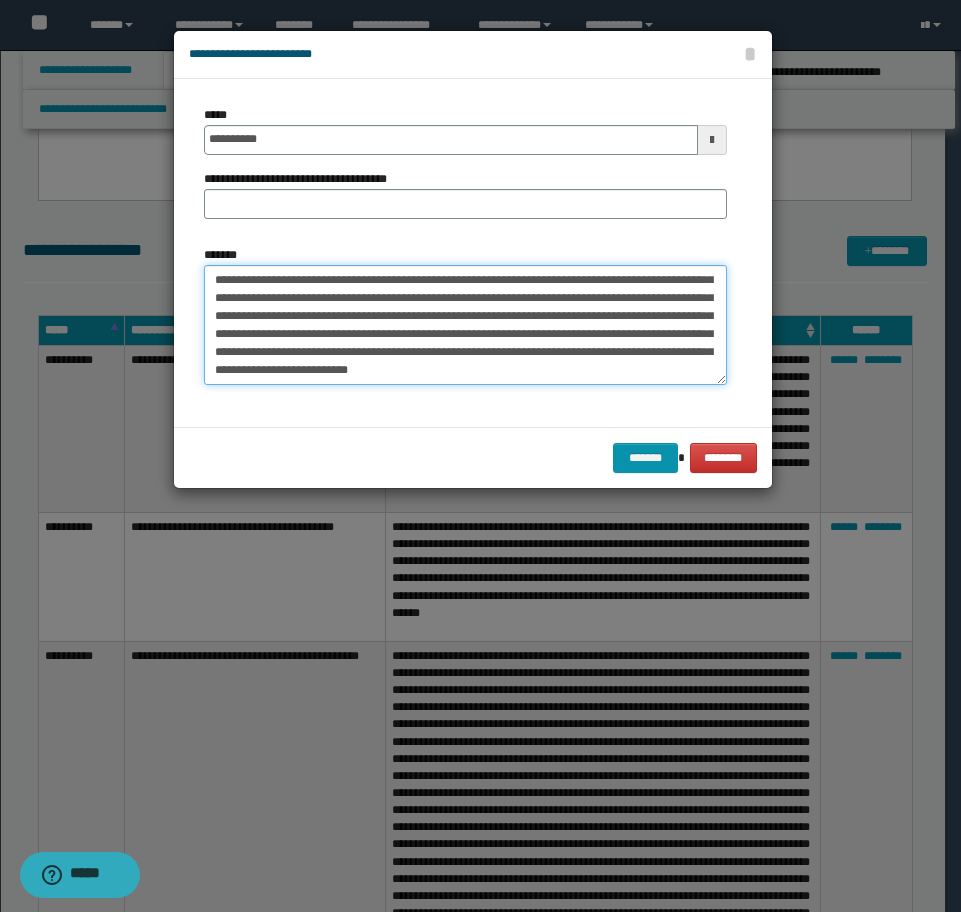 click on "**********" at bounding box center (465, 325) 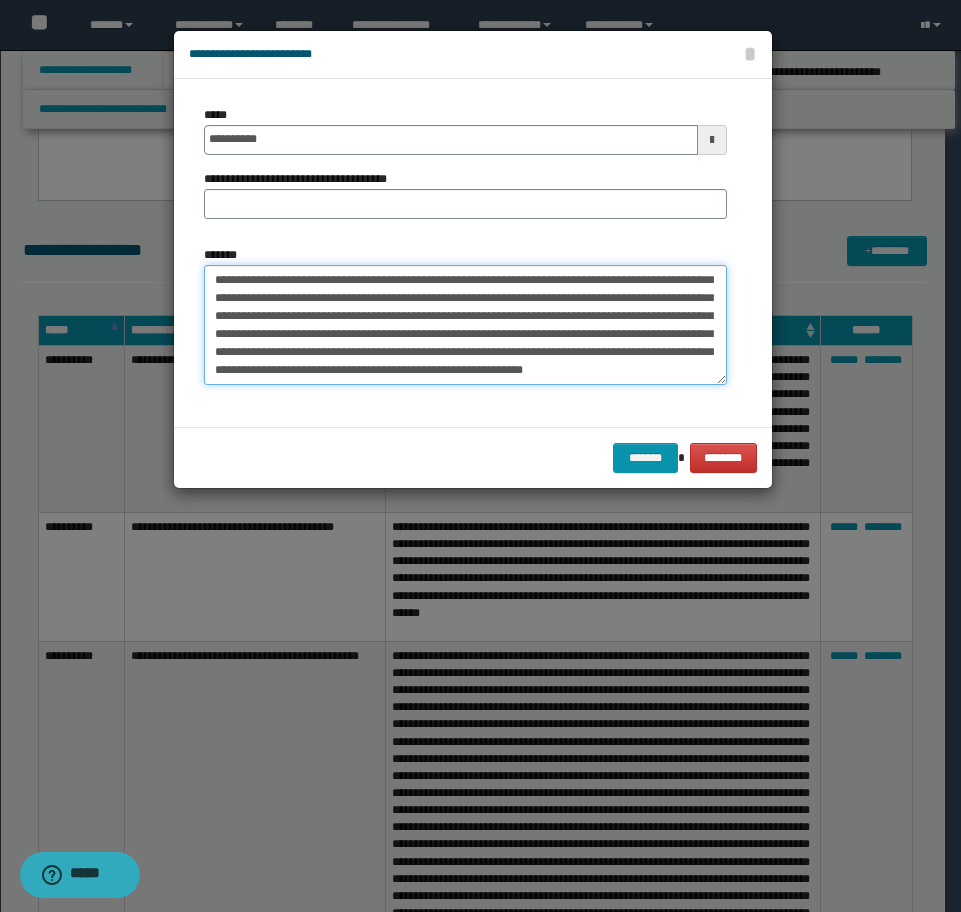 click on "**********" at bounding box center (465, 325) 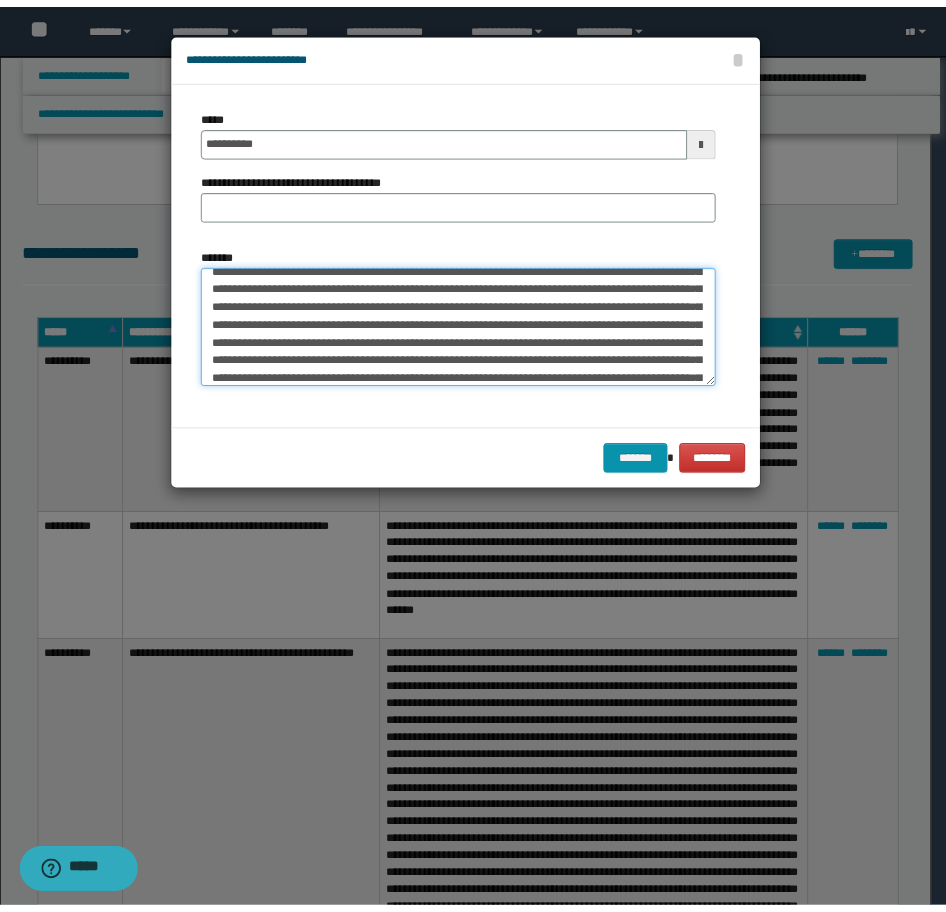 scroll, scrollTop: 0, scrollLeft: 0, axis: both 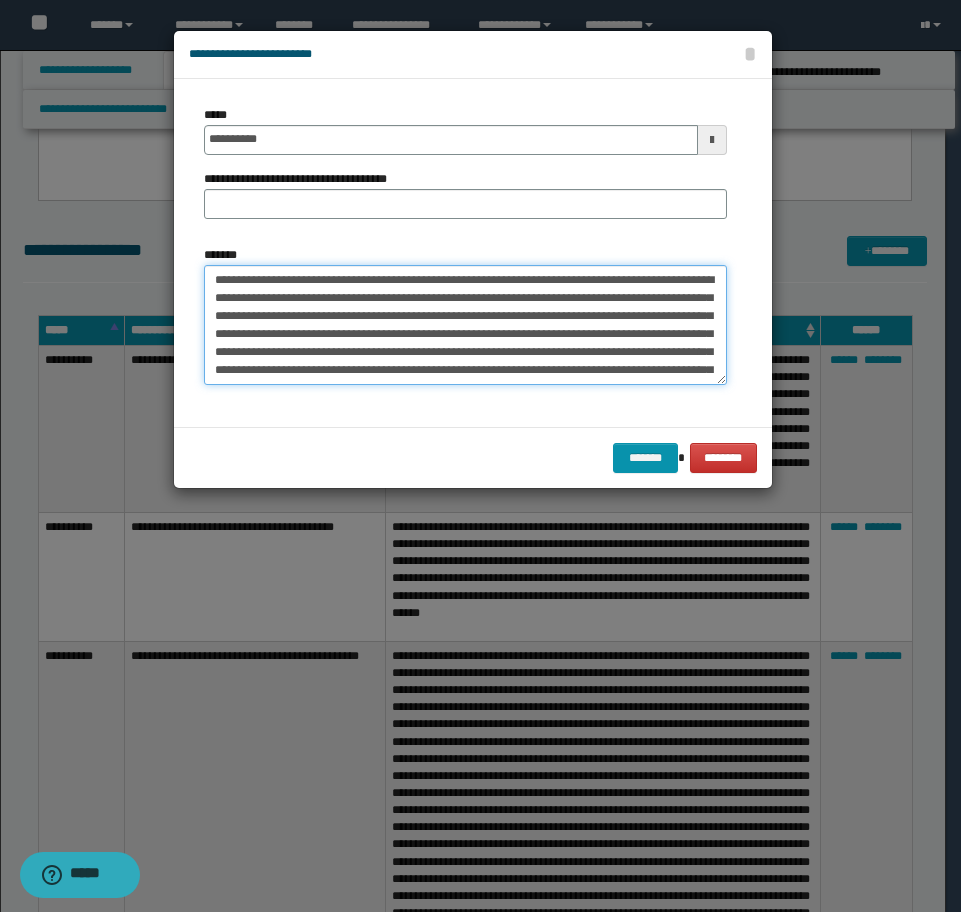 type on "**********" 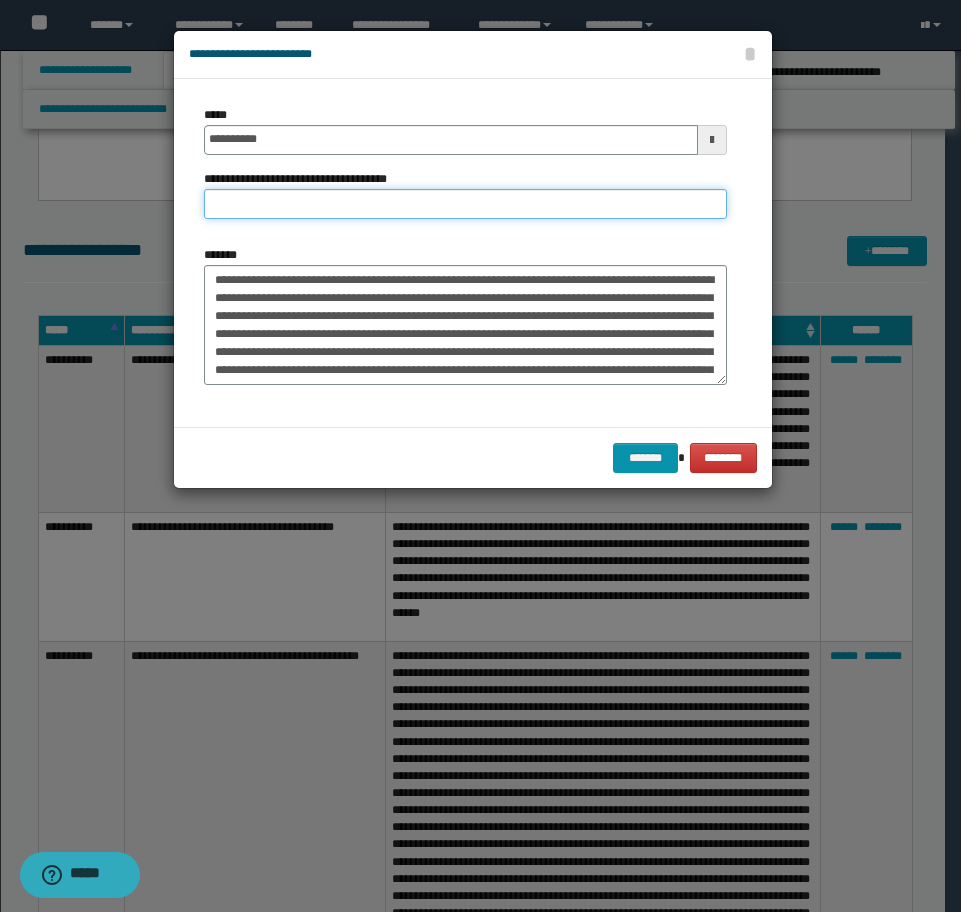 click on "**********" at bounding box center [465, 204] 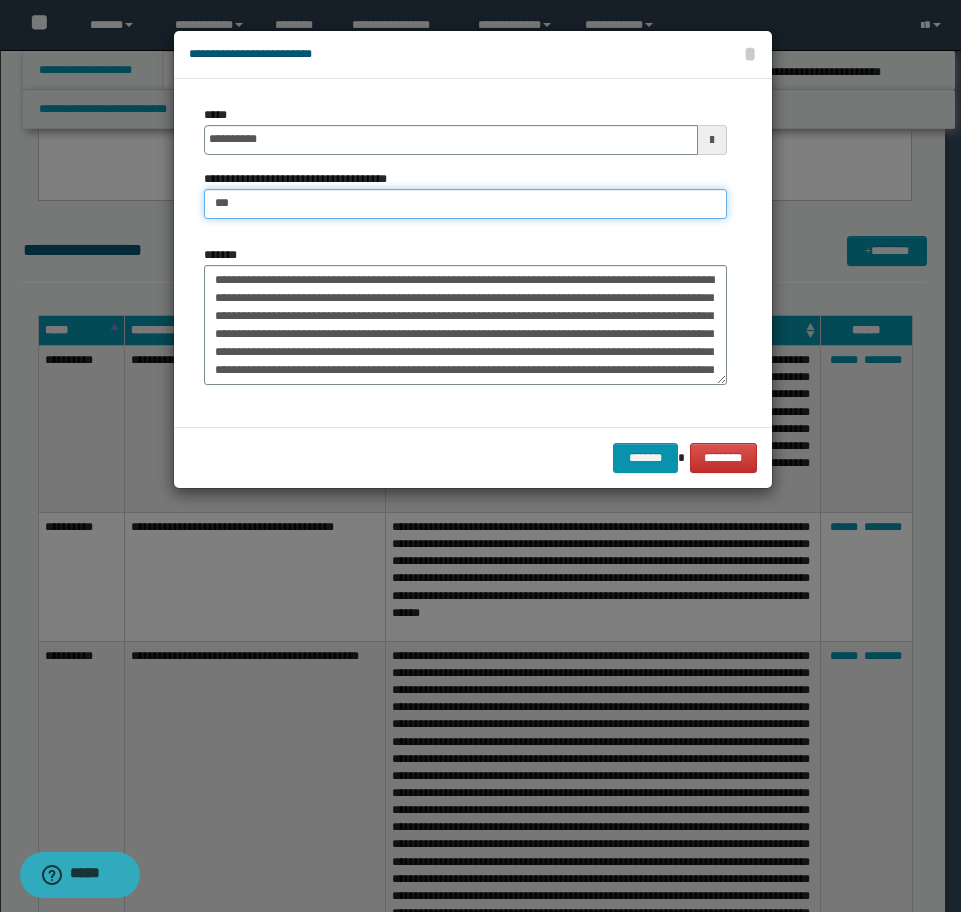 type on "**********" 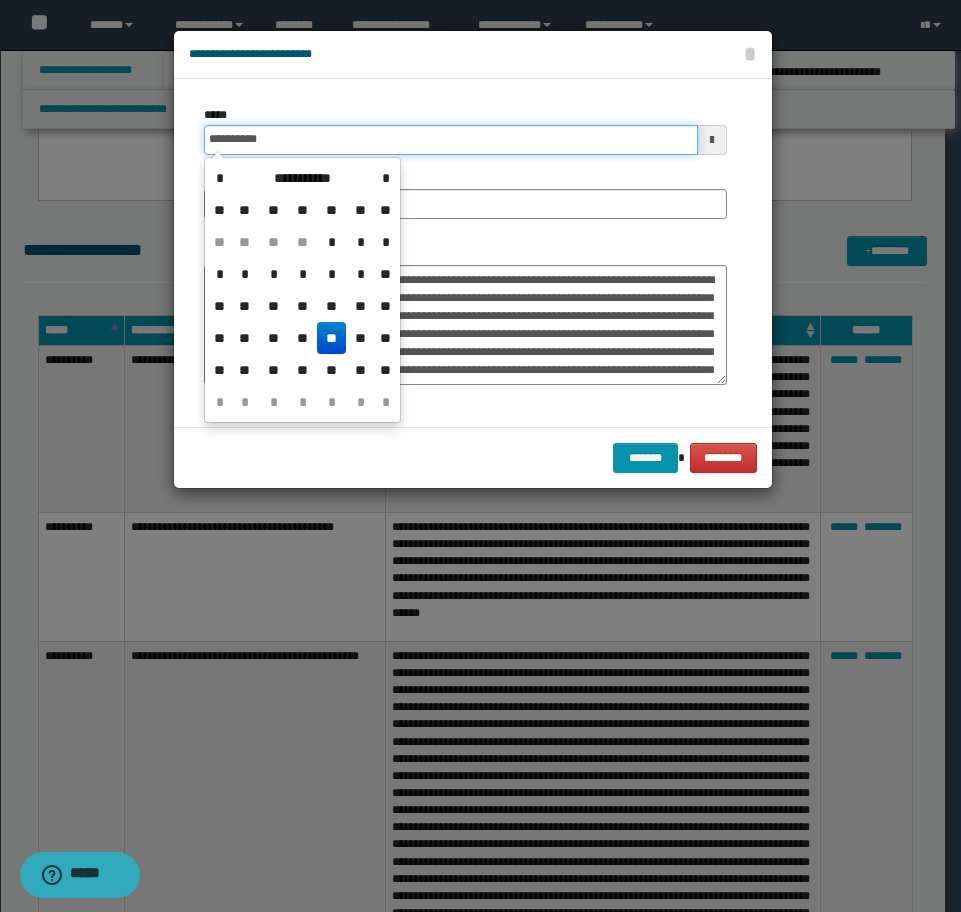 click on "**********" at bounding box center (451, 140) 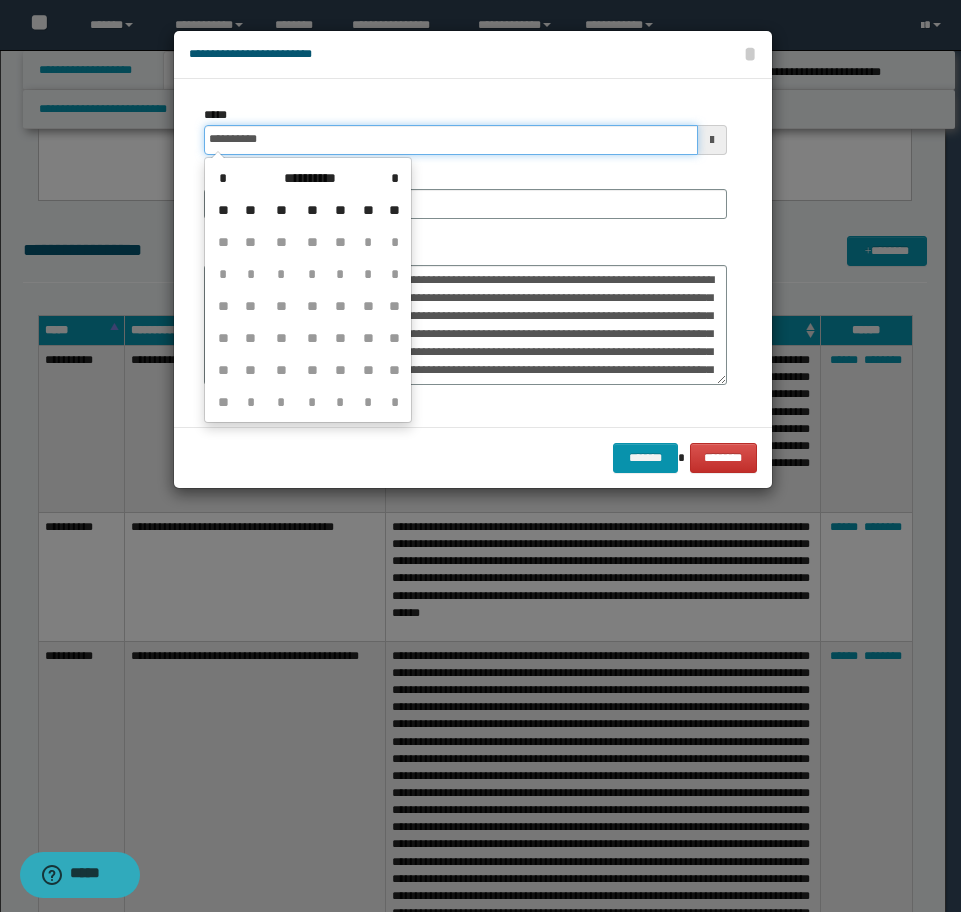 type on "**********" 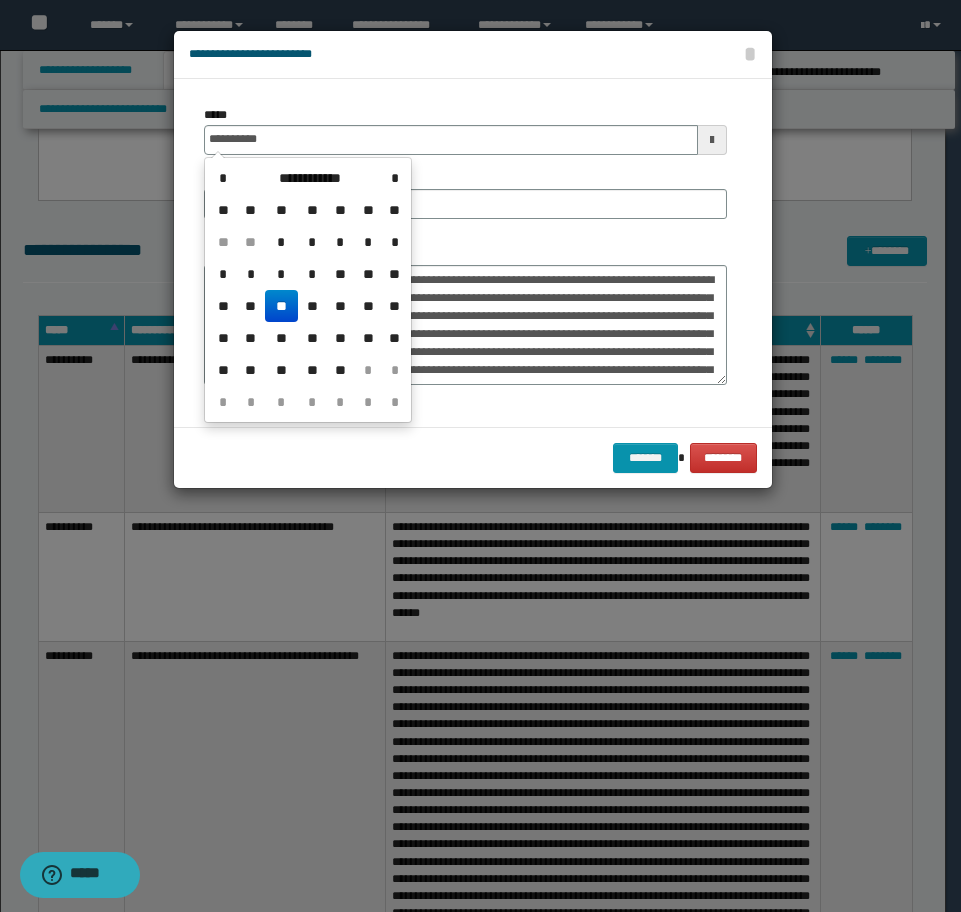 click on "**" at bounding box center [281, 306] 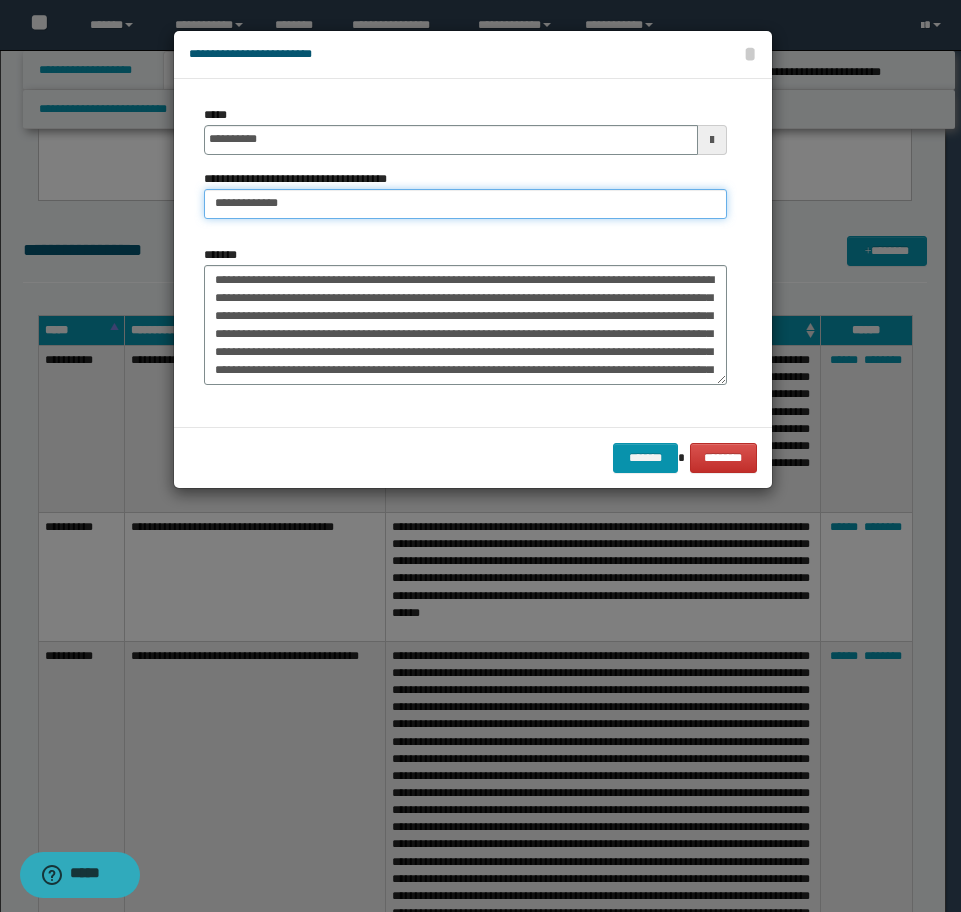 click on "**********" at bounding box center [465, 204] 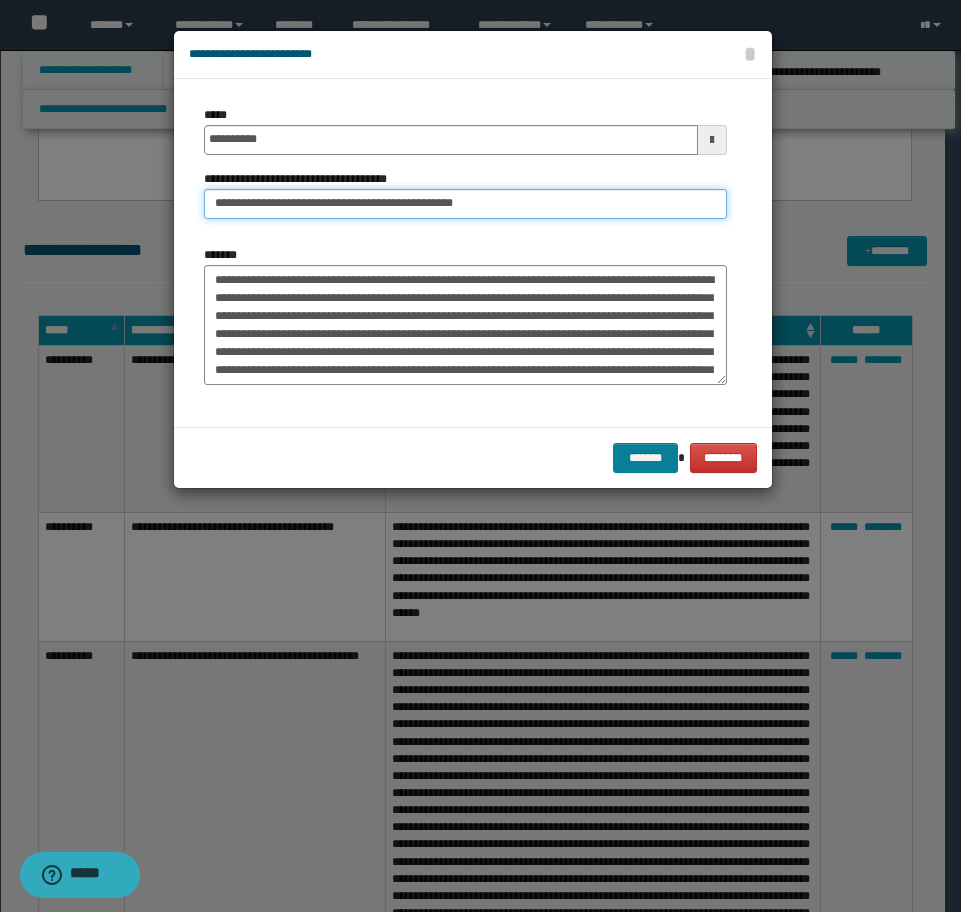 type on "**********" 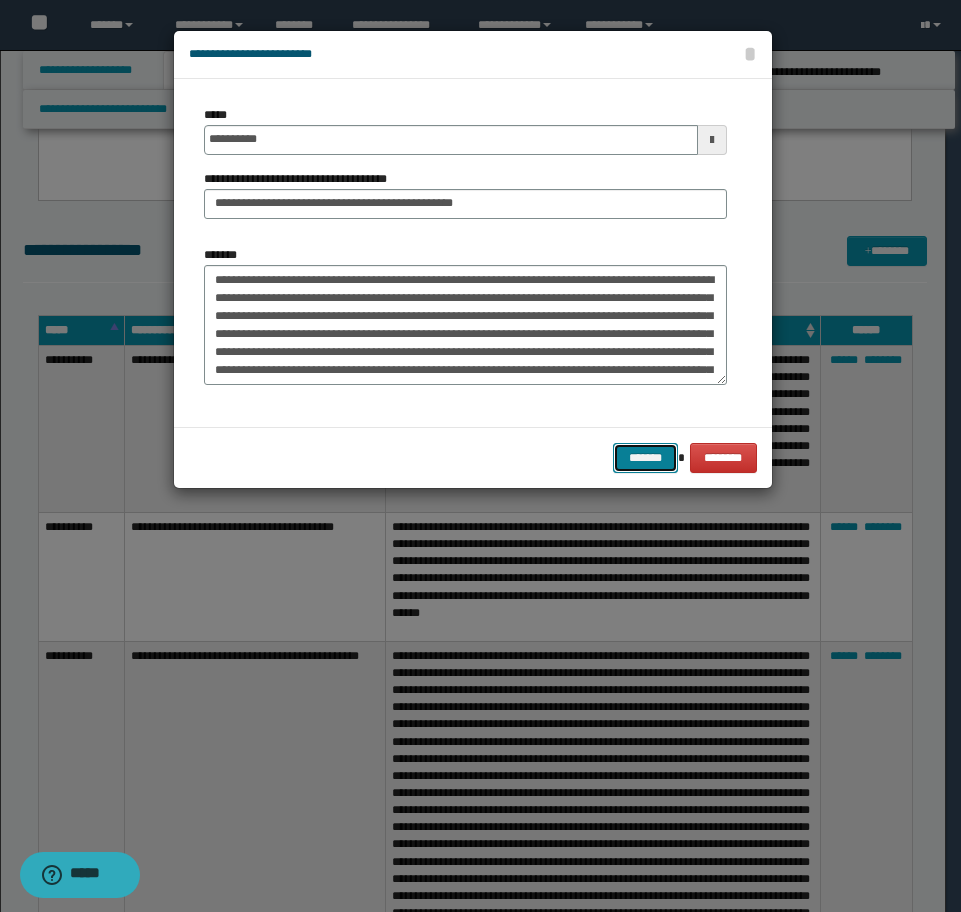 click on "*******" at bounding box center (645, 458) 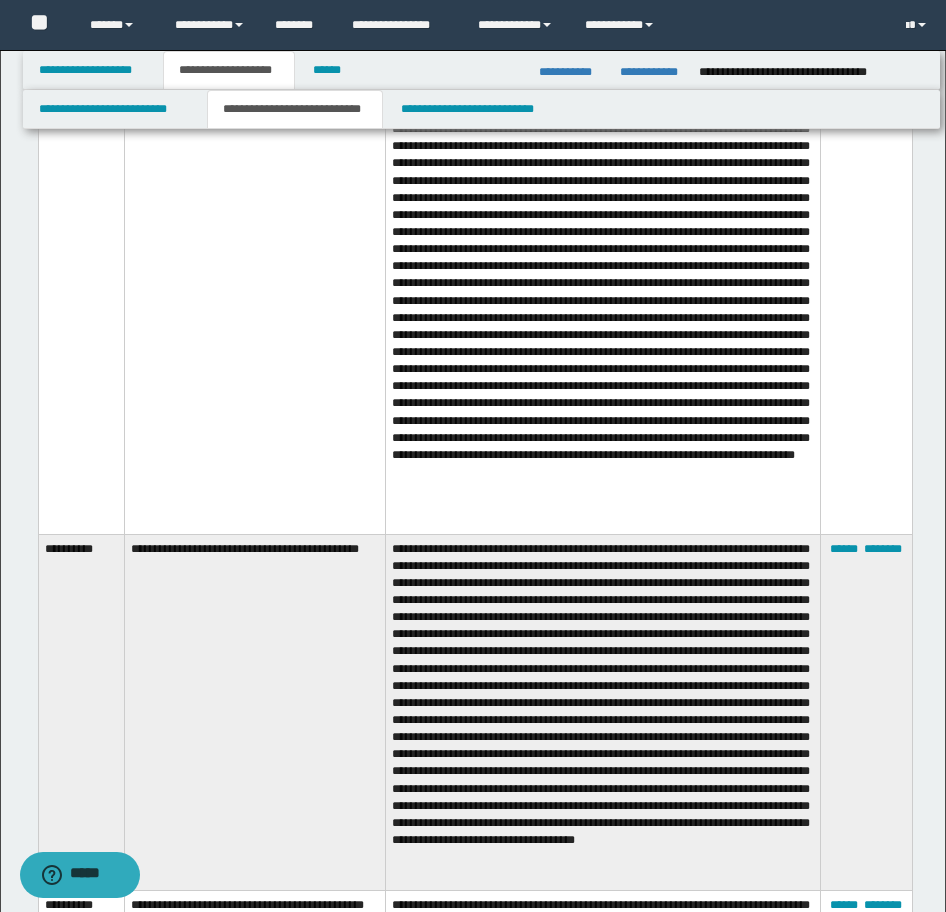 scroll, scrollTop: 6465, scrollLeft: 0, axis: vertical 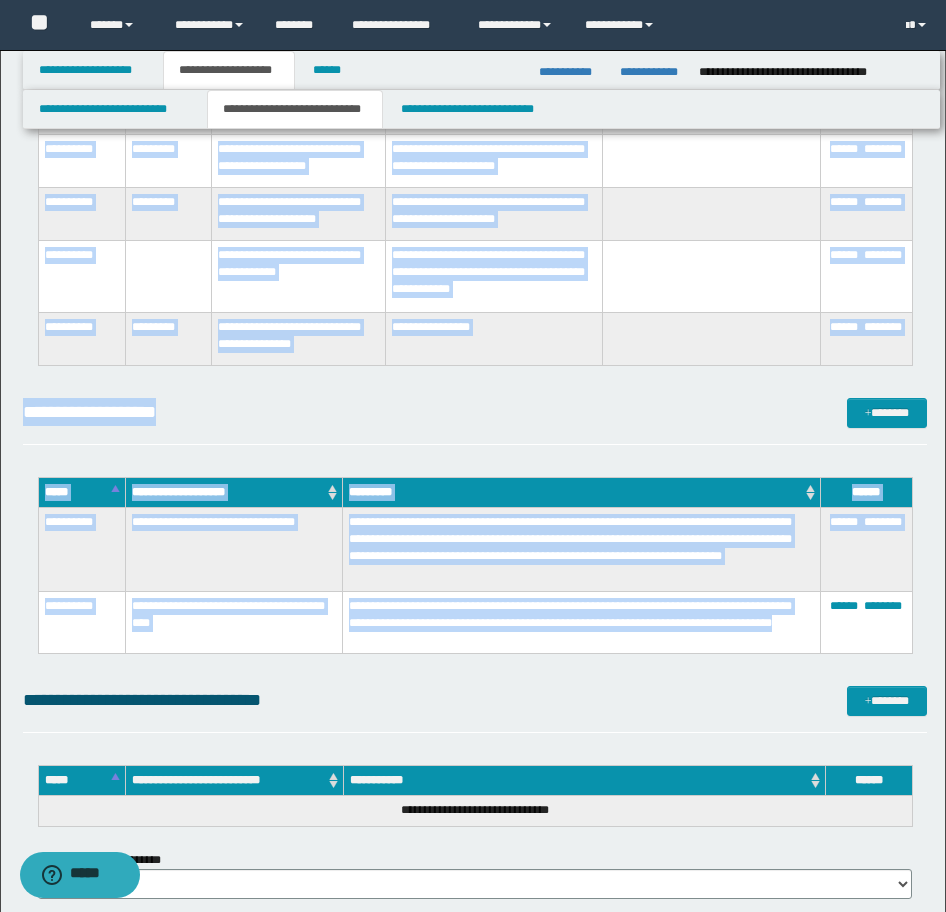 drag, startPoint x: 44, startPoint y: 462, endPoint x: 641, endPoint y: 648, distance: 625.30396 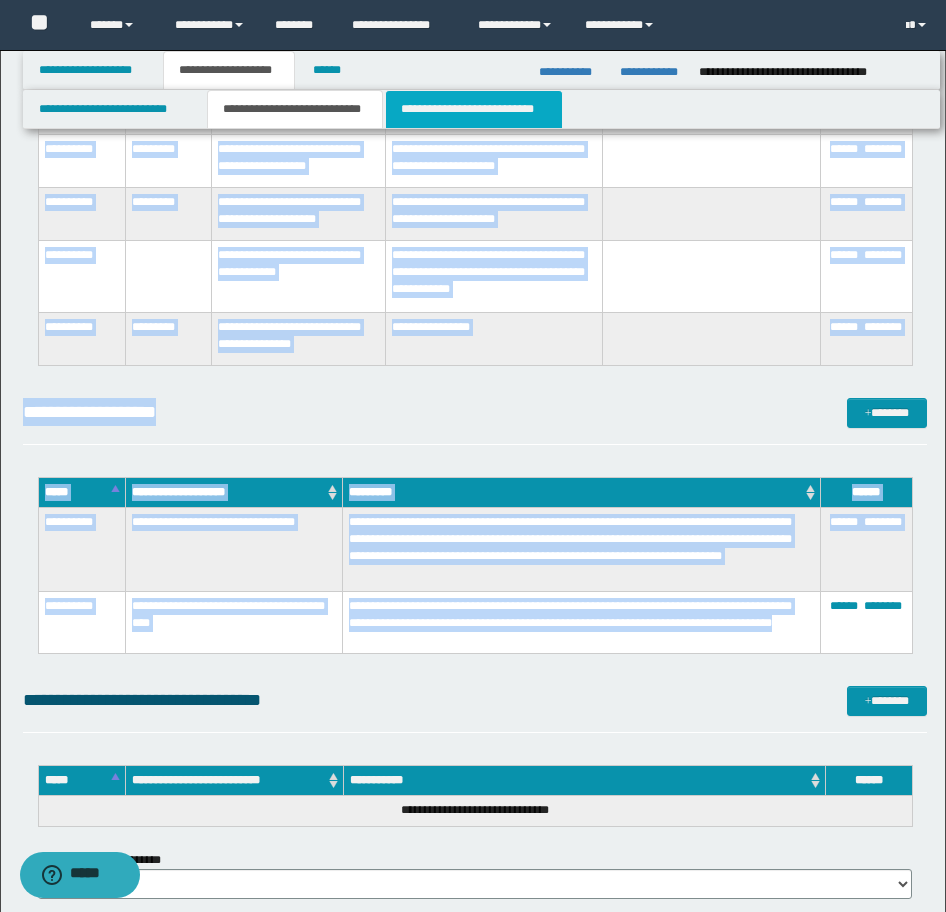 click on "**********" at bounding box center [474, 109] 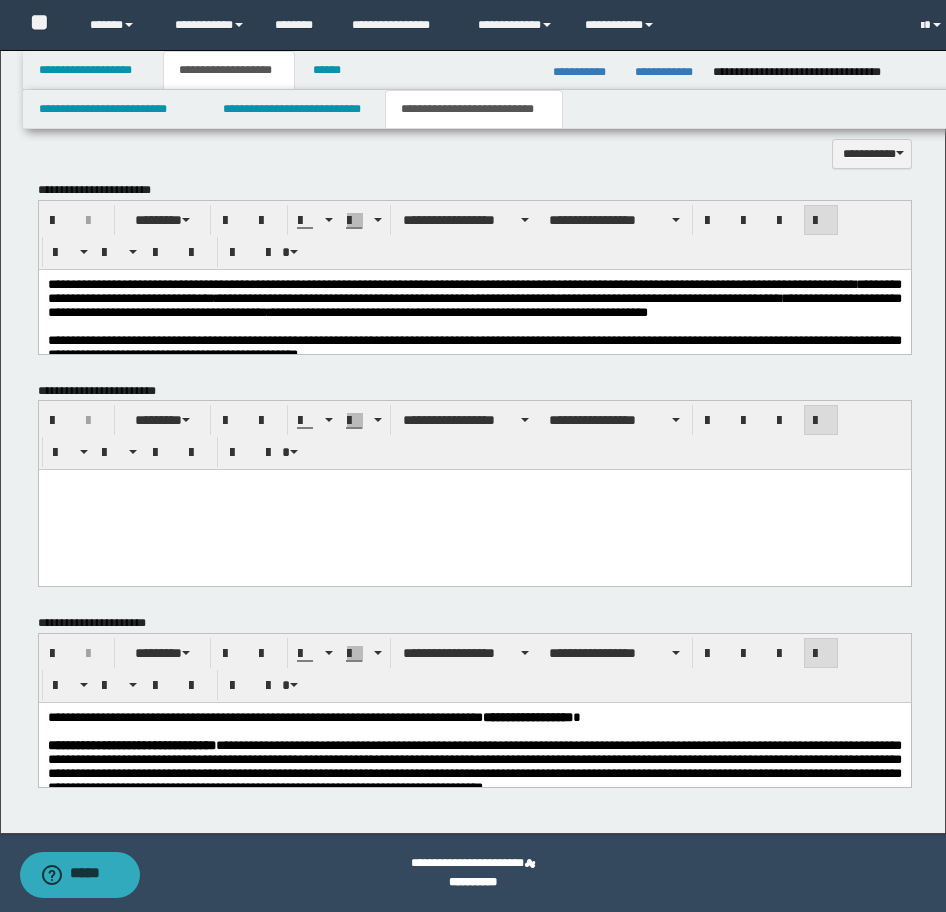 scroll, scrollTop: 984, scrollLeft: 0, axis: vertical 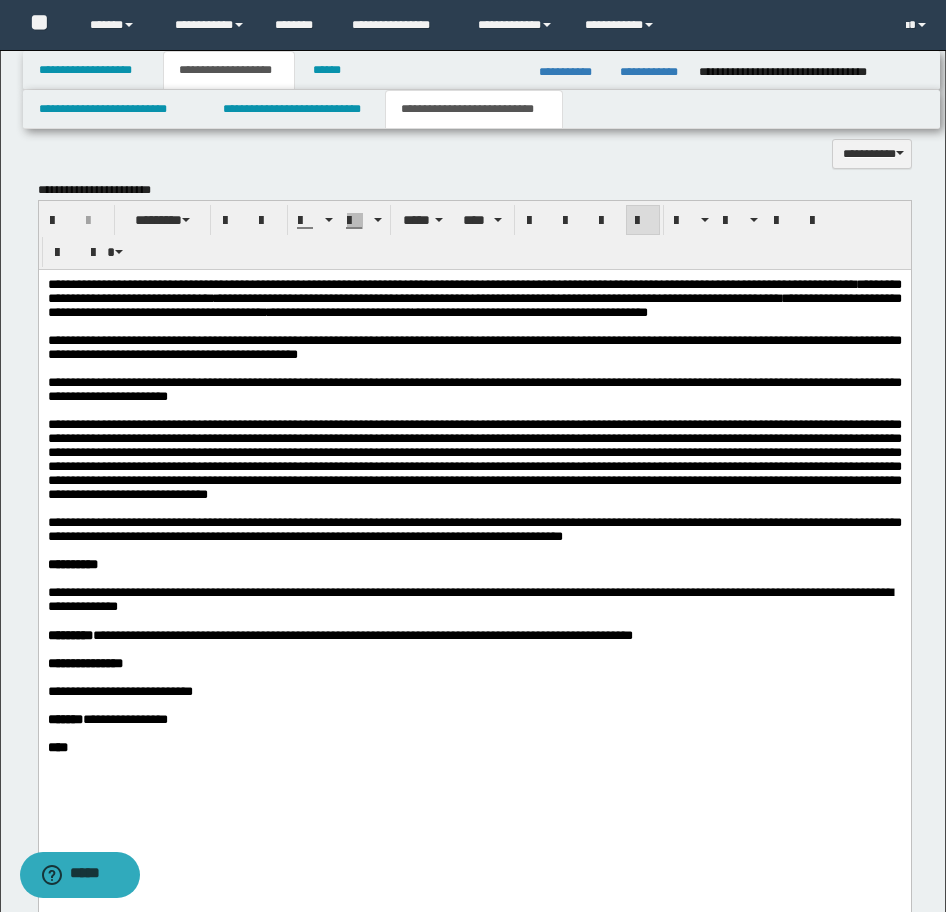 click on "**********" at bounding box center (474, 304) 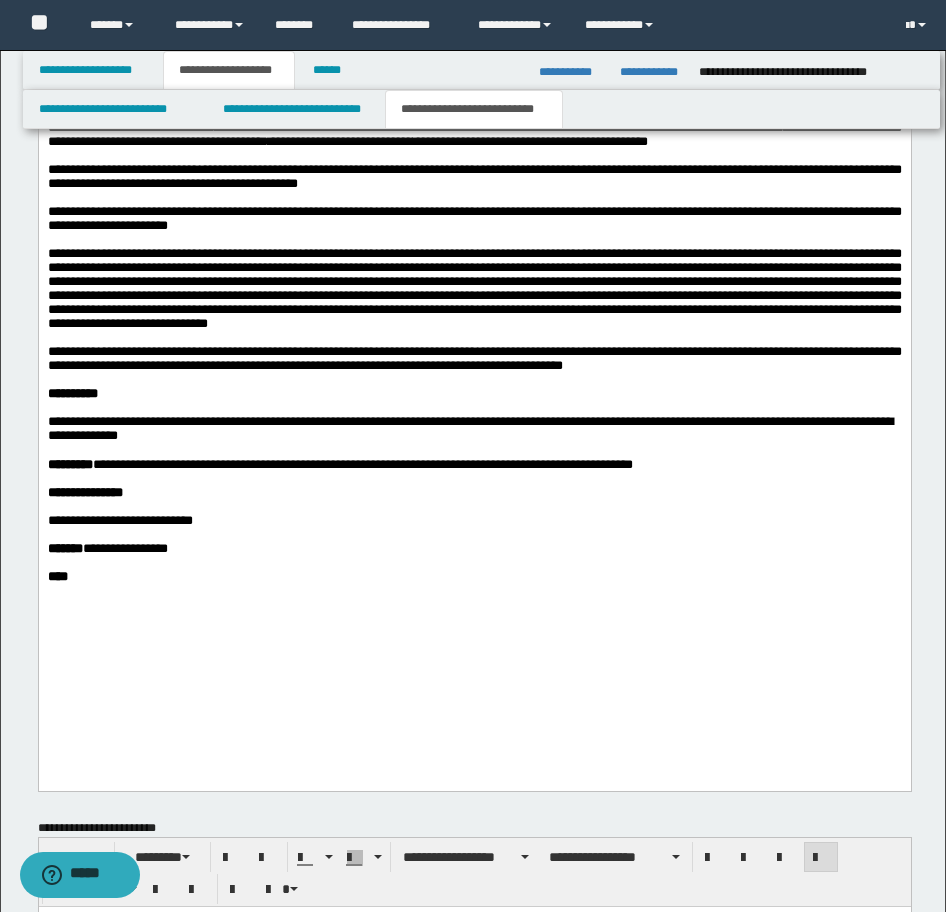 scroll, scrollTop: 1184, scrollLeft: 0, axis: vertical 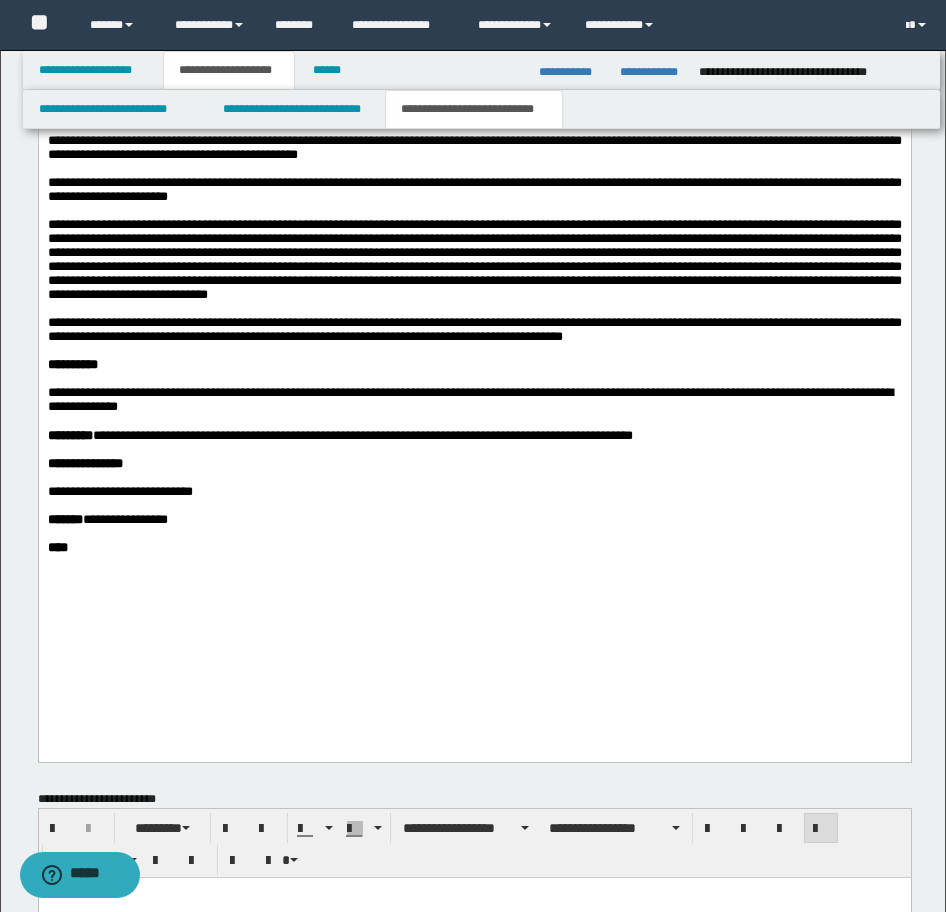 click on "**********" at bounding box center (474, 328) 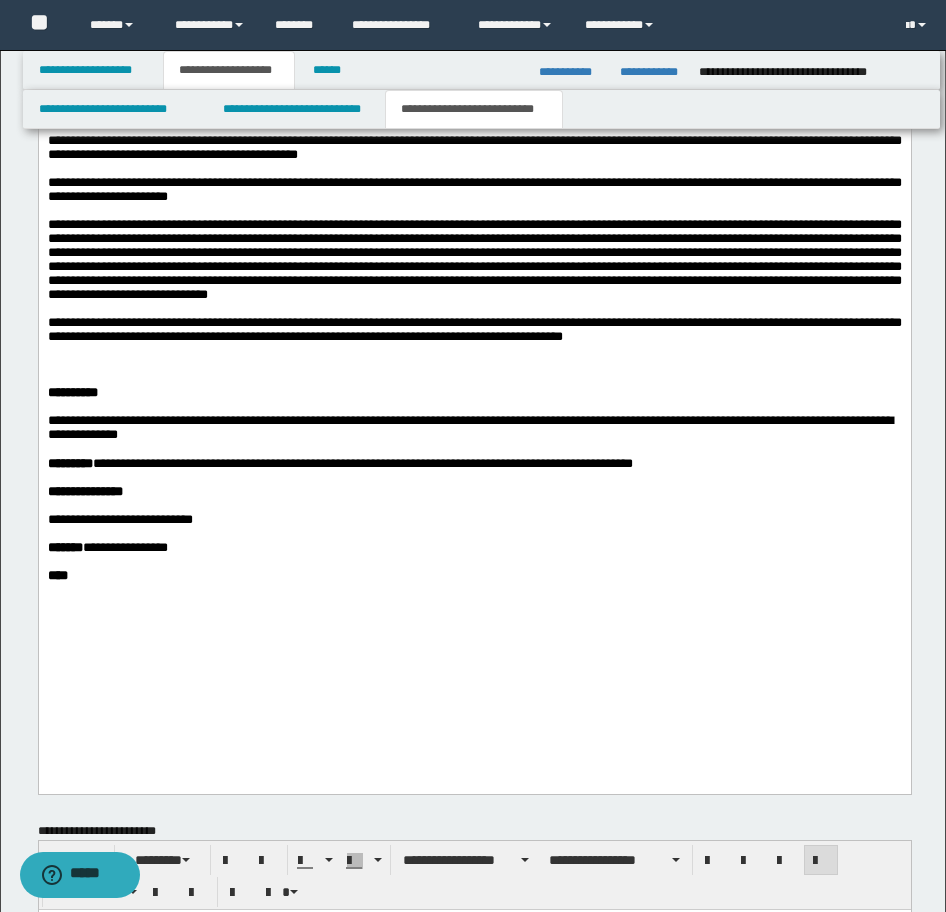 paste 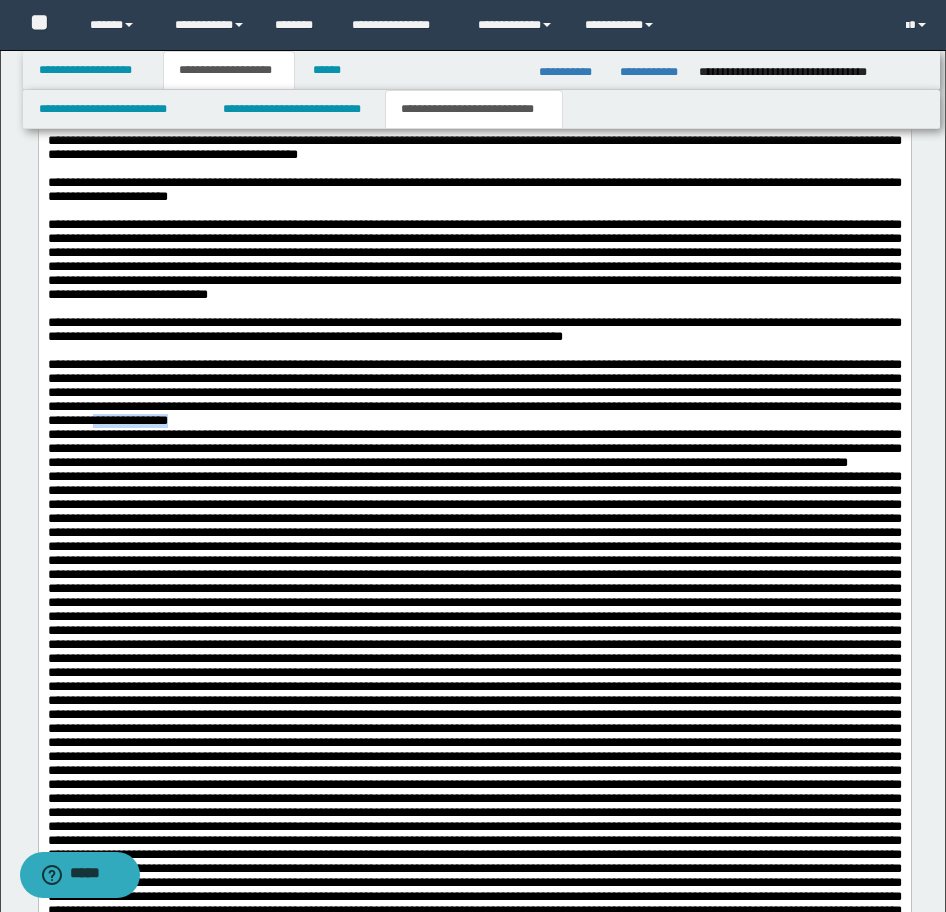 drag, startPoint x: 227, startPoint y: 520, endPoint x: 117, endPoint y: 520, distance: 110 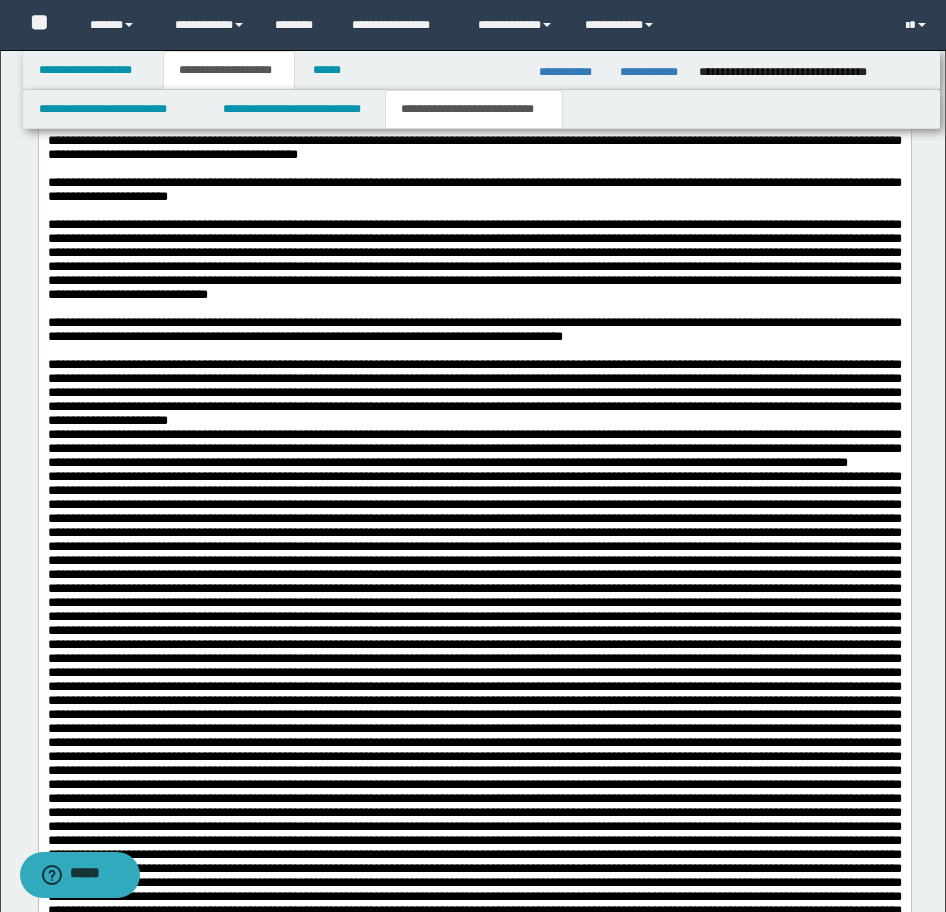 type 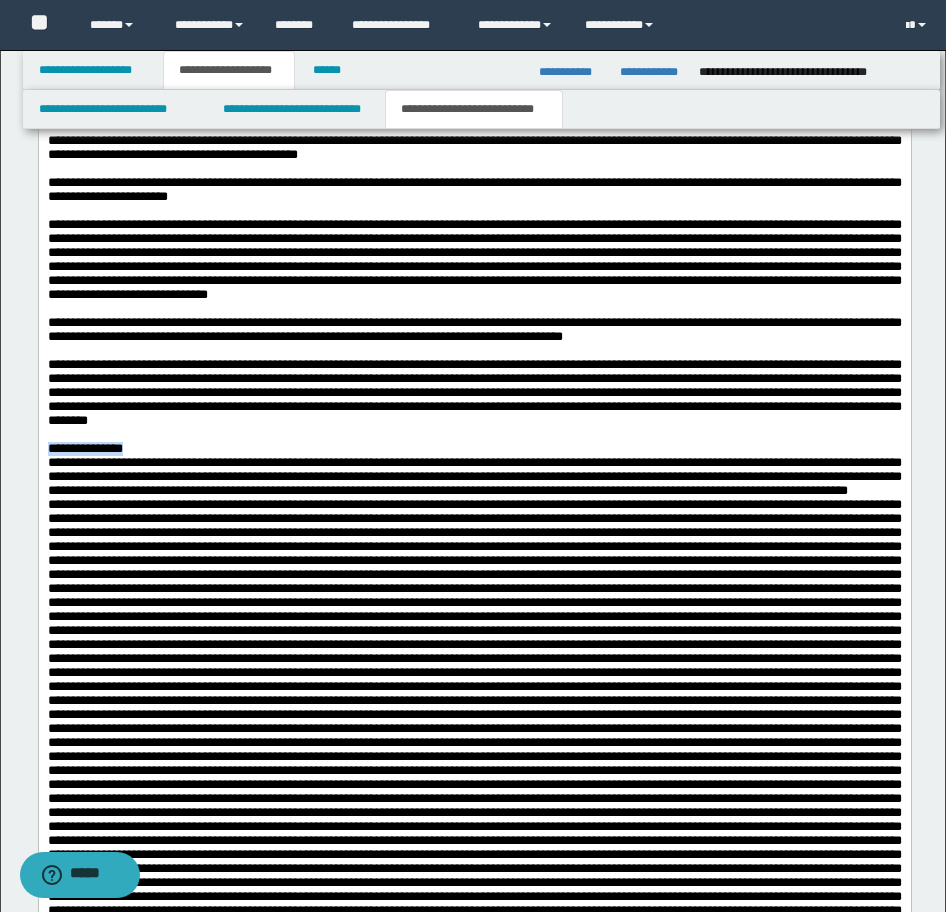 drag, startPoint x: 148, startPoint y: 546, endPoint x: 73, endPoint y: 624, distance: 108.20813 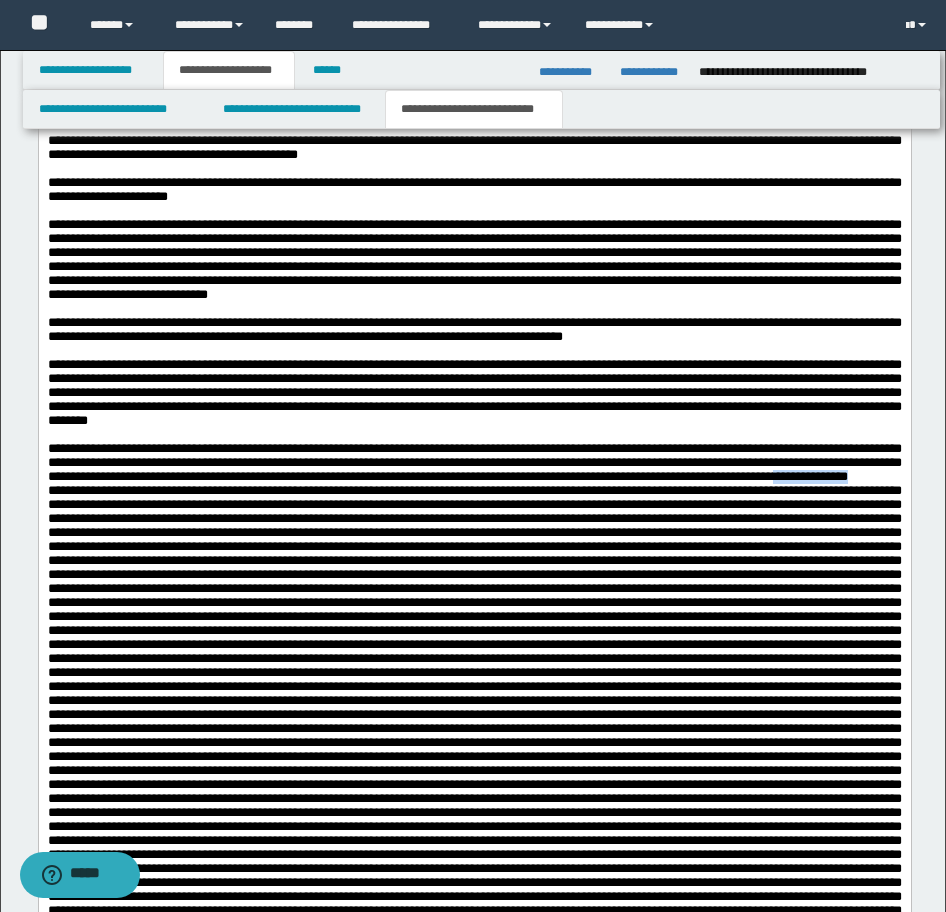 drag, startPoint x: 561, startPoint y: 595, endPoint x: 453, endPoint y: 594, distance: 108.00463 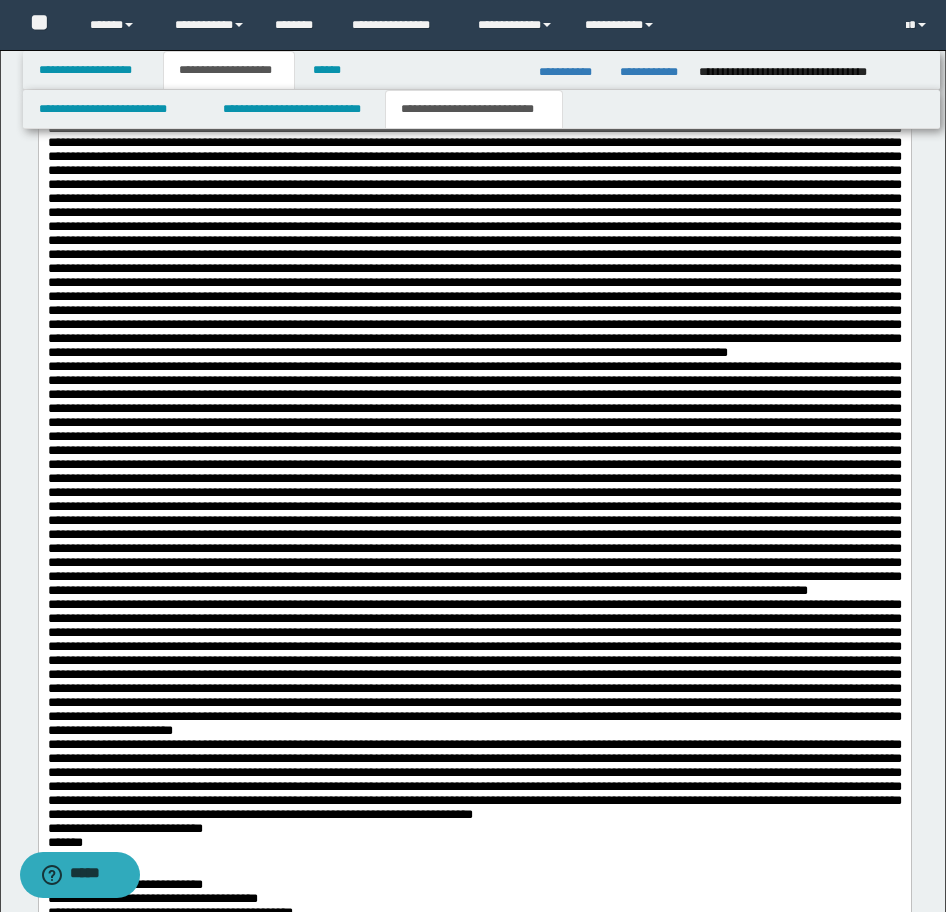 scroll, scrollTop: 1884, scrollLeft: 0, axis: vertical 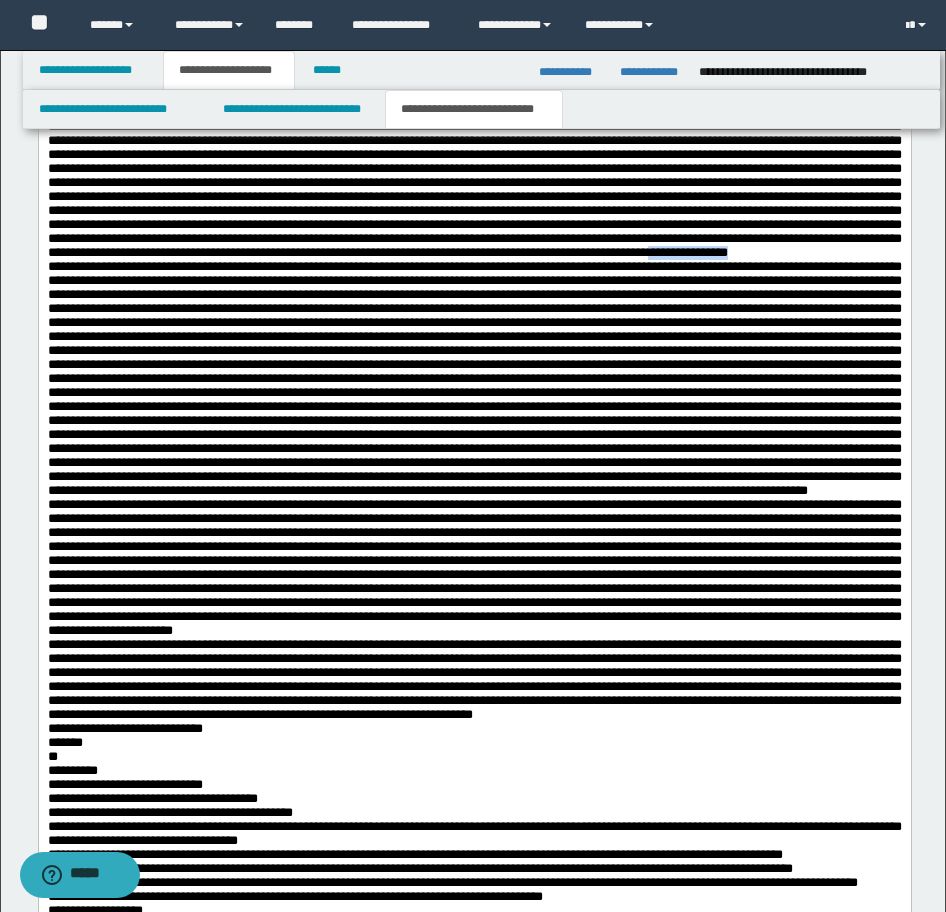 drag, startPoint x: 560, startPoint y: 558, endPoint x: 438, endPoint y: 555, distance: 122.03688 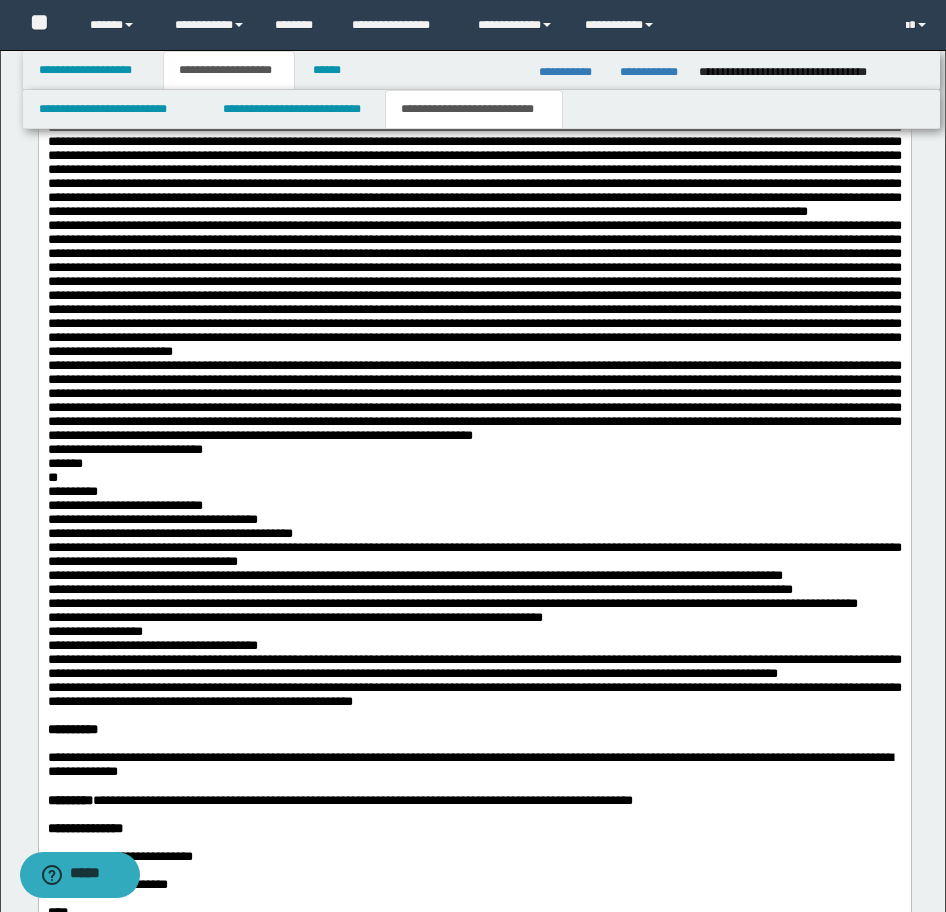 scroll, scrollTop: 2184, scrollLeft: 0, axis: vertical 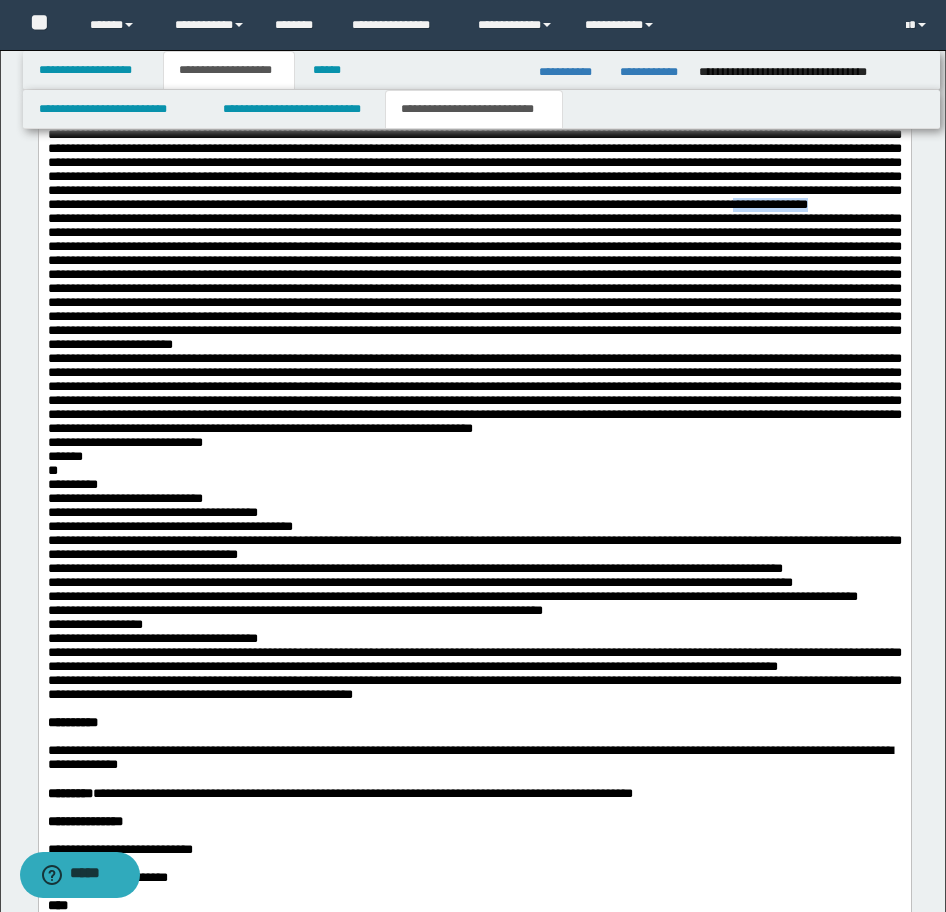 drag, startPoint x: 428, startPoint y: 599, endPoint x: 365, endPoint y: 599, distance: 63 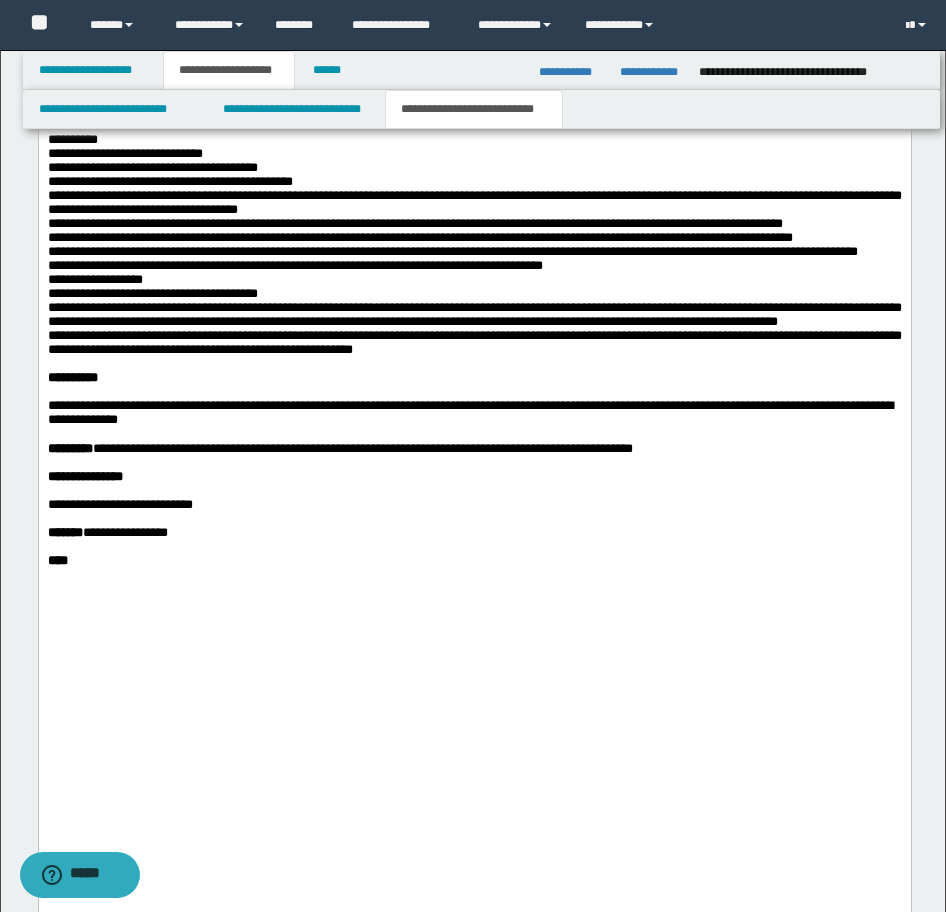 scroll, scrollTop: 2584, scrollLeft: 0, axis: vertical 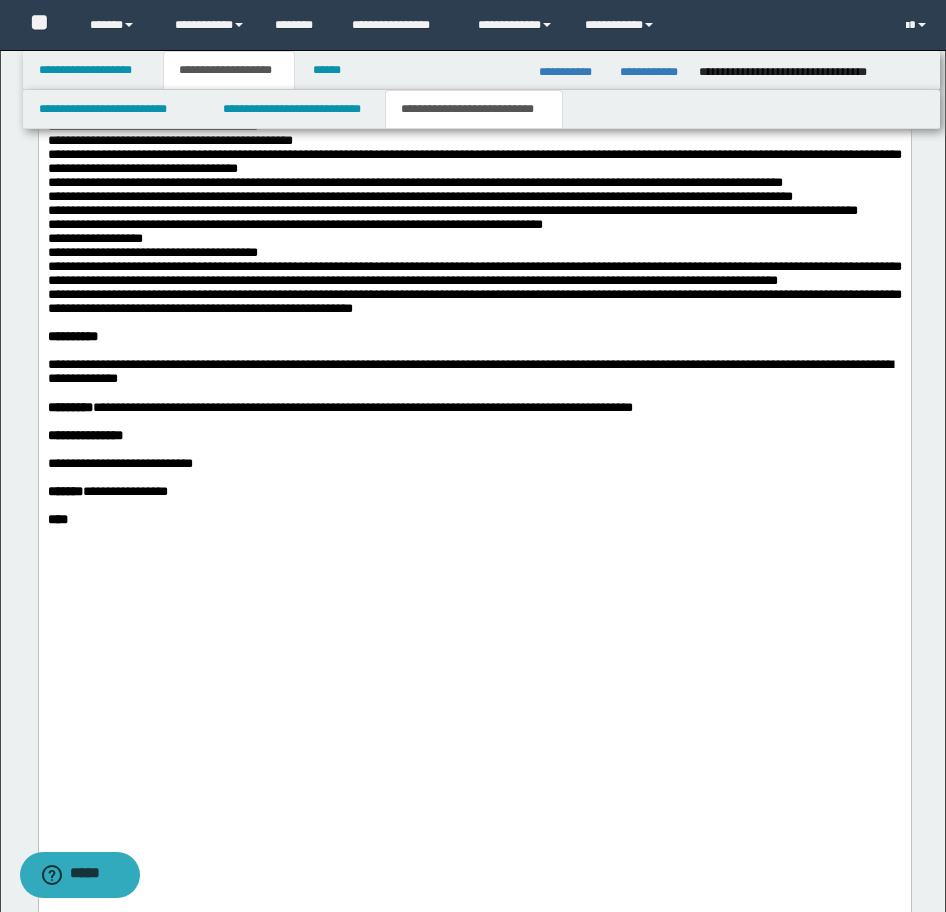 drag, startPoint x: 218, startPoint y: 413, endPoint x: 113, endPoint y: 413, distance: 105 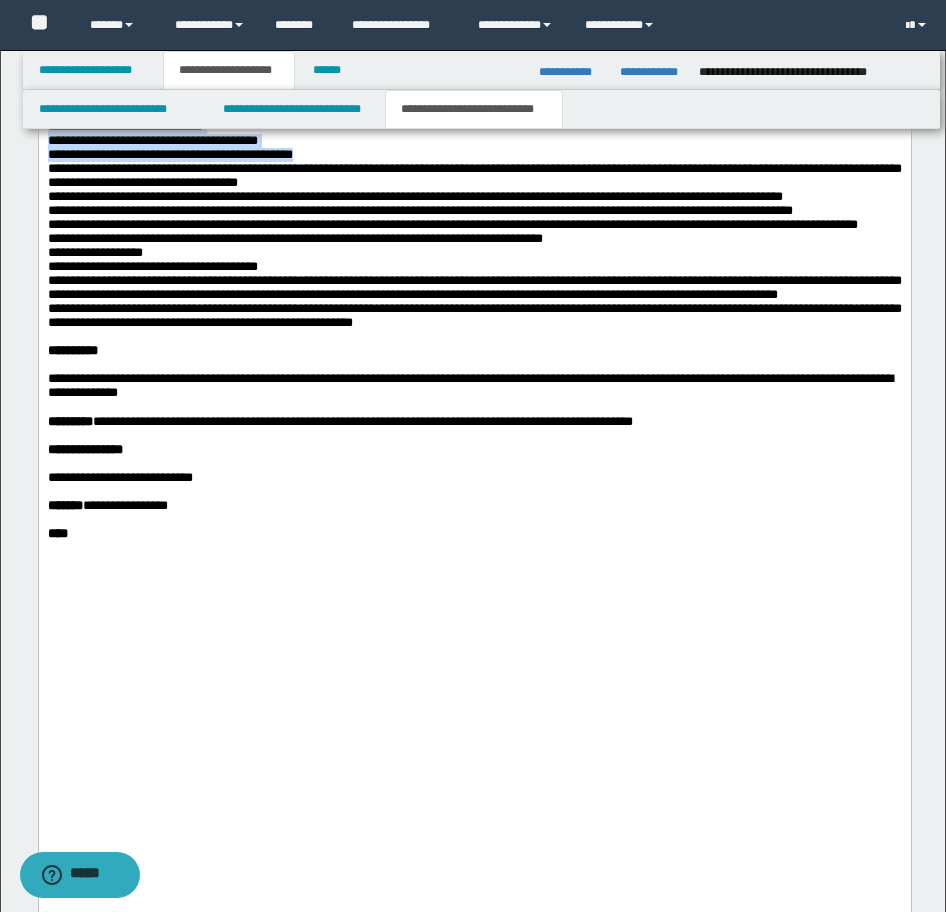 drag, startPoint x: 570, startPoint y: 543, endPoint x: 673, endPoint y: 654, distance: 151.42654 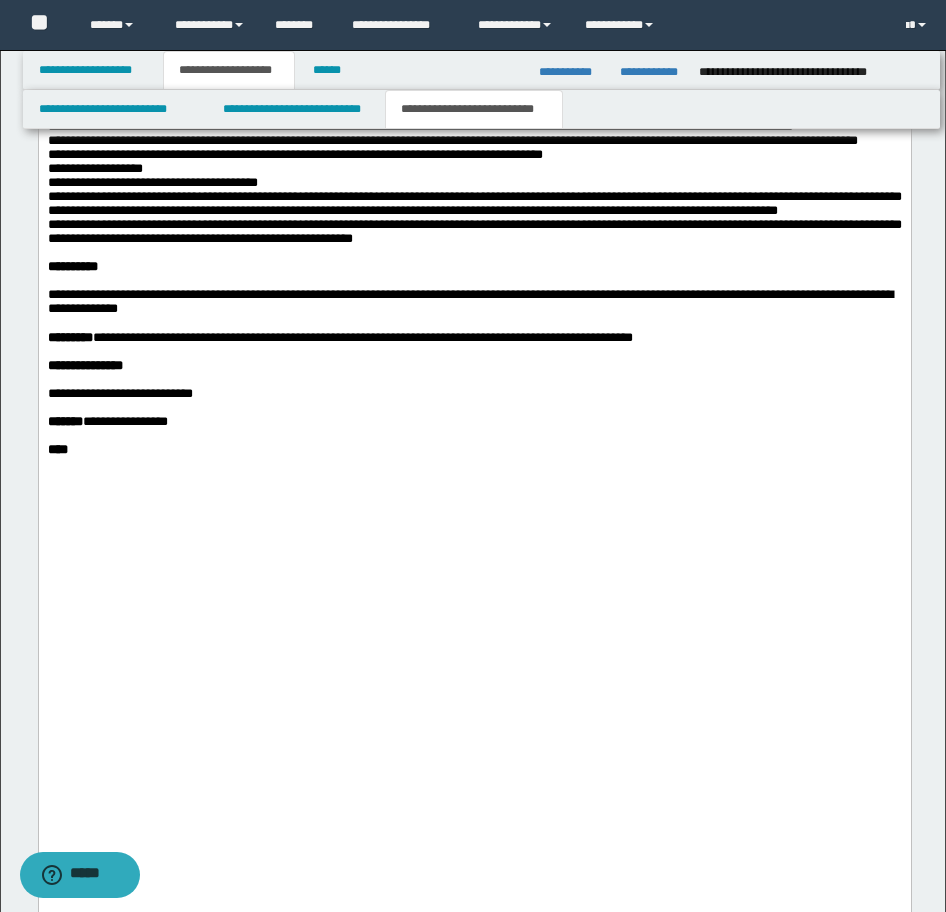 drag, startPoint x: 518, startPoint y: 590, endPoint x: 425, endPoint y: 593, distance: 93.04838 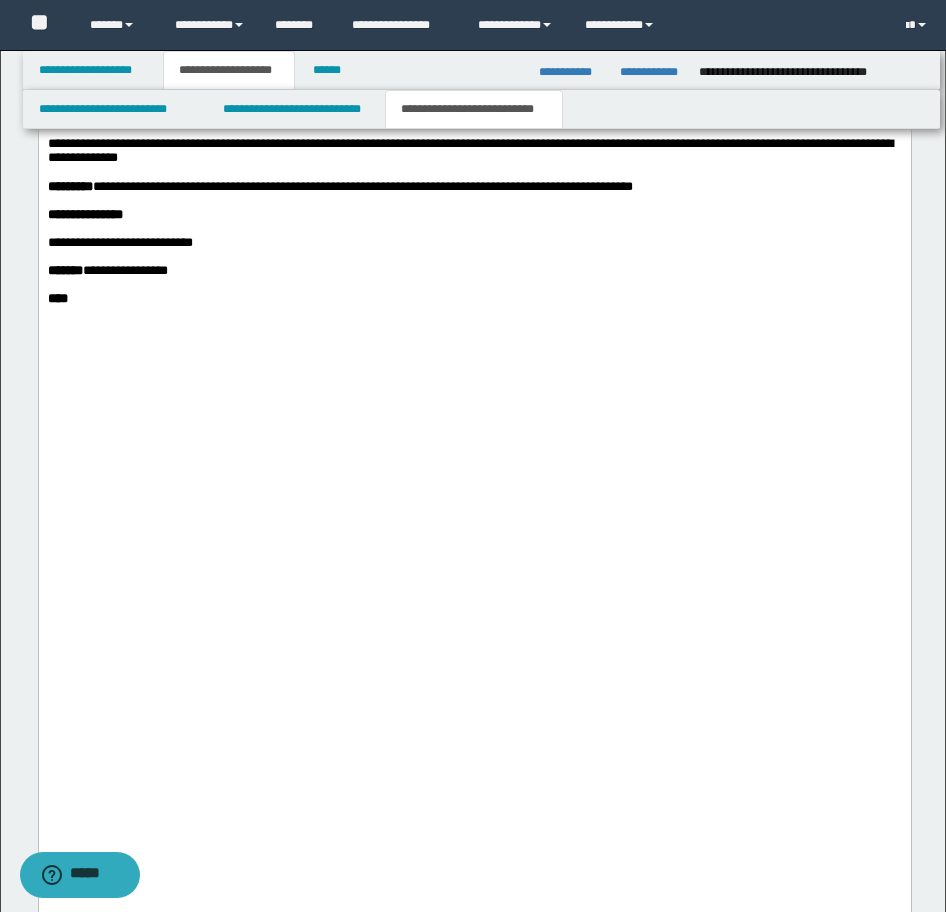 scroll, scrollTop: 2884, scrollLeft: 0, axis: vertical 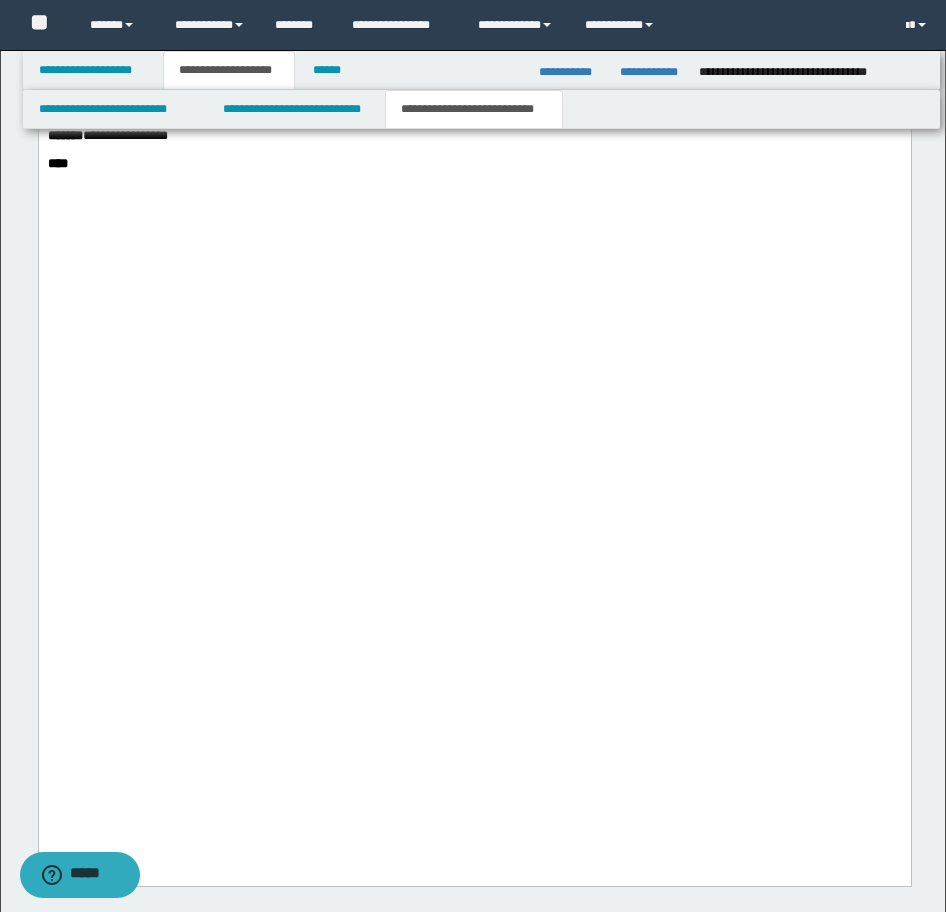 drag, startPoint x: 140, startPoint y: 338, endPoint x: 68, endPoint y: -1292, distance: 1631.5894 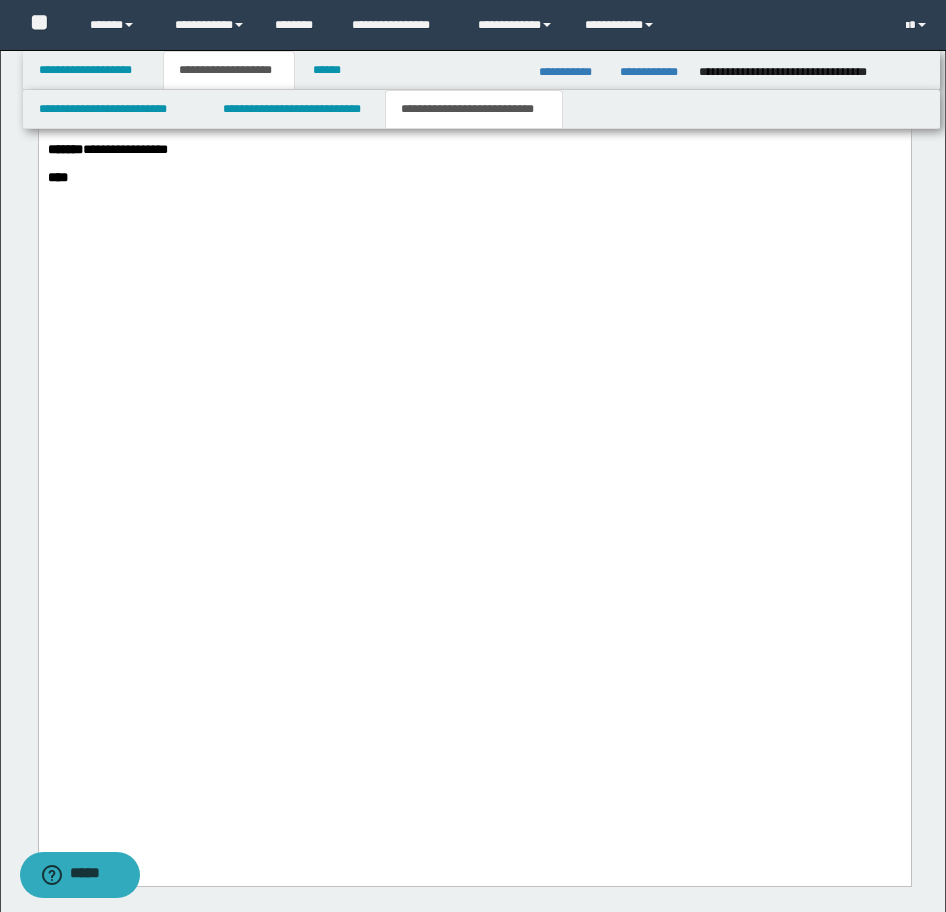 drag, startPoint x: 869, startPoint y: 352, endPoint x: 884, endPoint y: 368, distance: 21.931713 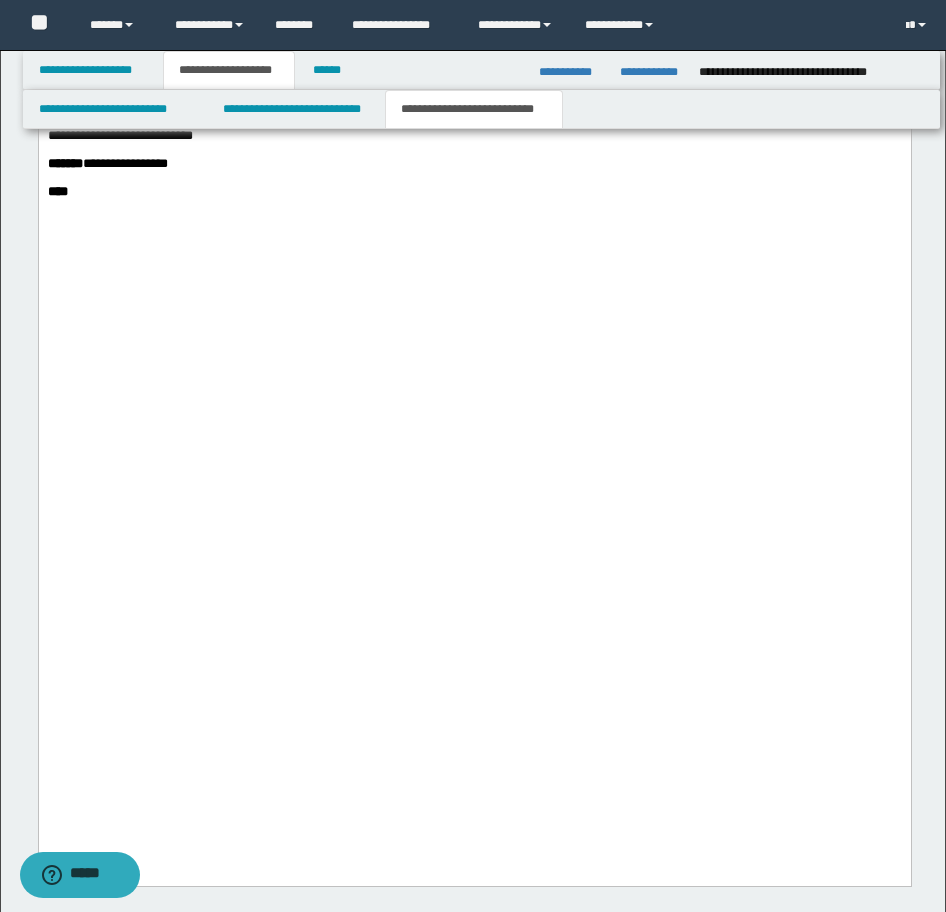 drag, startPoint x: 232, startPoint y: 406, endPoint x: 112, endPoint y: 406, distance: 120 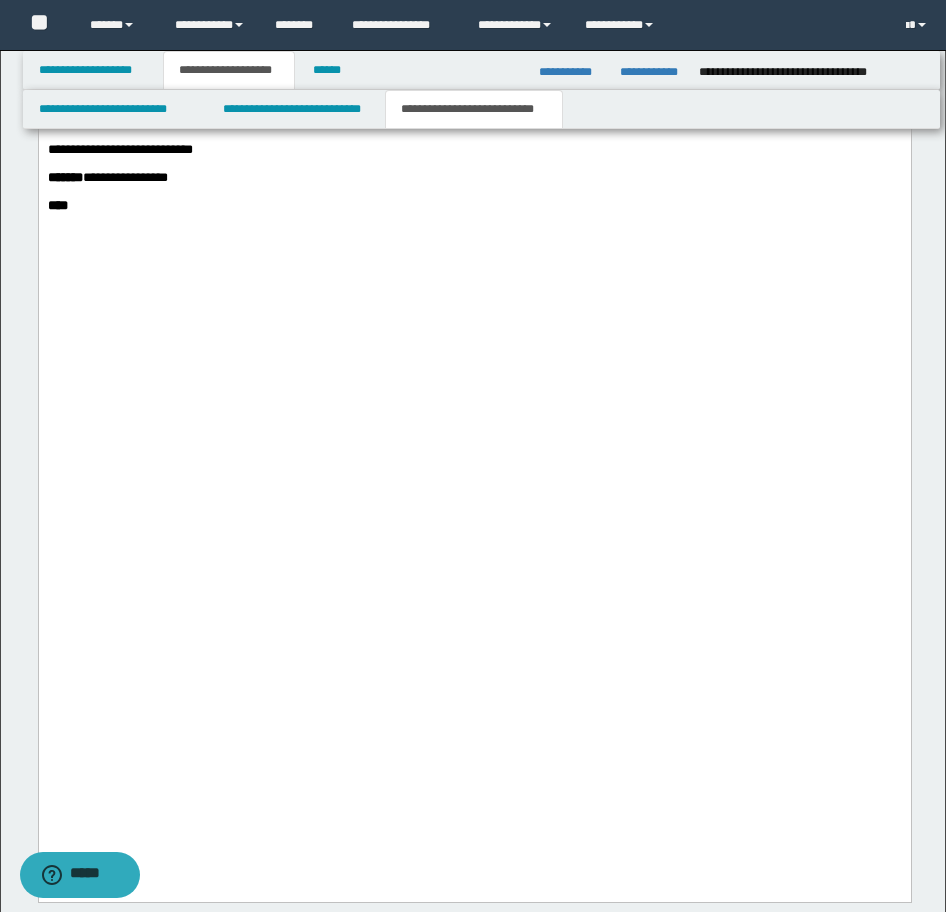drag, startPoint x: 336, startPoint y: 462, endPoint x: 60, endPoint y: -1189, distance: 1673.9106 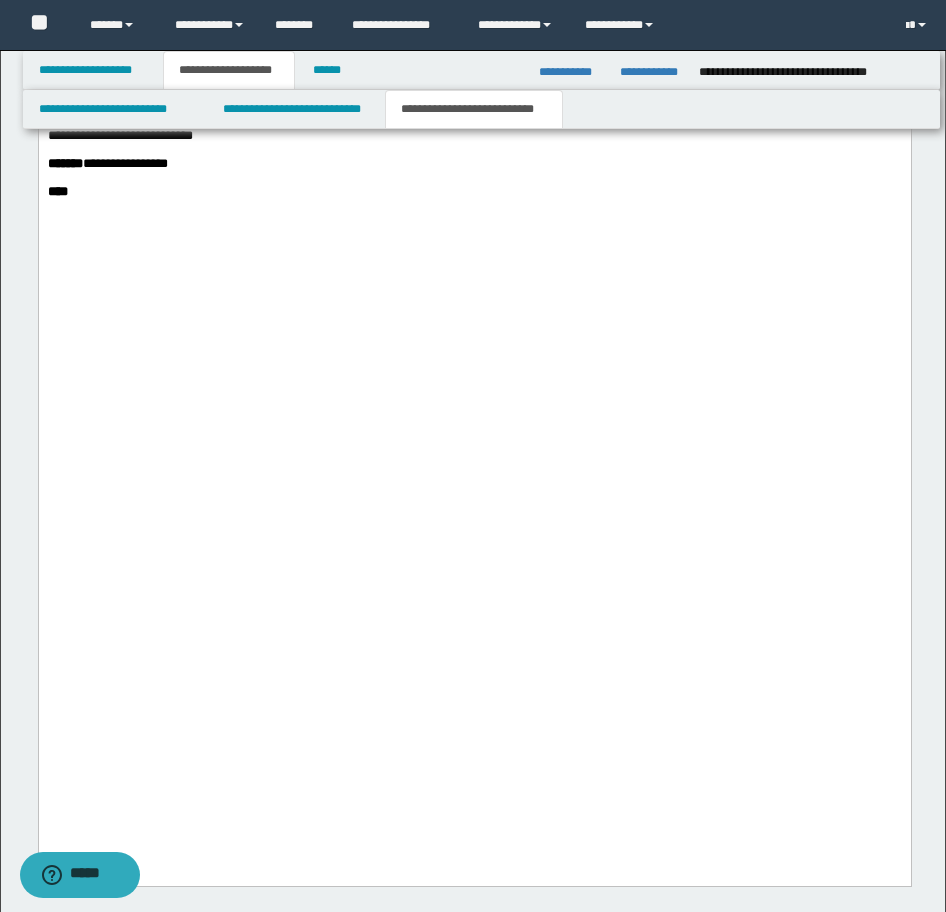 drag, startPoint x: 678, startPoint y: 426, endPoint x: 594, endPoint y: 434, distance: 84.38009 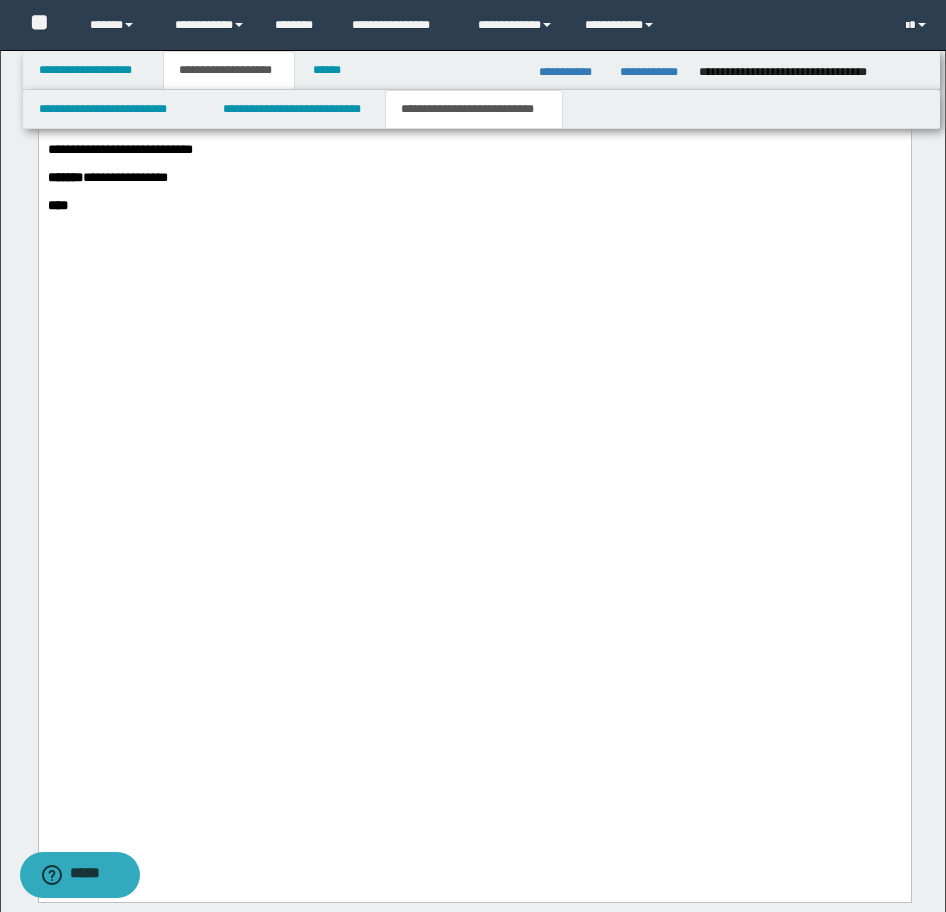 drag, startPoint x: 332, startPoint y: 516, endPoint x: 231, endPoint y: 516, distance: 101 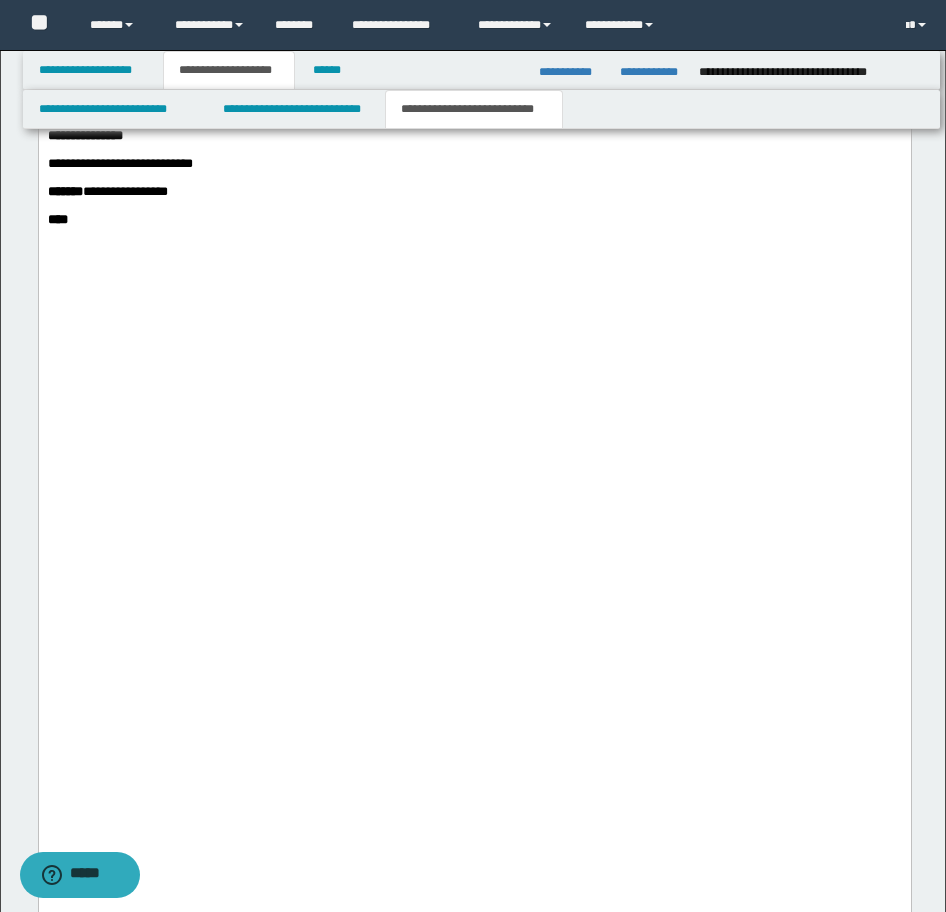 click on "**********" at bounding box center [474, -54] 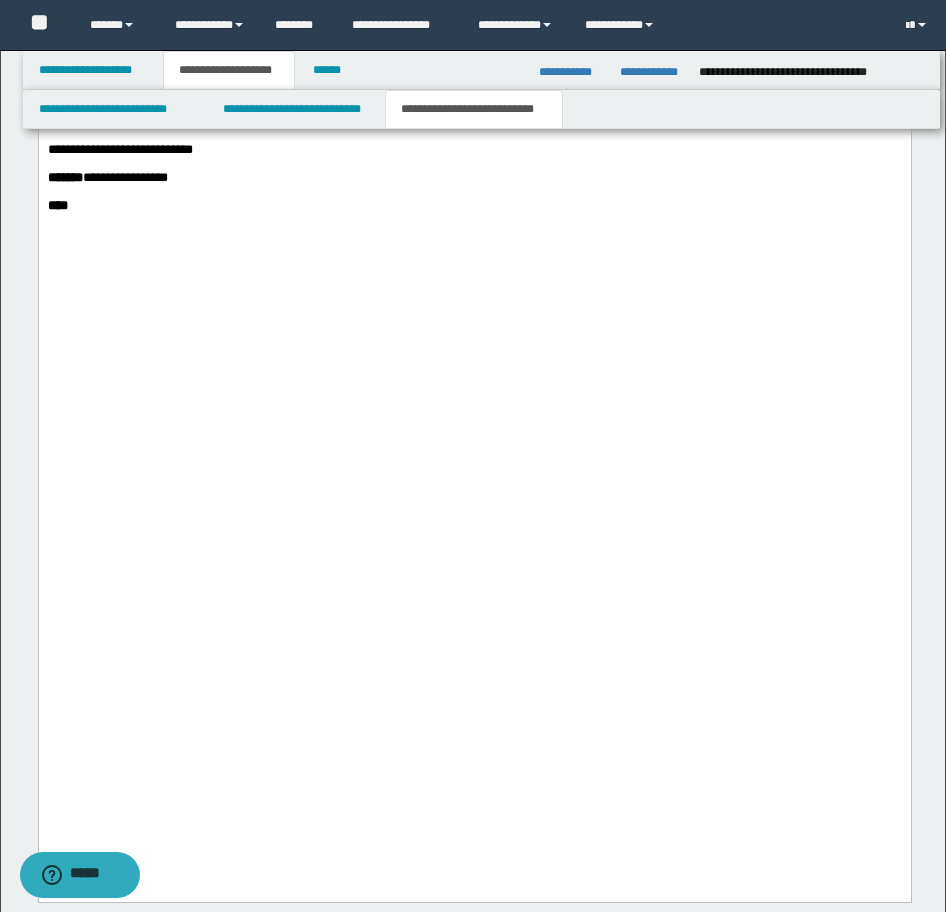 click on "**********" at bounding box center [474, -19] 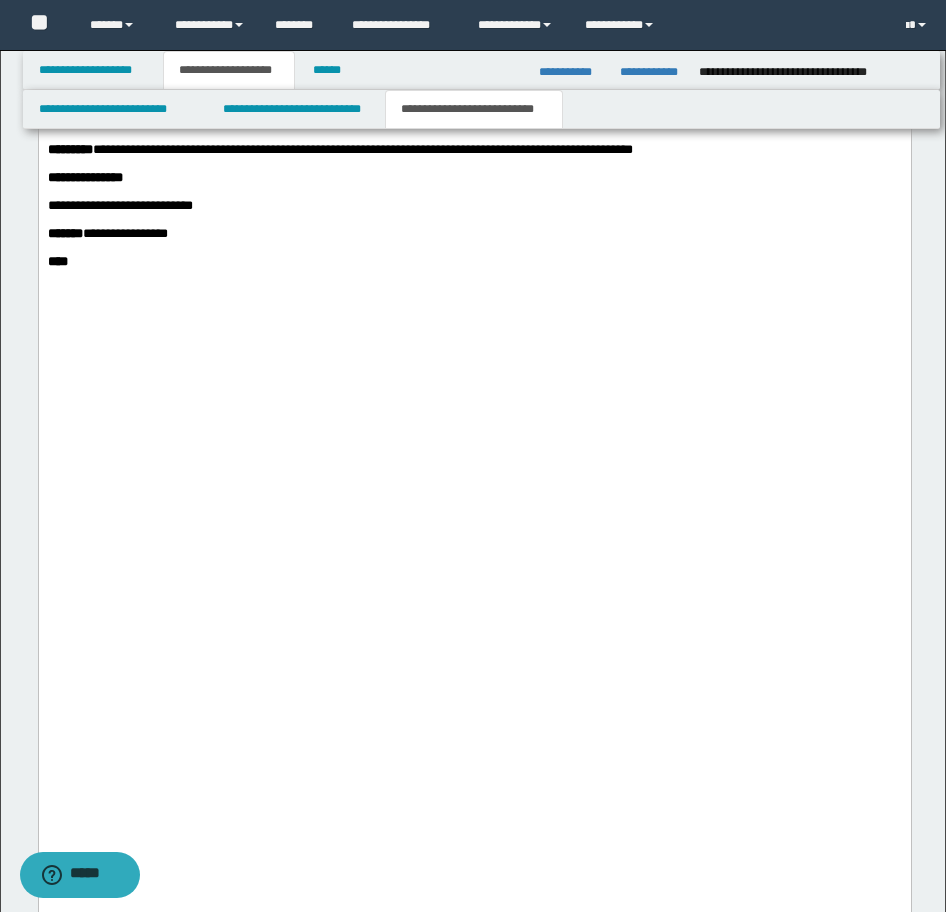 drag, startPoint x: 138, startPoint y: 577, endPoint x: 39, endPoint y: 583, distance: 99.18165 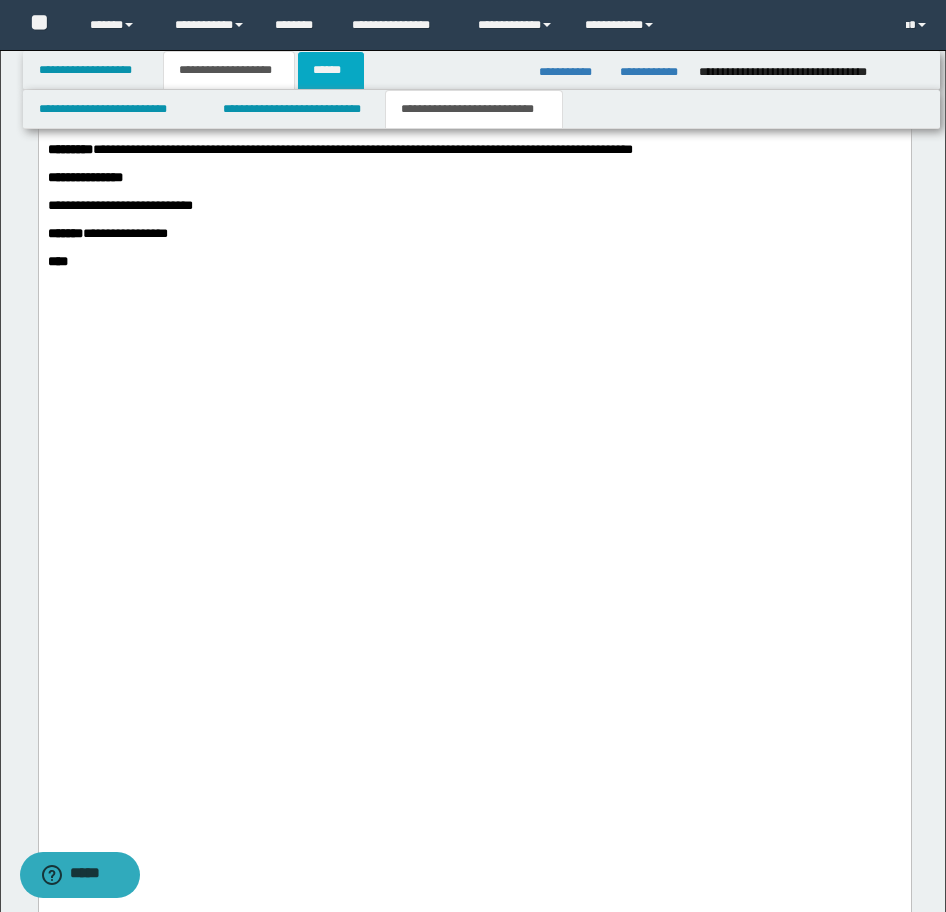click on "******" at bounding box center (331, 70) 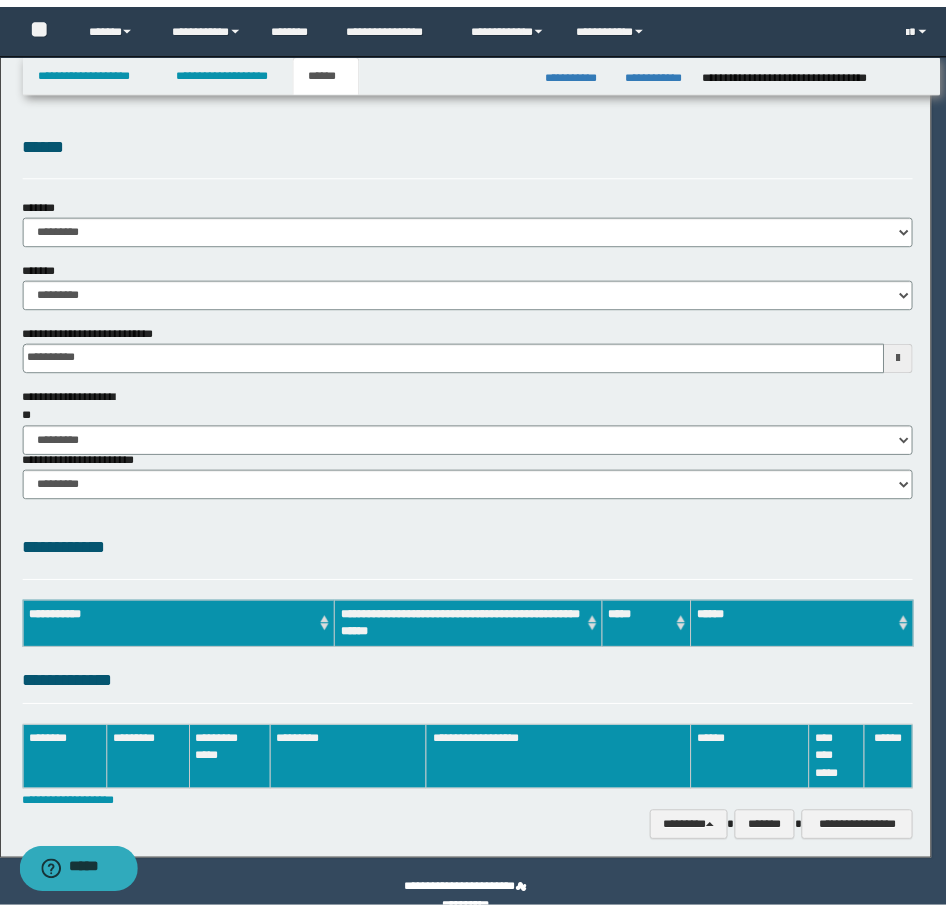 scroll, scrollTop: 0, scrollLeft: 0, axis: both 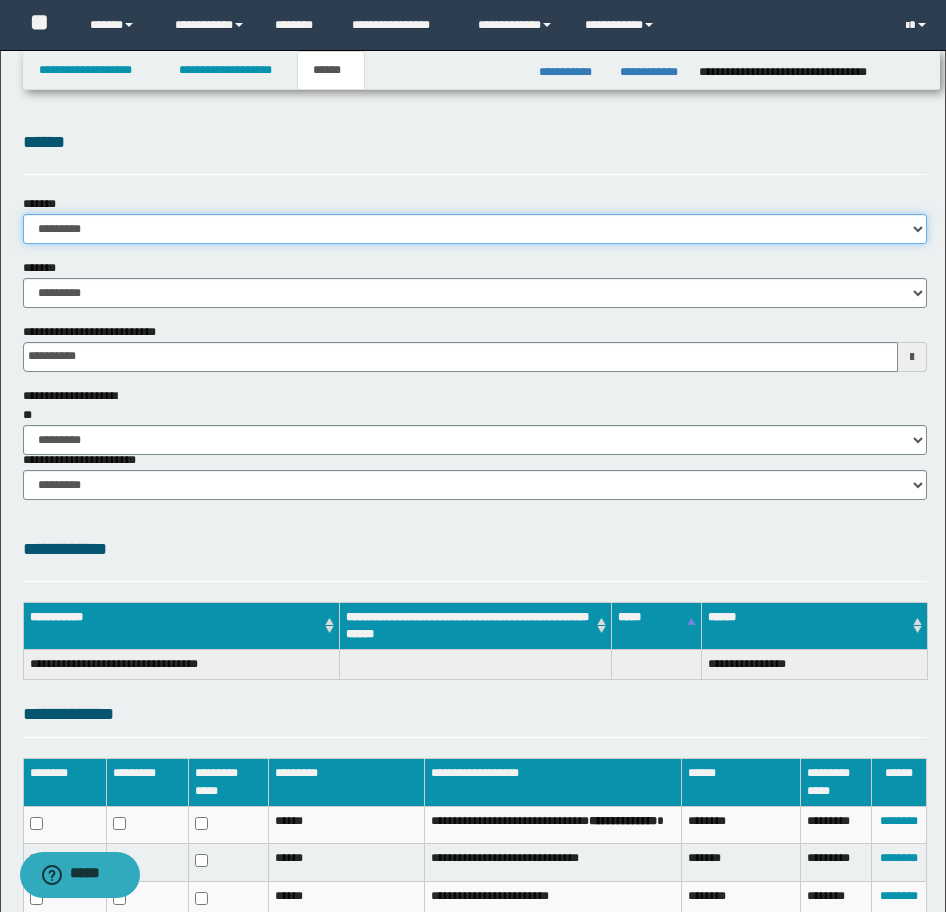 click on "**********" at bounding box center (475, 229) 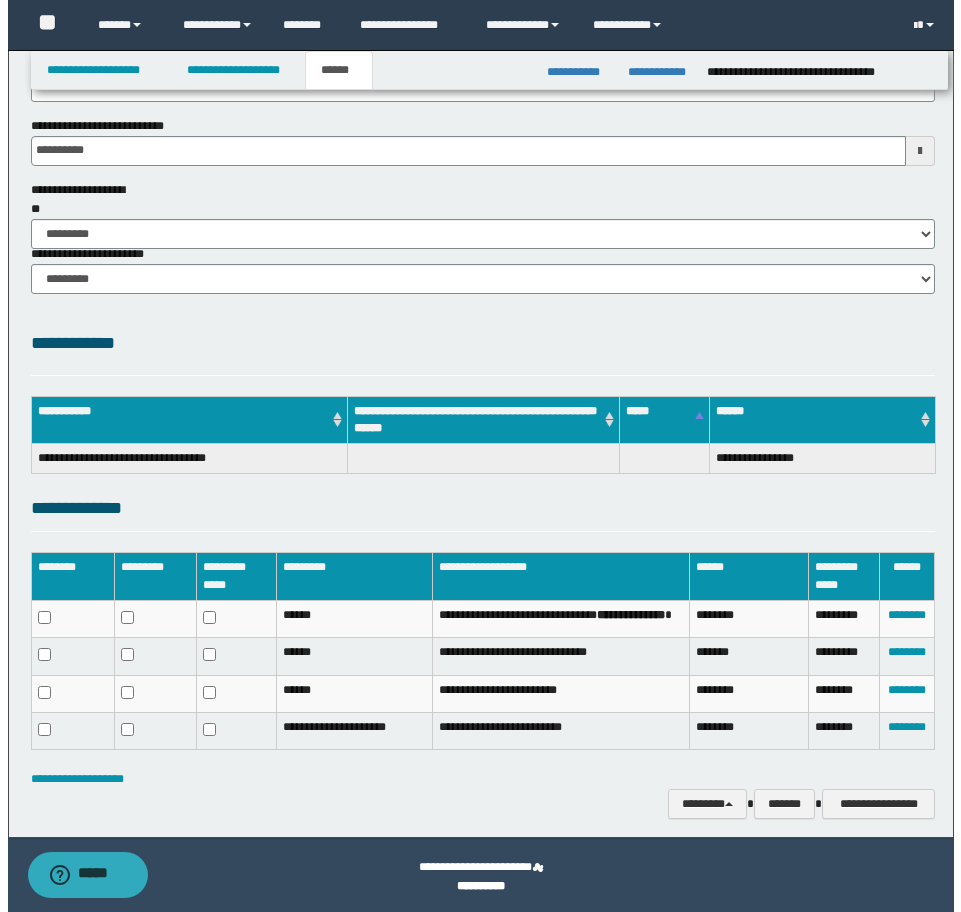 scroll, scrollTop: 210, scrollLeft: 0, axis: vertical 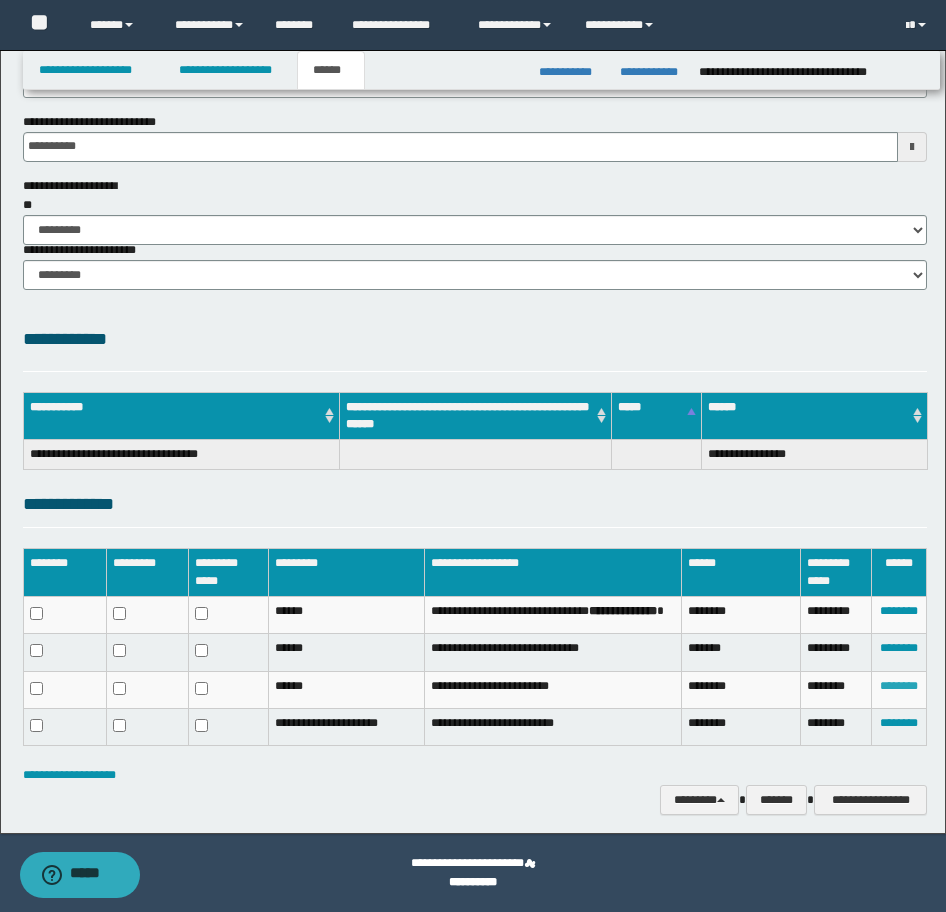 click on "********" at bounding box center [899, 686] 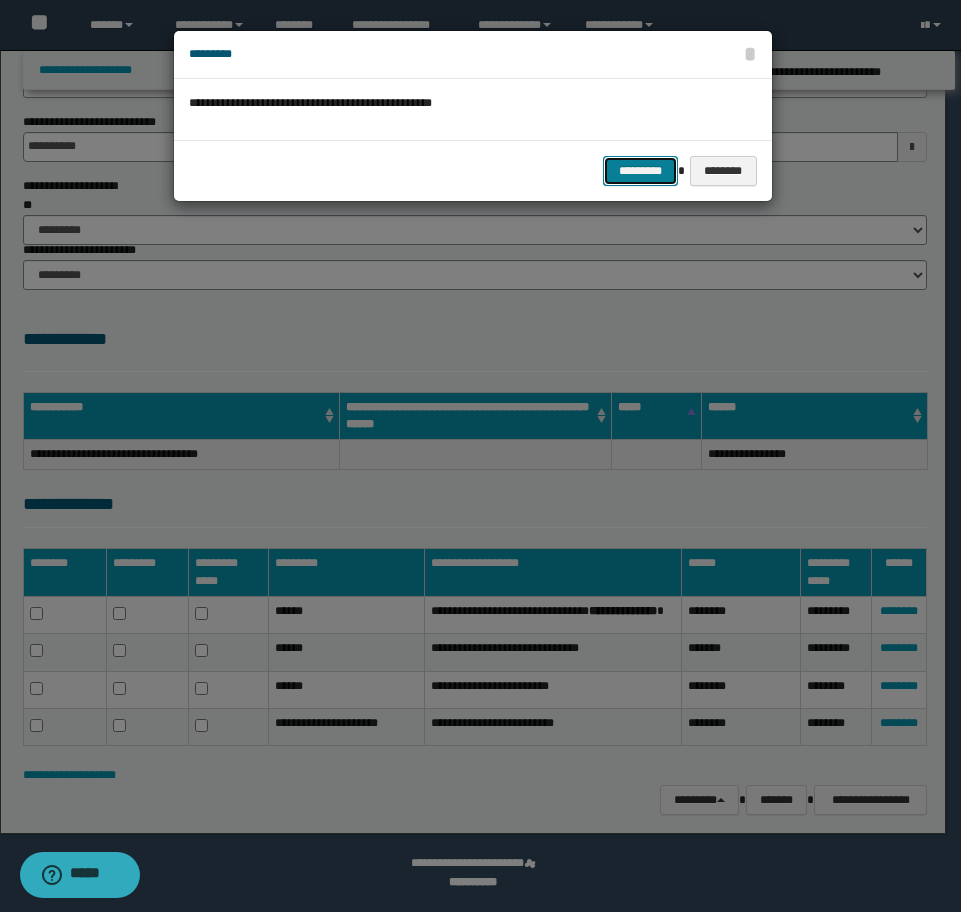 click on "*********" at bounding box center [640, 171] 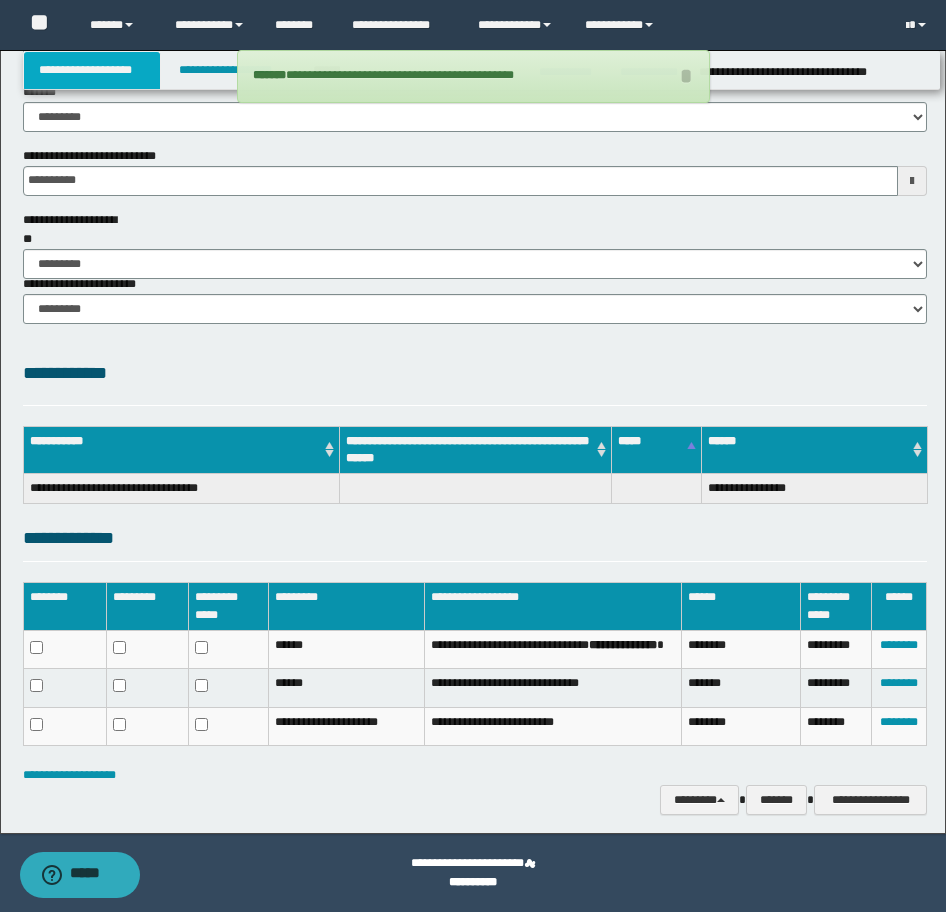click on "**********" at bounding box center [92, 70] 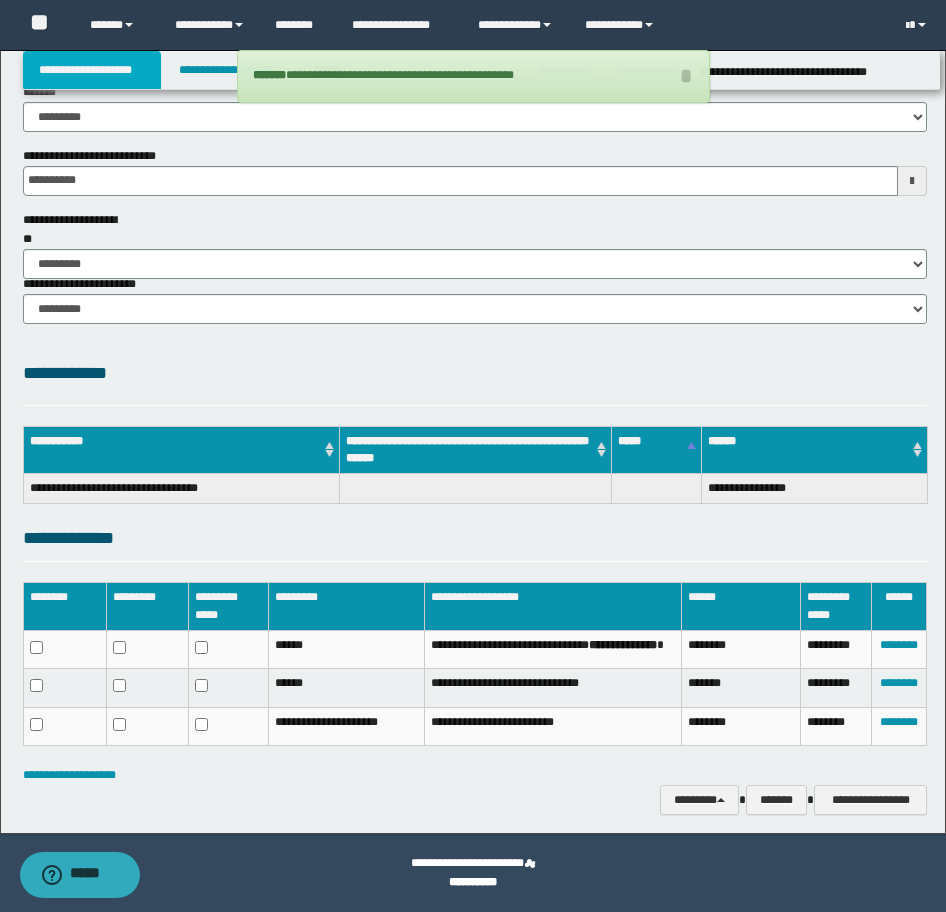 scroll, scrollTop: 207, scrollLeft: 0, axis: vertical 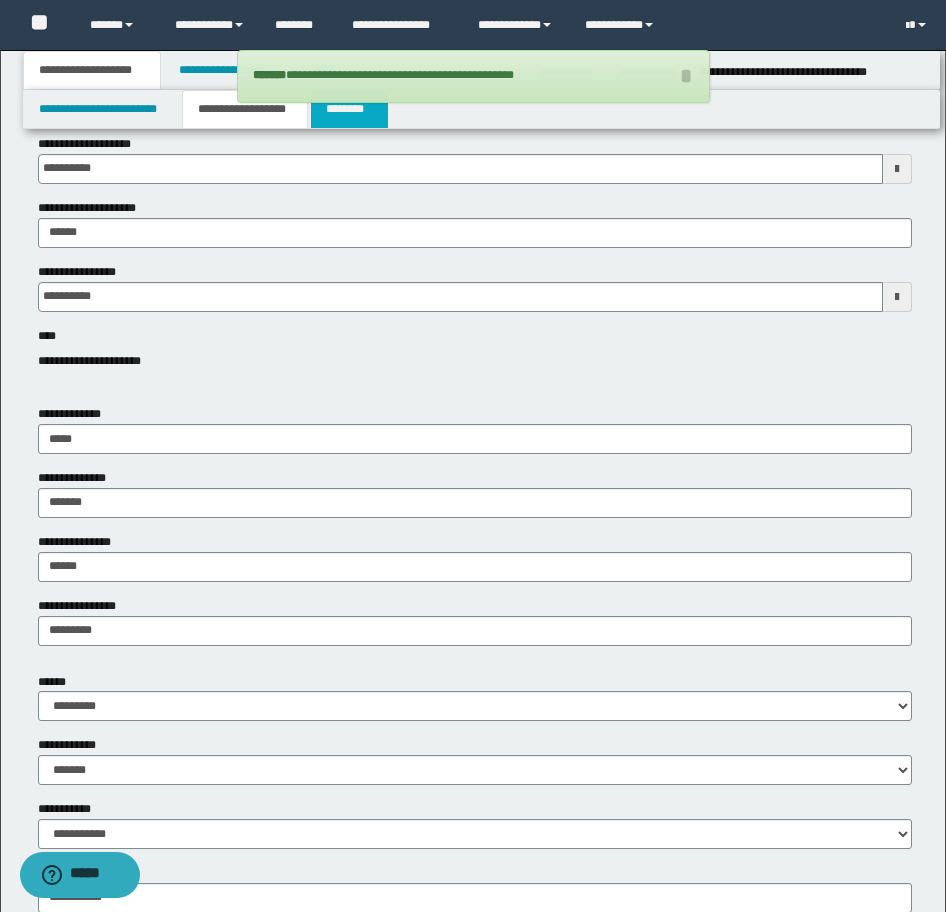 click on "********" at bounding box center [349, 109] 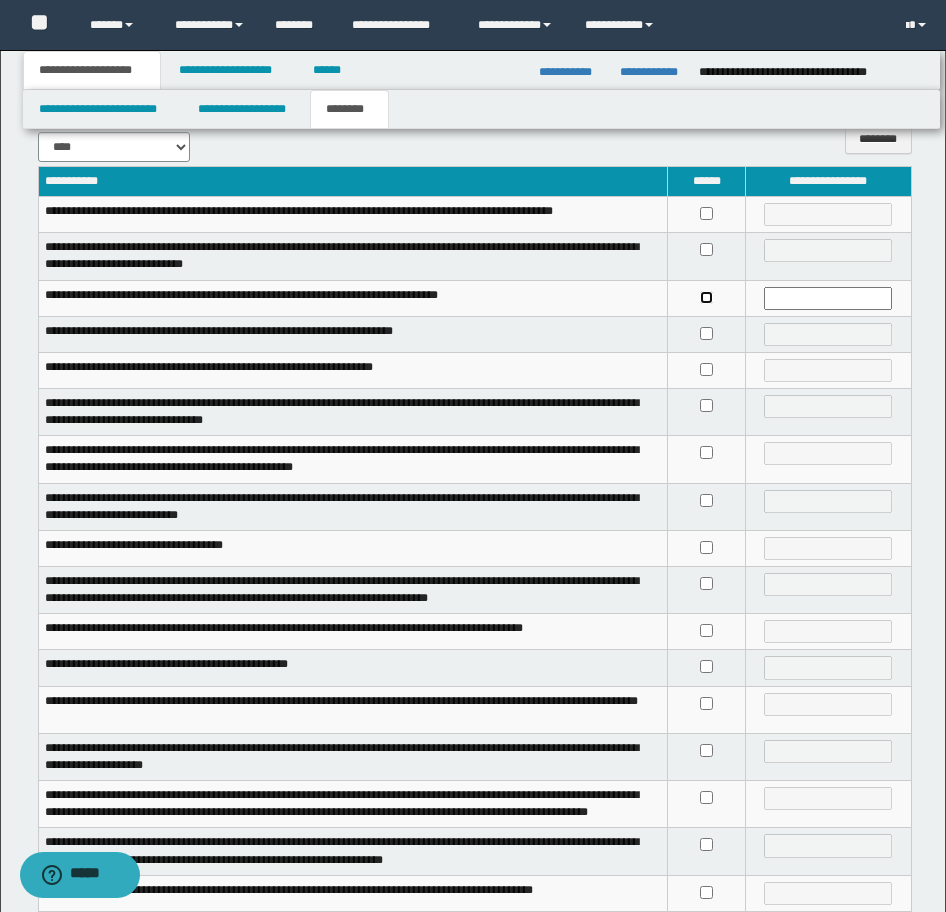 scroll, scrollTop: 100, scrollLeft: 0, axis: vertical 